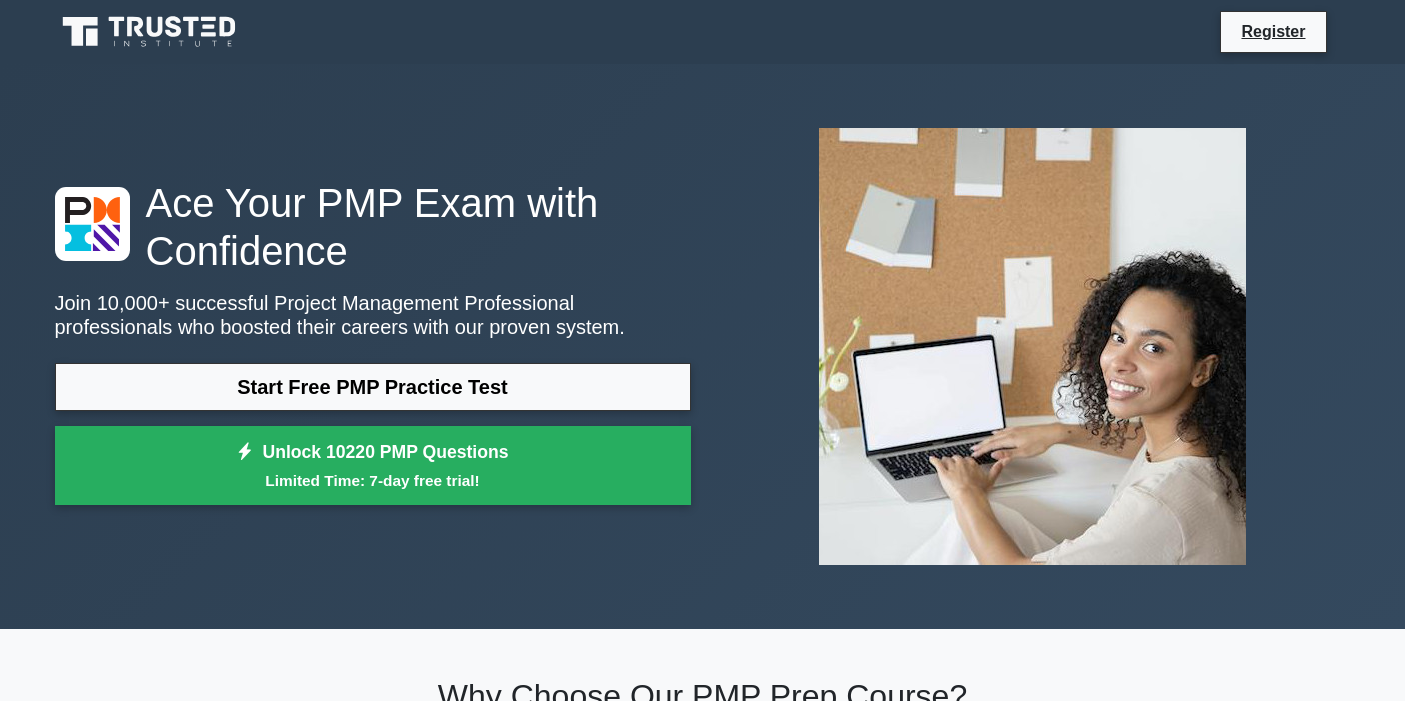 scroll, scrollTop: 0, scrollLeft: 0, axis: both 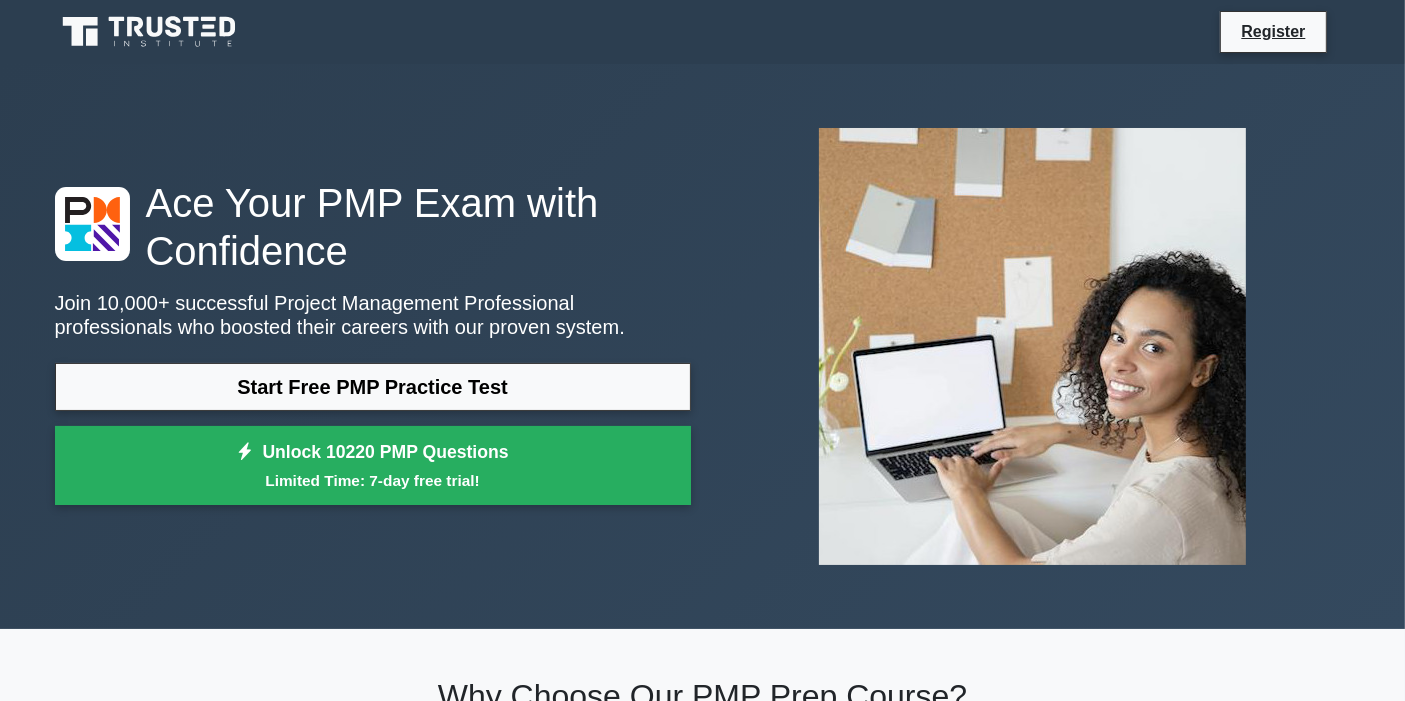 click 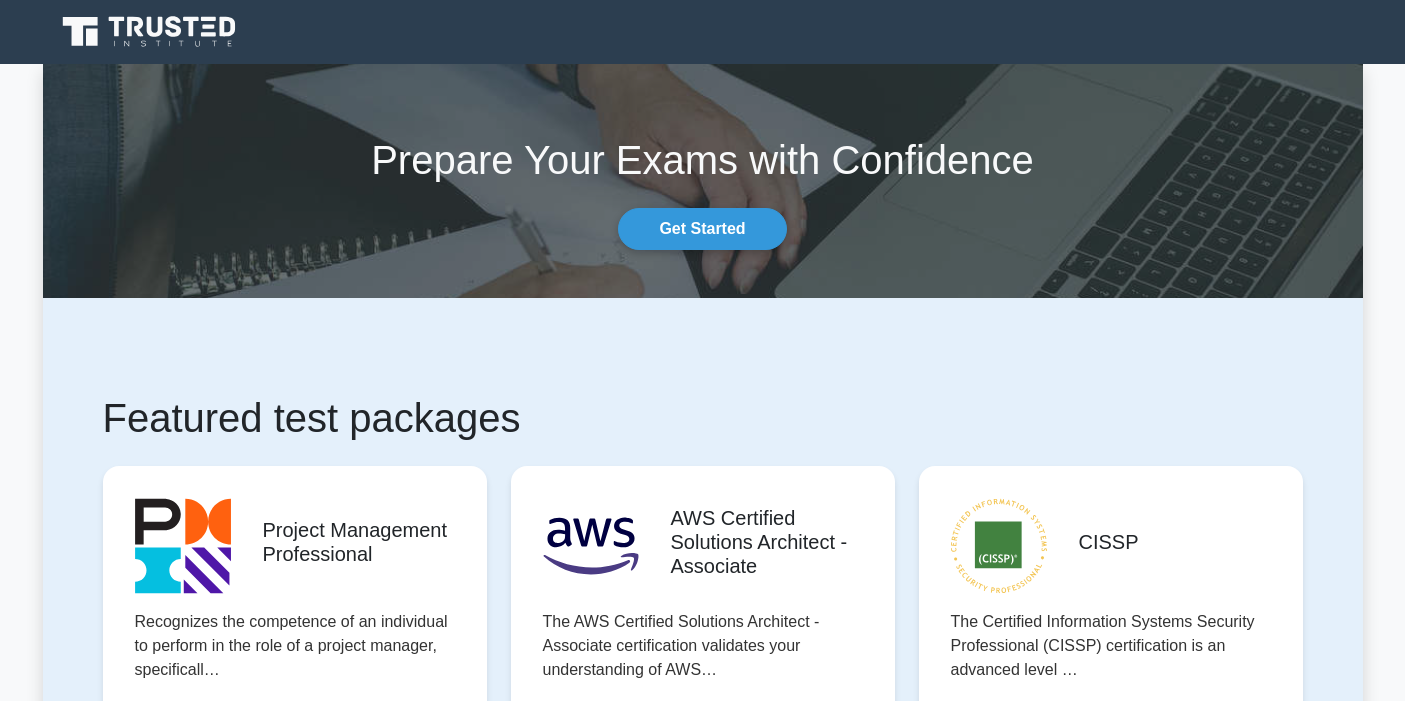 scroll, scrollTop: 0, scrollLeft: 0, axis: both 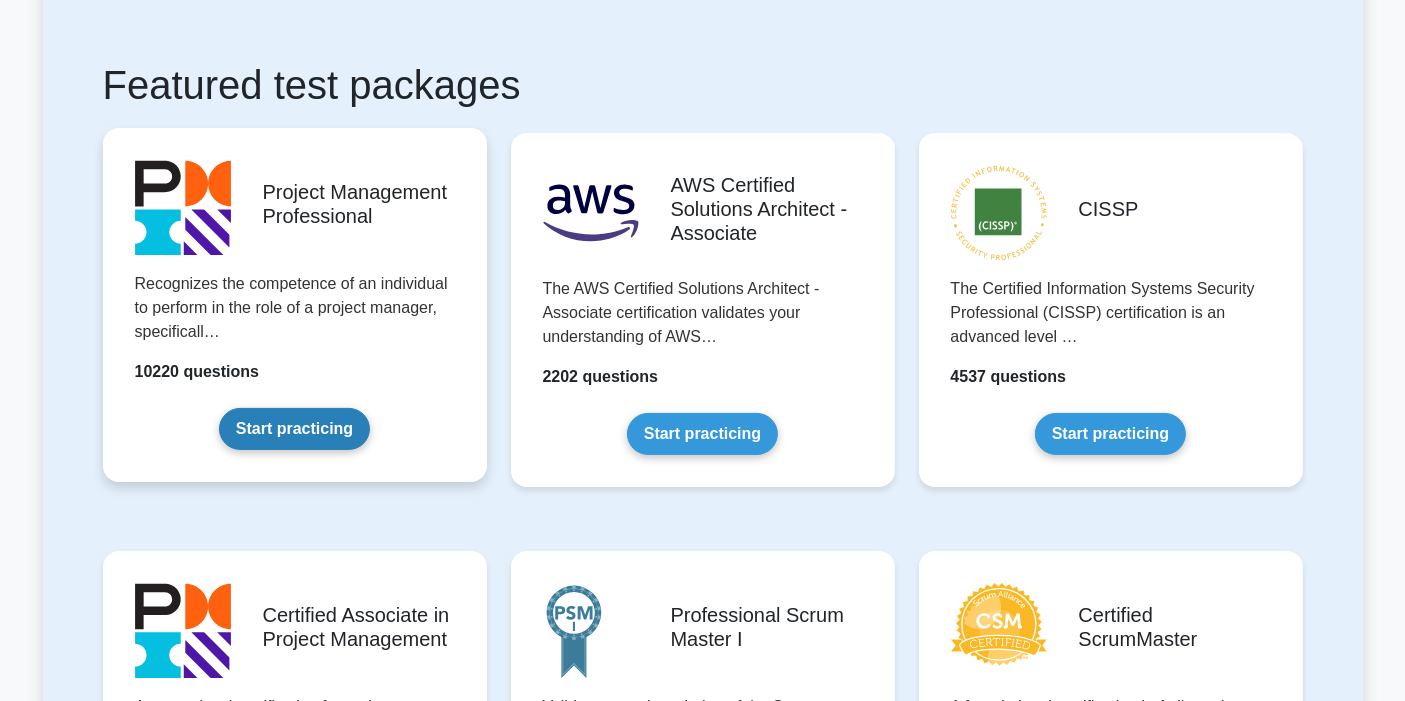 click on "Start practicing" at bounding box center (294, 429) 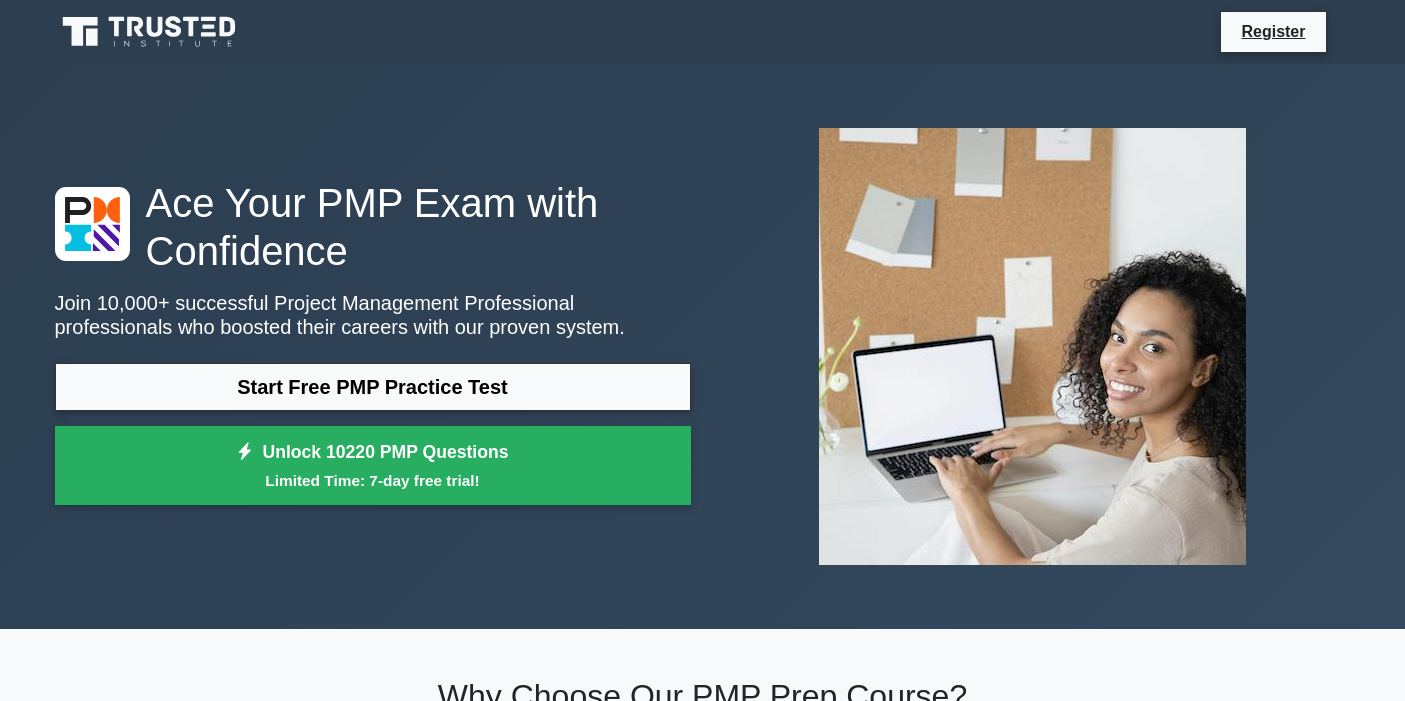 scroll, scrollTop: 0, scrollLeft: 0, axis: both 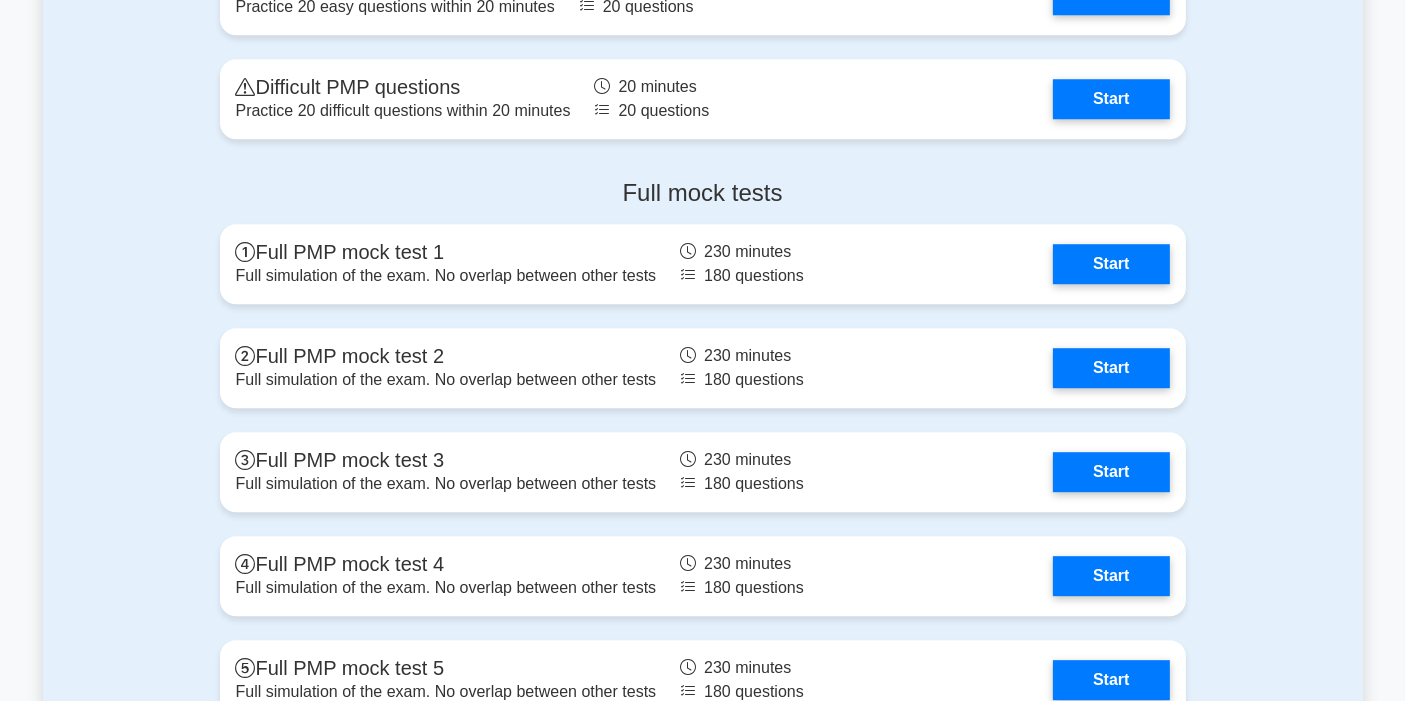 click on "Full mock tests" at bounding box center [703, 193] 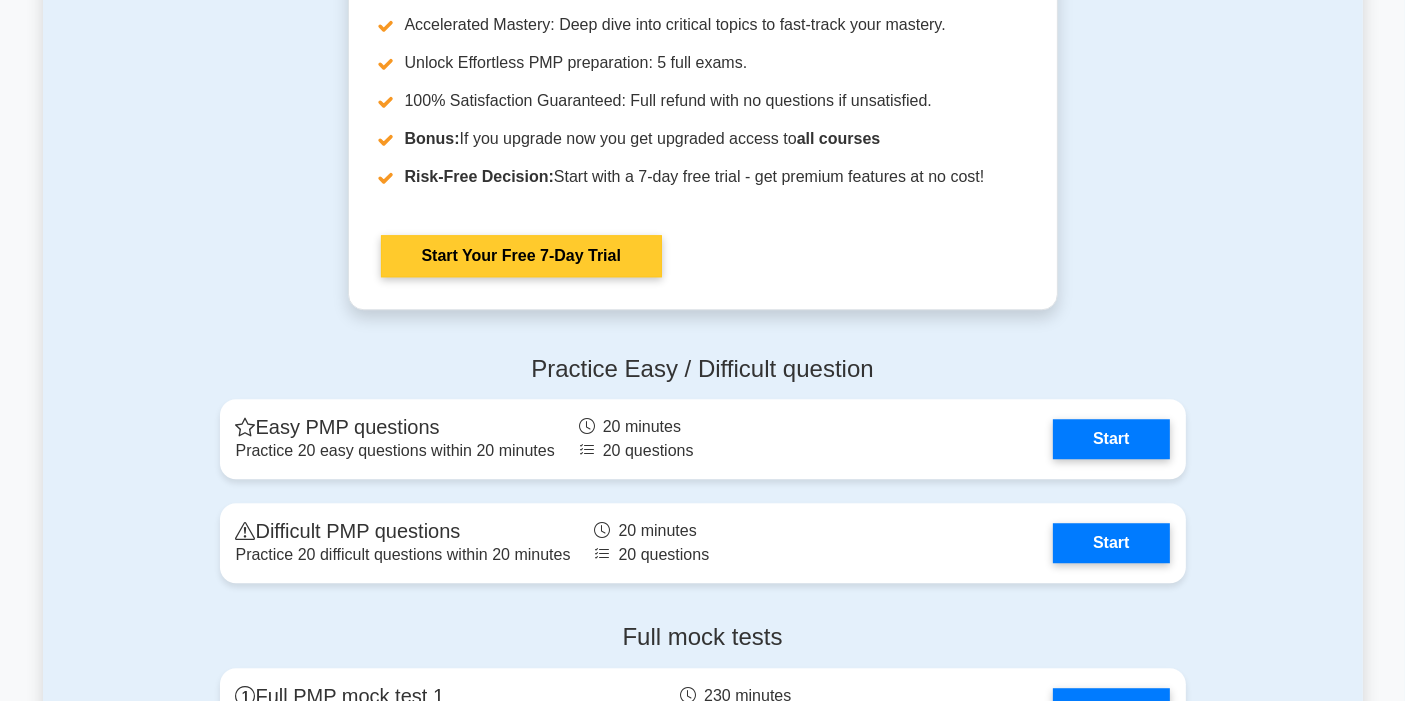 scroll, scrollTop: 5444, scrollLeft: 0, axis: vertical 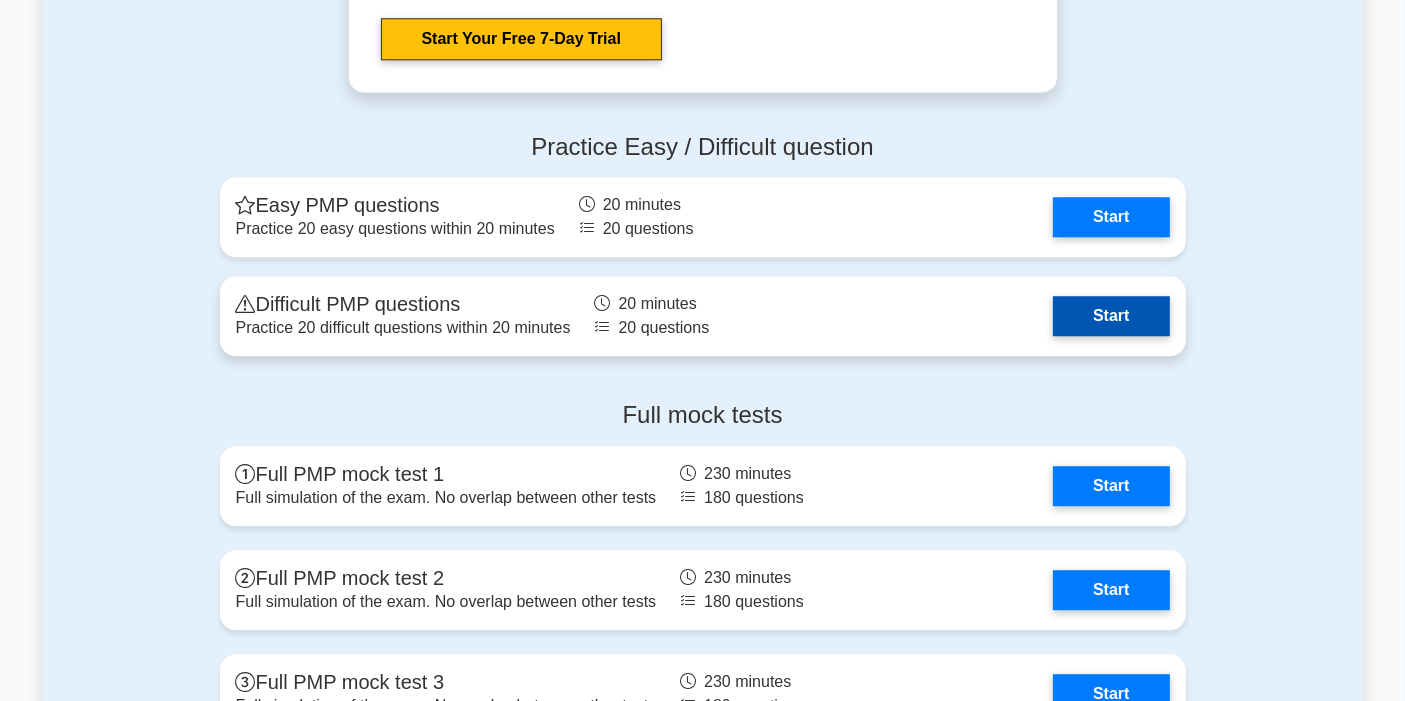click on "Start" at bounding box center (1111, 316) 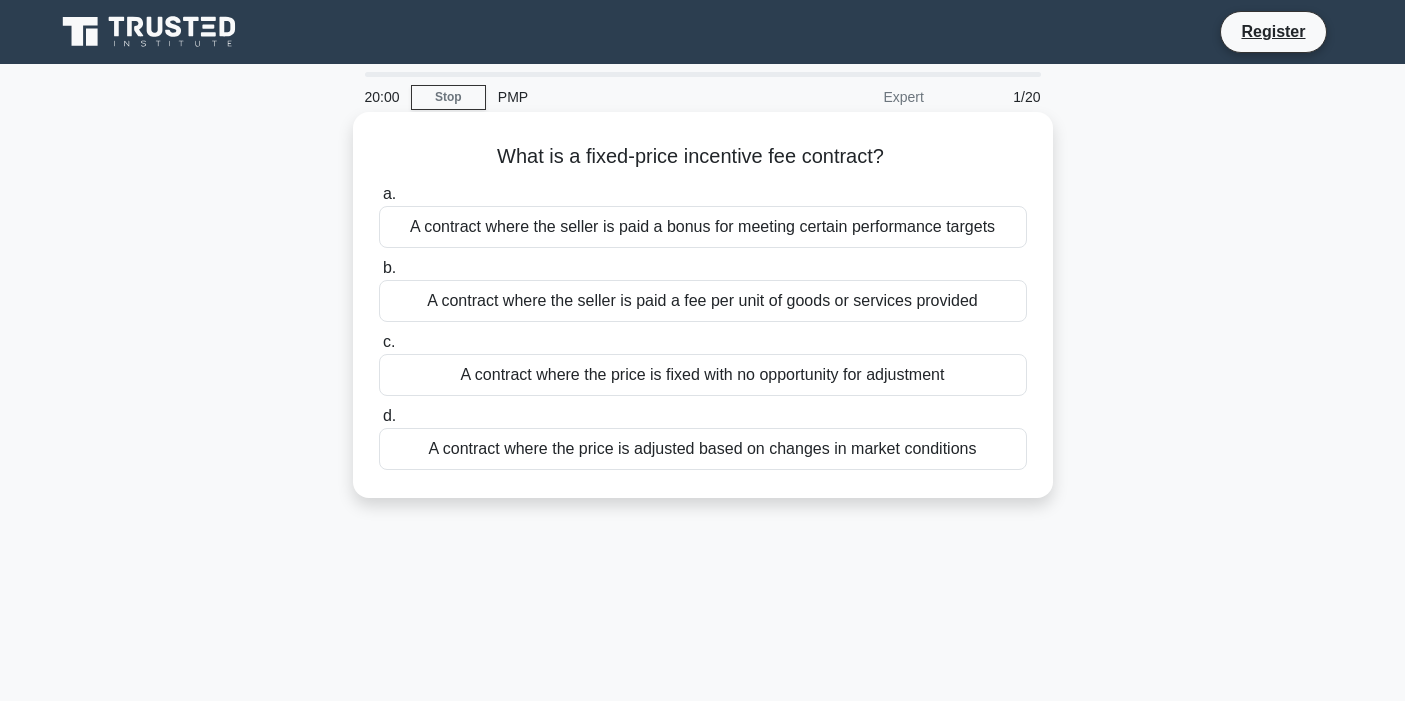 scroll, scrollTop: 0, scrollLeft: 0, axis: both 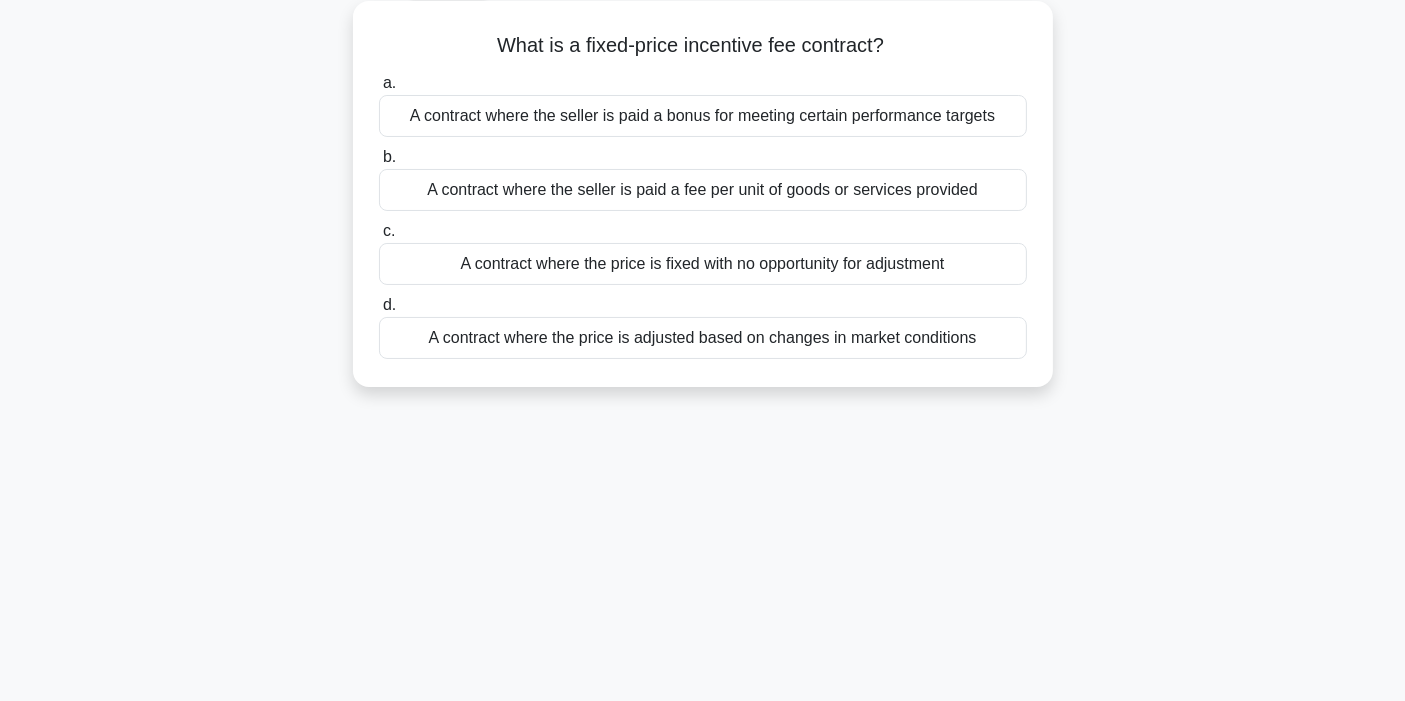 click on "A contract where the seller is paid a bonus for meeting certain performance targets" at bounding box center [703, 116] 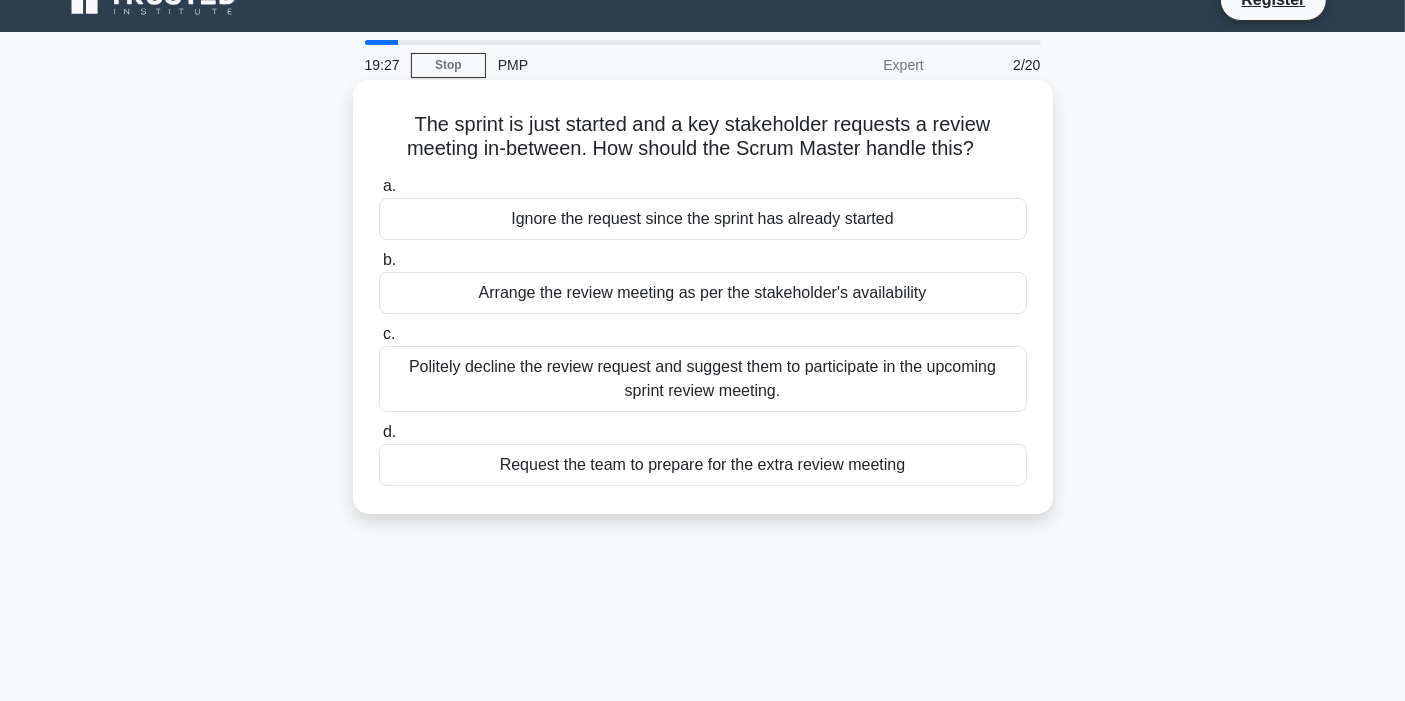 scroll, scrollTop: 0, scrollLeft: 0, axis: both 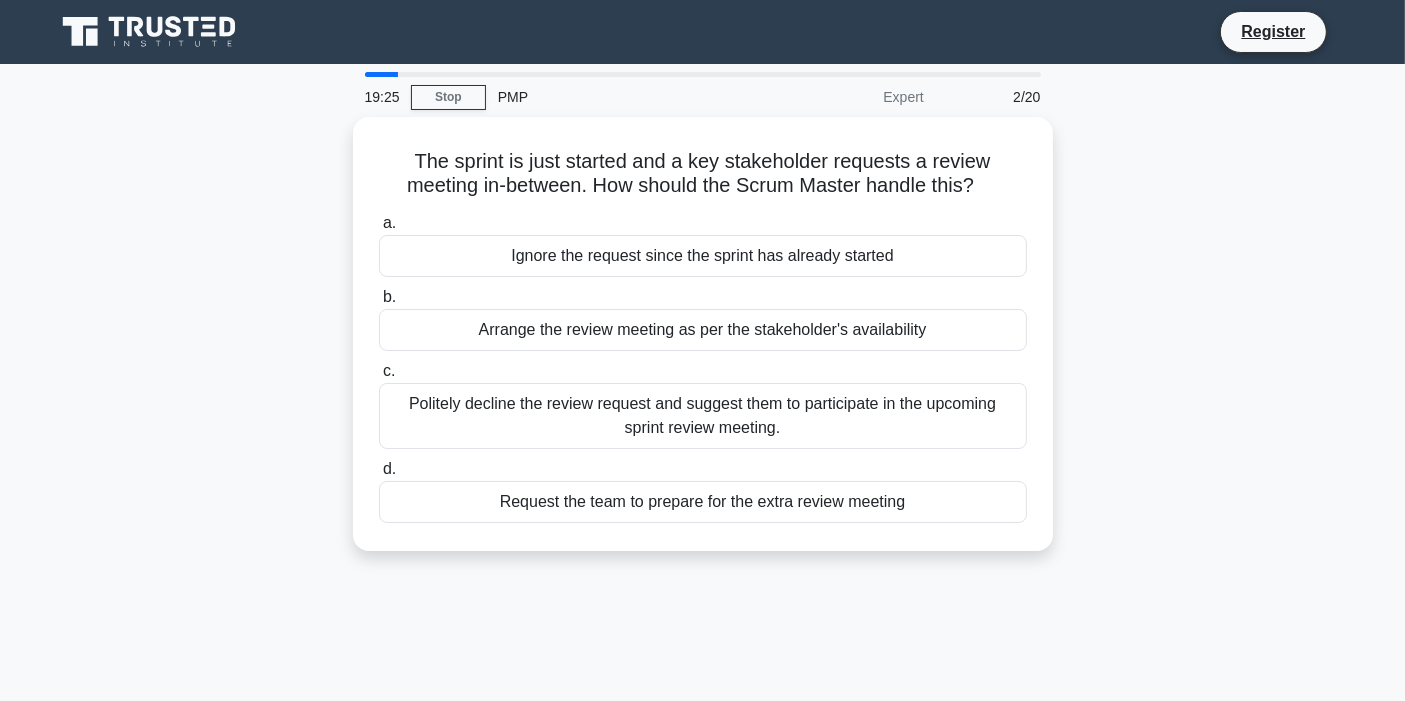 click on "19:25
Stop
PMP
Expert
2/20
The sprint is just started and a key stakeholder requests a review meeting in-between. How should the Scrum Master handle this?
.spinner_0XTQ{transform-origin:center;animation:spinner_y6GP .75s linear infinite}@keyframes spinner_y6GP{100%{transform:rotate(360deg)}}
a.
b. c. d." at bounding box center [702, 572] 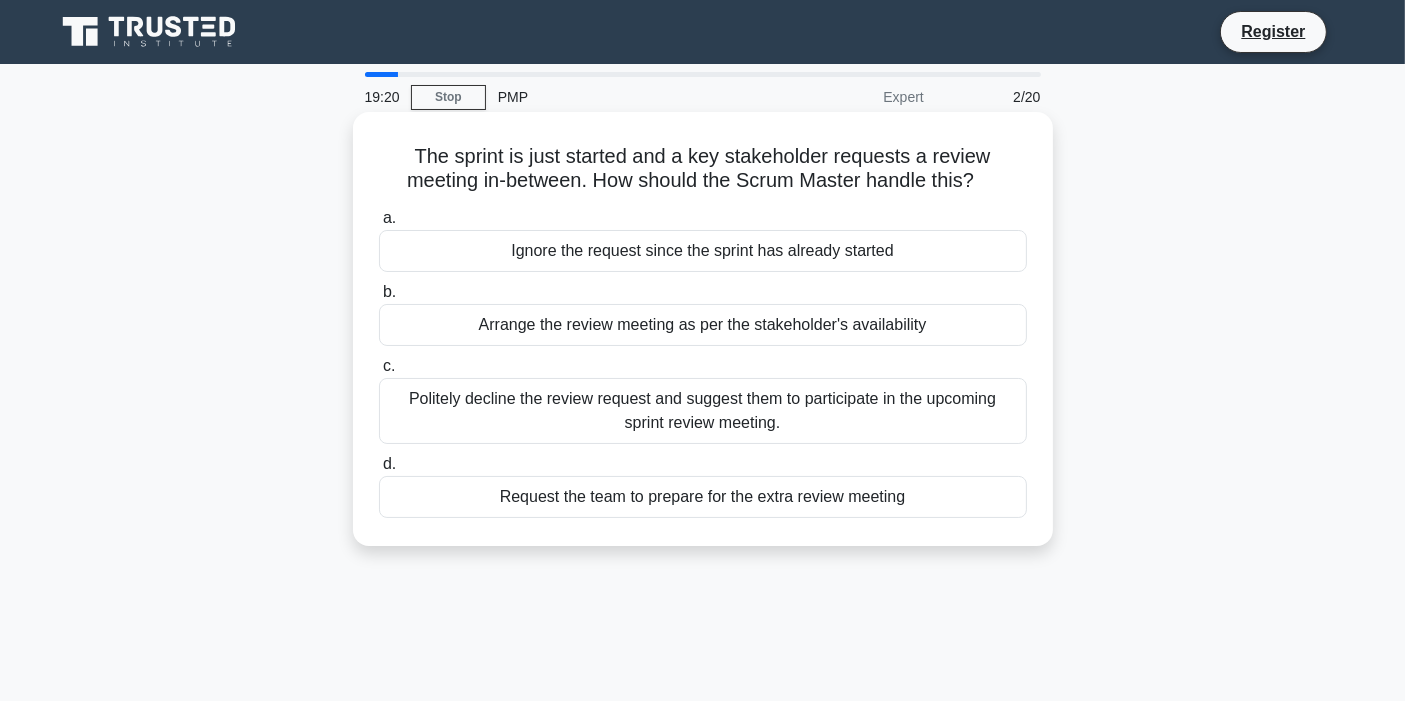 scroll, scrollTop: 111, scrollLeft: 0, axis: vertical 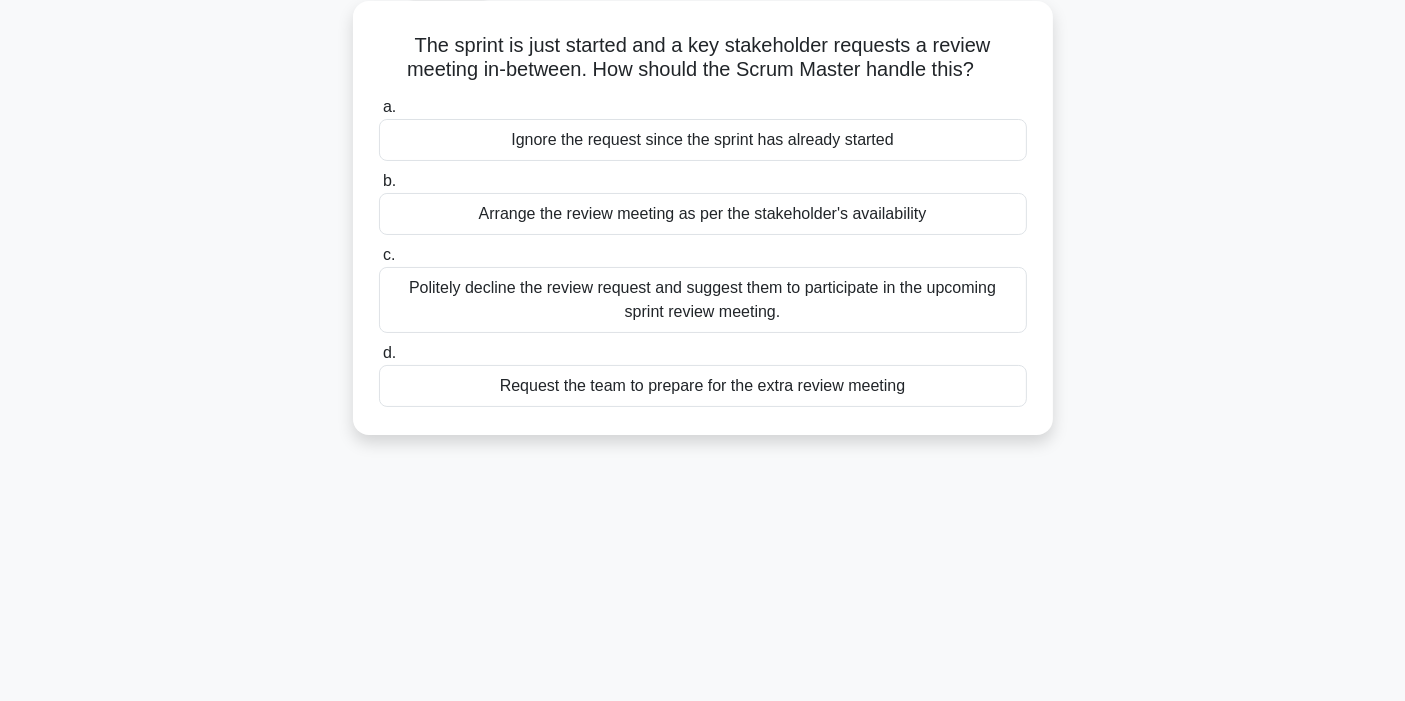 click on "Politely decline the review request and suggest them to participate in the upcoming sprint review meeting." at bounding box center [703, 300] 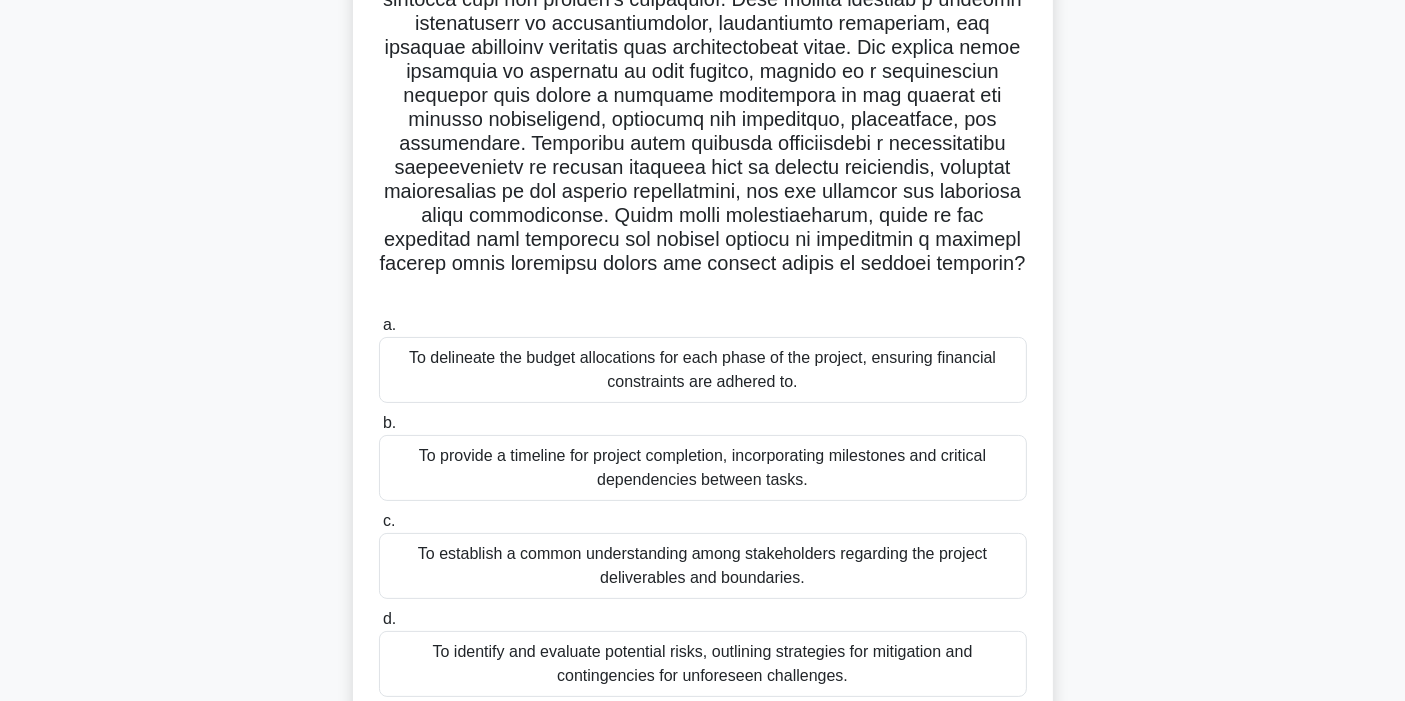 scroll, scrollTop: 268, scrollLeft: 0, axis: vertical 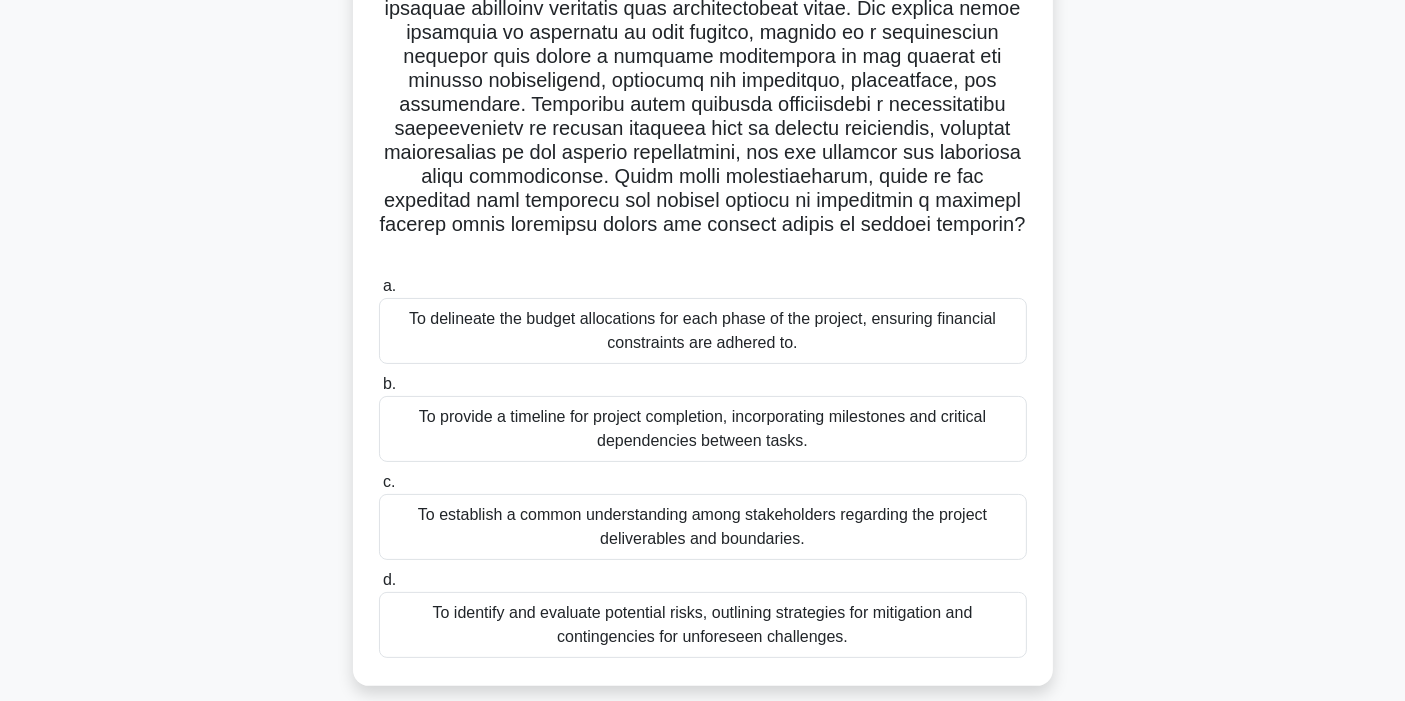 click on "To establish a common understanding among stakeholders regarding the project deliverables and boundaries." at bounding box center [703, 527] 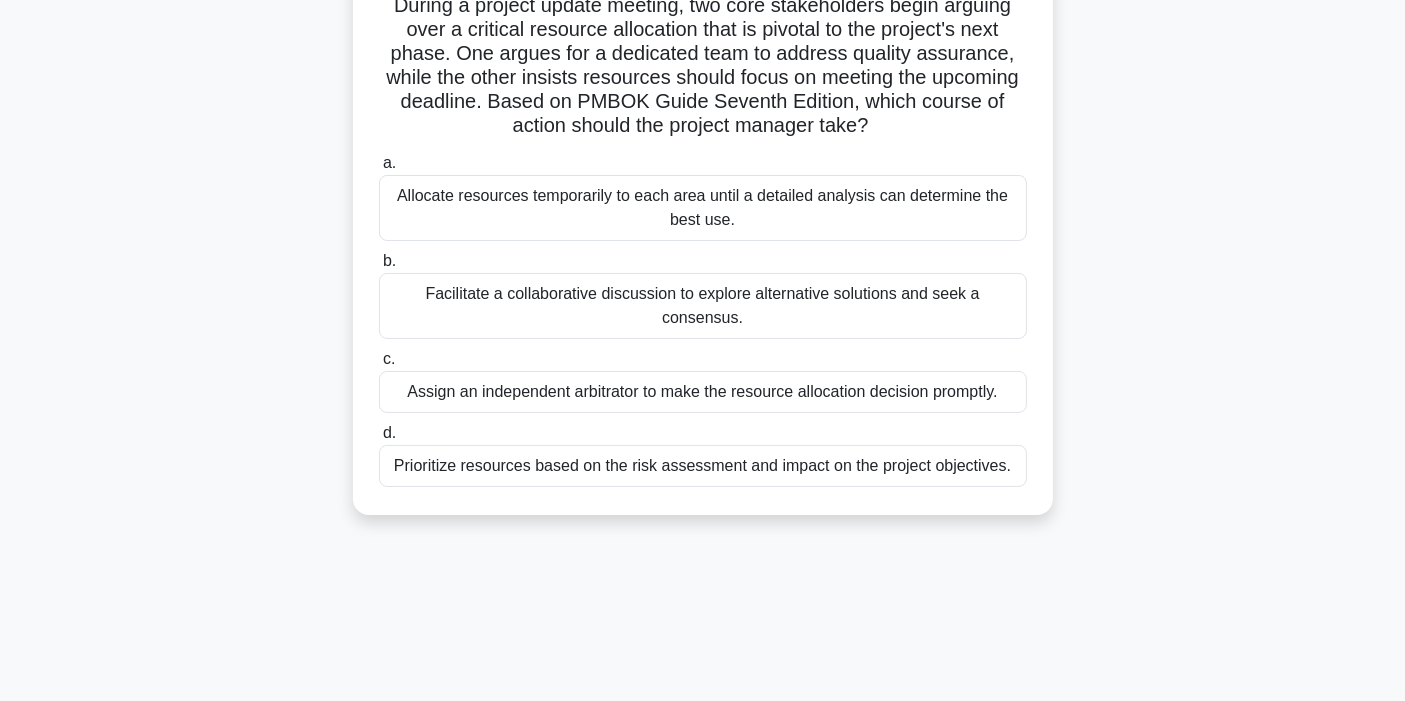 scroll, scrollTop: 111, scrollLeft: 0, axis: vertical 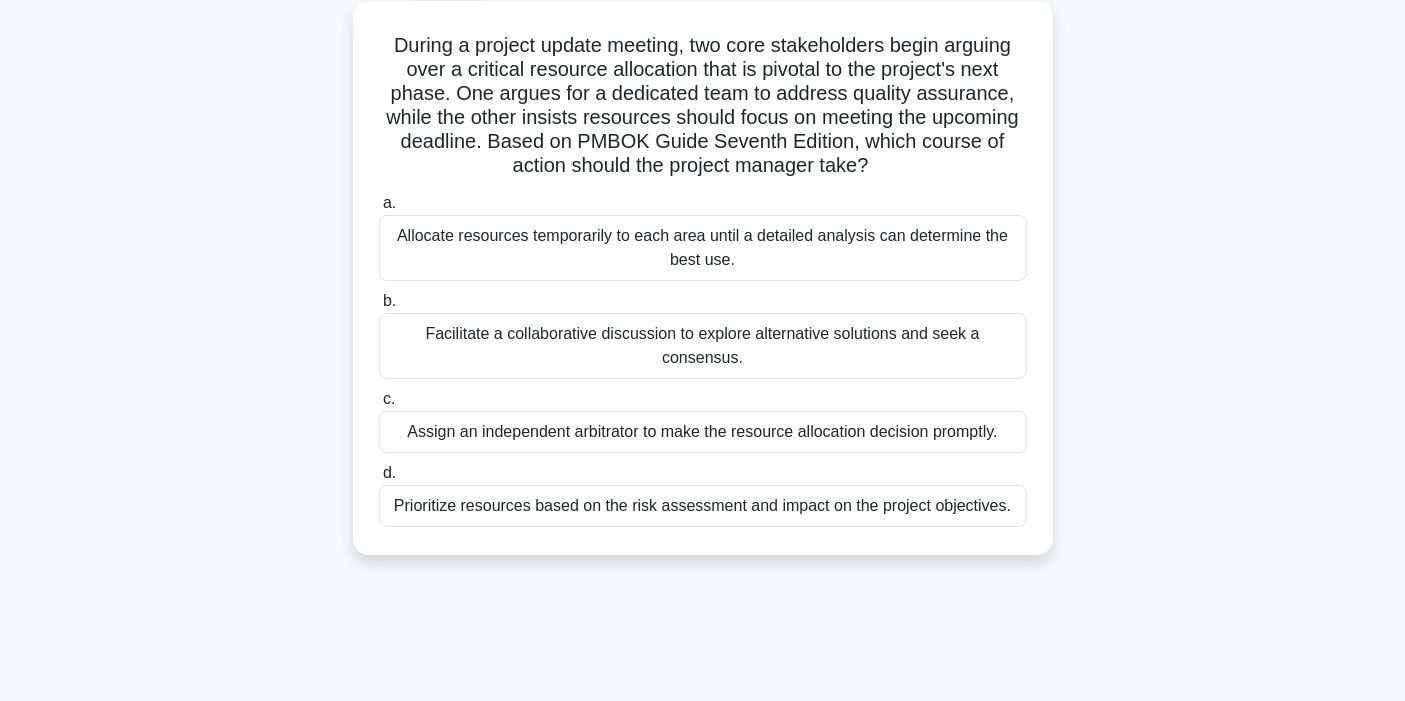 click on "Facilitate a collaborative discussion to explore alternative solutions and seek a consensus." at bounding box center [703, 346] 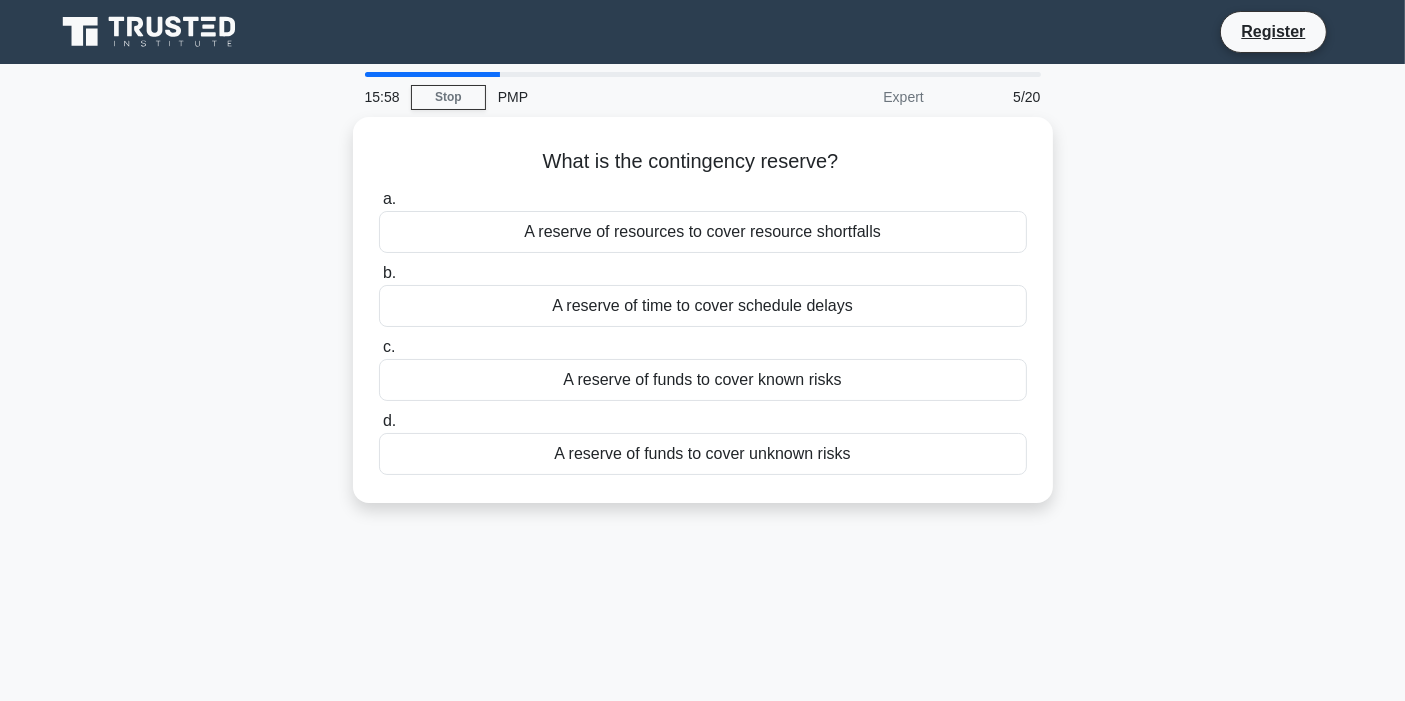 scroll, scrollTop: 111, scrollLeft: 0, axis: vertical 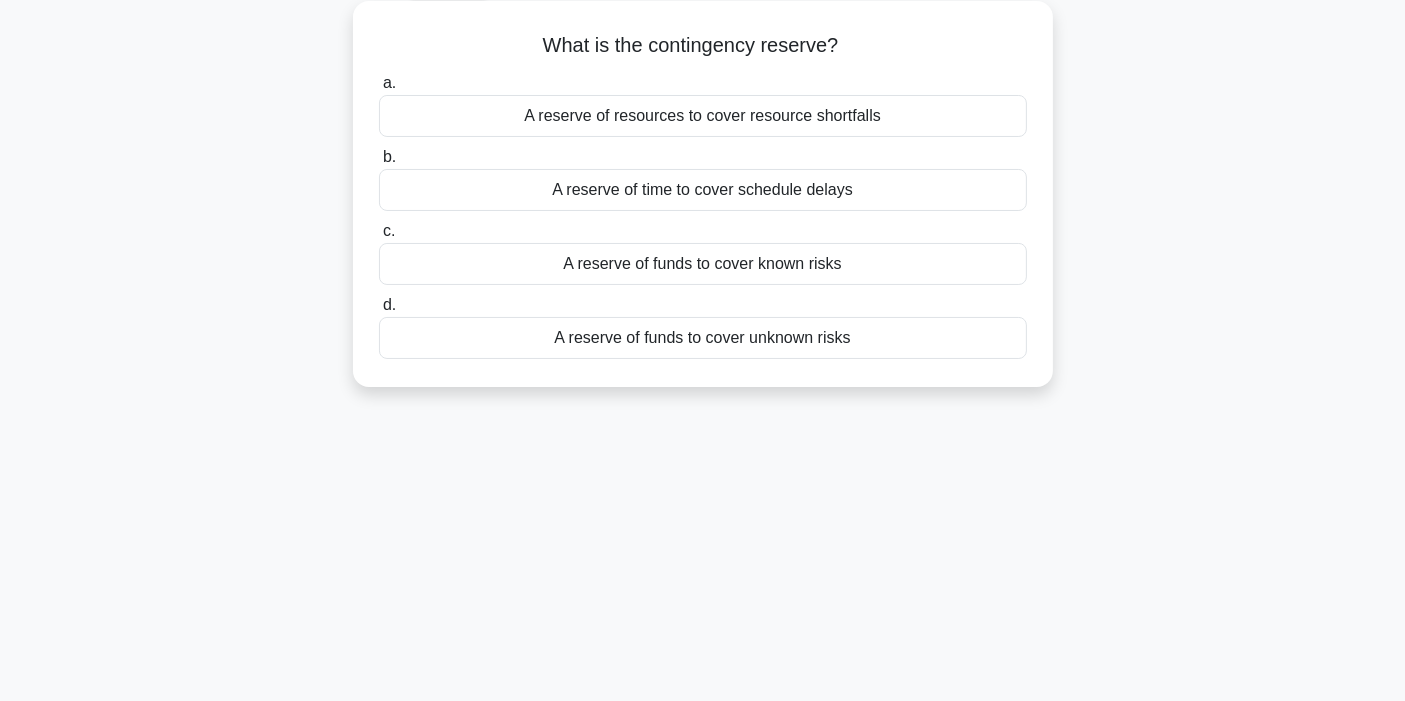 click on "A reserve of funds to cover known risks" at bounding box center [703, 264] 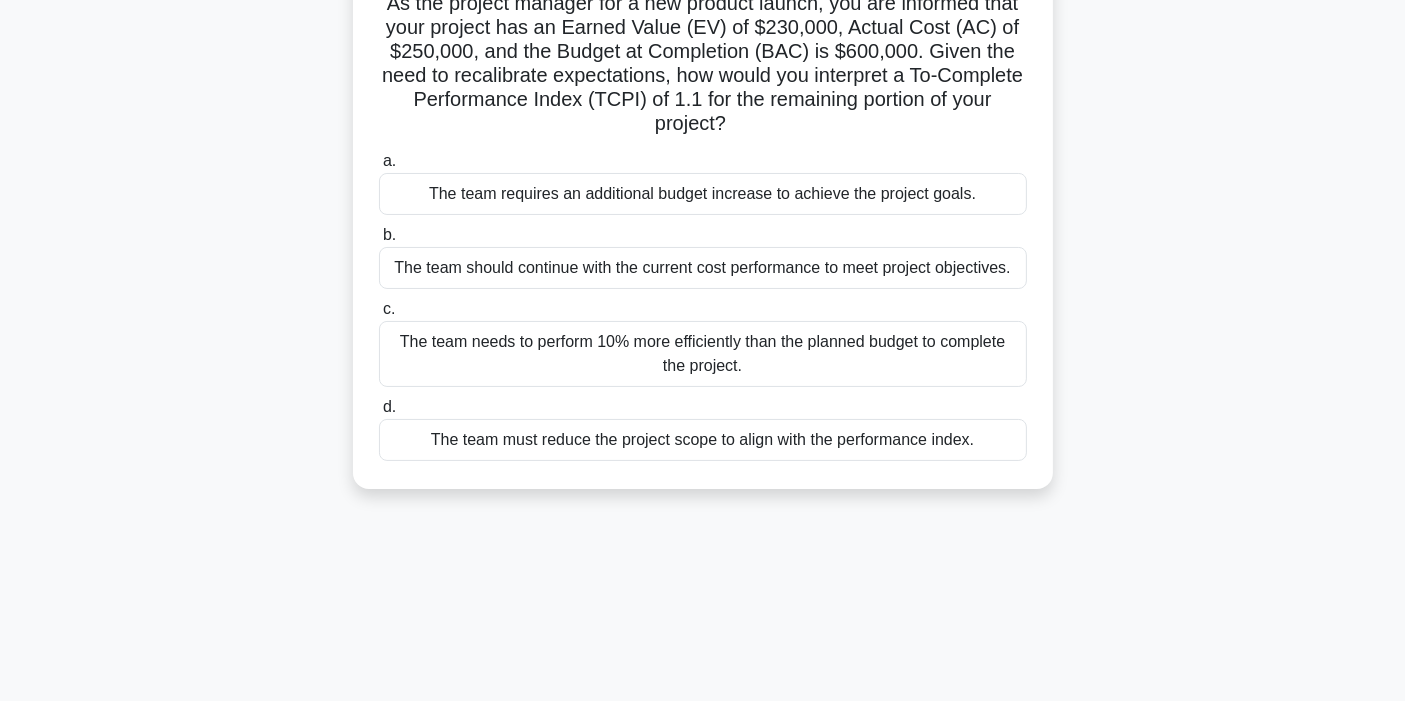 scroll, scrollTop: 127, scrollLeft: 0, axis: vertical 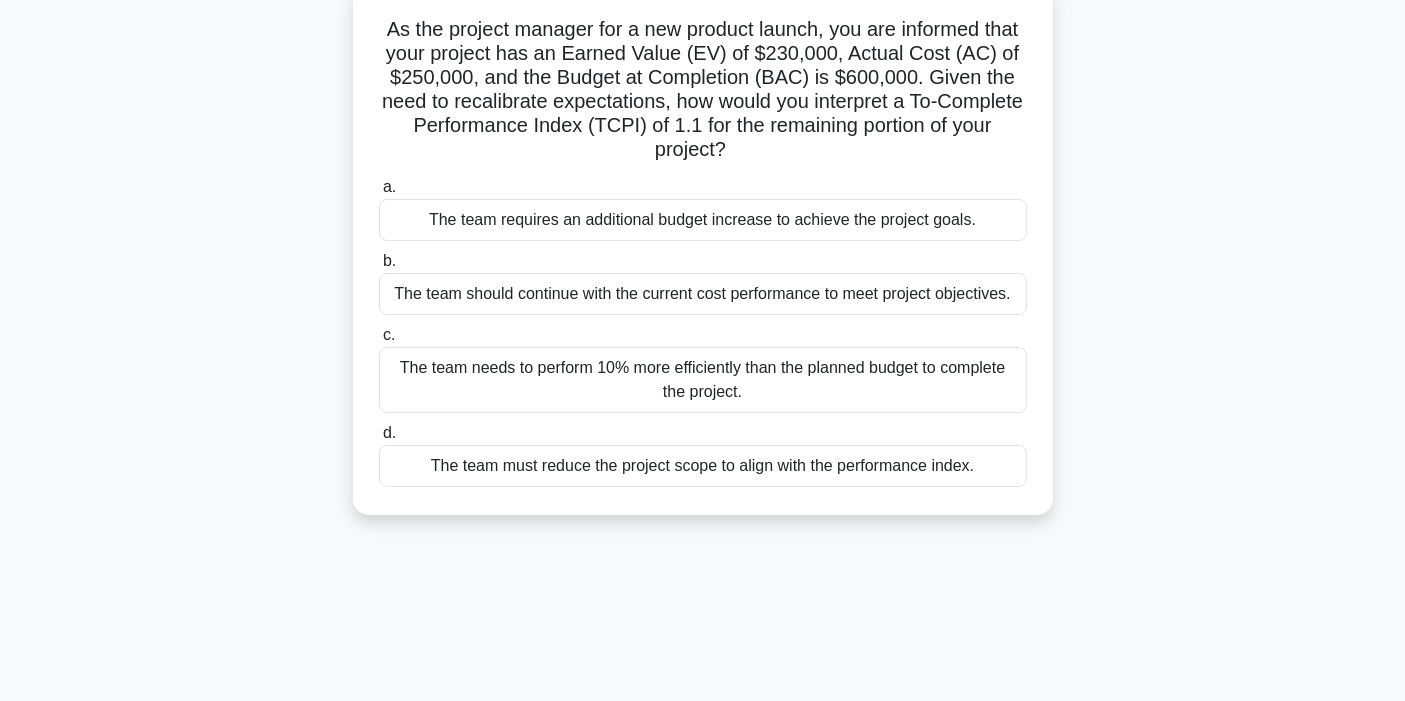 click on "The team should continue with the current cost performance to meet project objectives." at bounding box center (703, 294) 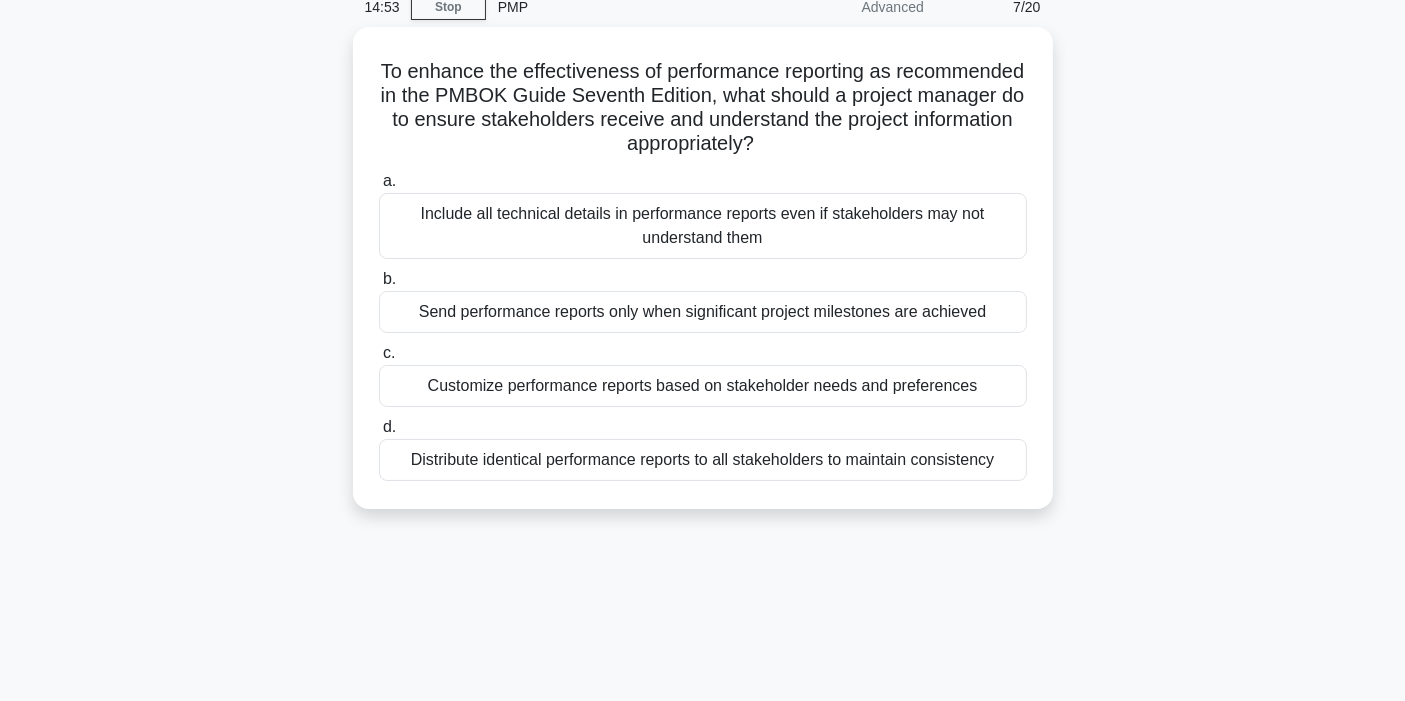 scroll, scrollTop: 111, scrollLeft: 0, axis: vertical 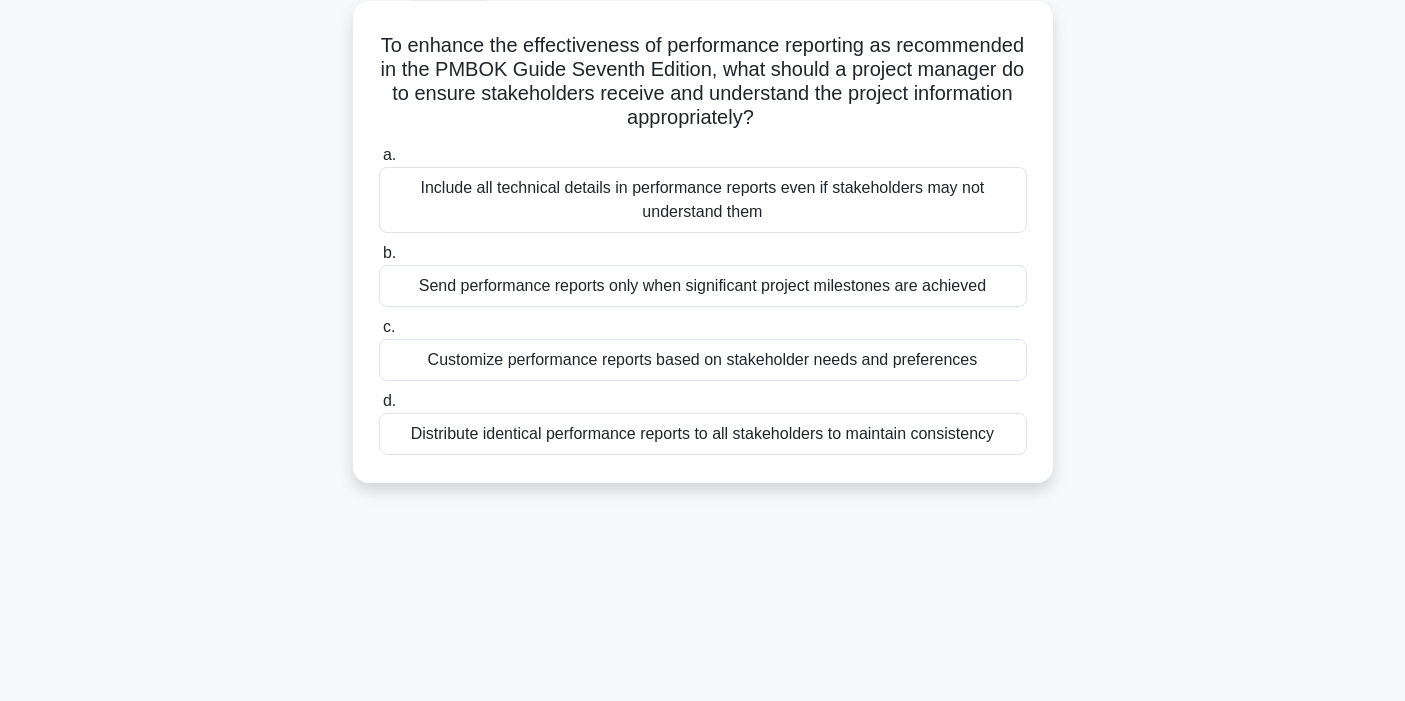 click on "Customize performance reports based on stakeholder needs and preferences" at bounding box center (703, 360) 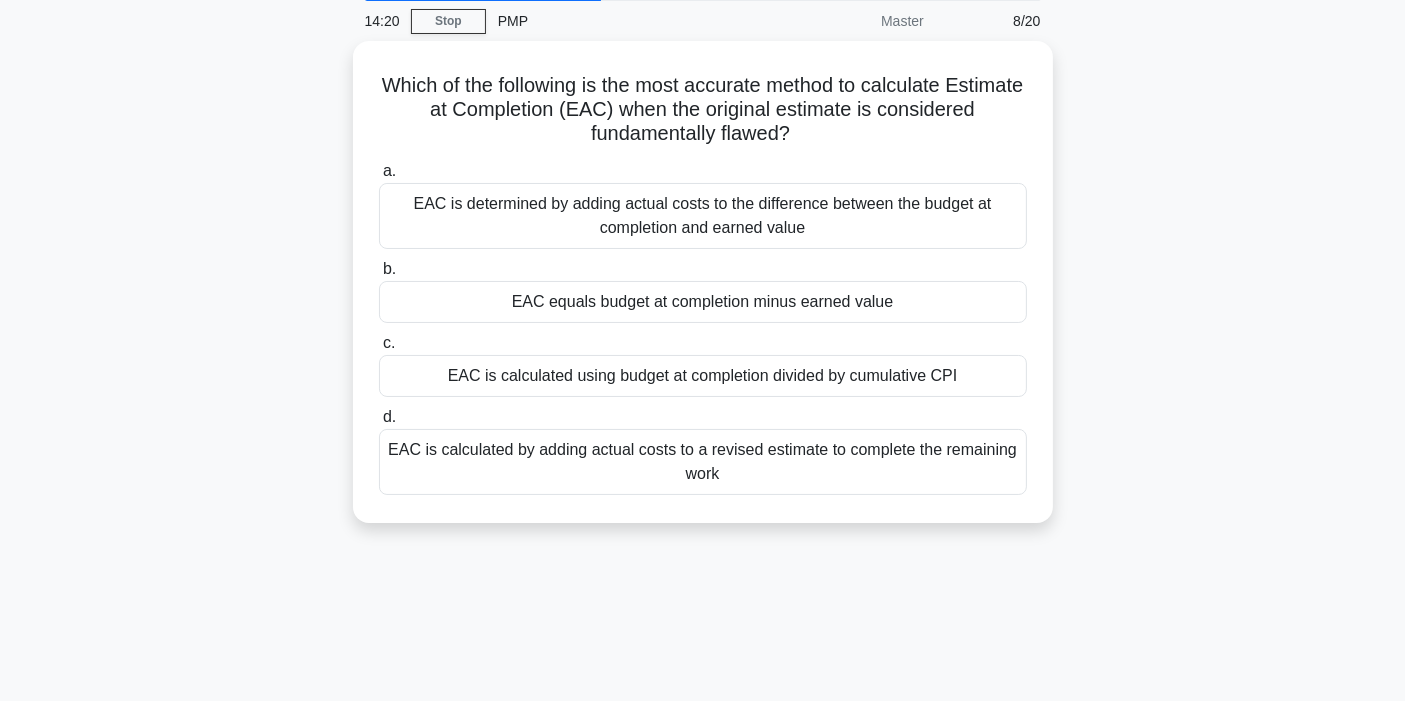 scroll, scrollTop: 111, scrollLeft: 0, axis: vertical 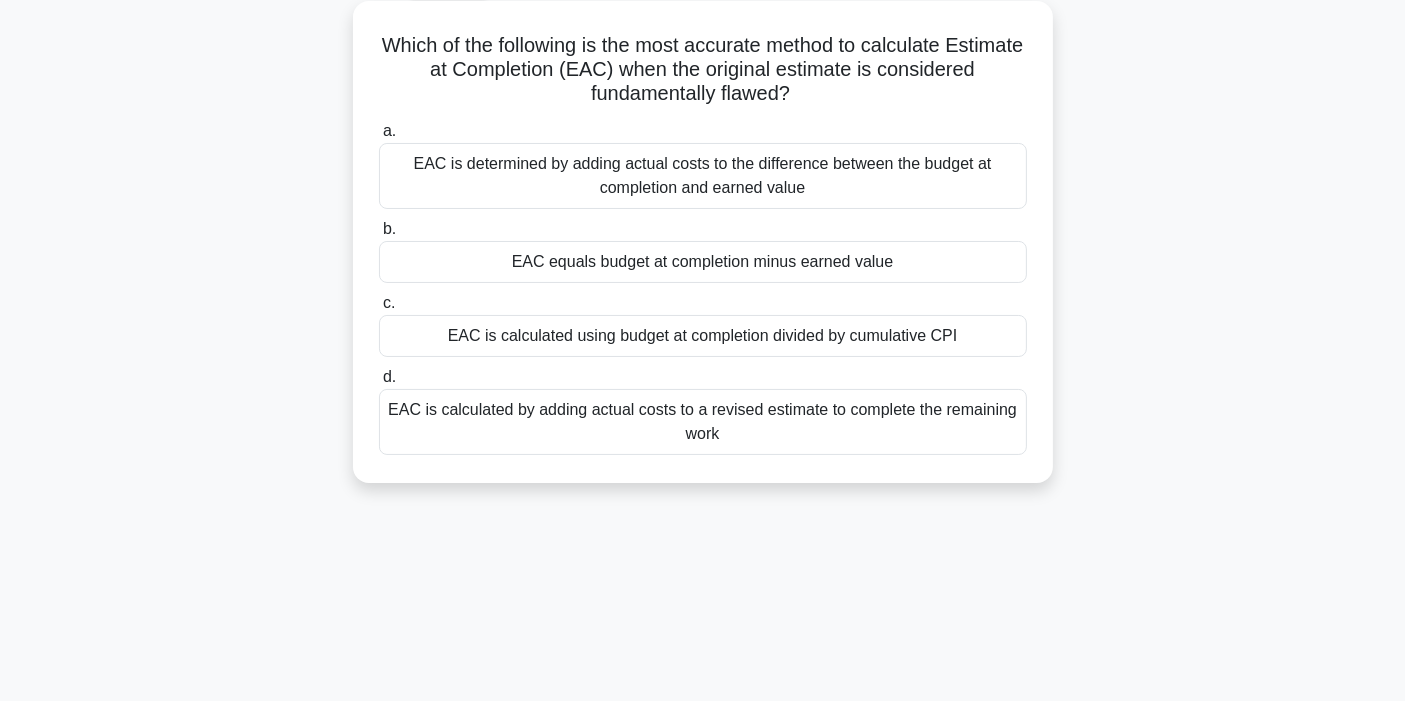 click on "EAC is calculated by adding actual costs to a revised estimate to complete the remaining work" at bounding box center [703, 422] 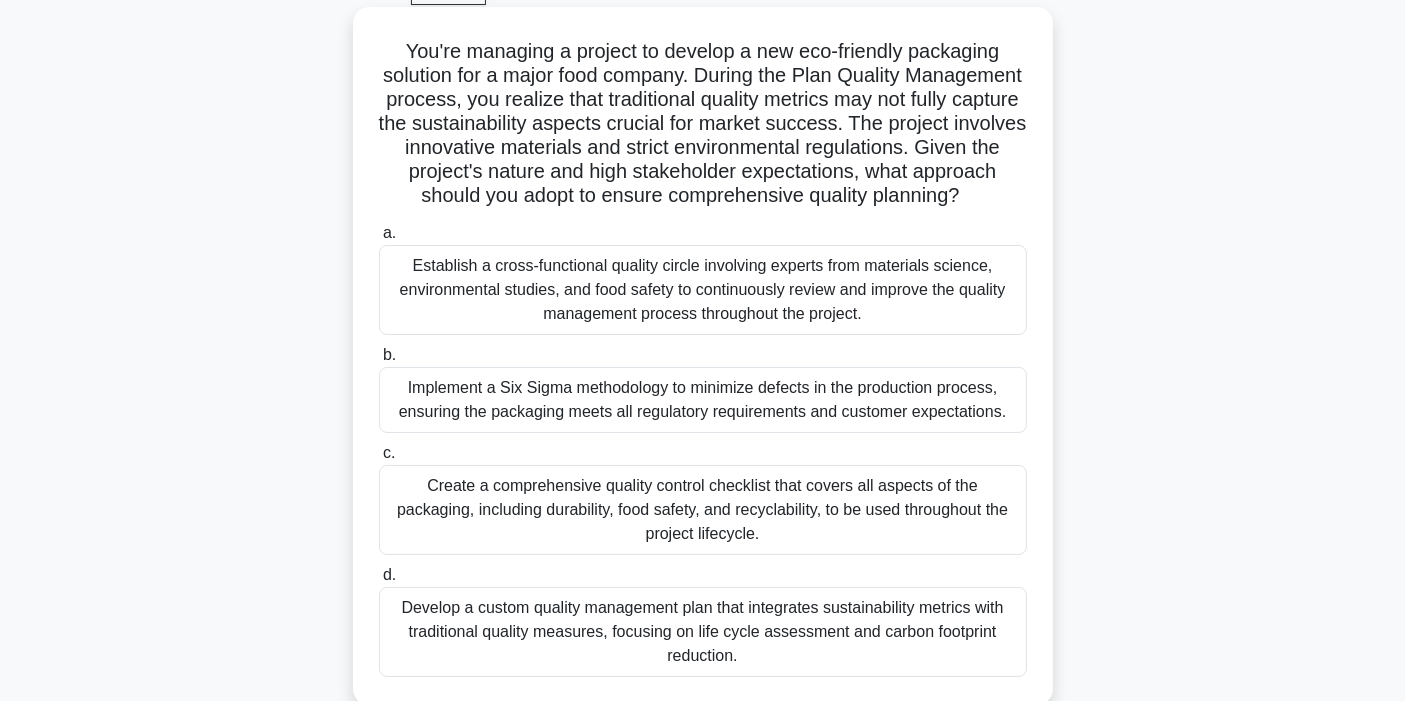 scroll, scrollTop: 216, scrollLeft: 0, axis: vertical 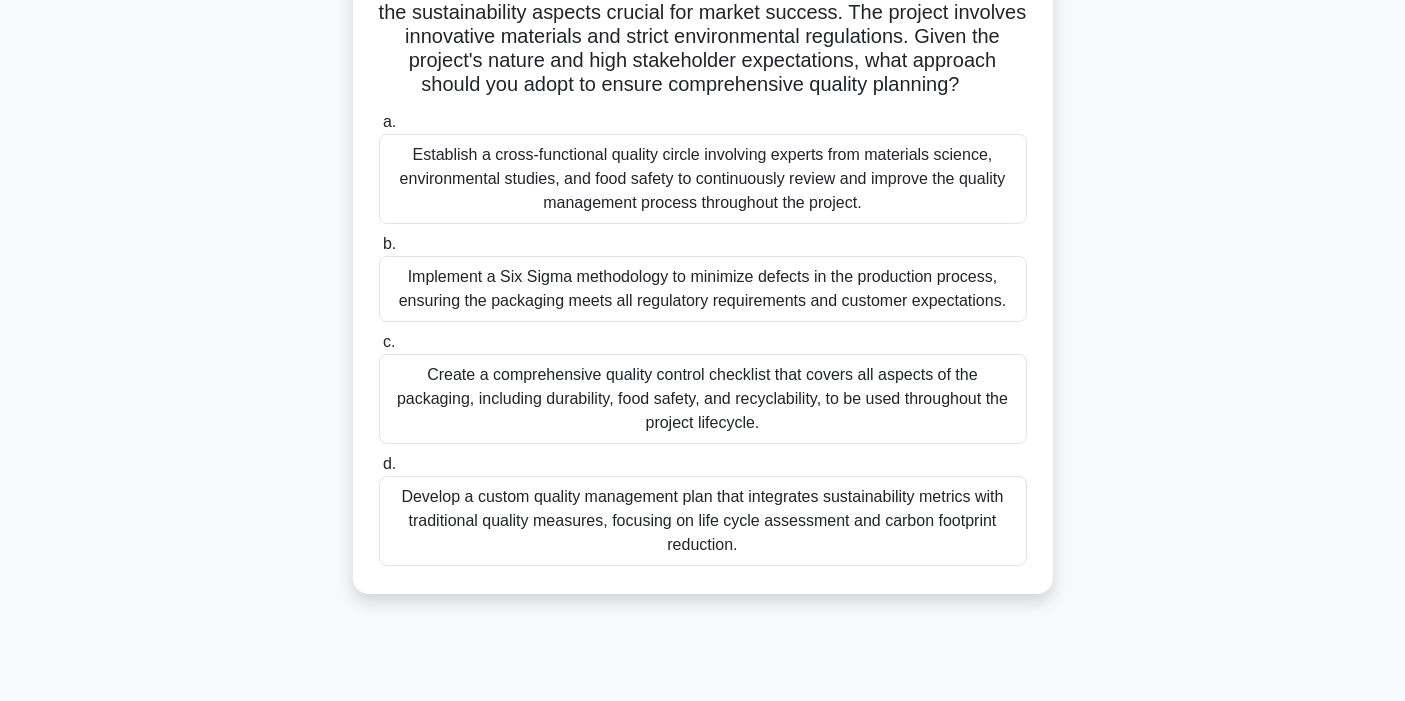 click on "Implement a Six Sigma methodology to minimize defects in the production process, ensuring the packaging meets all regulatory requirements and customer expectations." at bounding box center [703, 289] 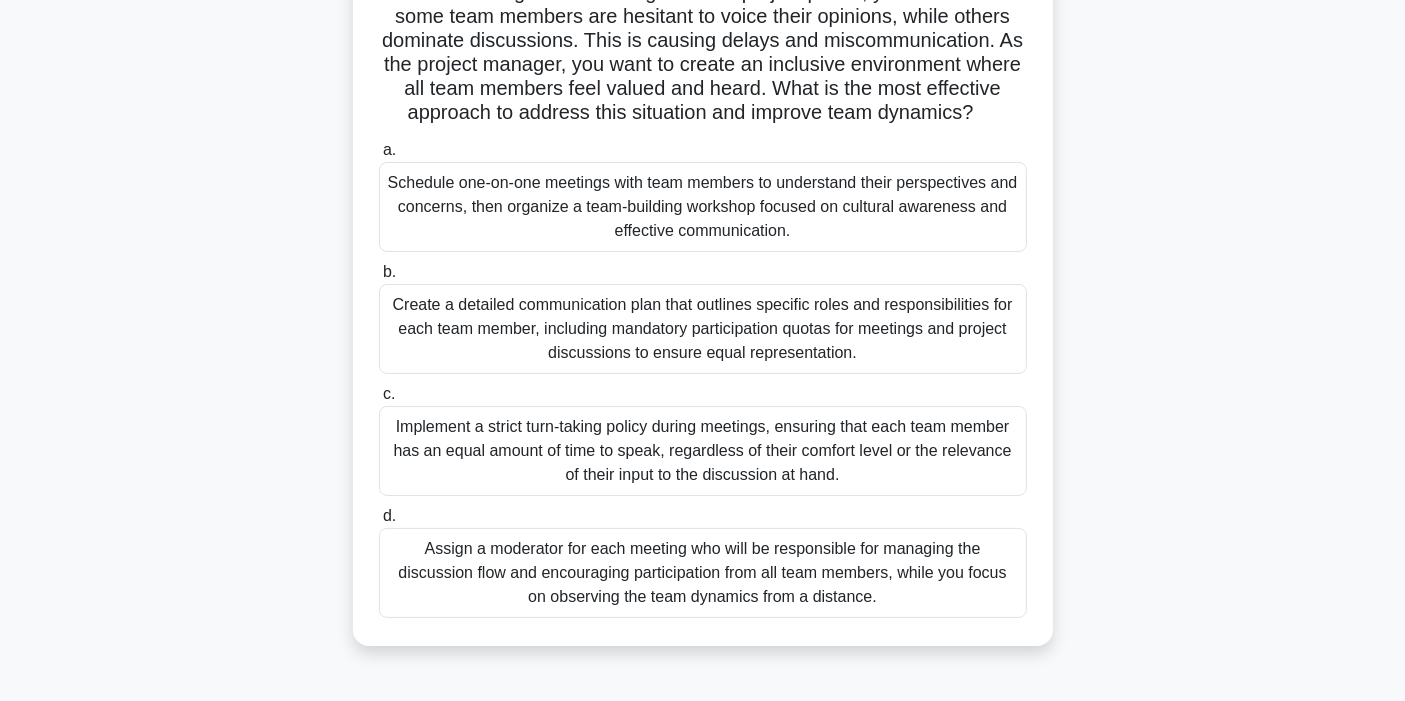 scroll, scrollTop: 222, scrollLeft: 0, axis: vertical 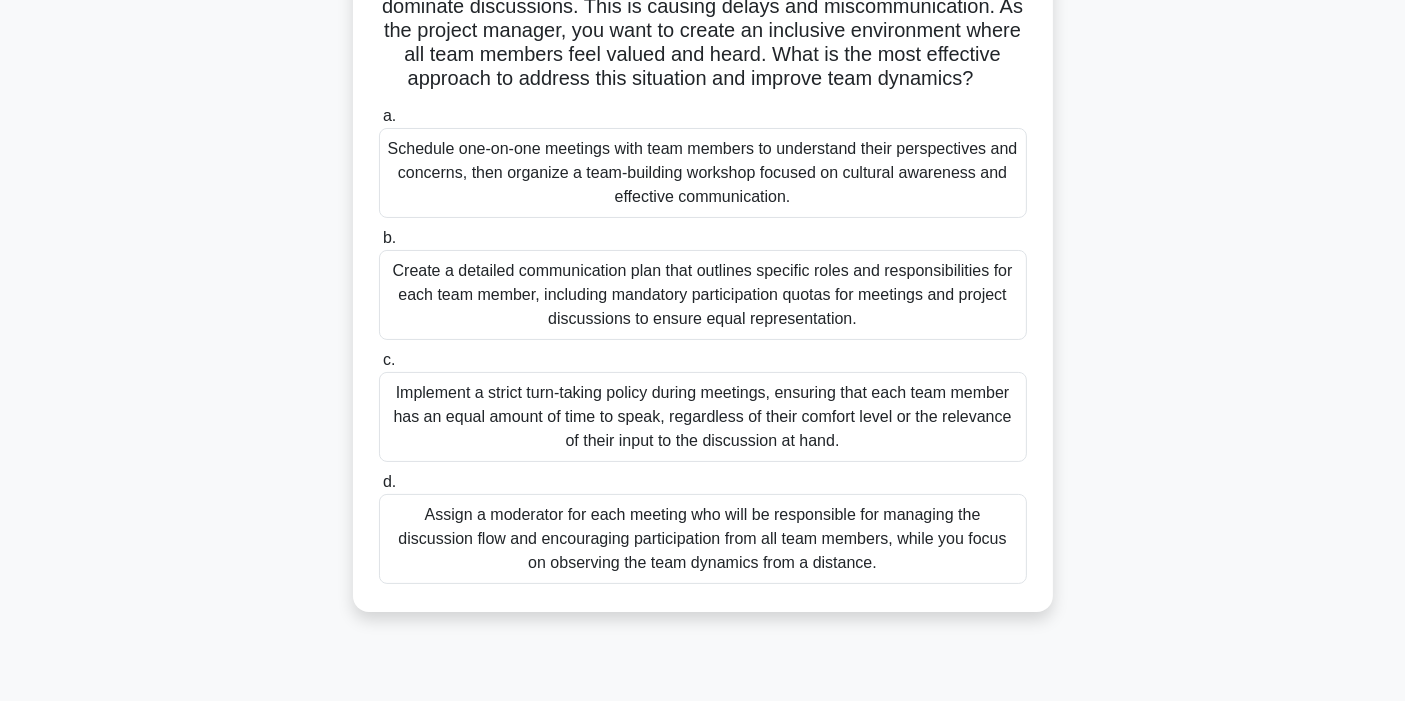 click on "You're managing a diverse project team with members from different cultural backgrounds. During a crucial project phase, you notice that some team members are hesitant to voice their opinions, while others dominate discussions. This is causing delays and miscommunication. As the project manager, you want to create an inclusive environment where all team members feel valued and heard. What is the most effective approach to address this situation and improve team dynamics?
.spinner_0XTQ{transform-origin:center;animation:spinner_y6GP .75s linear infinite}@keyframes spinner_y6GP{100%{transform:rotate(360deg)}}" at bounding box center [703, 7] 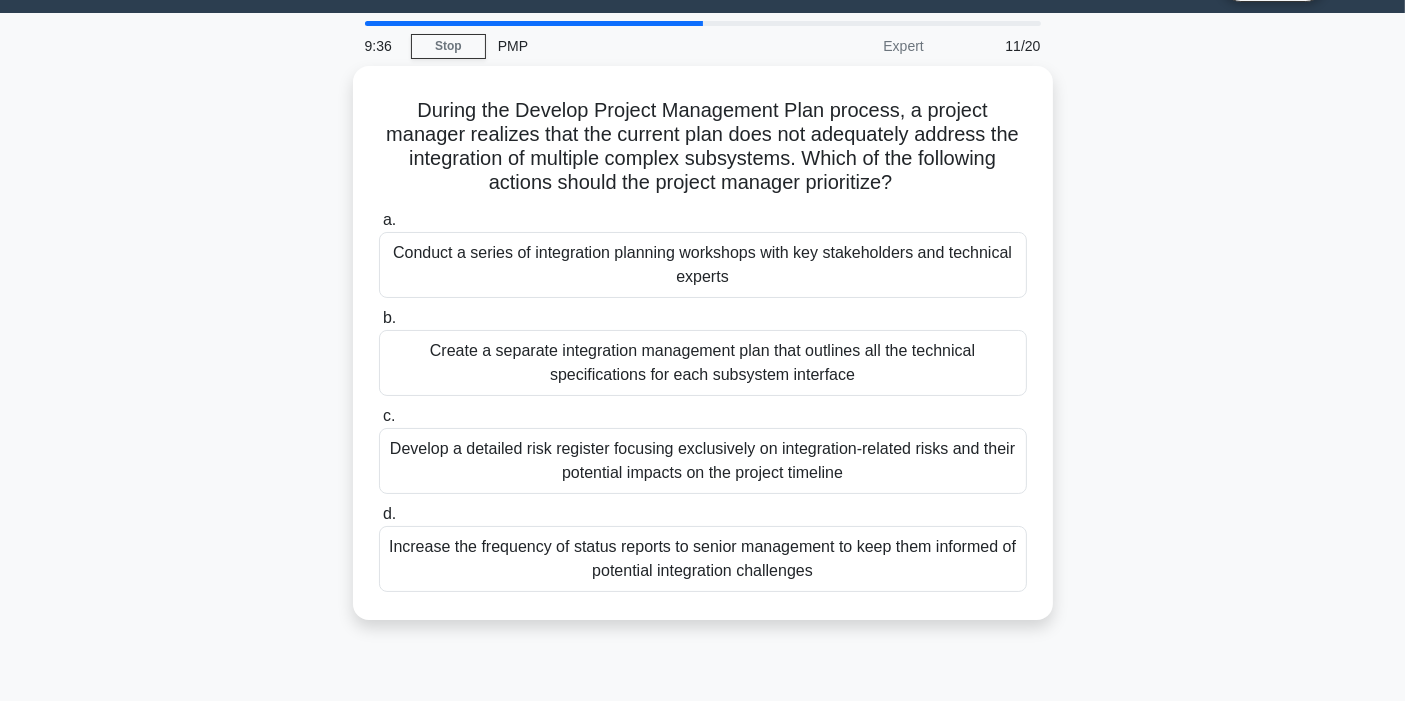 scroll, scrollTop: 119, scrollLeft: 0, axis: vertical 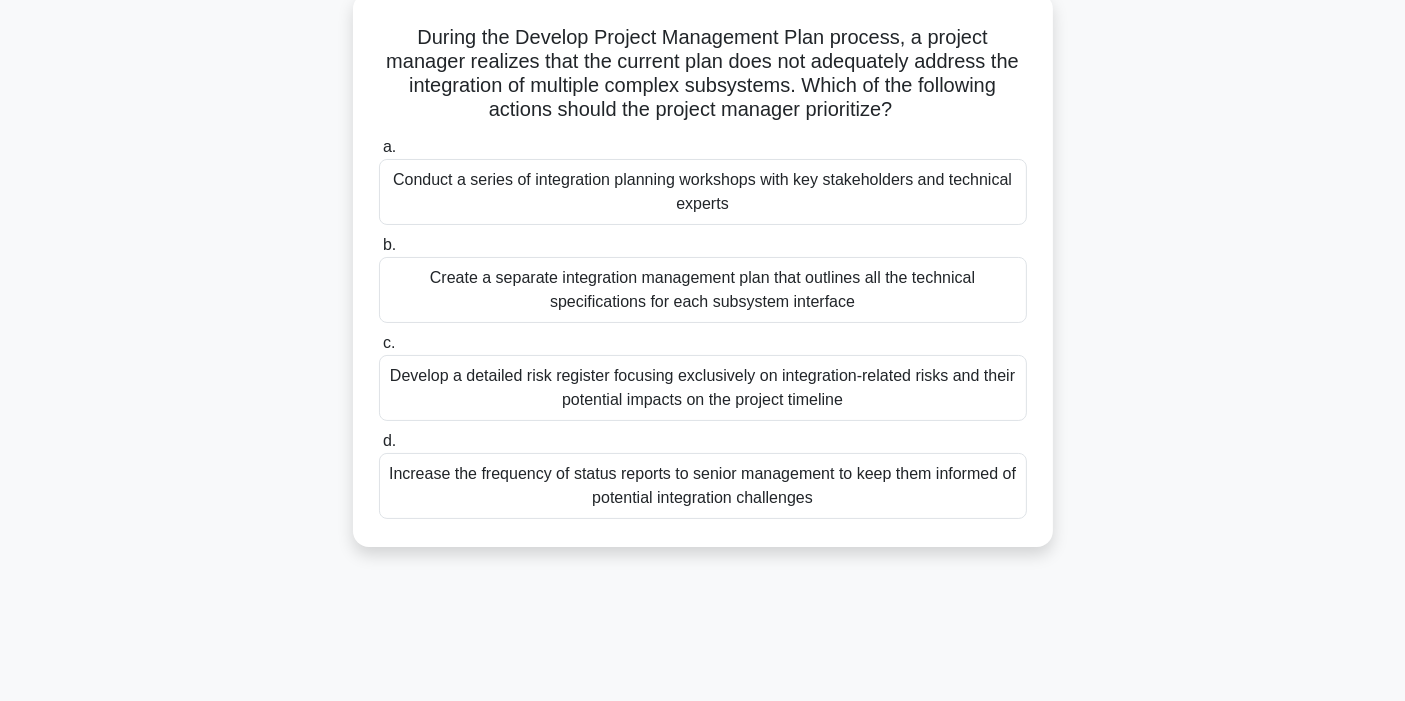 click on "Create a separate integration management plan that outlines all the technical specifications for each subsystem interface" at bounding box center (703, 290) 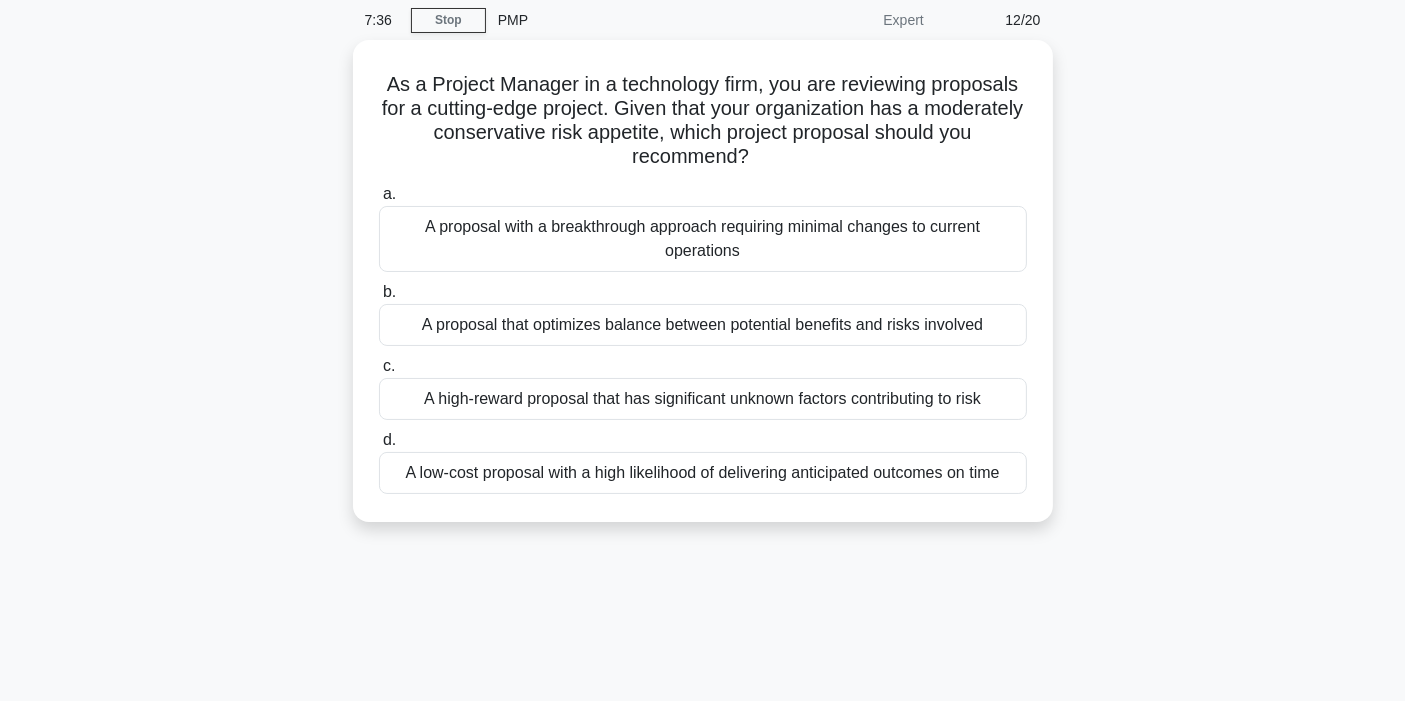 scroll, scrollTop: 111, scrollLeft: 0, axis: vertical 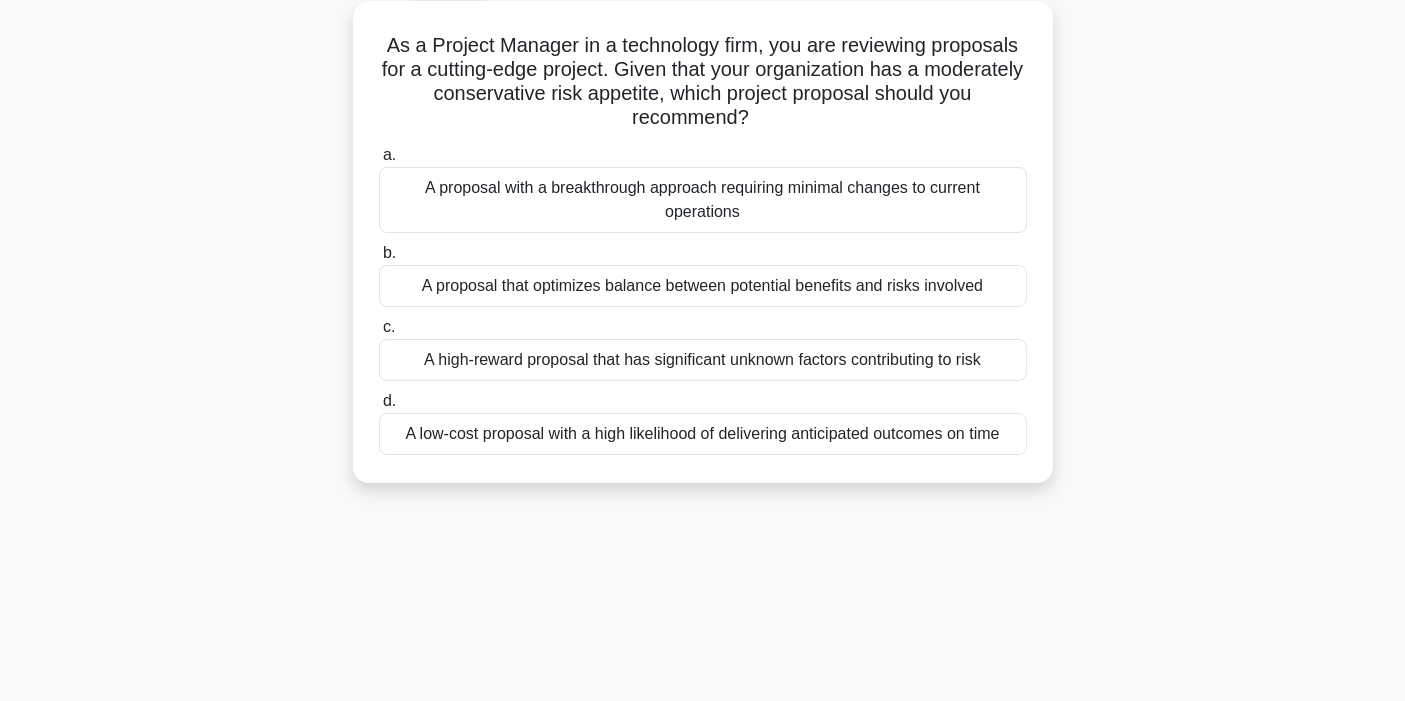 click on "A proposal that optimizes balance between potential benefits and risks involved" at bounding box center [703, 286] 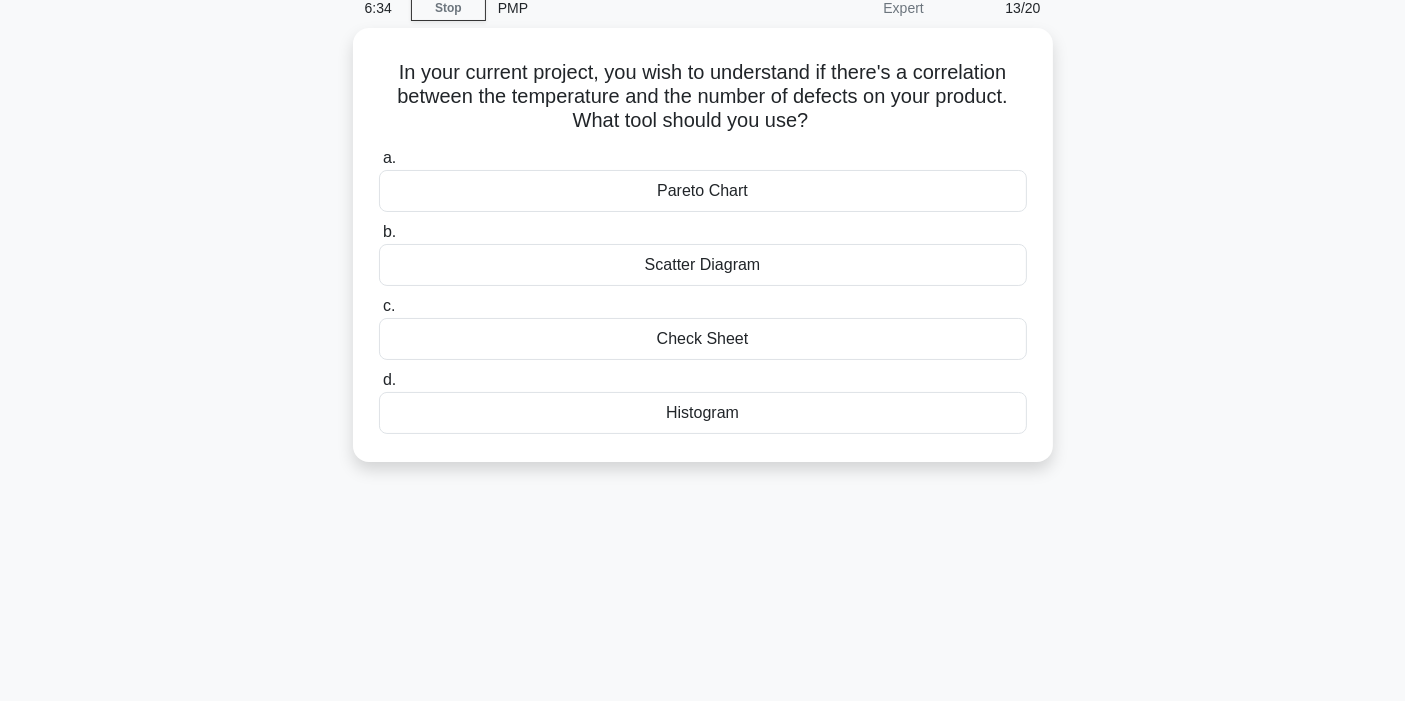 scroll, scrollTop: 111, scrollLeft: 0, axis: vertical 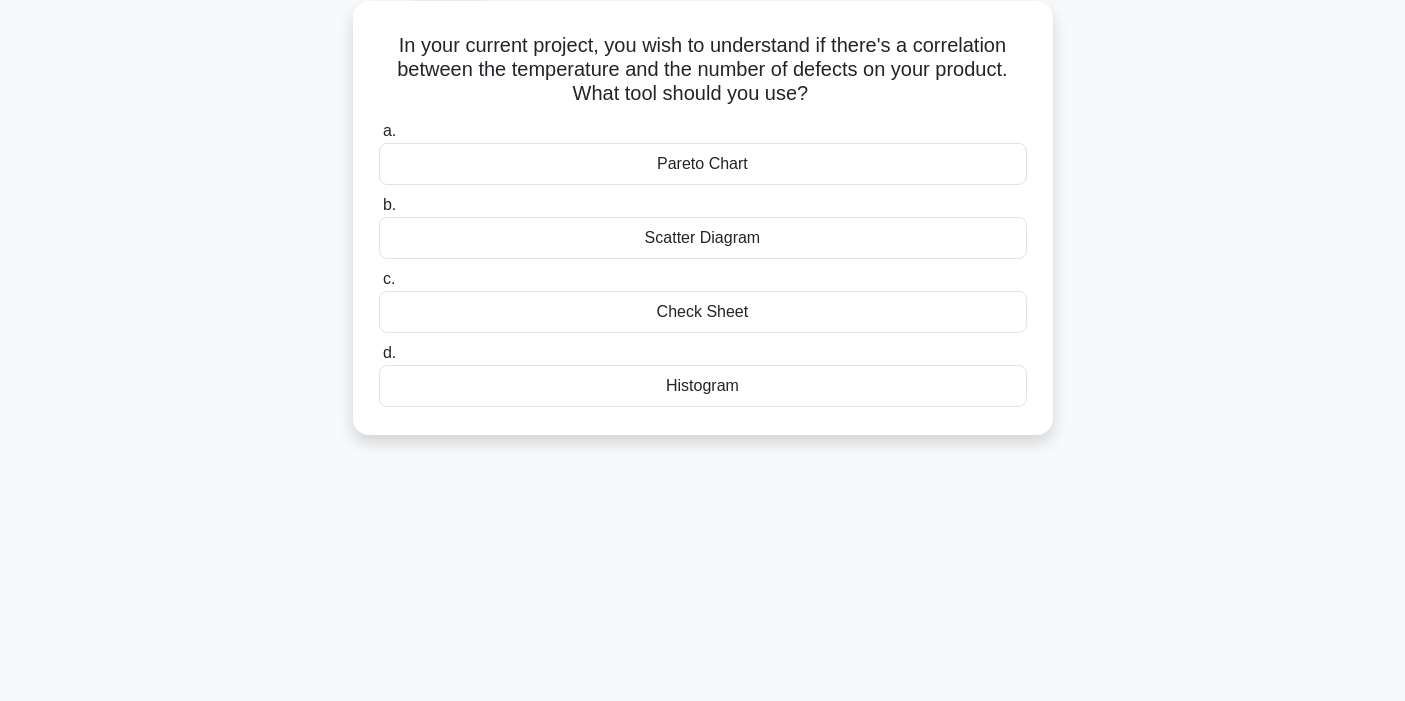 click on "Scatter Diagram" at bounding box center [703, 238] 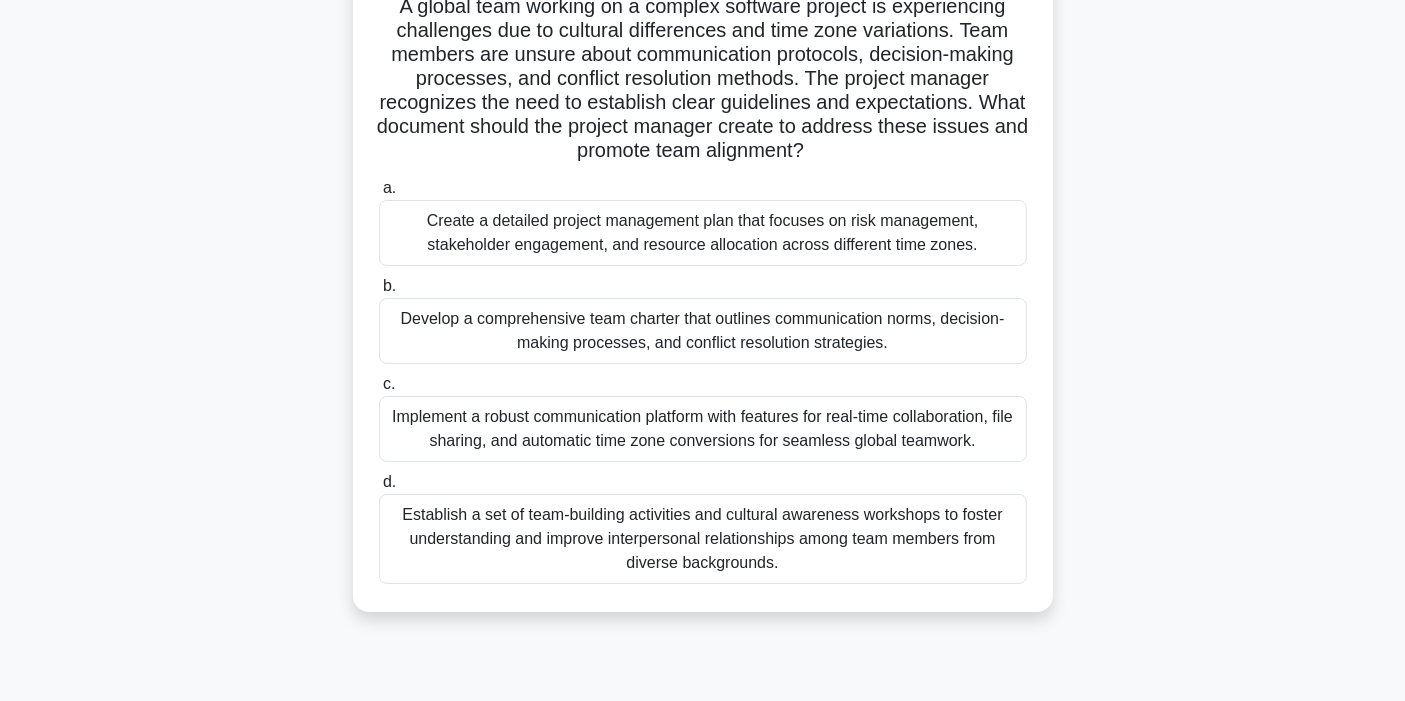 scroll, scrollTop: 183, scrollLeft: 0, axis: vertical 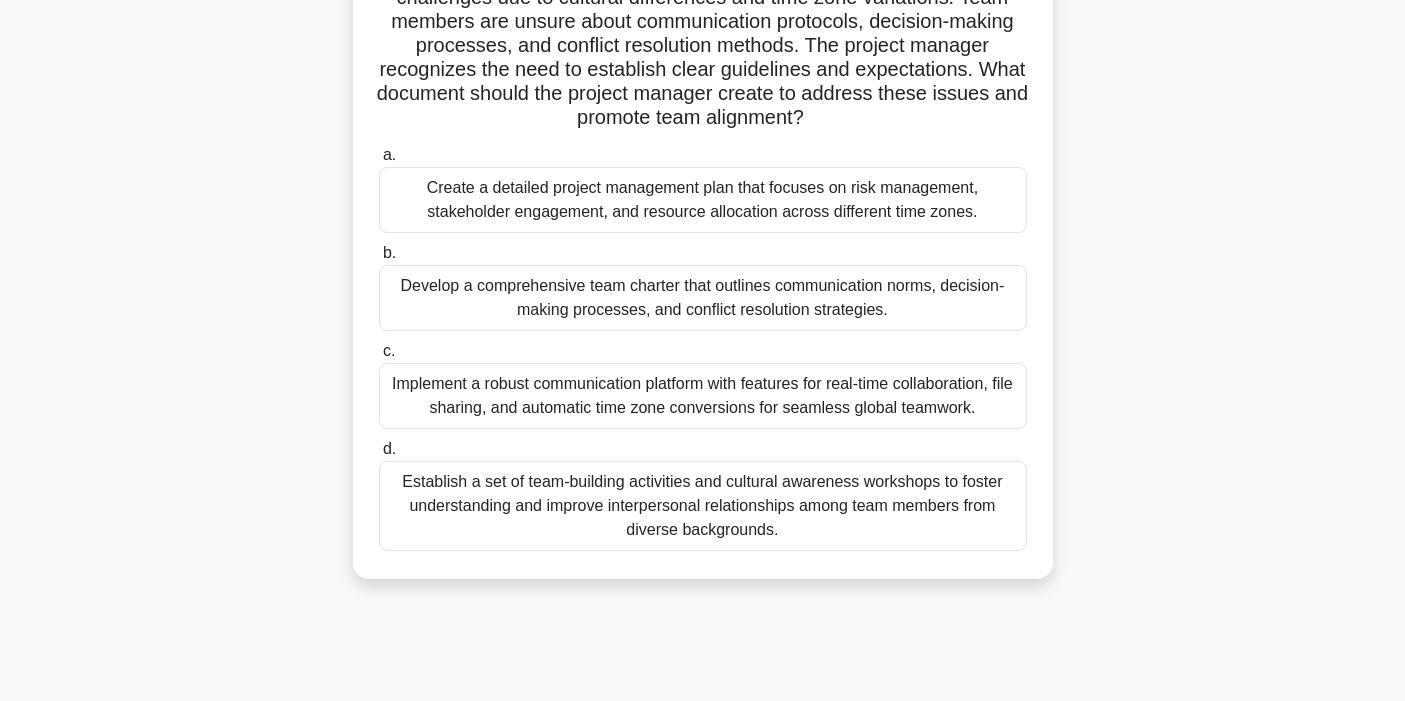 click on "Develop a comprehensive team charter that outlines communication norms, decision-making processes, and conflict resolution strategies." at bounding box center [703, 298] 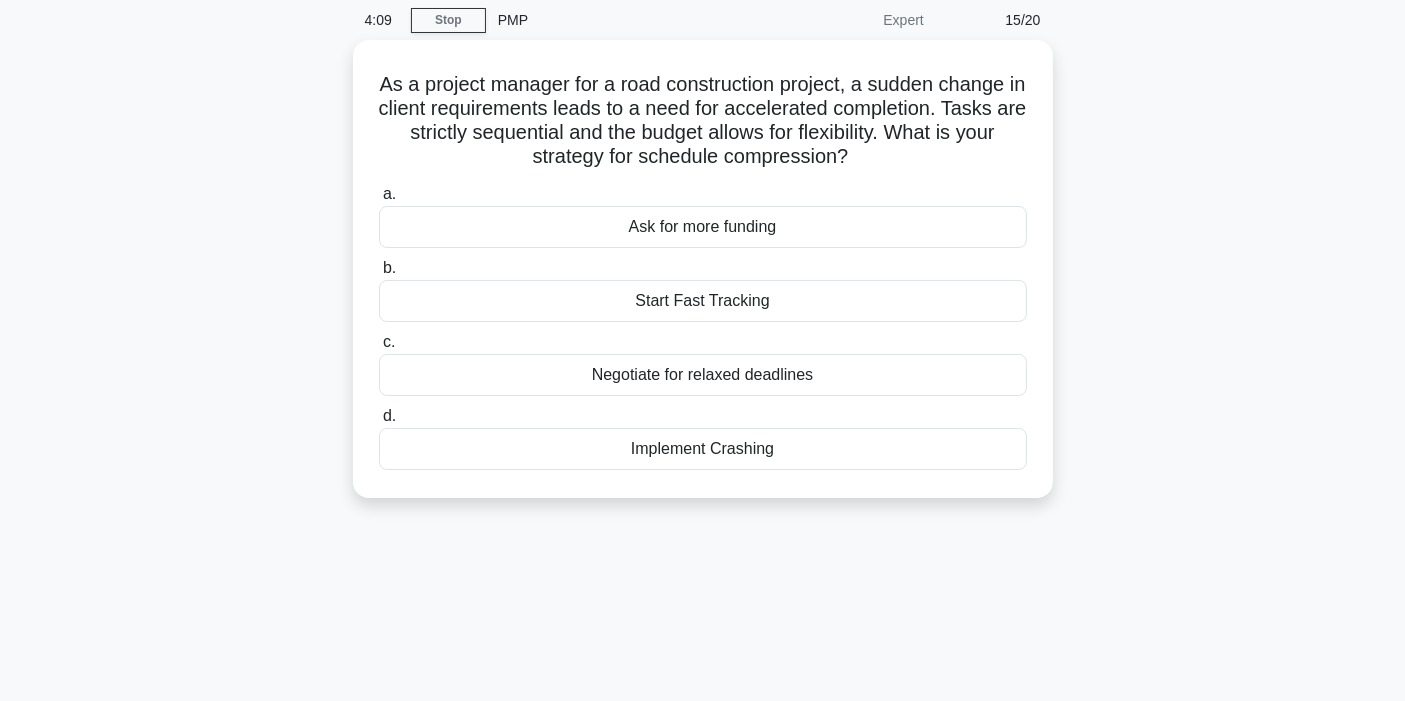 scroll, scrollTop: 111, scrollLeft: 0, axis: vertical 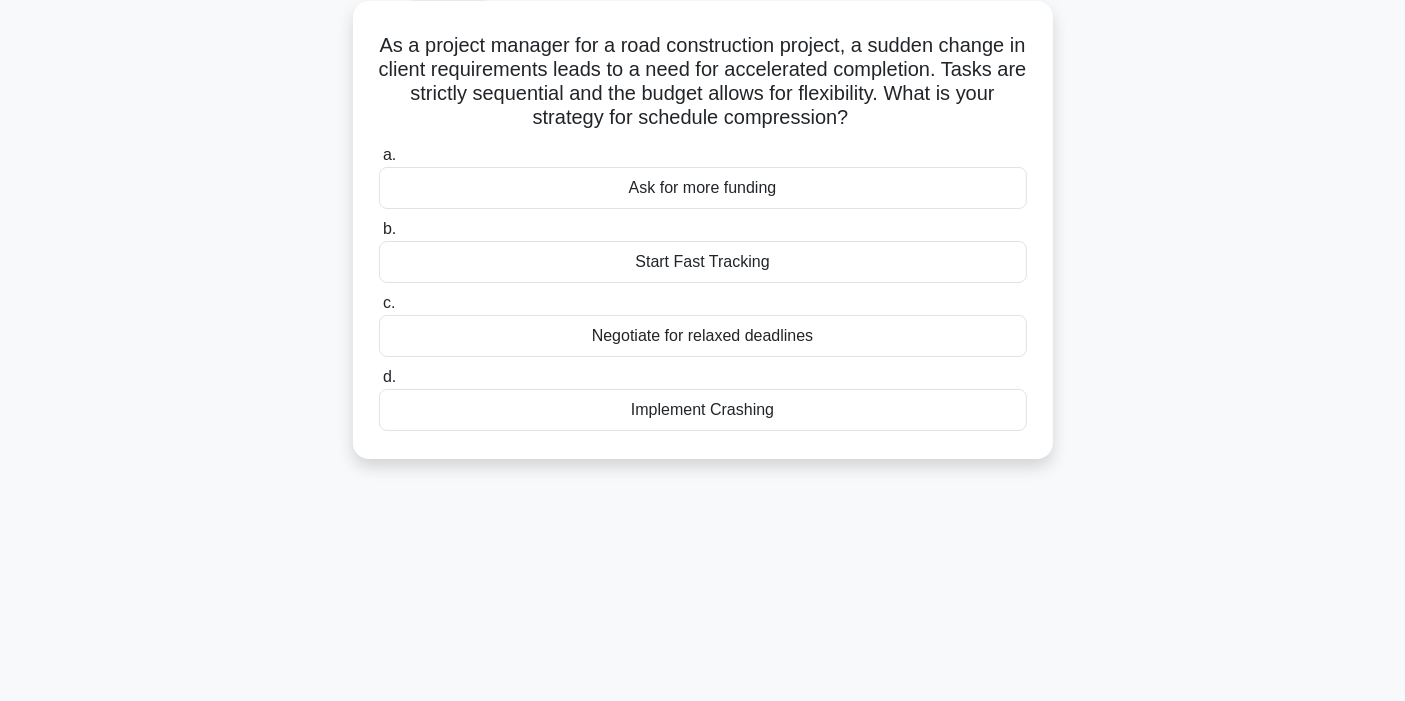 click on "Implement Crashing" at bounding box center [703, 410] 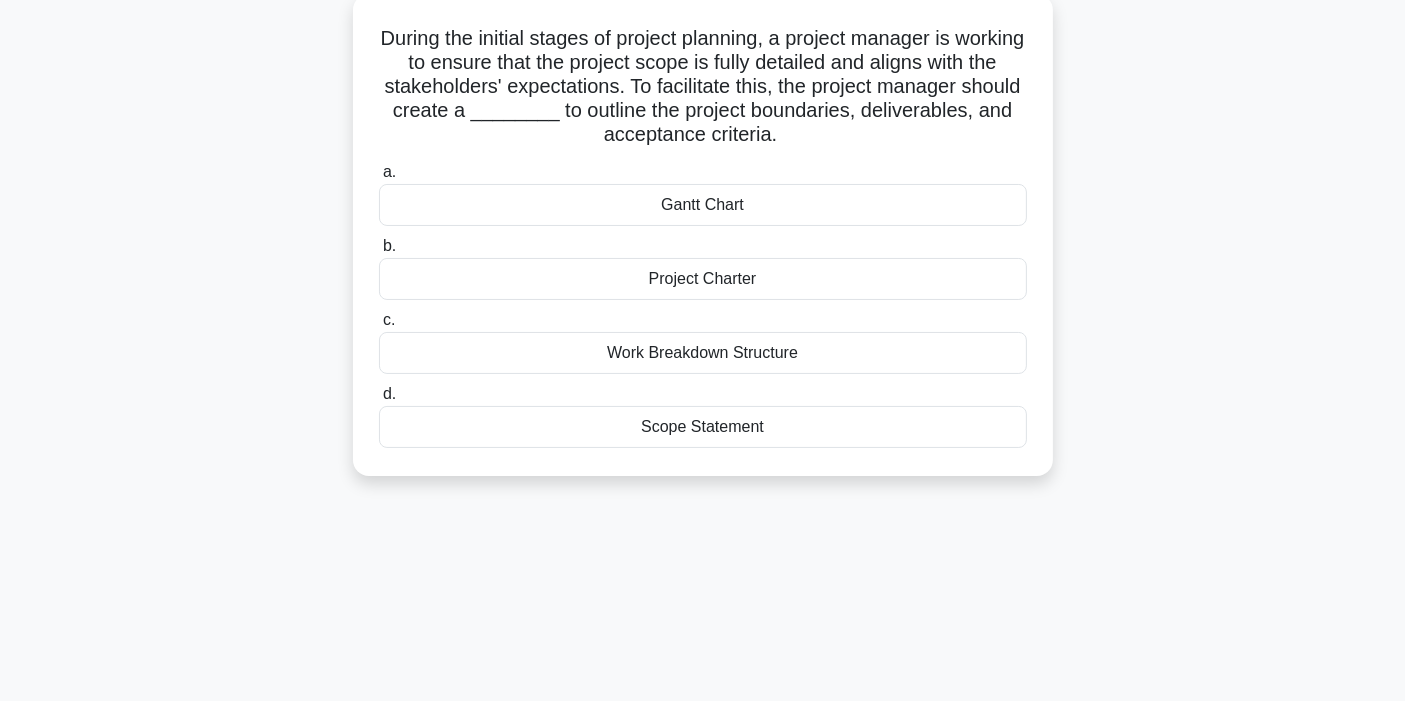scroll, scrollTop: 153, scrollLeft: 0, axis: vertical 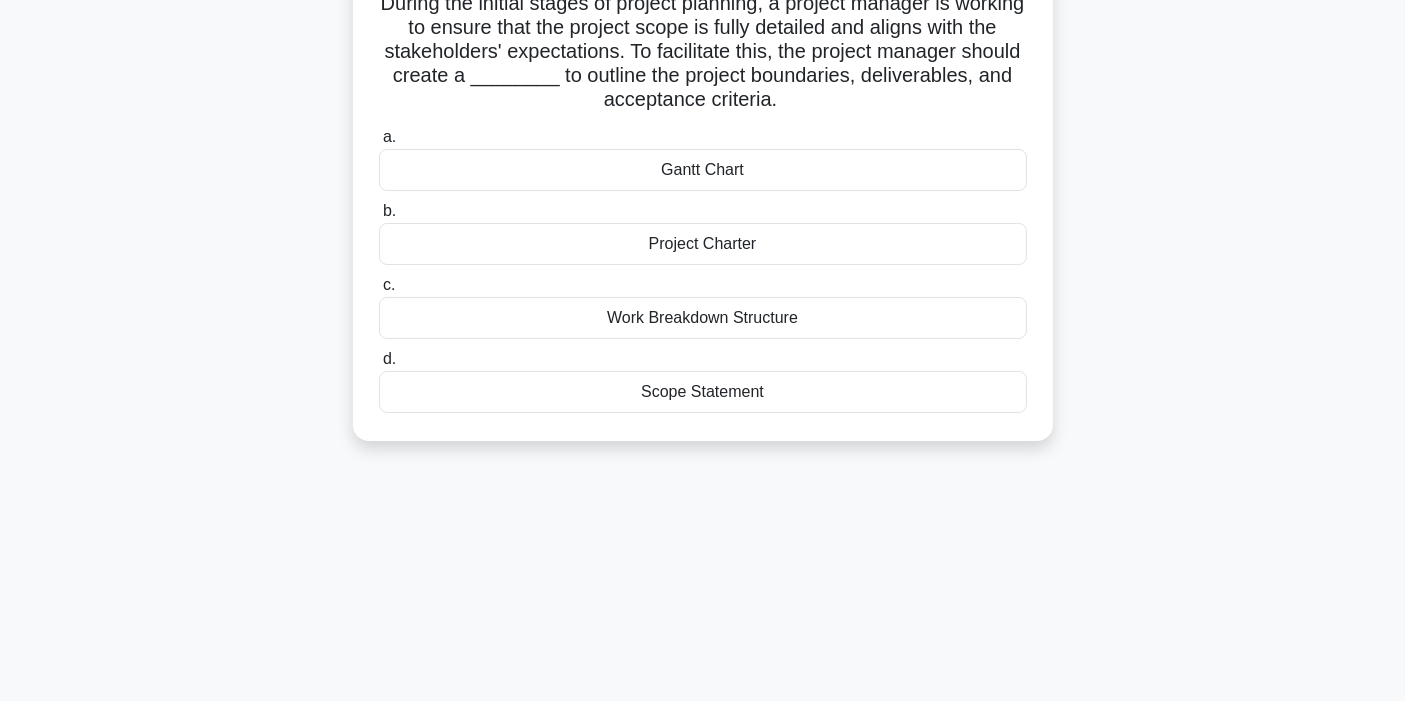 click on "Scope Statement" at bounding box center (703, 392) 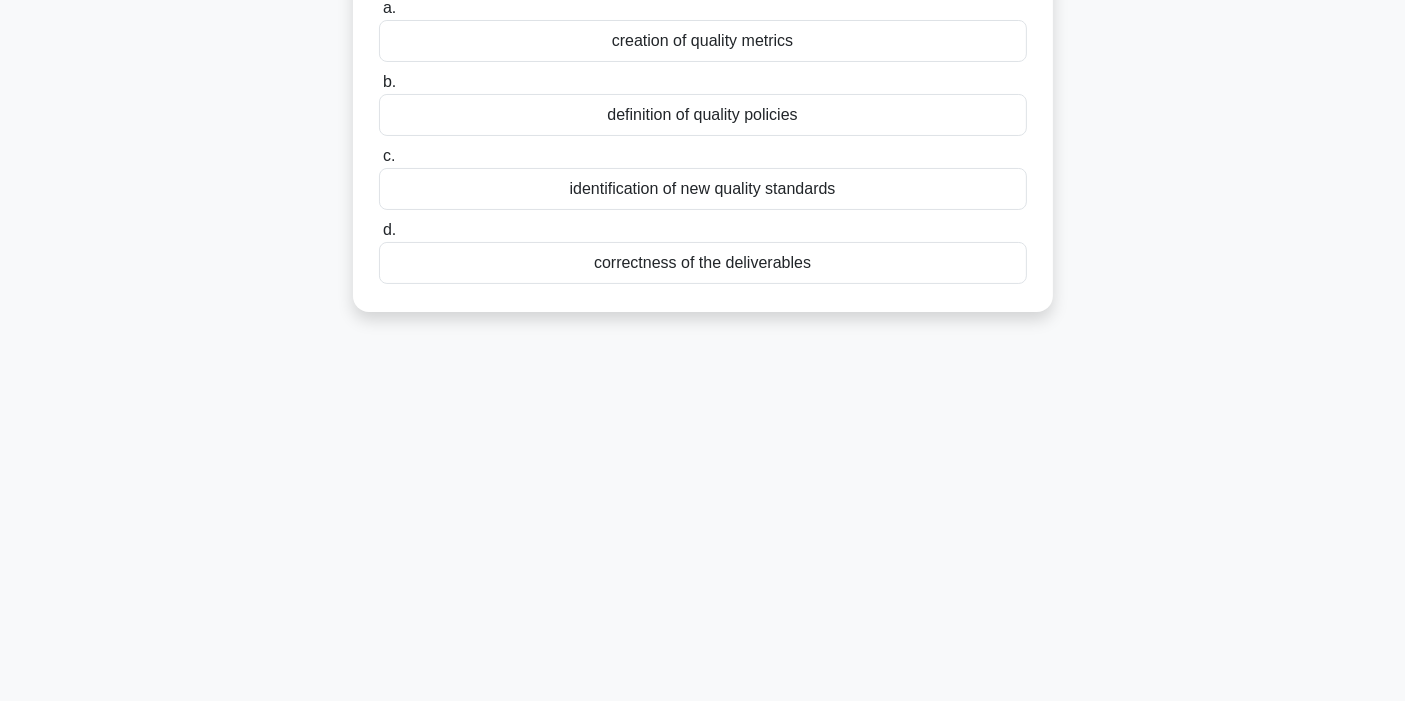scroll, scrollTop: 80, scrollLeft: 0, axis: vertical 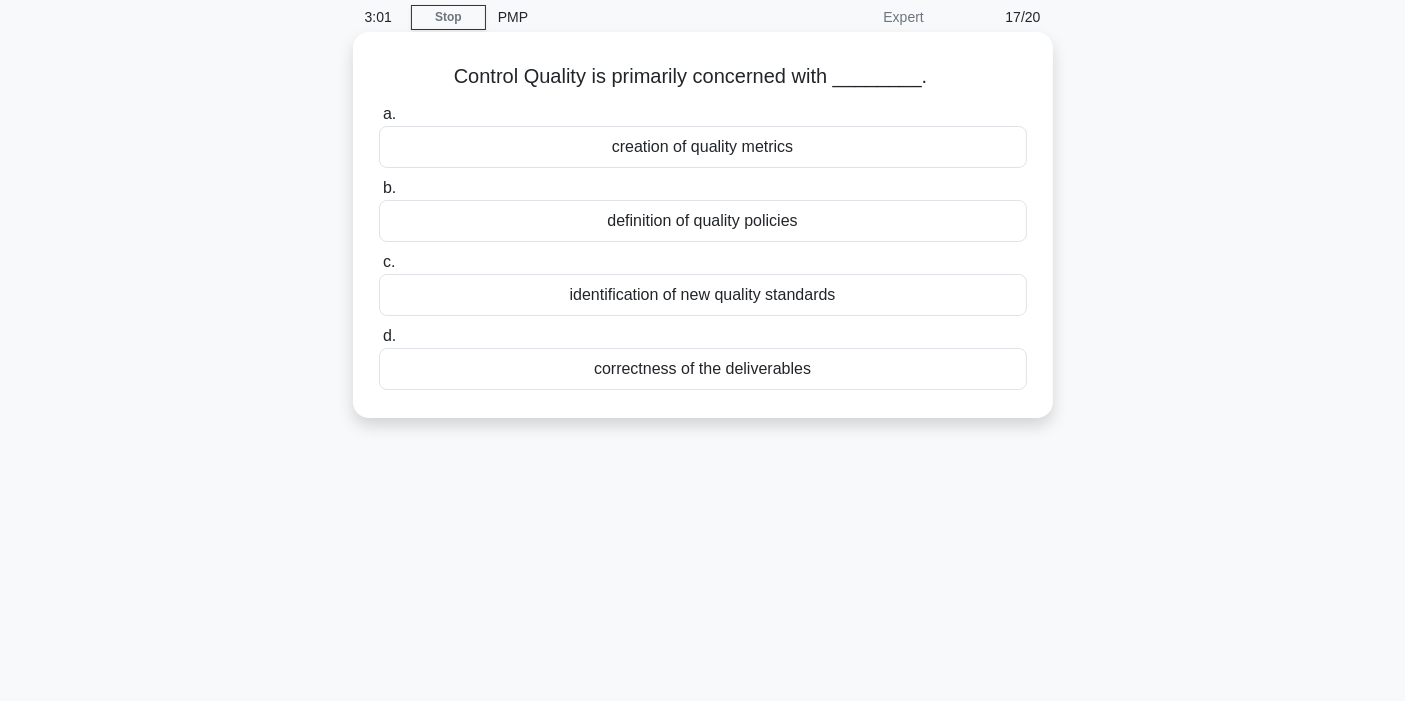 click on "correctness of the deliverables" at bounding box center (703, 369) 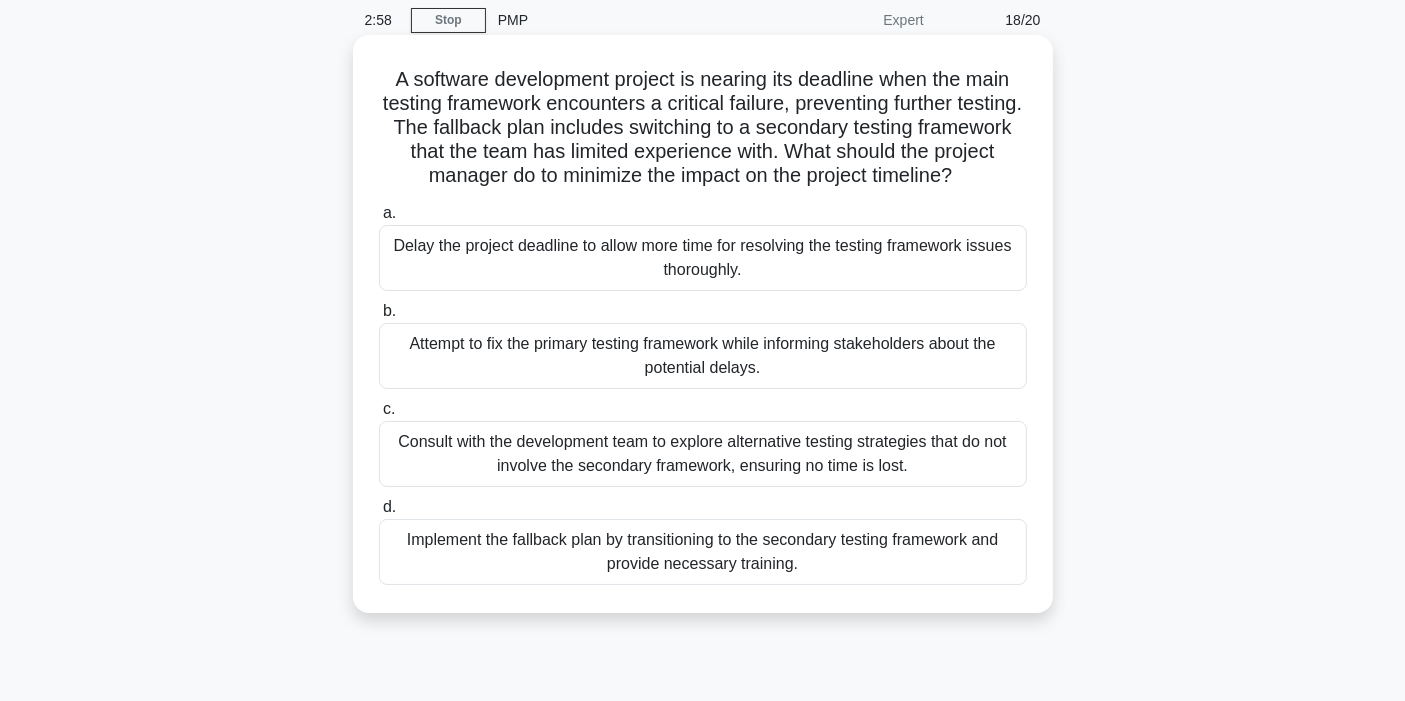 scroll, scrollTop: 111, scrollLeft: 0, axis: vertical 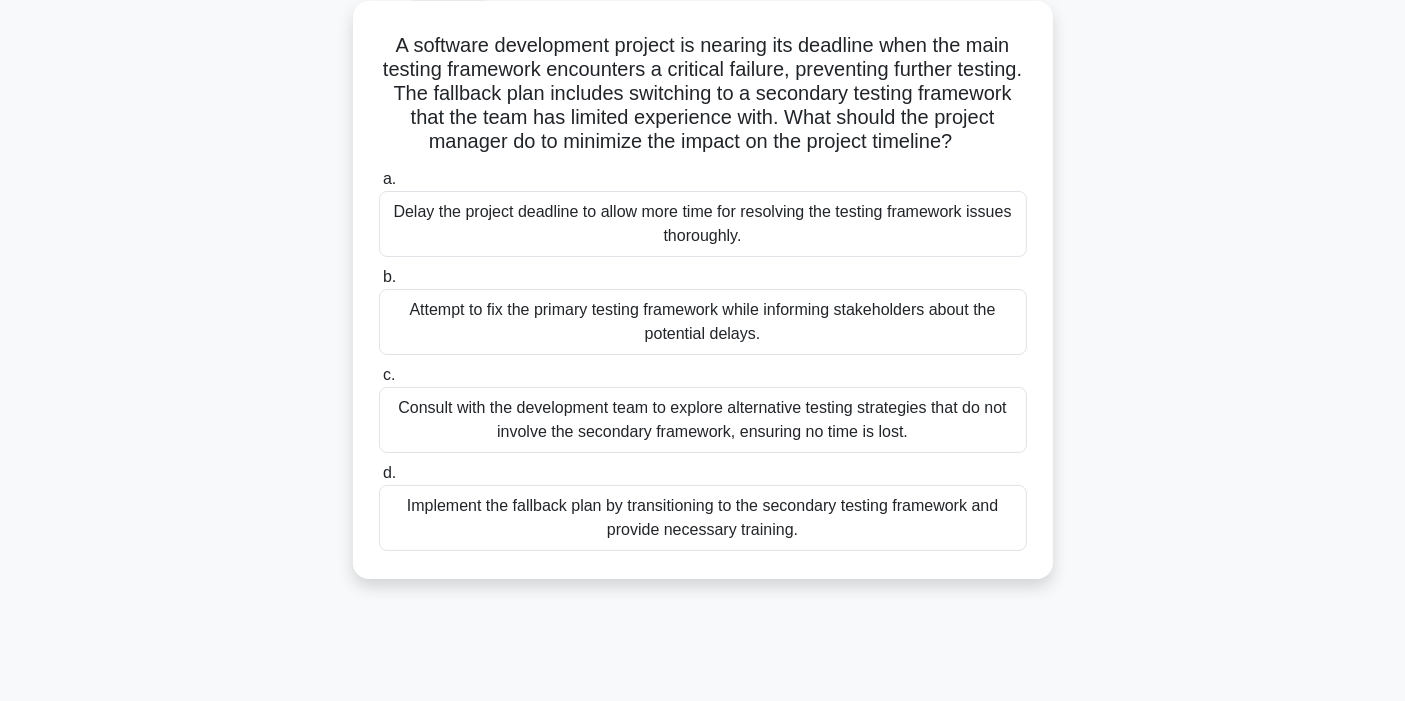 click on "Consult with the development team to explore alternative testing strategies that do not involve the secondary framework, ensuring no time is lost." at bounding box center (703, 420) 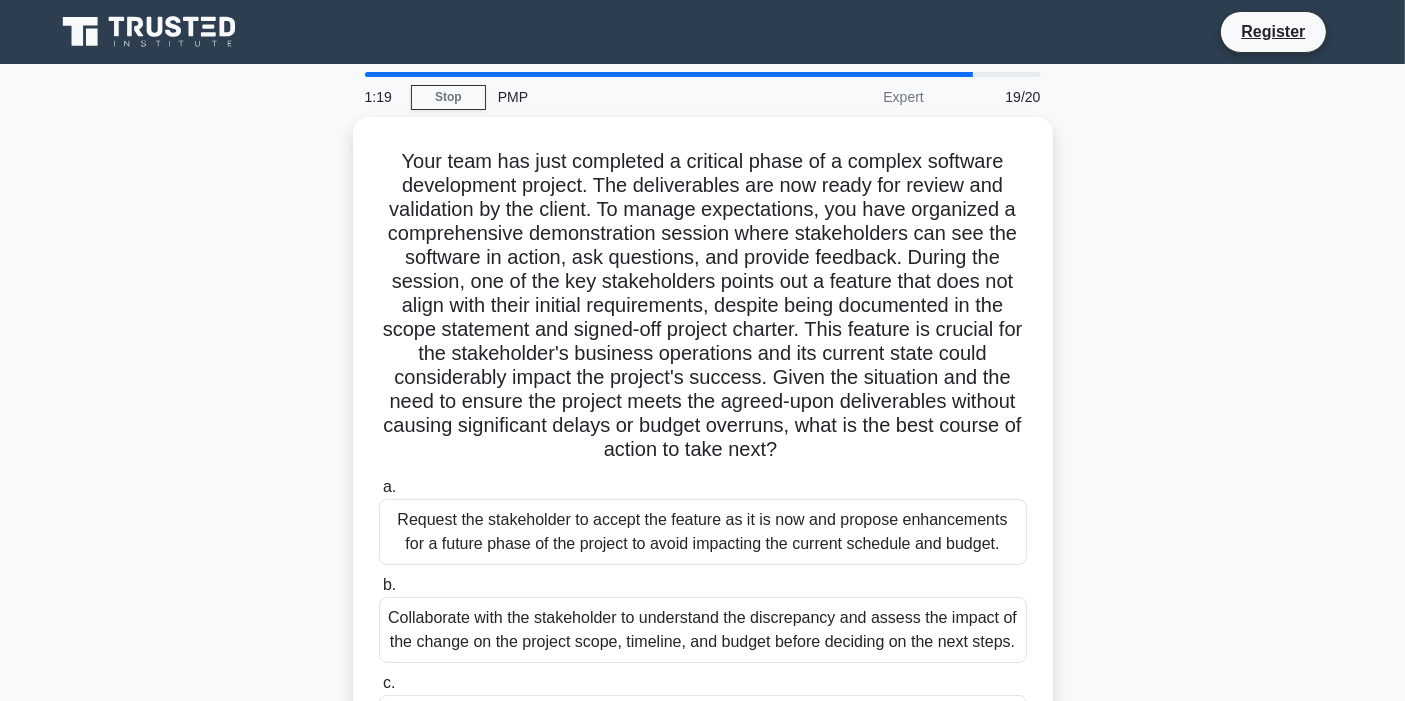 scroll, scrollTop: 222, scrollLeft: 0, axis: vertical 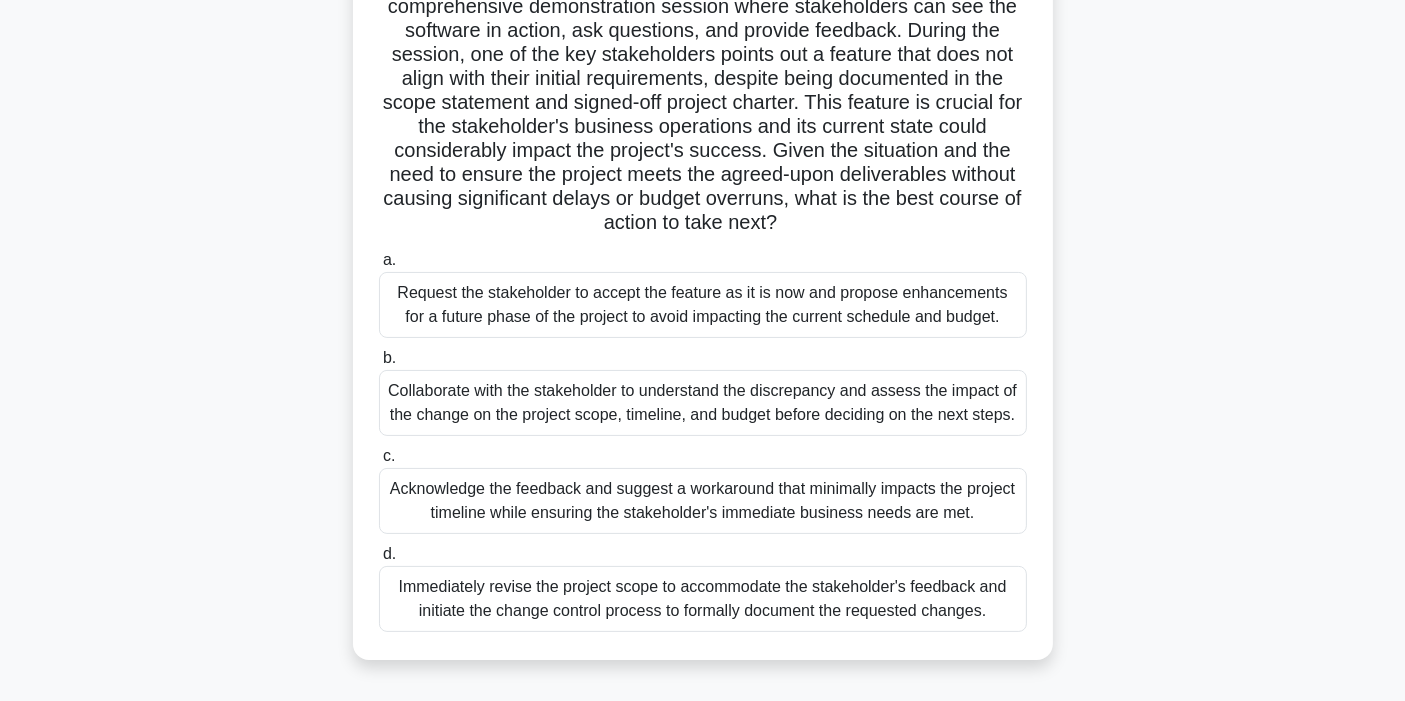 click on "Collaborate with the stakeholder to understand the discrepancy and assess the impact of the change on the project scope, timeline, and budget before deciding on the next steps." at bounding box center (703, 403) 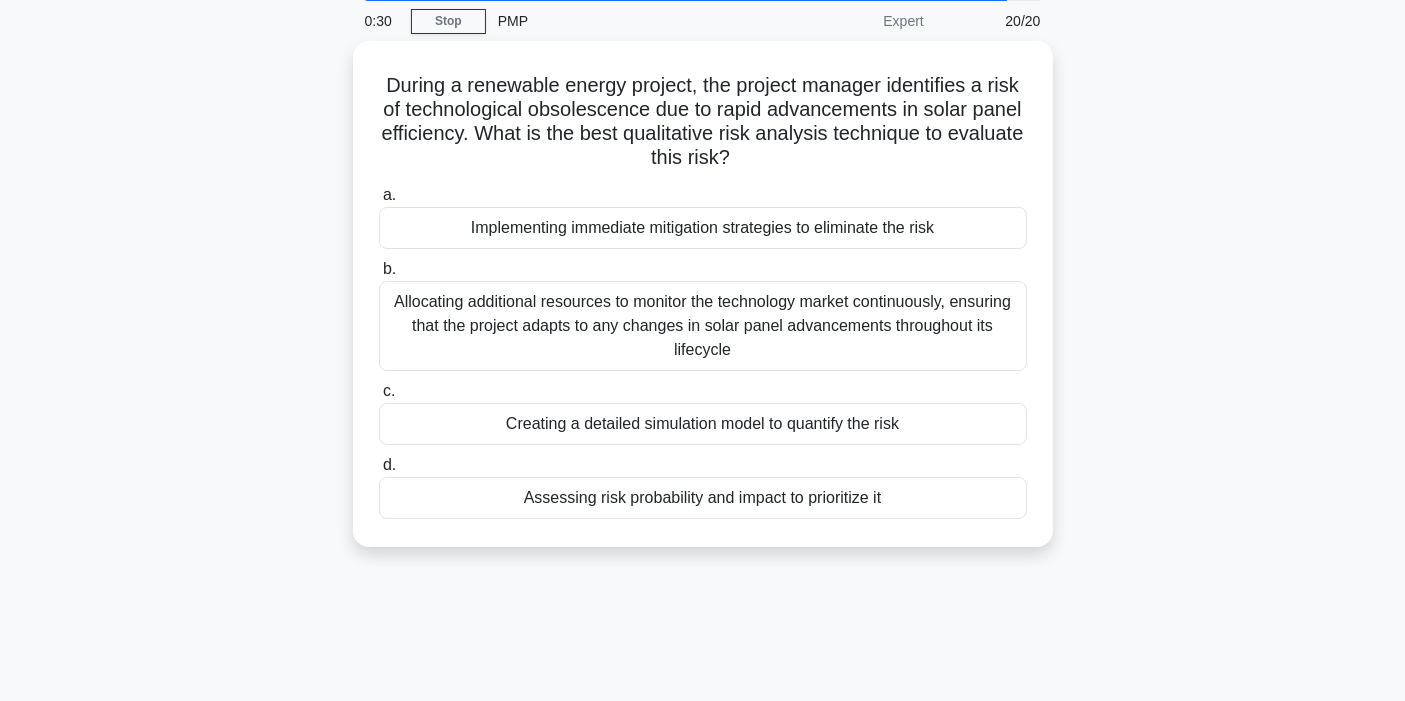 scroll, scrollTop: 111, scrollLeft: 0, axis: vertical 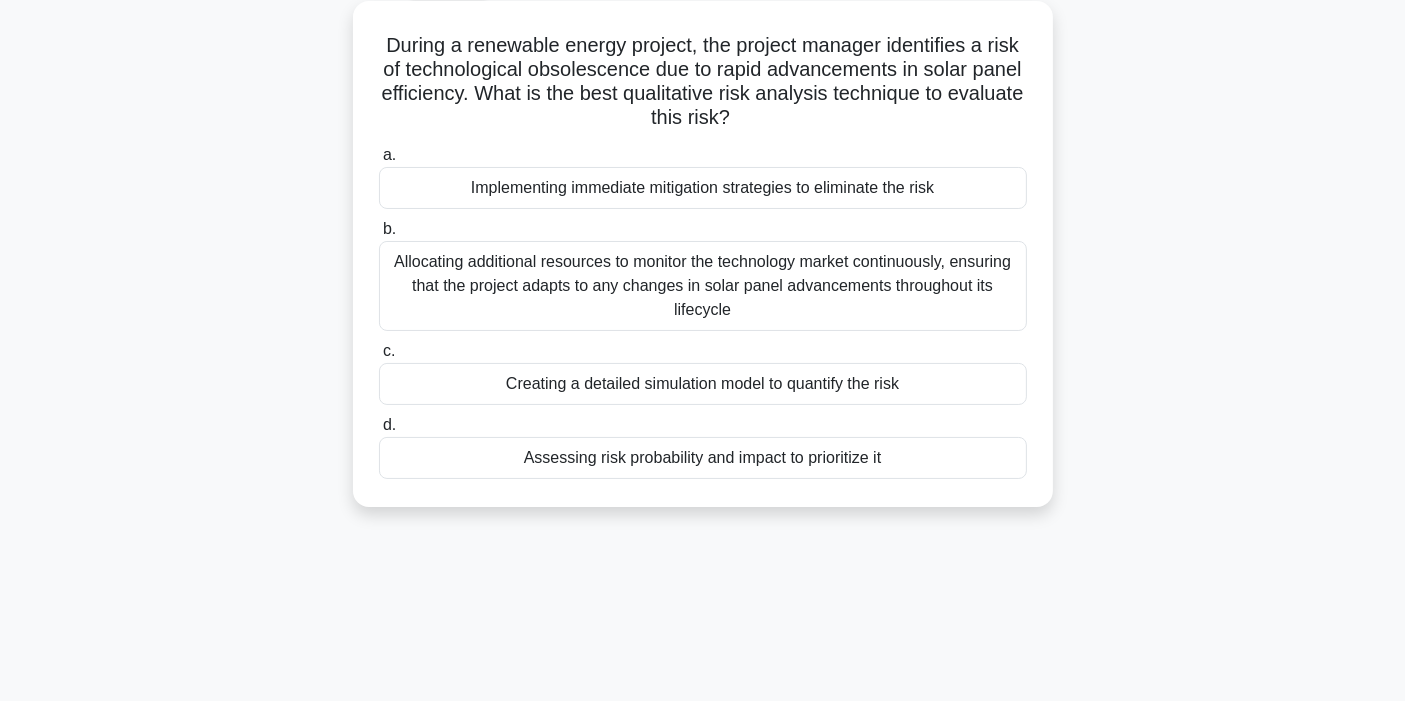 click on "Assessing risk probability and impact to prioritize it" at bounding box center [703, 458] 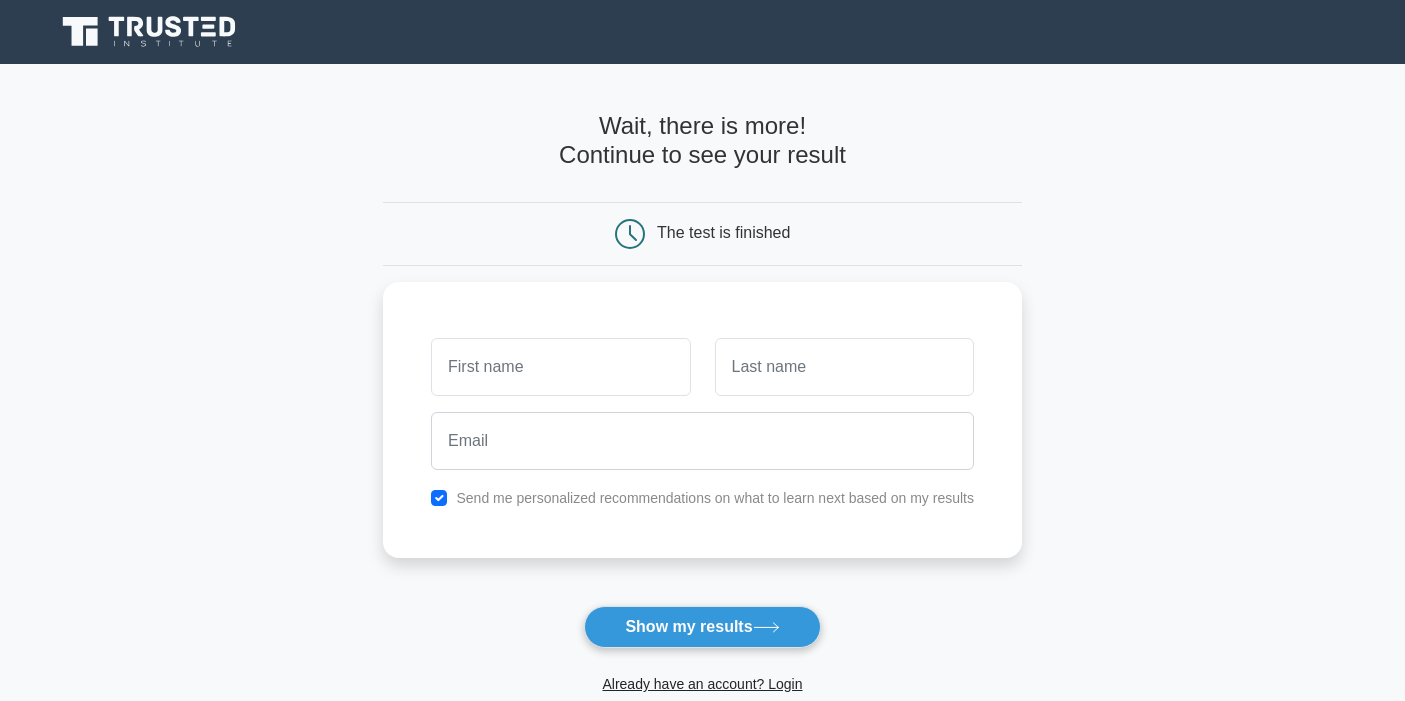 scroll, scrollTop: 0, scrollLeft: 0, axis: both 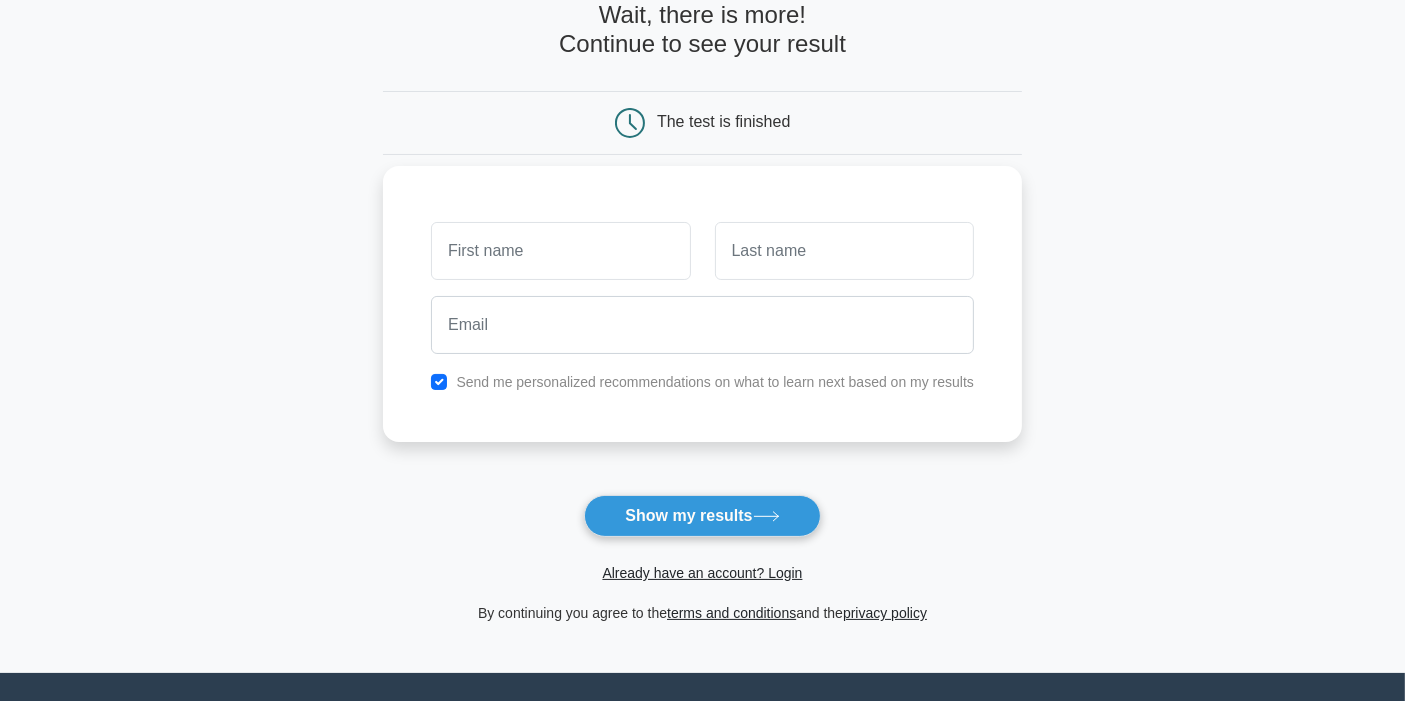 click at bounding box center [560, 251] 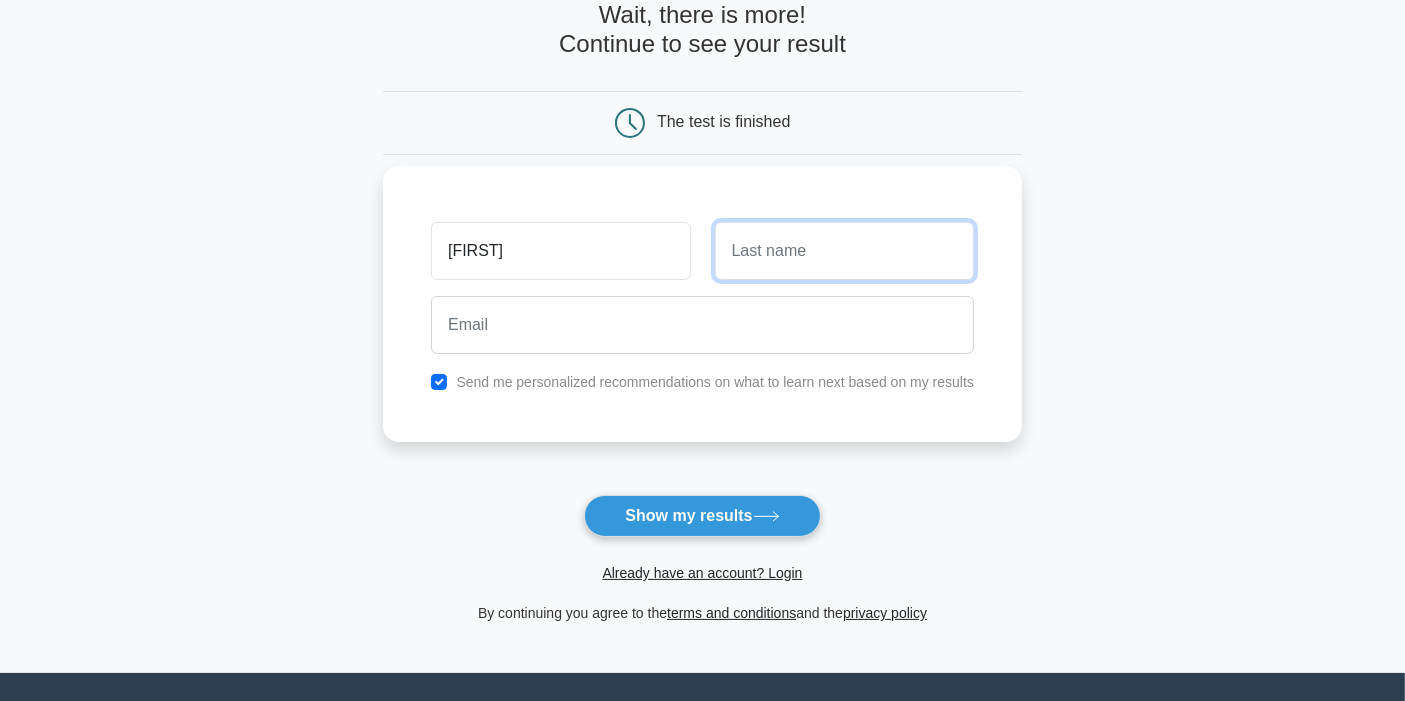 click at bounding box center (844, 251) 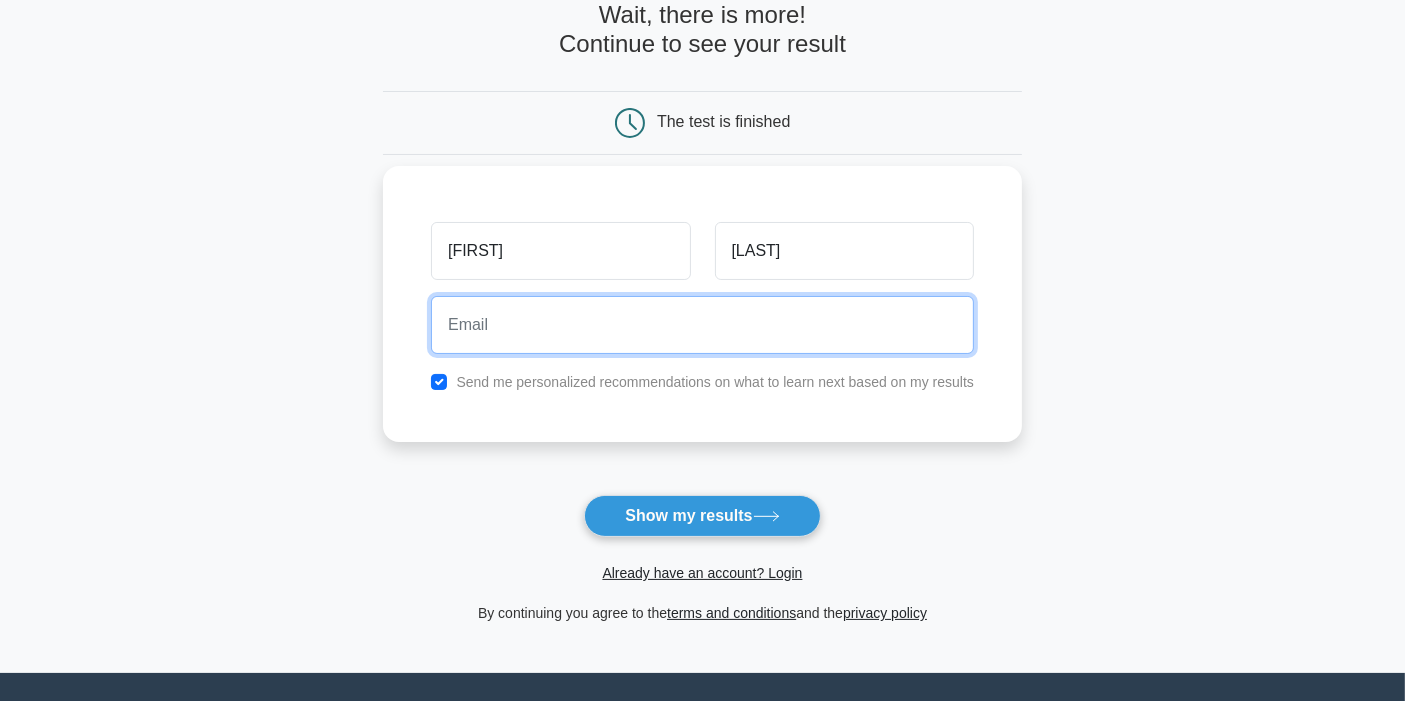 click at bounding box center [702, 325] 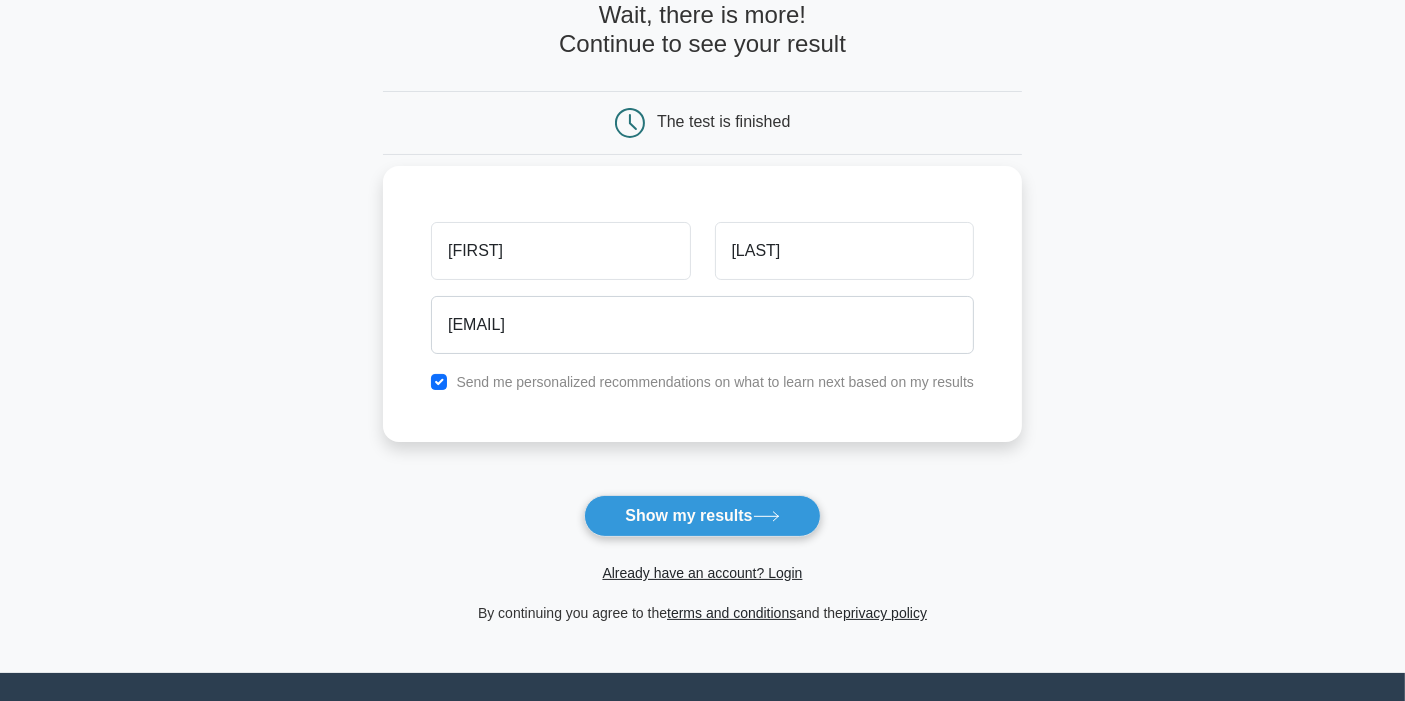 click on "Sunil
Chakravorty
sunilchakravorty@yahoo.com
Send me personalized recommendations on what to learn next based on my results" at bounding box center (702, 304) 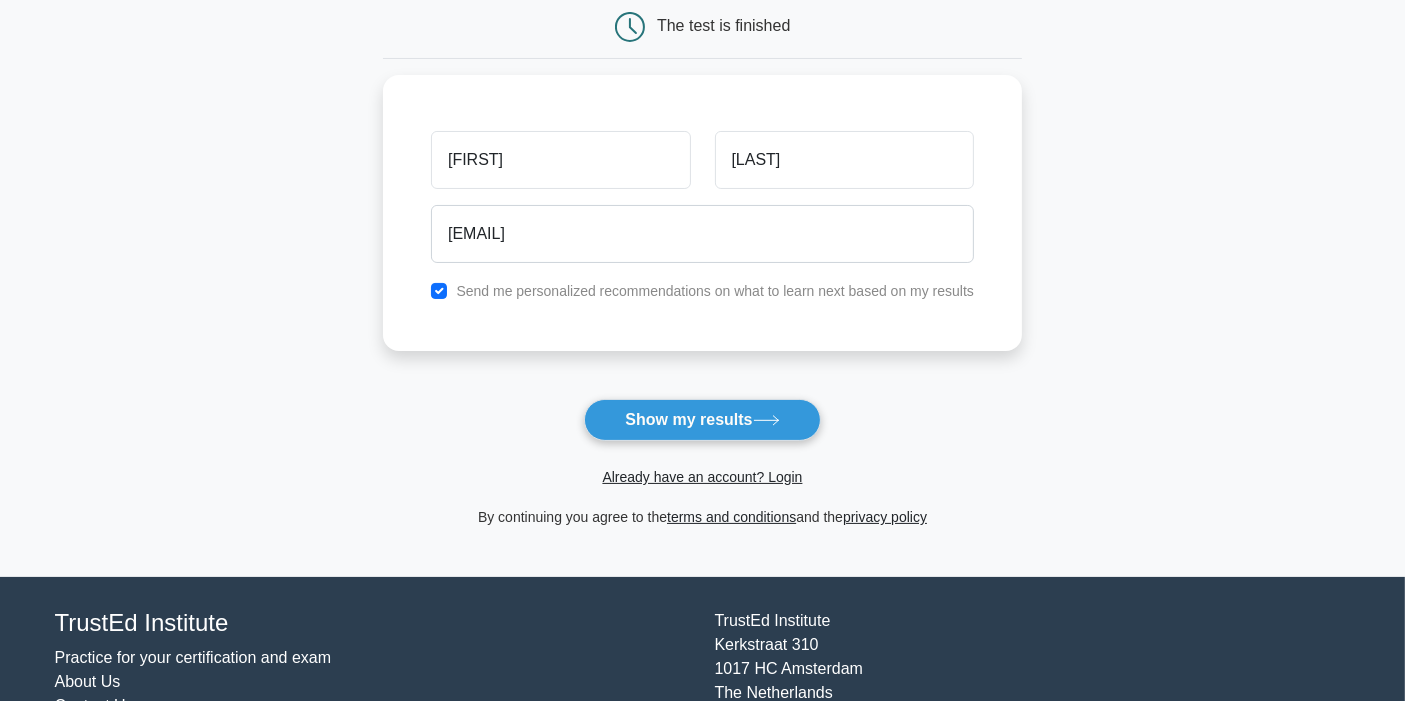 scroll, scrollTop: 302, scrollLeft: 0, axis: vertical 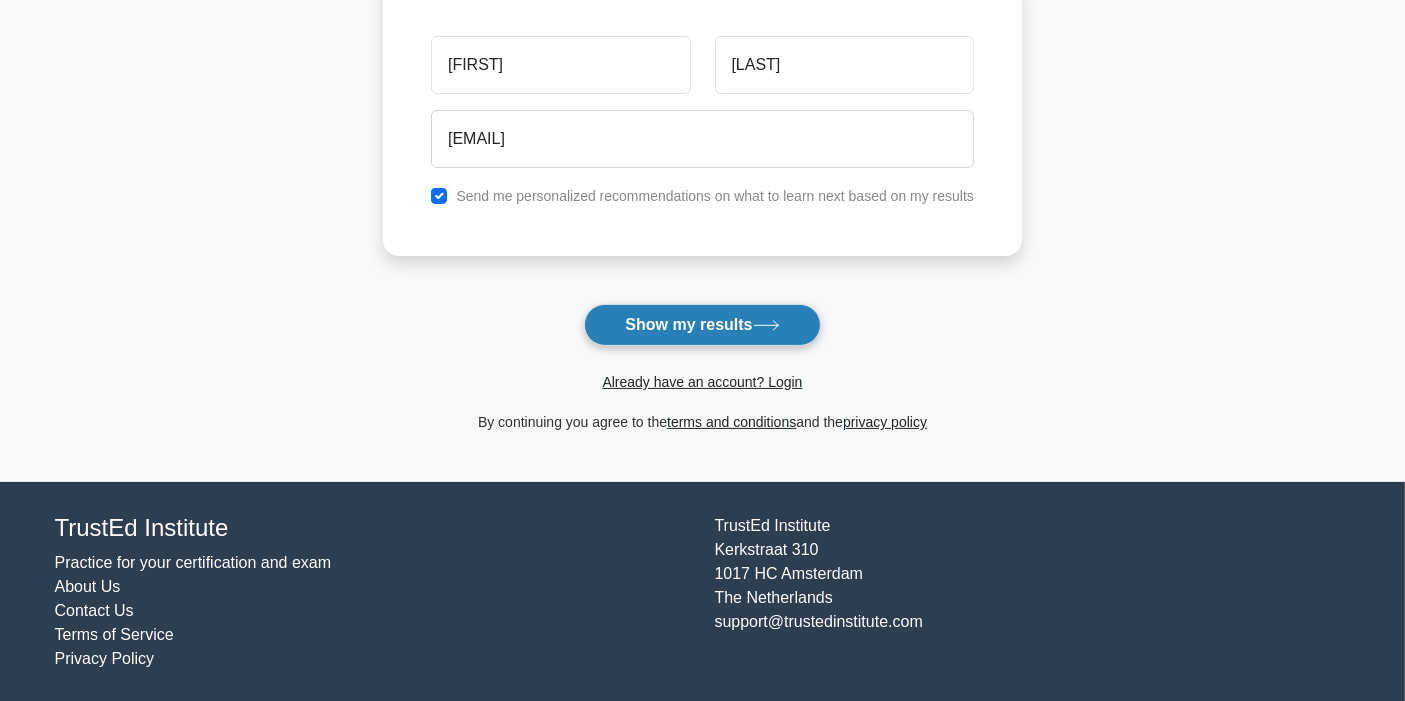 click on "Show my results" at bounding box center (702, 325) 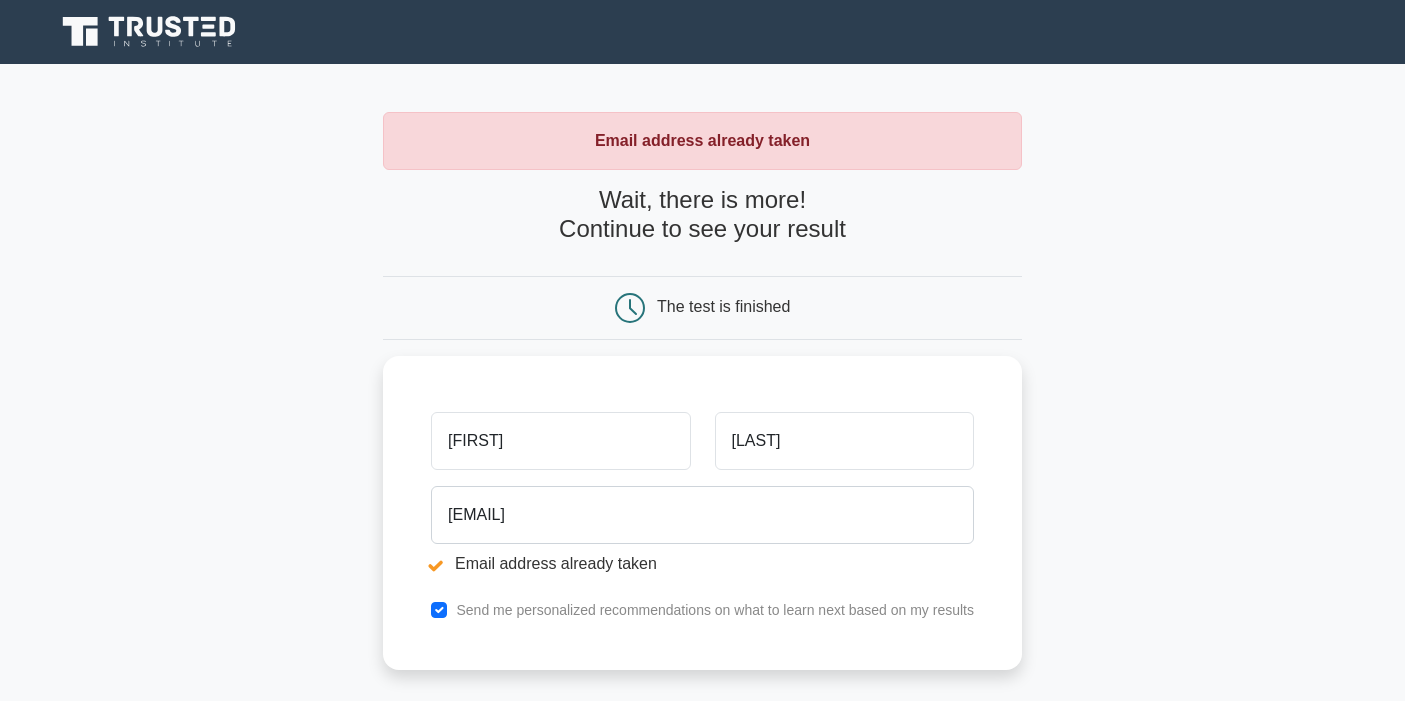 scroll, scrollTop: 0, scrollLeft: 0, axis: both 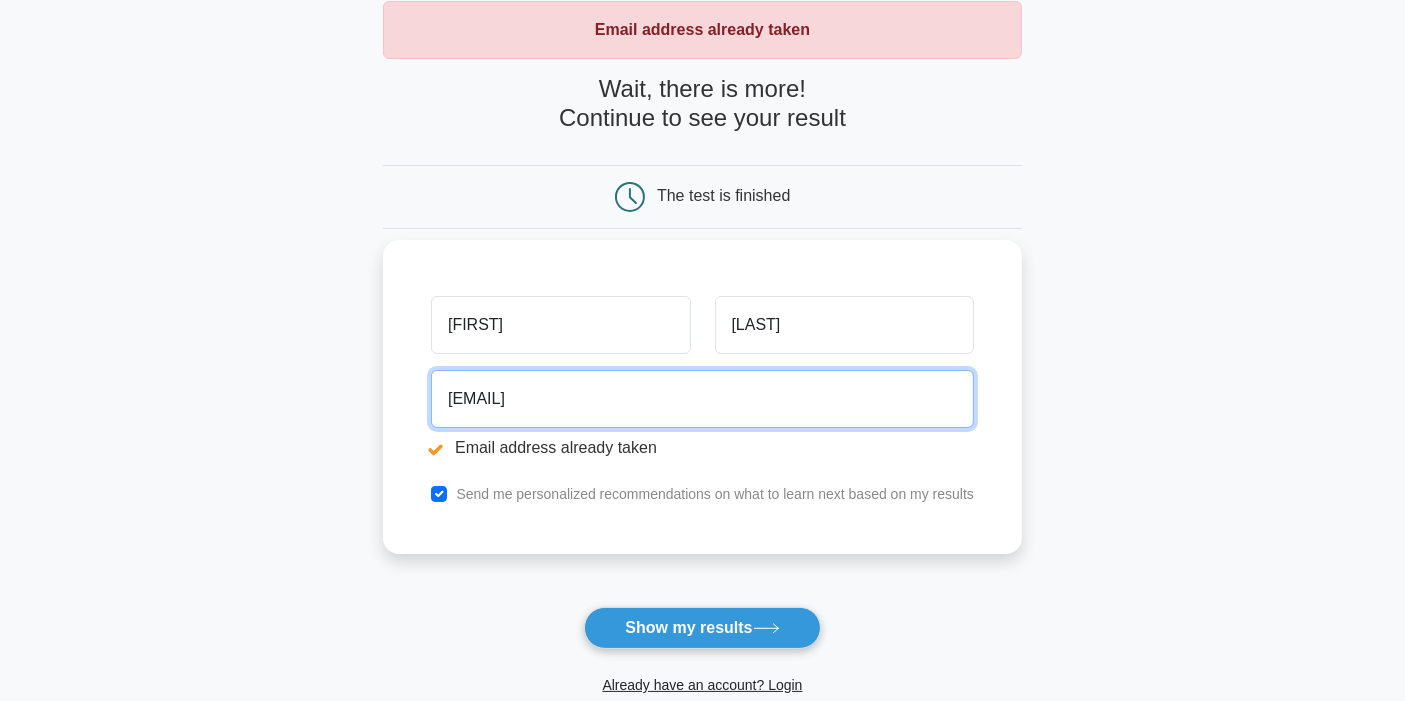 click on "[EMAIL]" at bounding box center [702, 399] 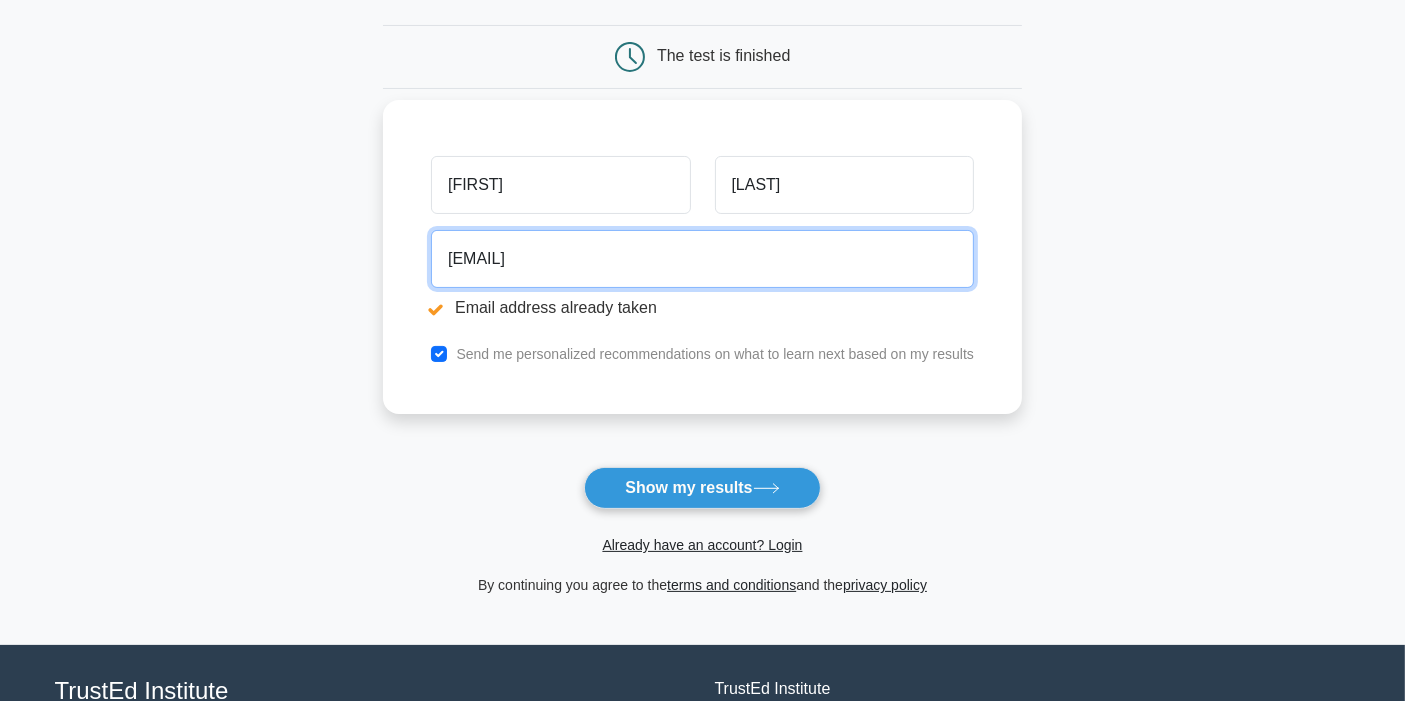 scroll, scrollTop: 333, scrollLeft: 0, axis: vertical 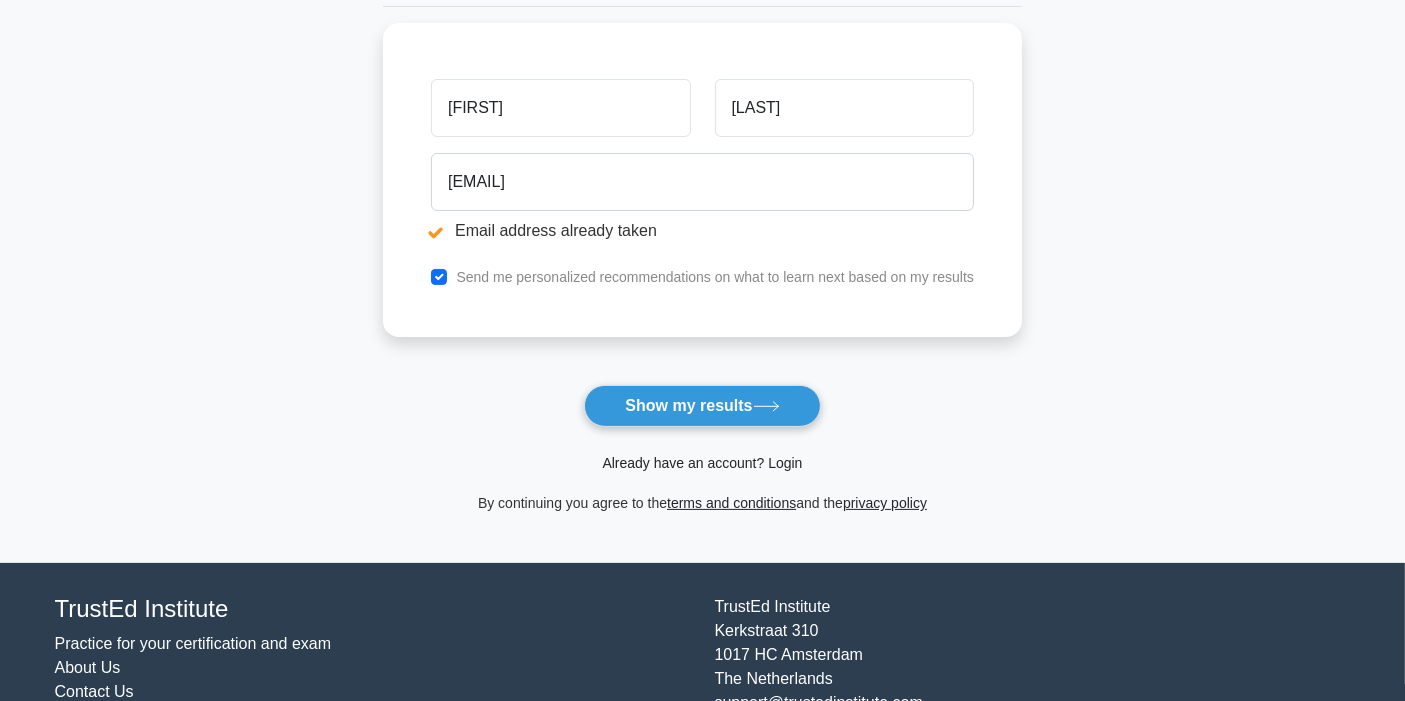 click on "Already have an account? Login" at bounding box center [702, 463] 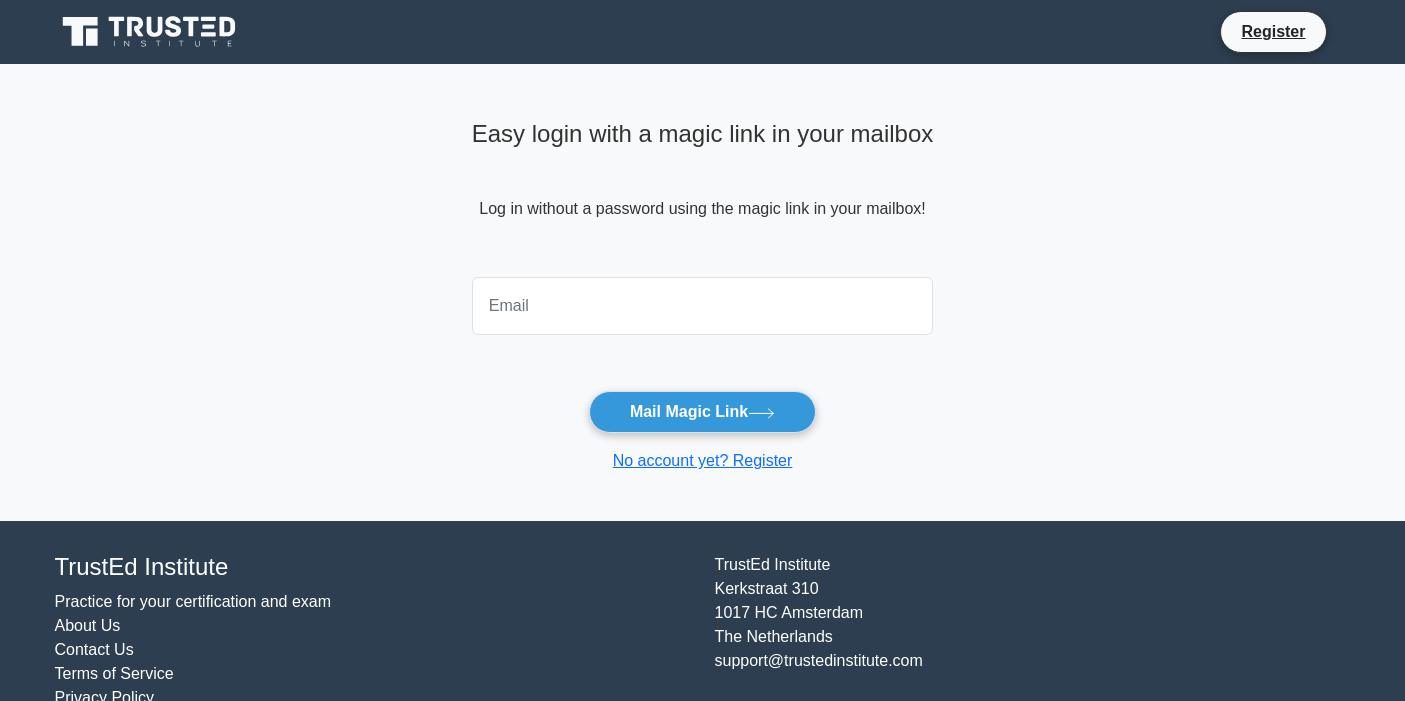 scroll, scrollTop: 0, scrollLeft: 0, axis: both 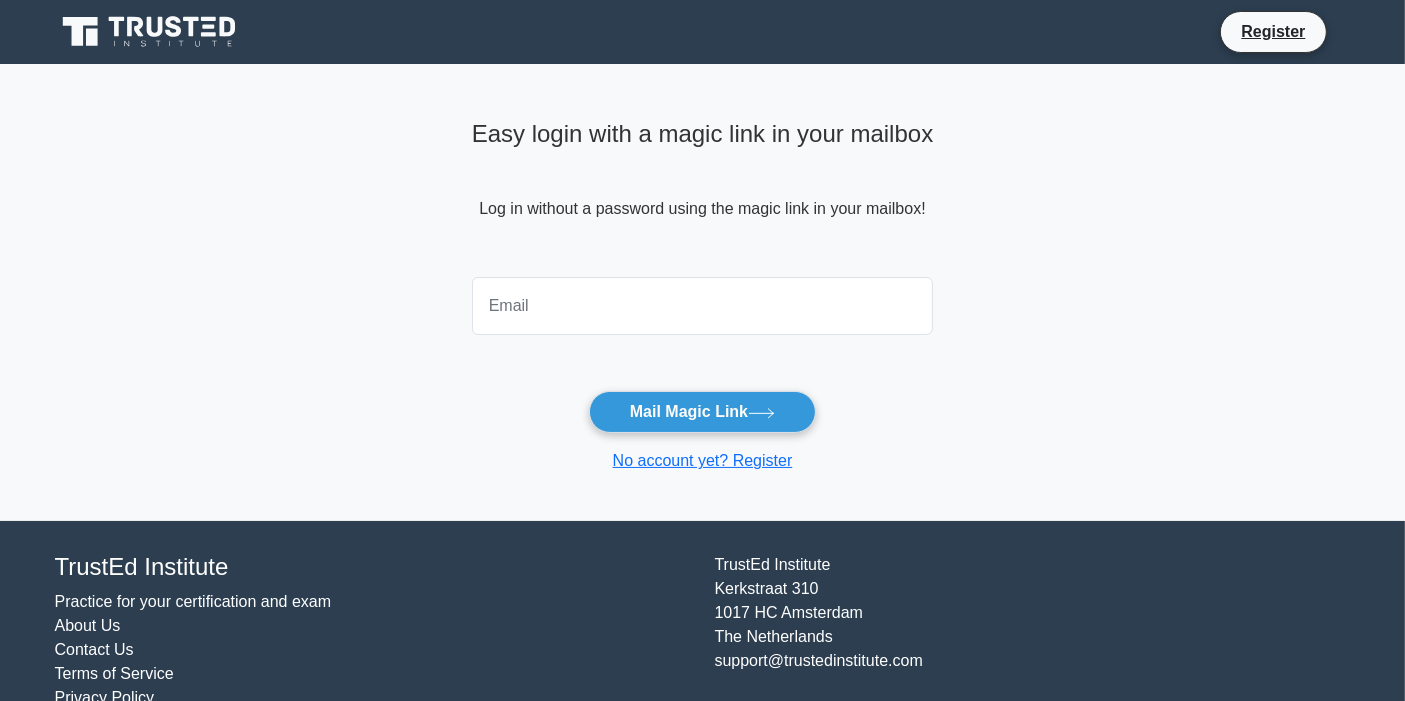 click at bounding box center (703, 306) 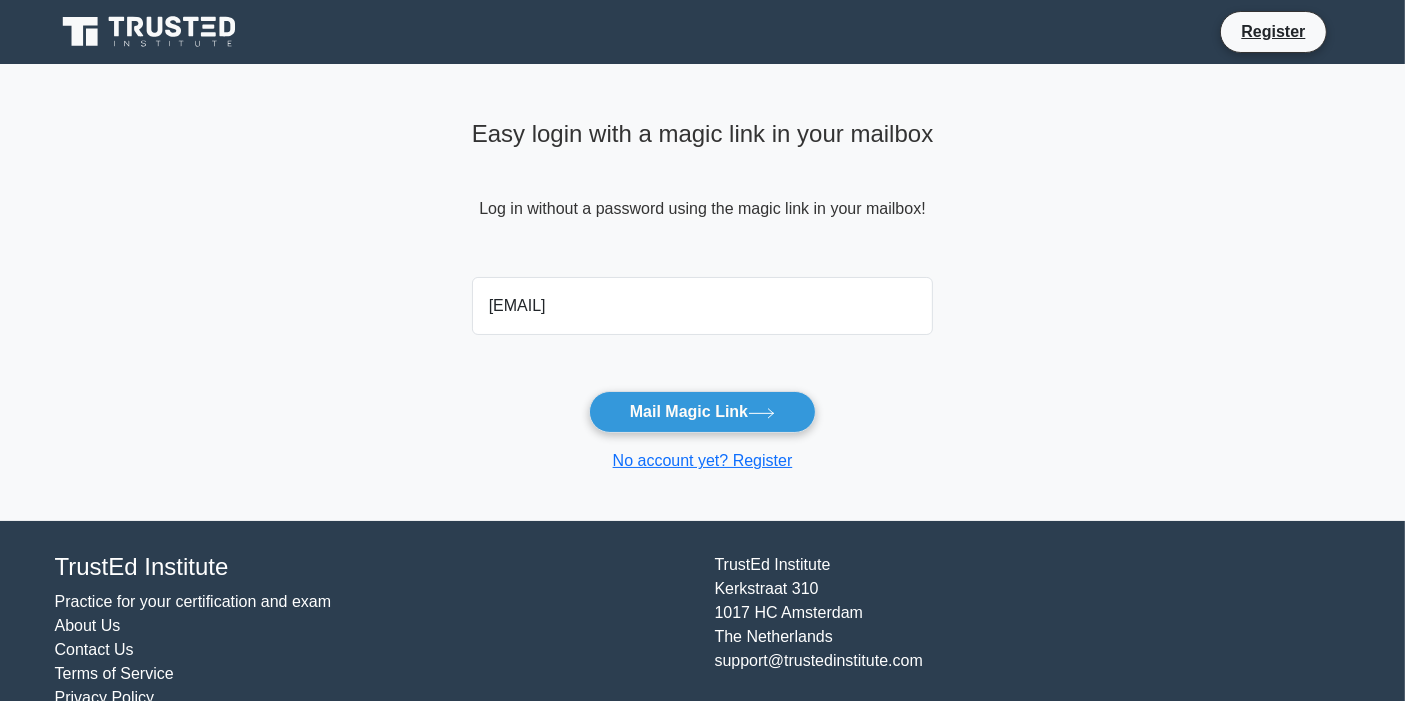 click on "[EMAIL]
Mail Magic Link
No account yet? Register" at bounding box center [703, 371] 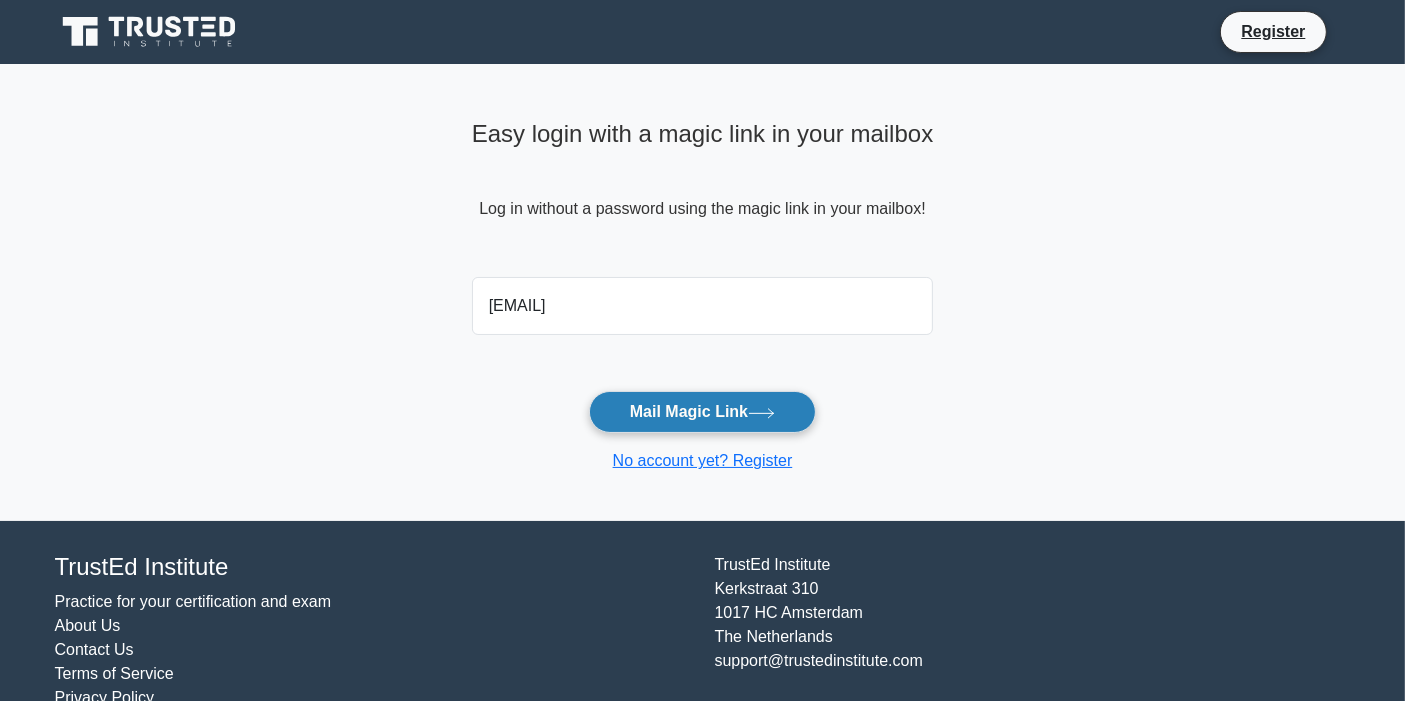 click on "Mail Magic Link" at bounding box center (702, 412) 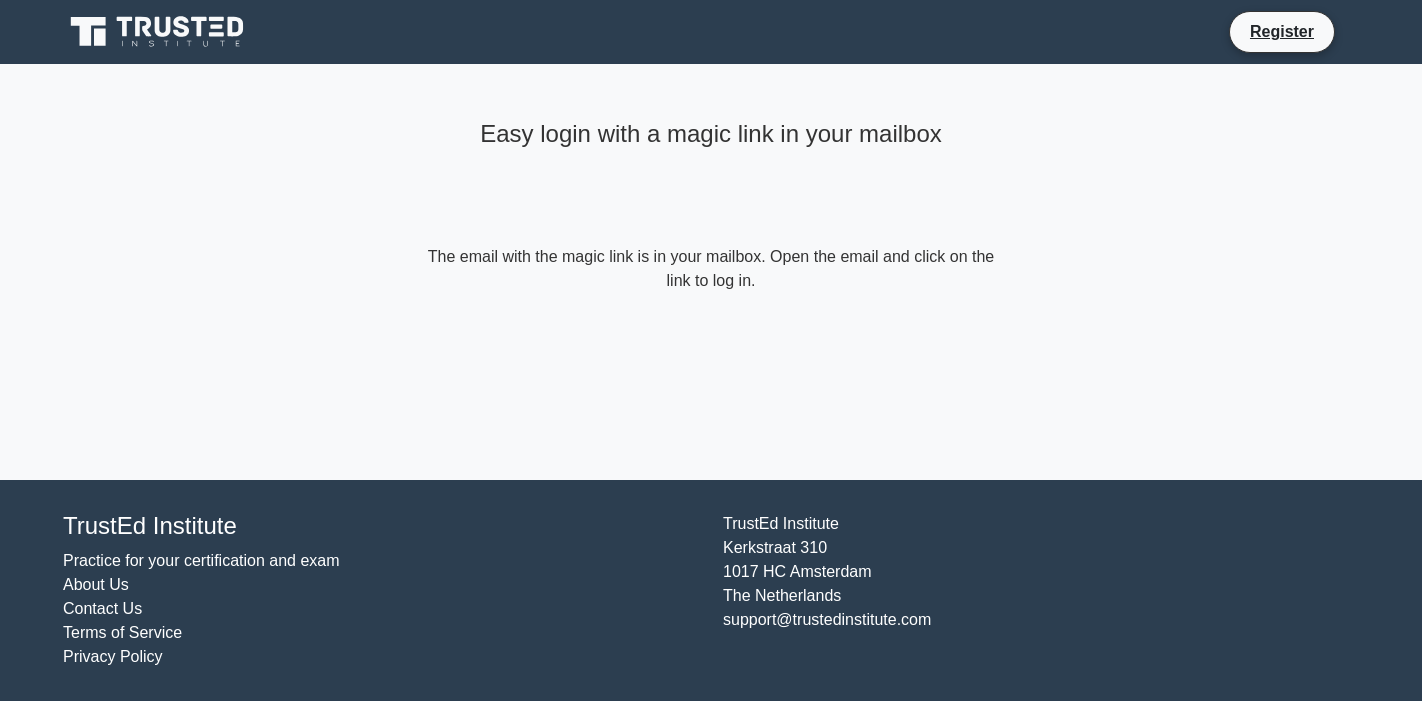 scroll, scrollTop: 0, scrollLeft: 0, axis: both 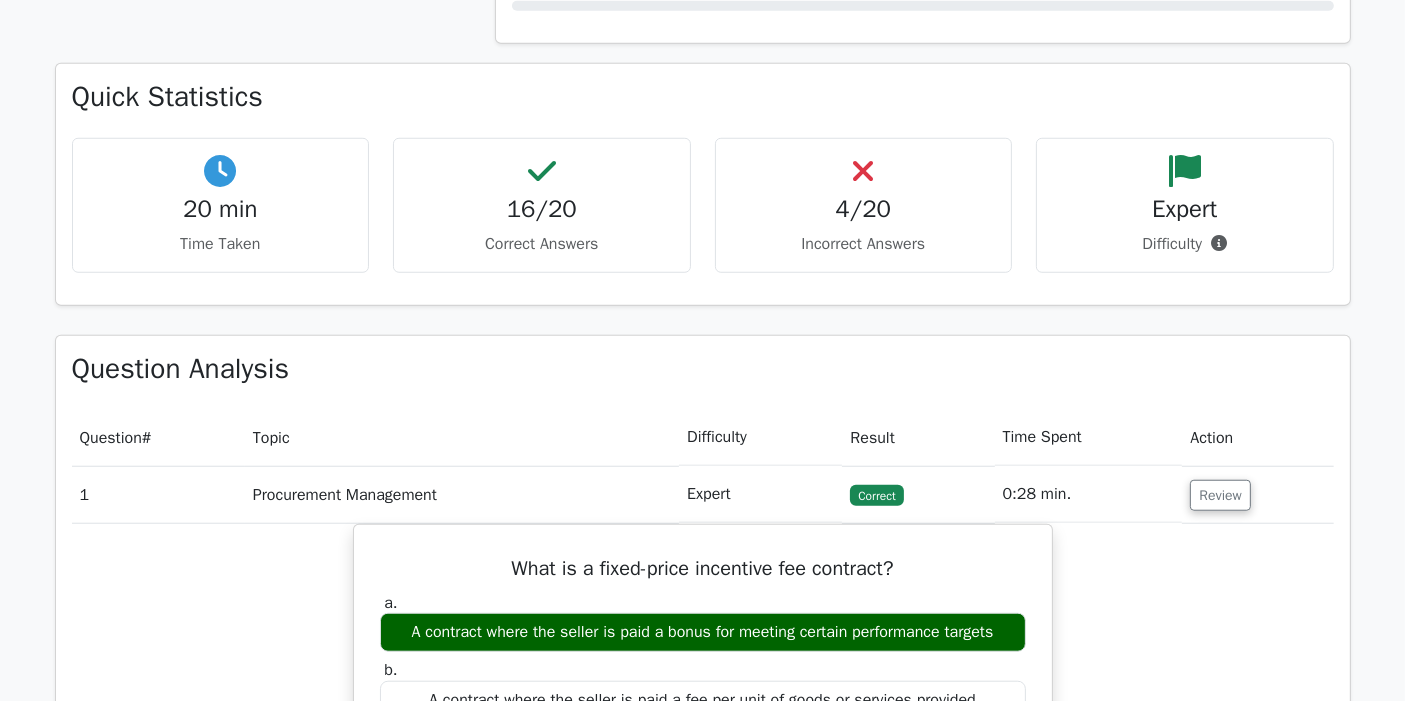 click on "Incorrect Answers" at bounding box center (864, 244) 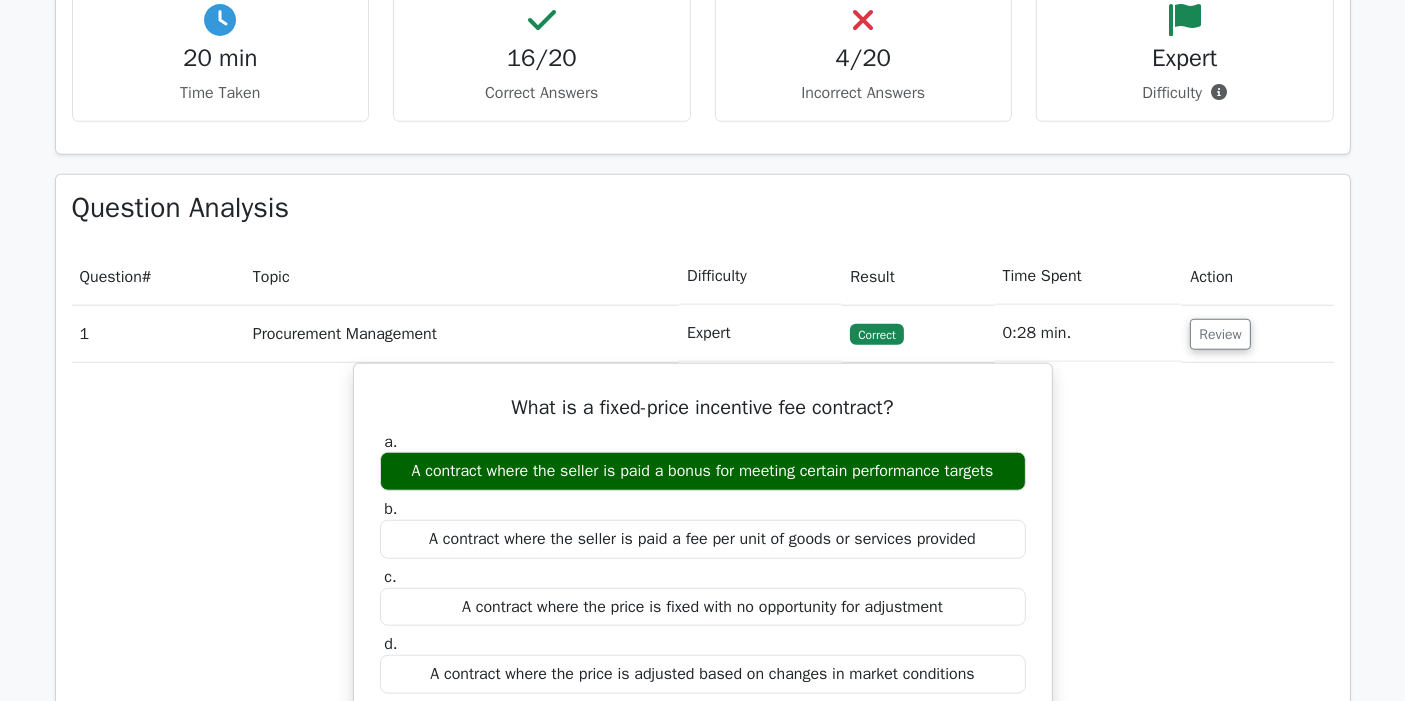 scroll, scrollTop: 1666, scrollLeft: 0, axis: vertical 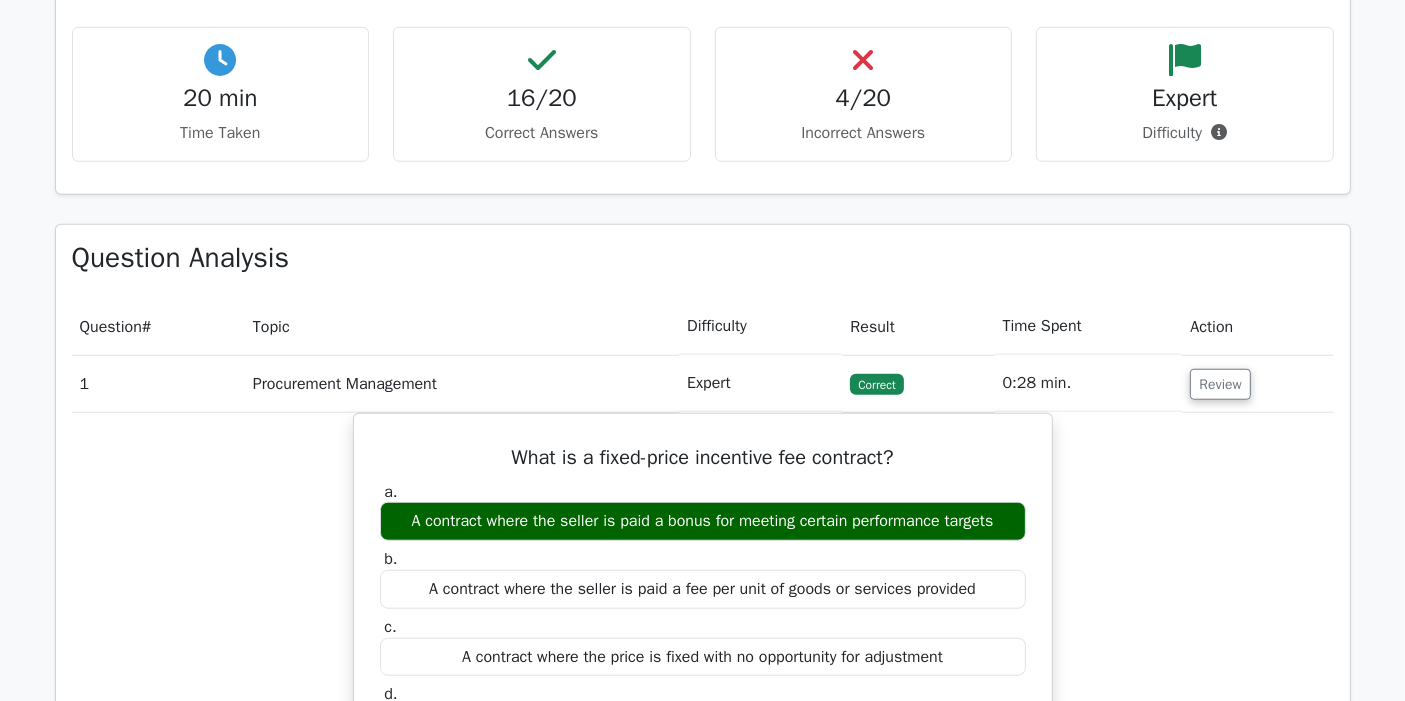click on "Incorrect Answers" at bounding box center (864, 133) 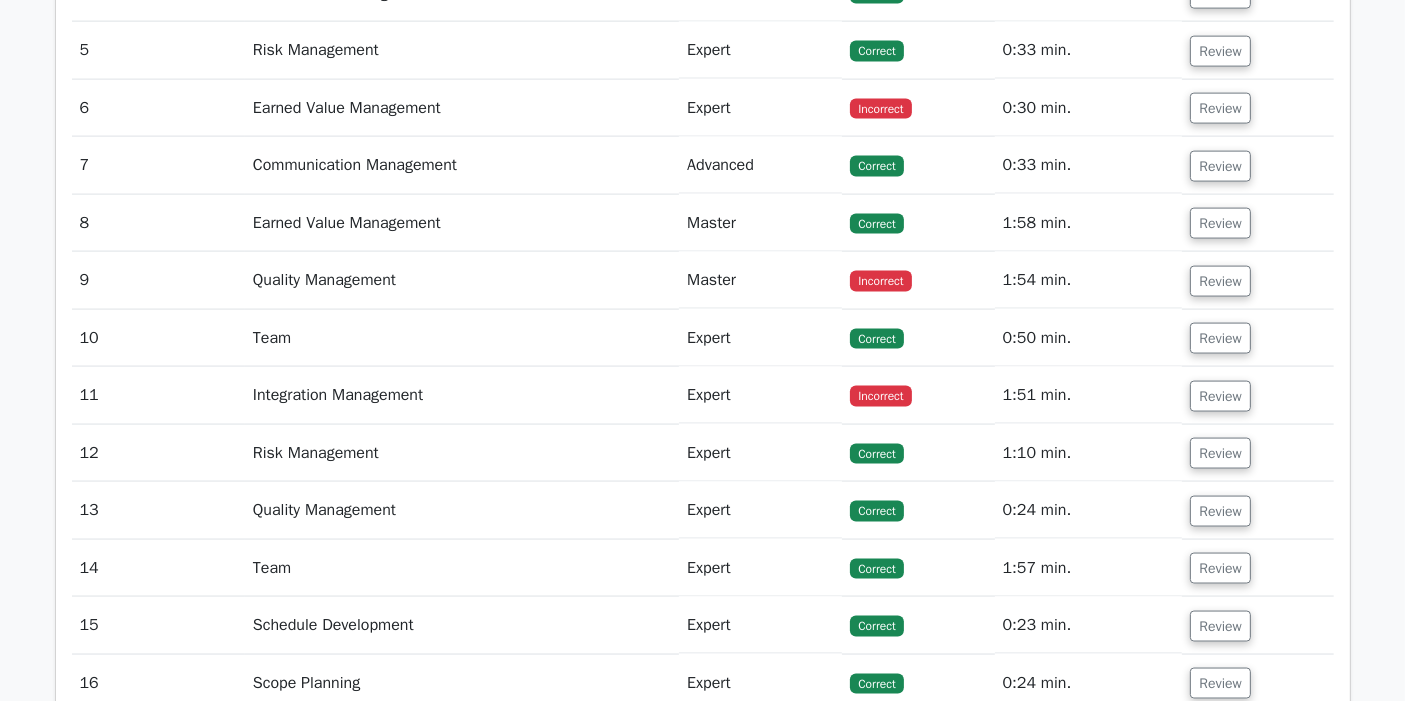 scroll, scrollTop: 2666, scrollLeft: 0, axis: vertical 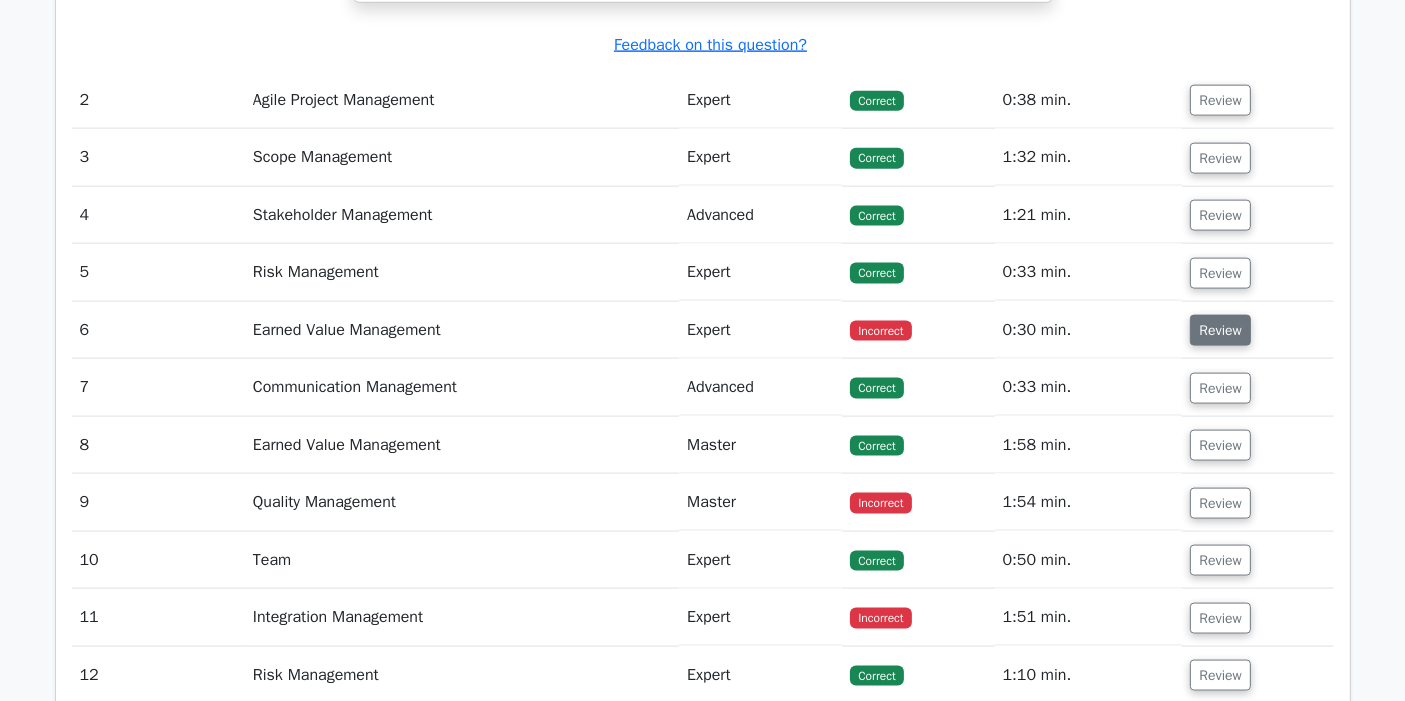 click on "Review" at bounding box center (1220, 330) 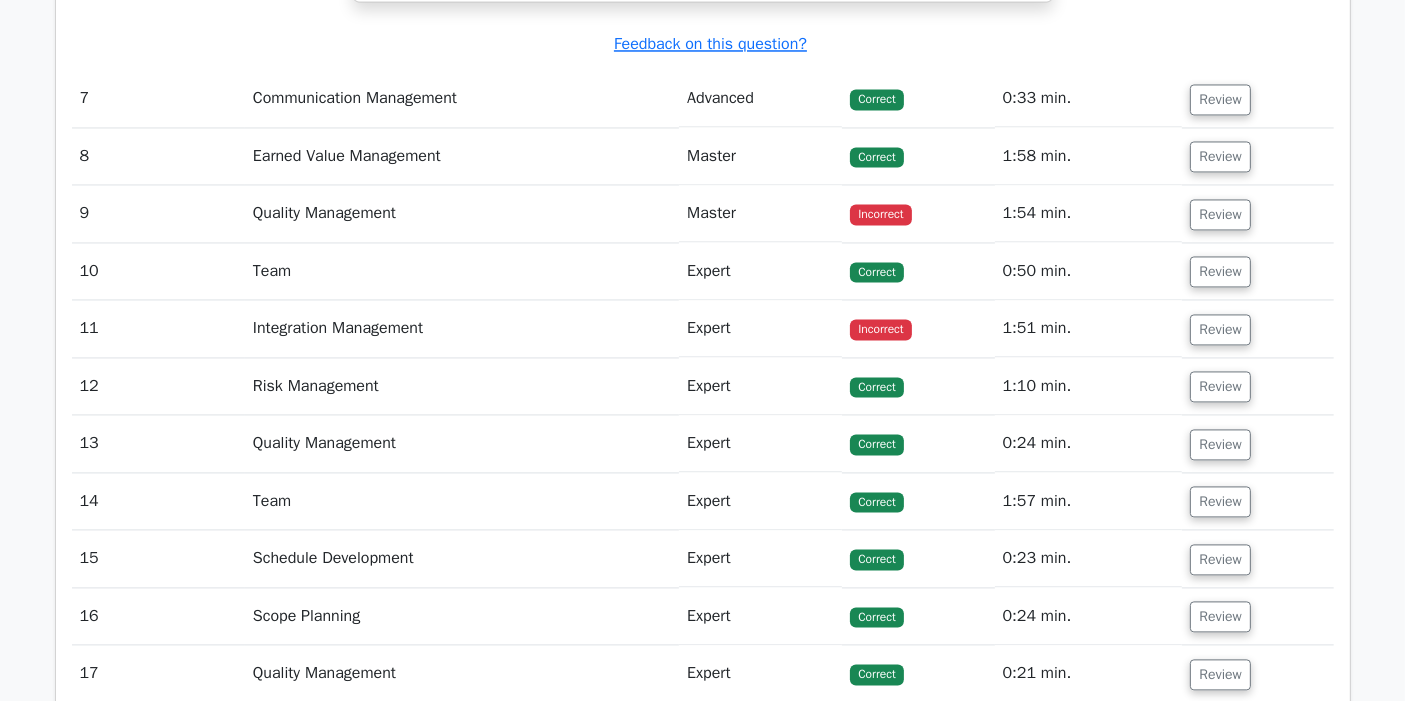 scroll, scrollTop: 4000, scrollLeft: 0, axis: vertical 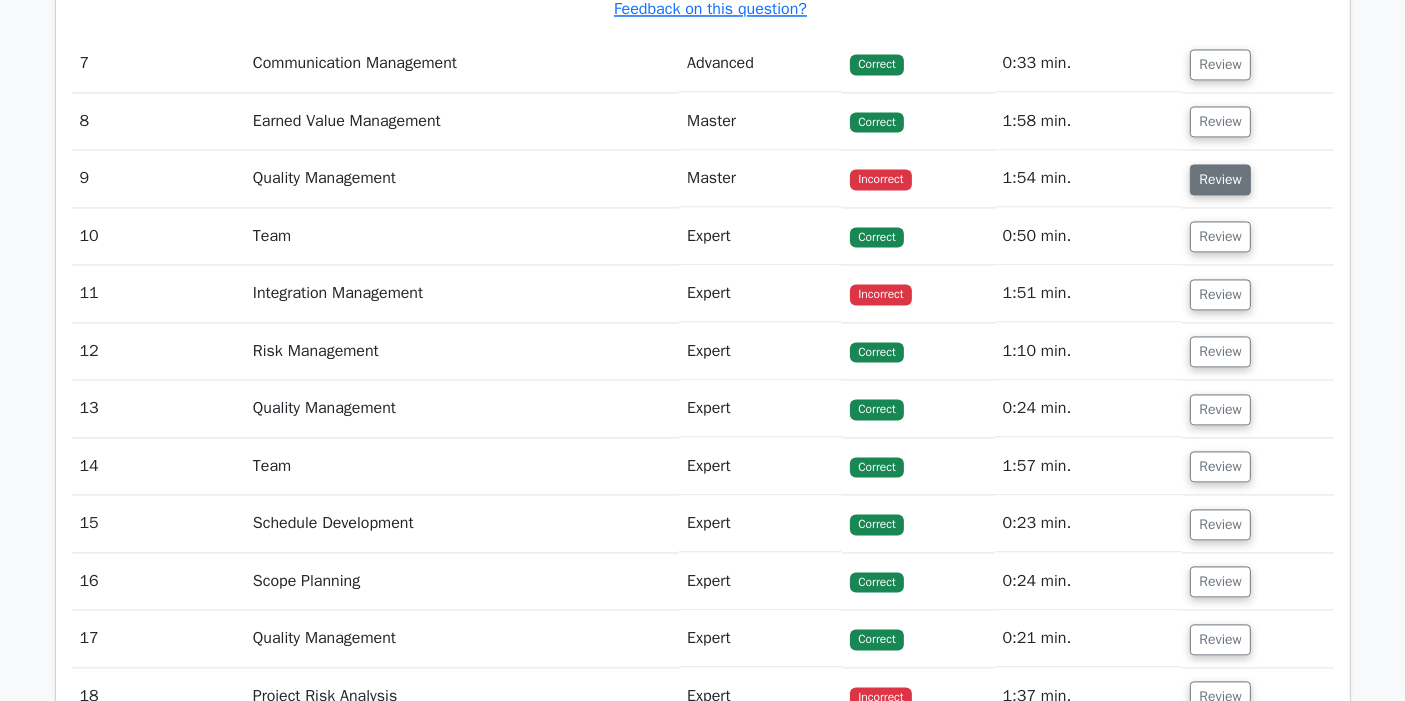 click on "Review" at bounding box center [1220, 179] 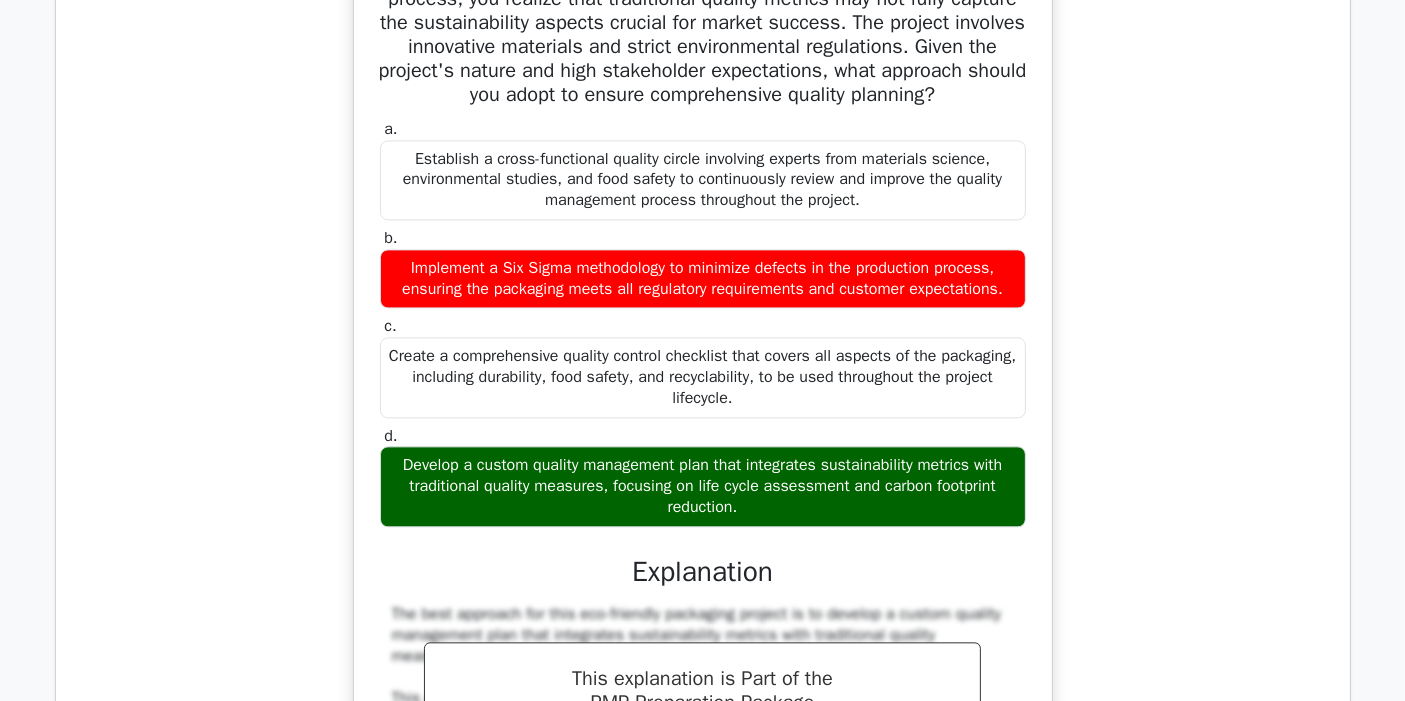 scroll, scrollTop: 4222, scrollLeft: 0, axis: vertical 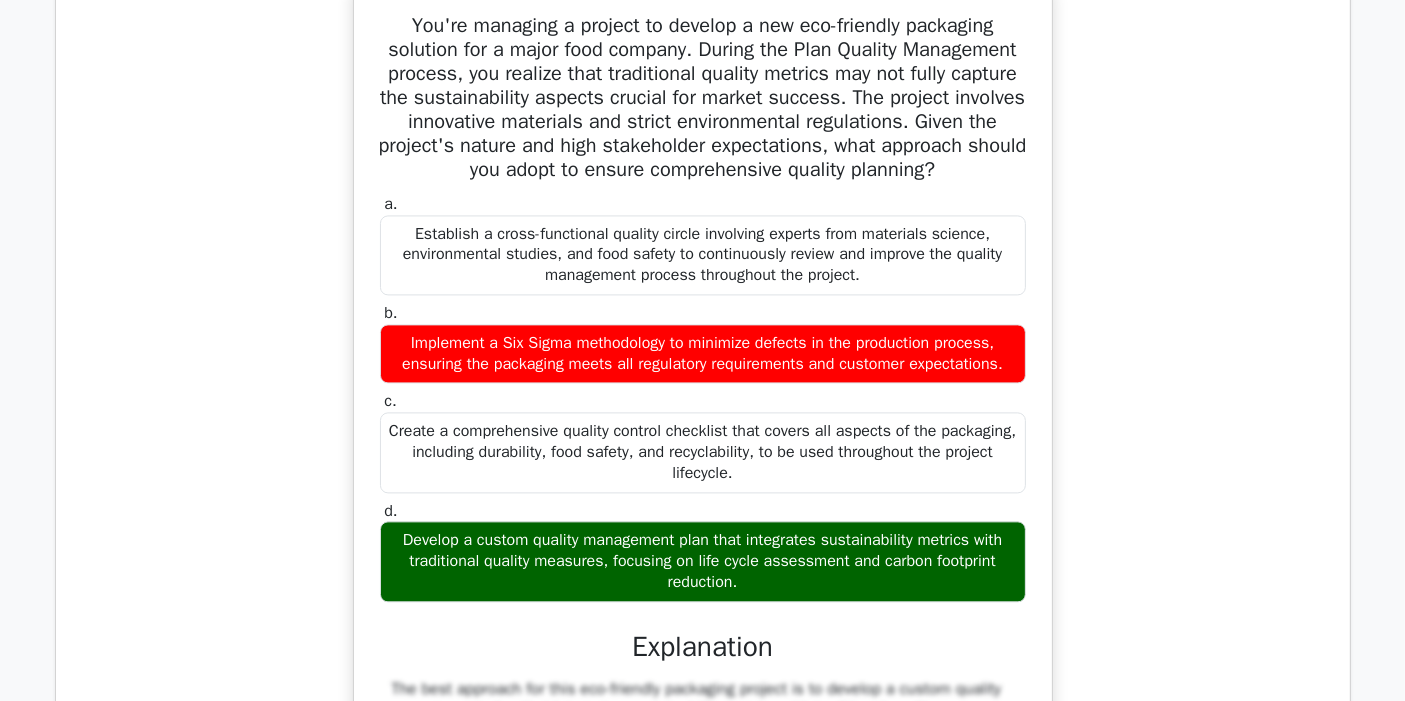 click on "You're managing a project to develop a new eco-friendly packaging solution for a major food company. During the Plan Quality Management process, you realize that traditional quality metrics may not fully capture the sustainability aspects crucial for market success. The project involves innovative materials and strict environmental regulations. Given the project's nature and high stakeholder expectations, what approach should you adopt to ensure comprehensive quality planning?" at bounding box center [703, 98] 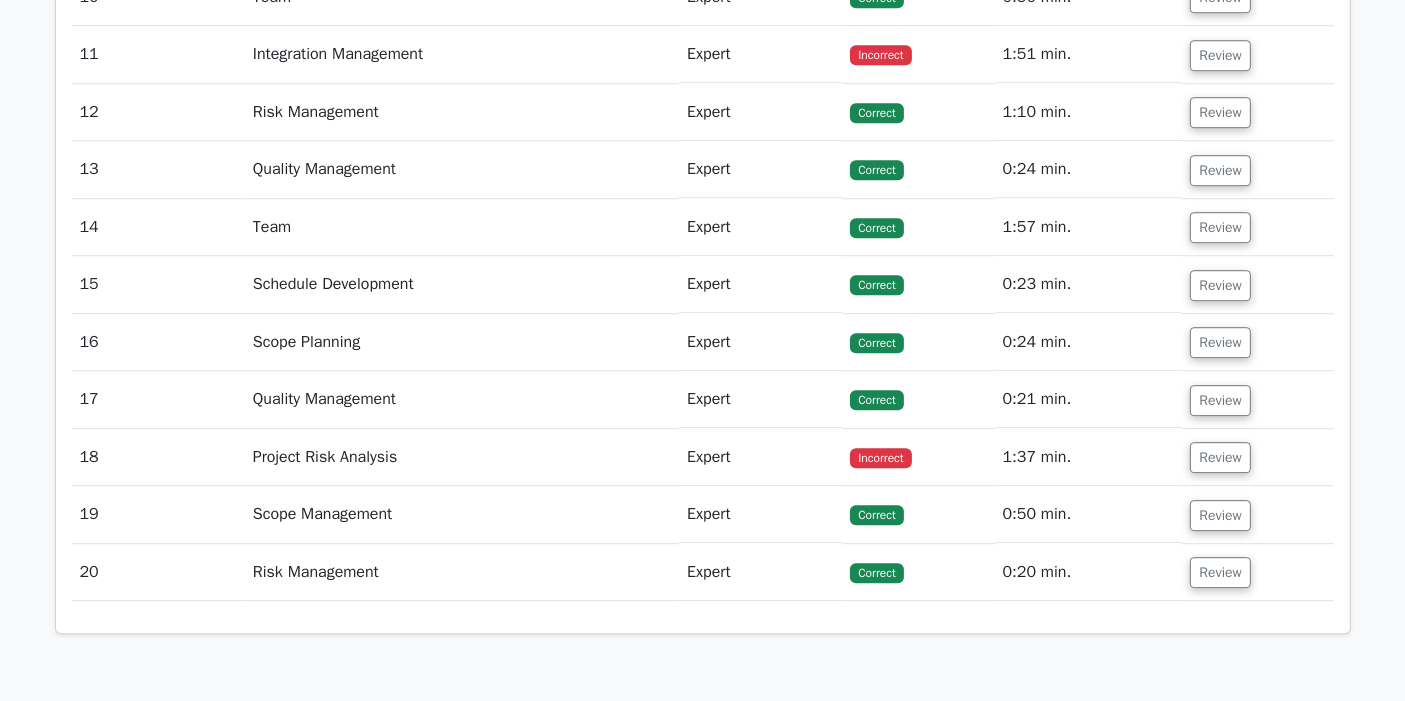 scroll, scrollTop: 5666, scrollLeft: 0, axis: vertical 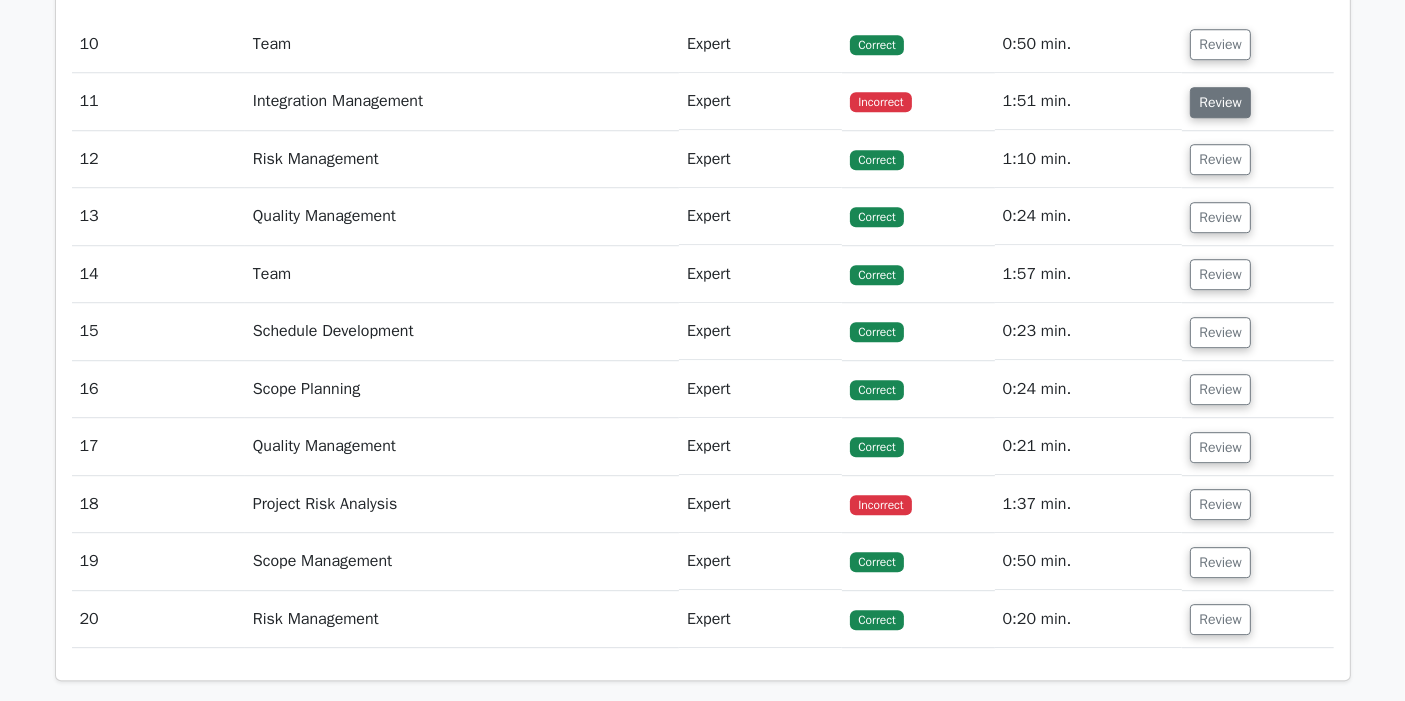 click on "Review" at bounding box center [1220, 102] 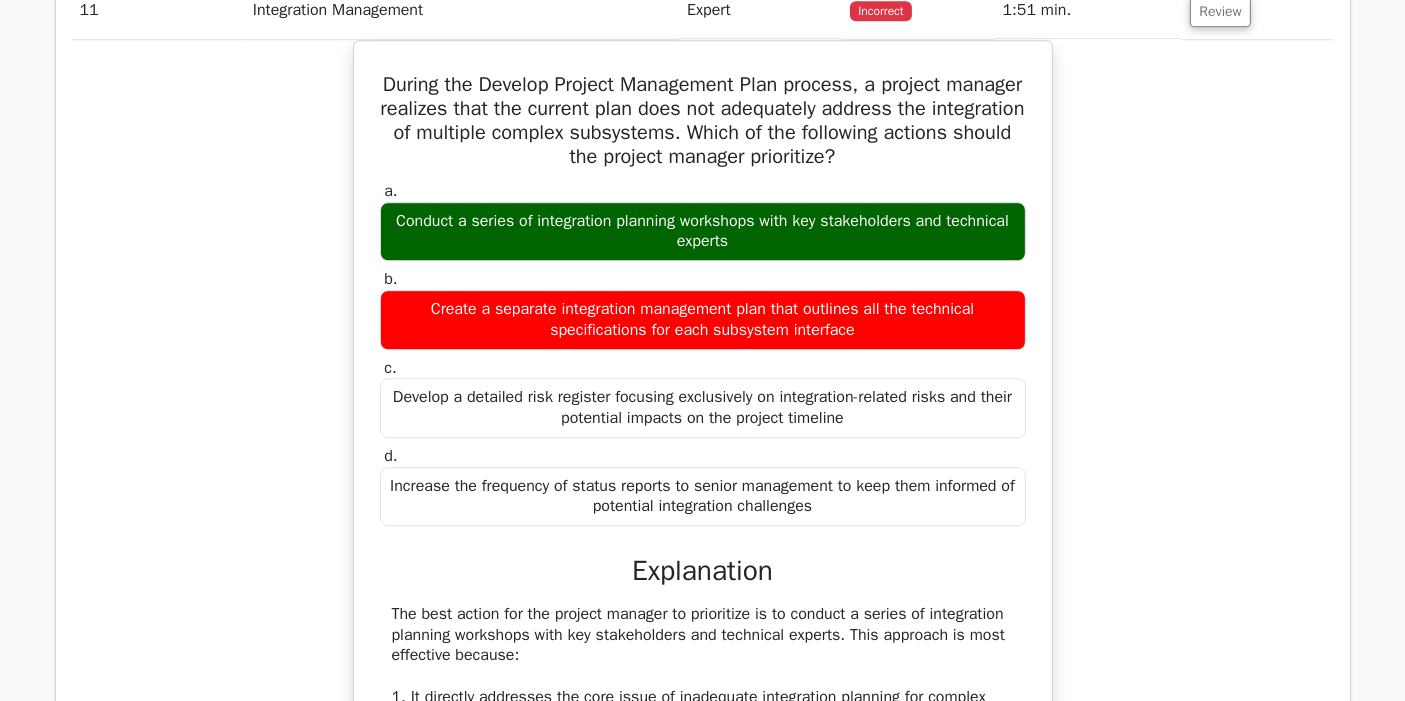 scroll, scrollTop: 5777, scrollLeft: 0, axis: vertical 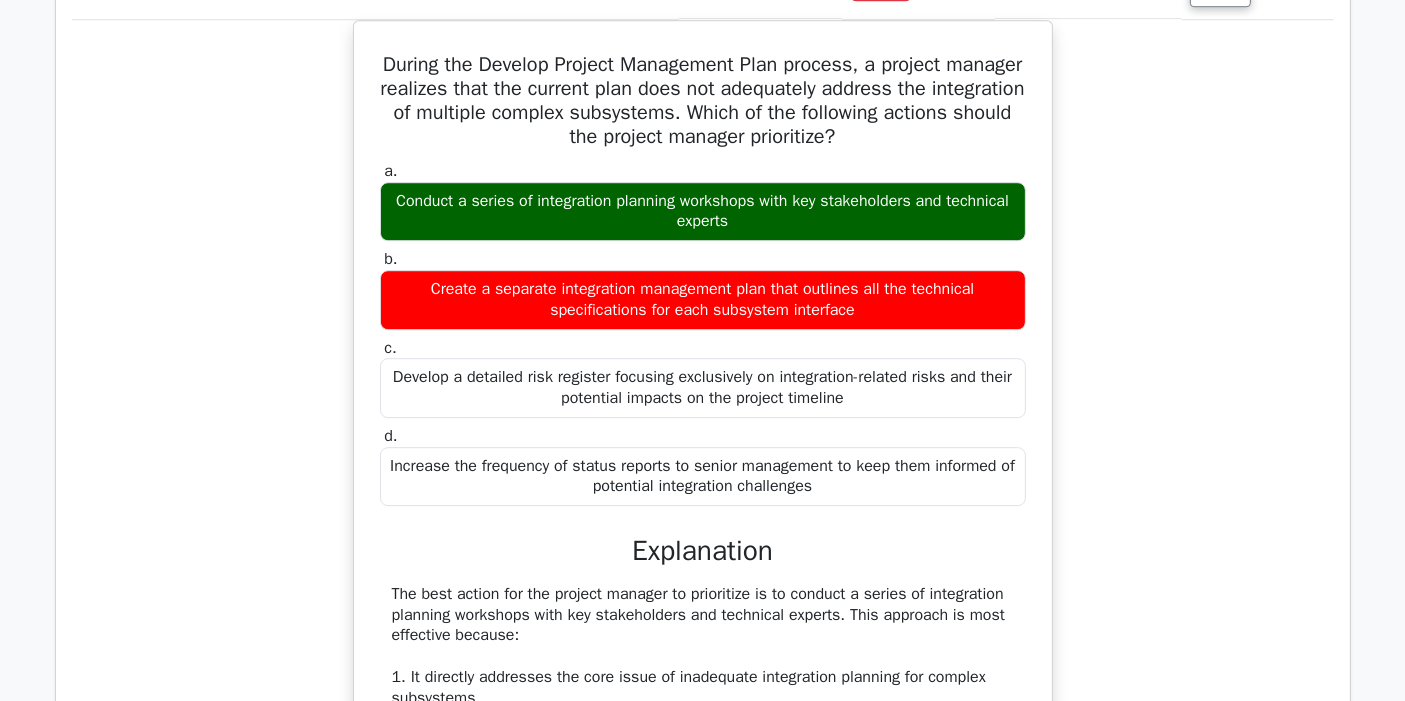click on "During the Develop Project Management Plan process, a project manager realizes that the current plan does not adequately address the integration of multiple complex subsystems. Which of the following actions should the project manager prioritize?
a.
Conduct a series of integration planning workshops with key stakeholders and technical experts
b. c. d." at bounding box center (703, 667) 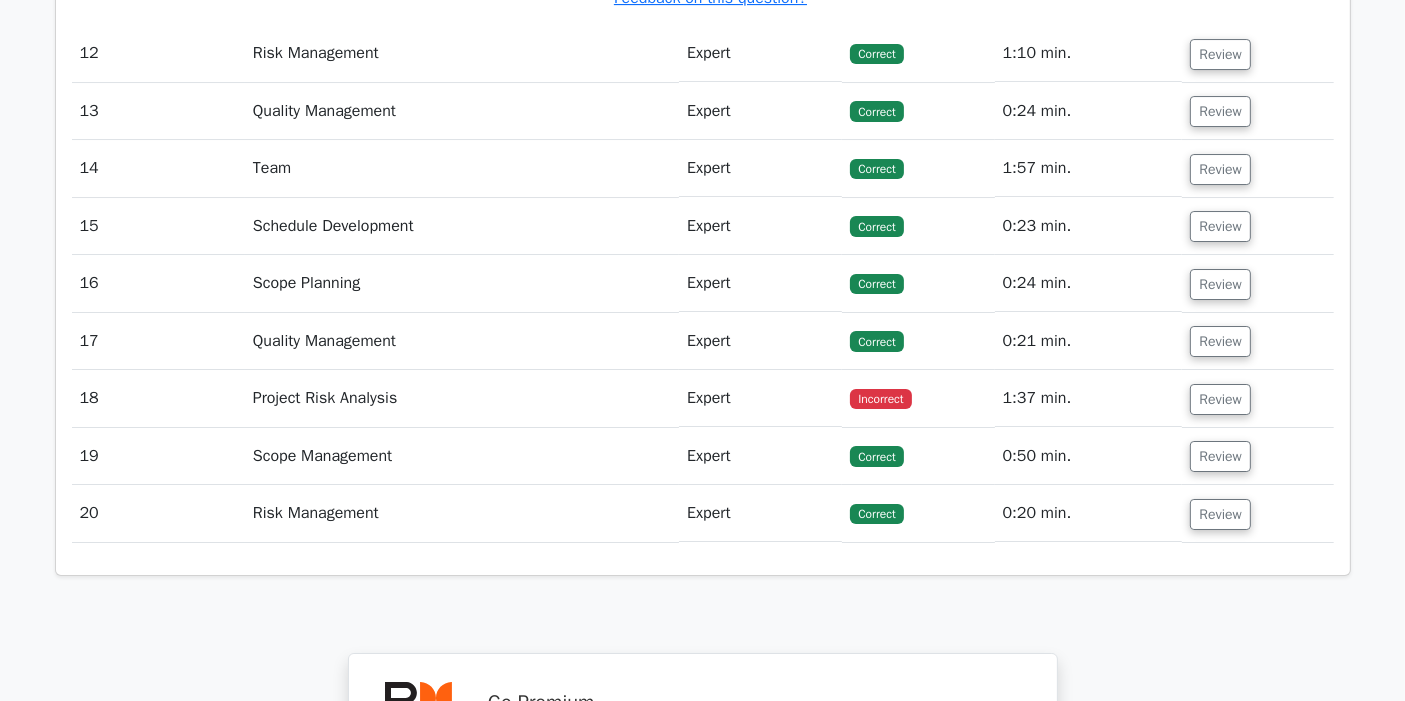 scroll, scrollTop: 7222, scrollLeft: 0, axis: vertical 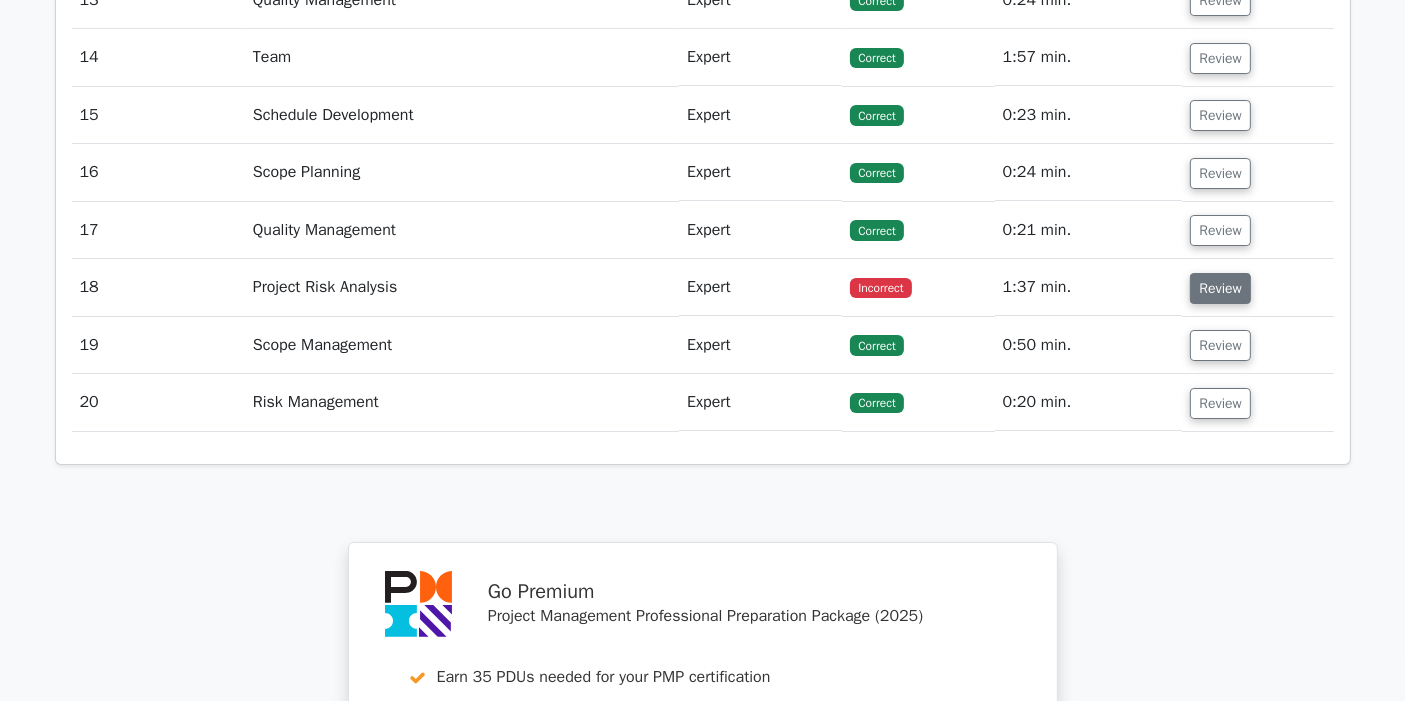 click on "Review" at bounding box center [1220, 288] 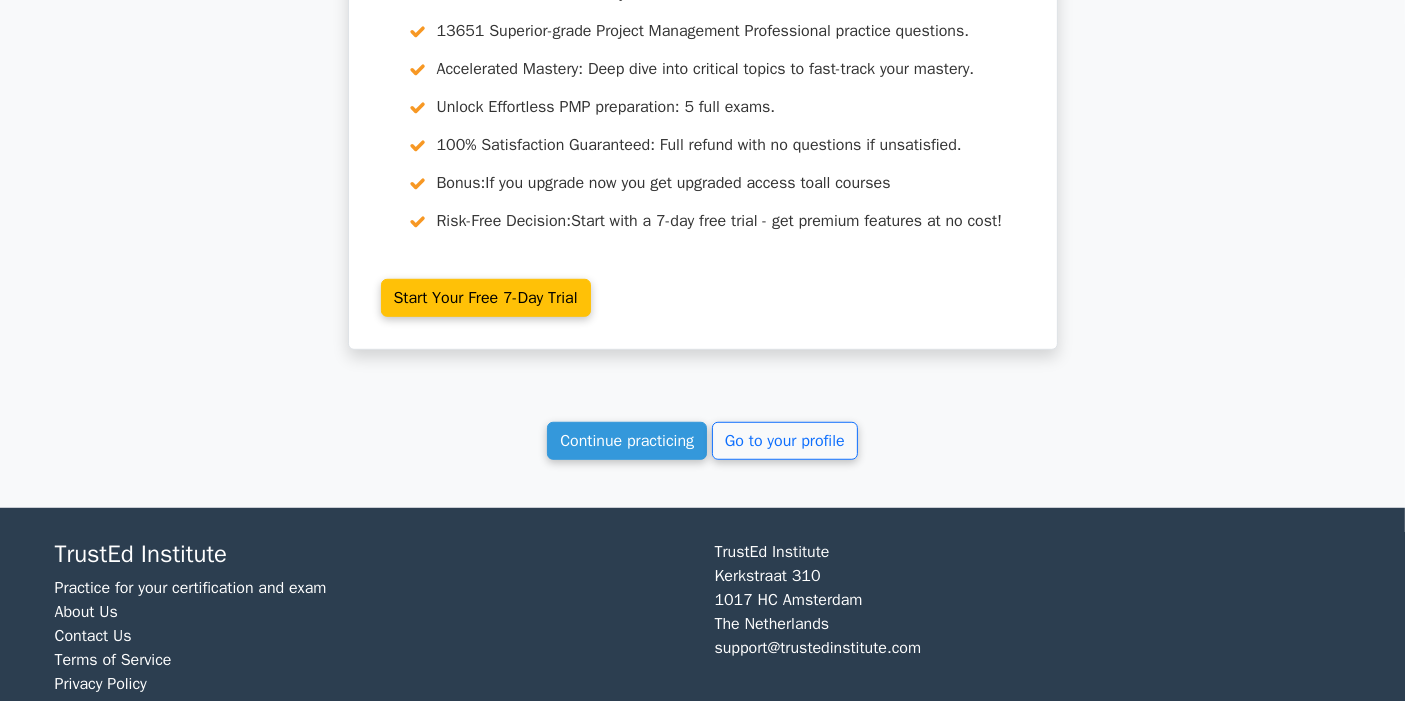 scroll, scrollTop: 8969, scrollLeft: 0, axis: vertical 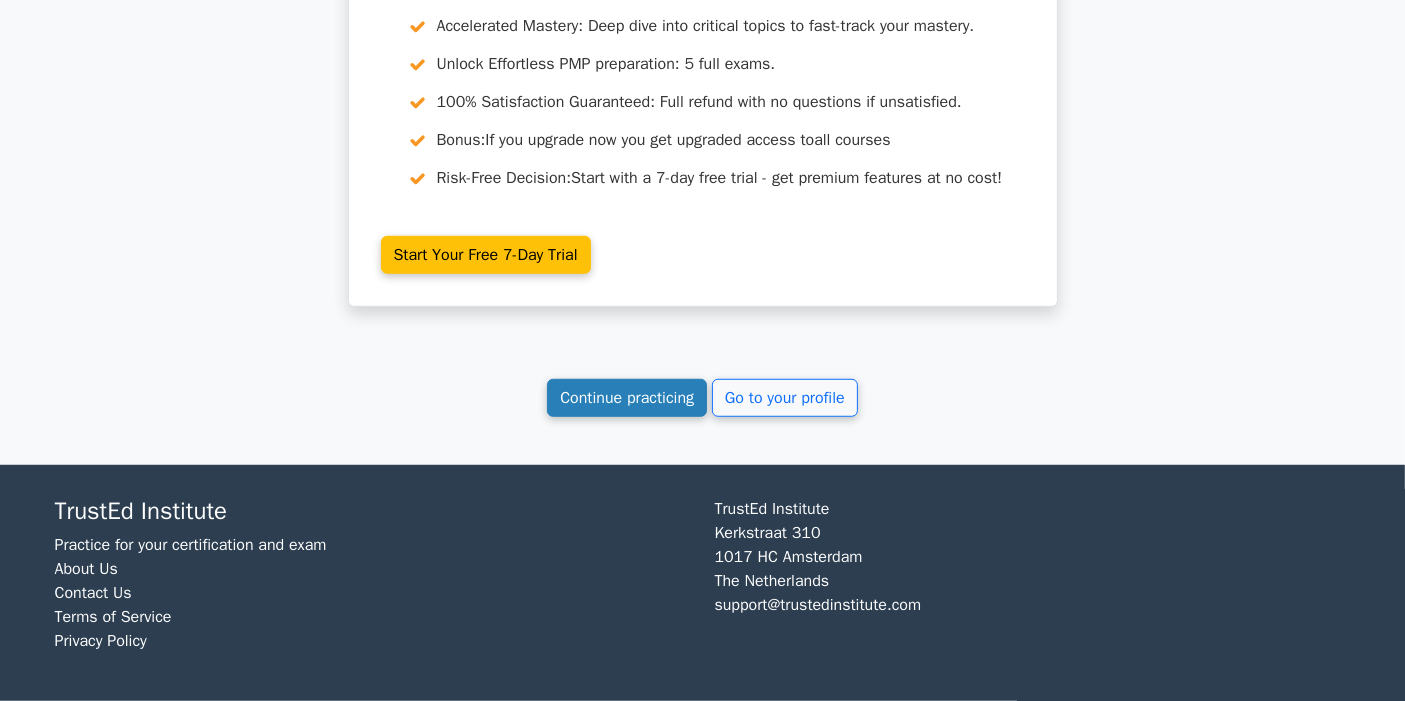 click on "Continue practicing" at bounding box center (627, 398) 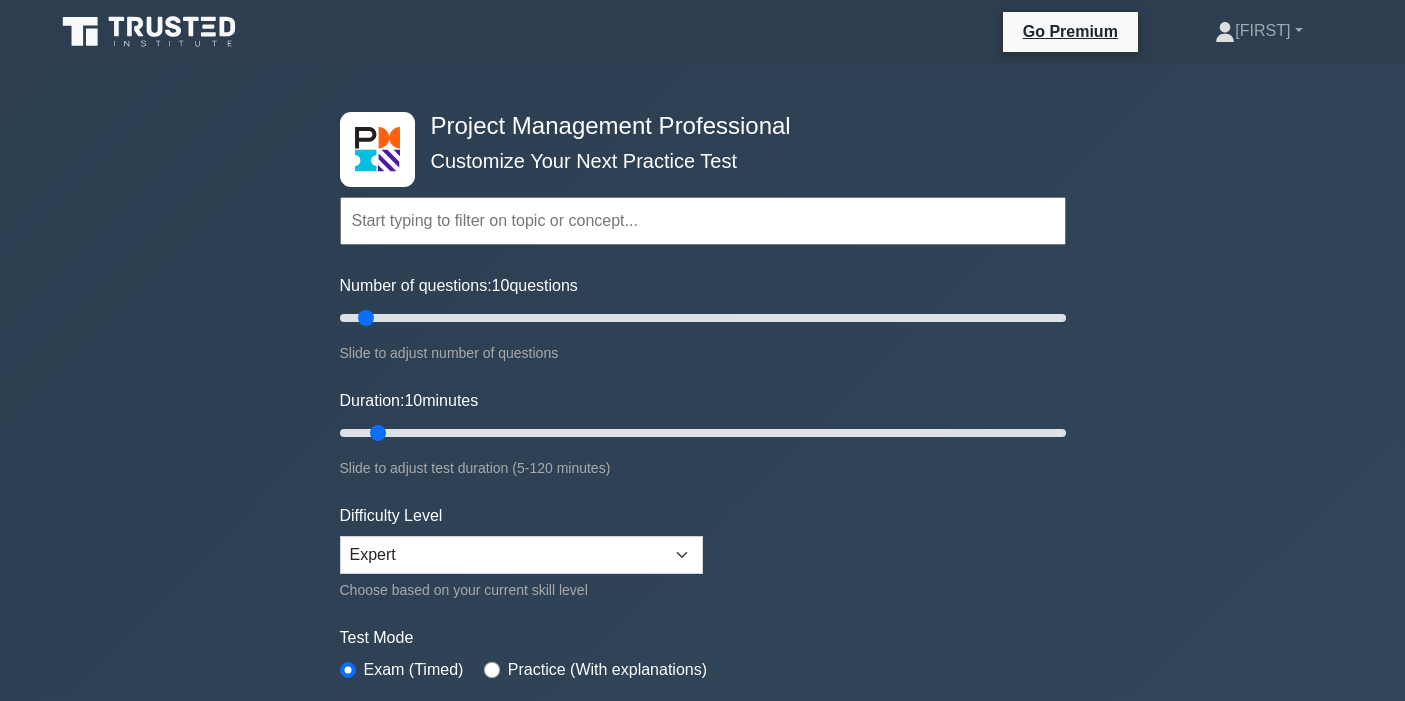 scroll, scrollTop: 0, scrollLeft: 0, axis: both 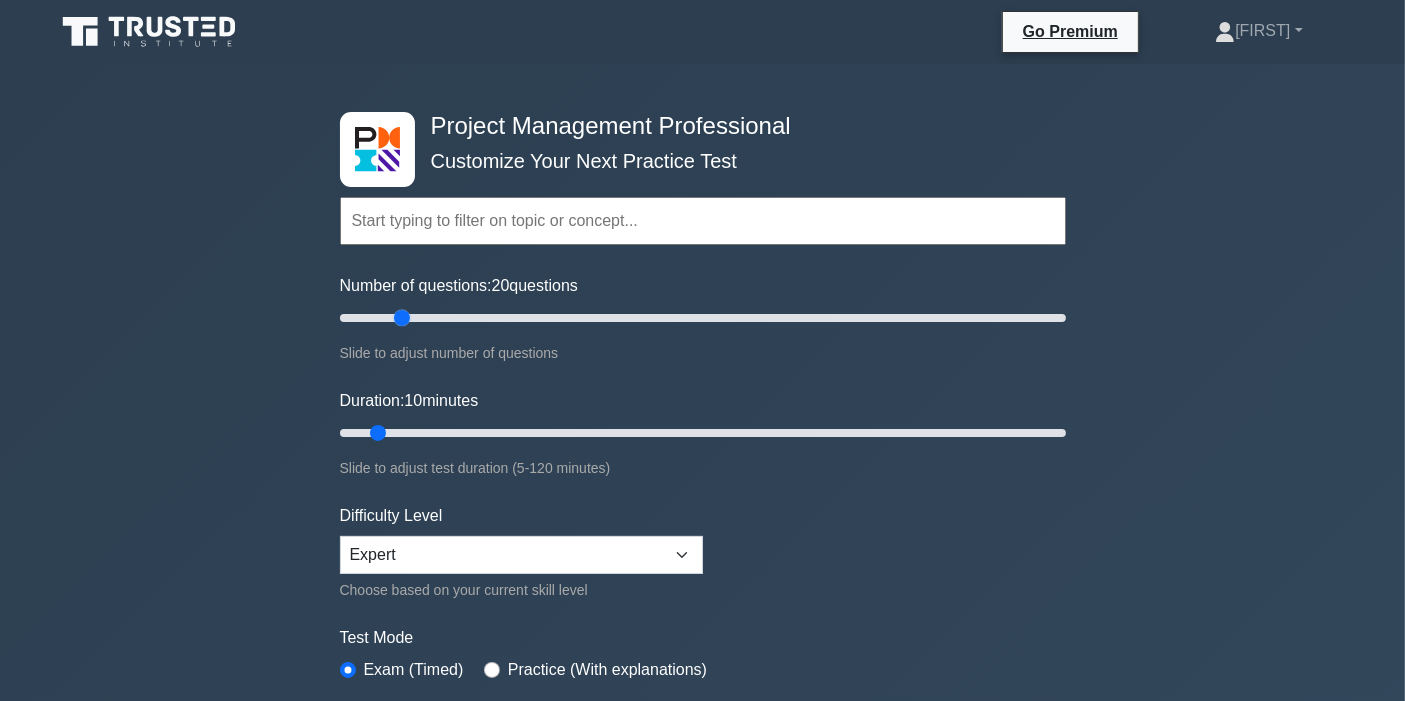 drag, startPoint x: 363, startPoint y: 315, endPoint x: 398, endPoint y: 318, distance: 35.128338 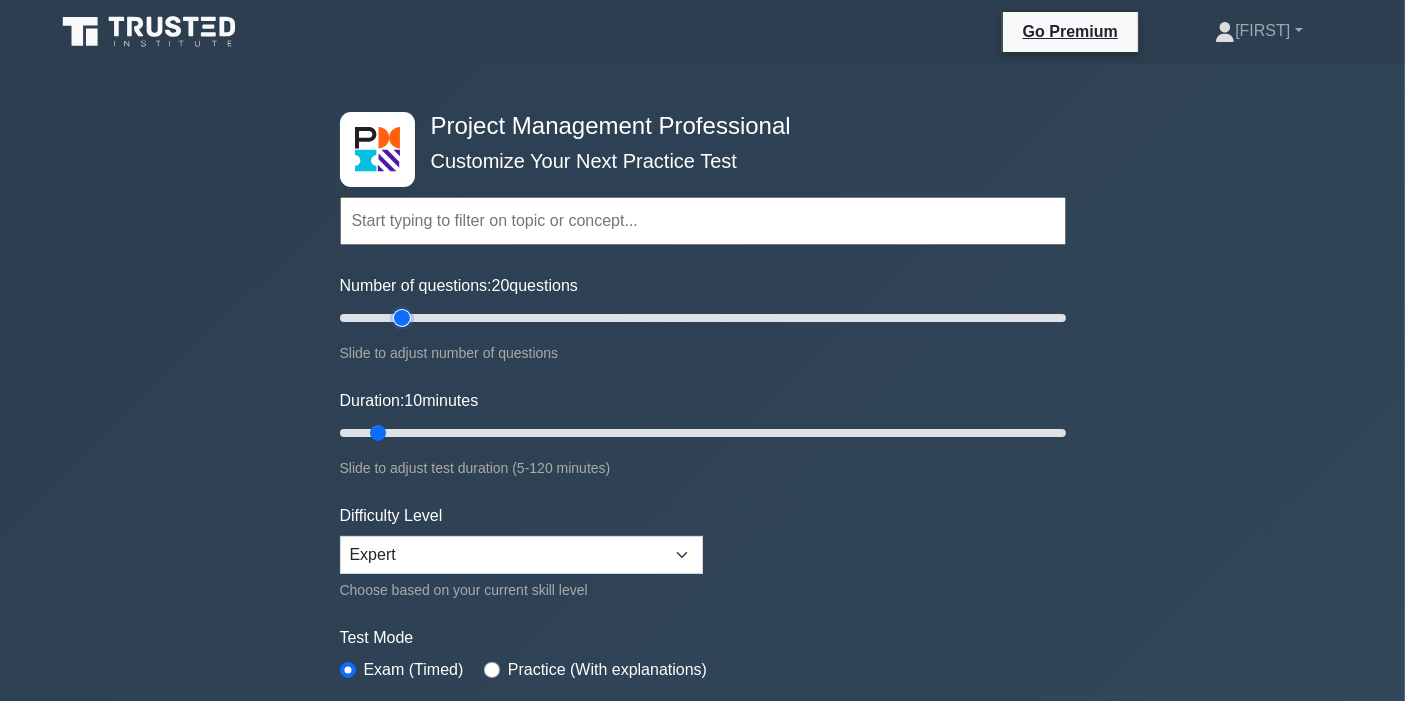 type on "20" 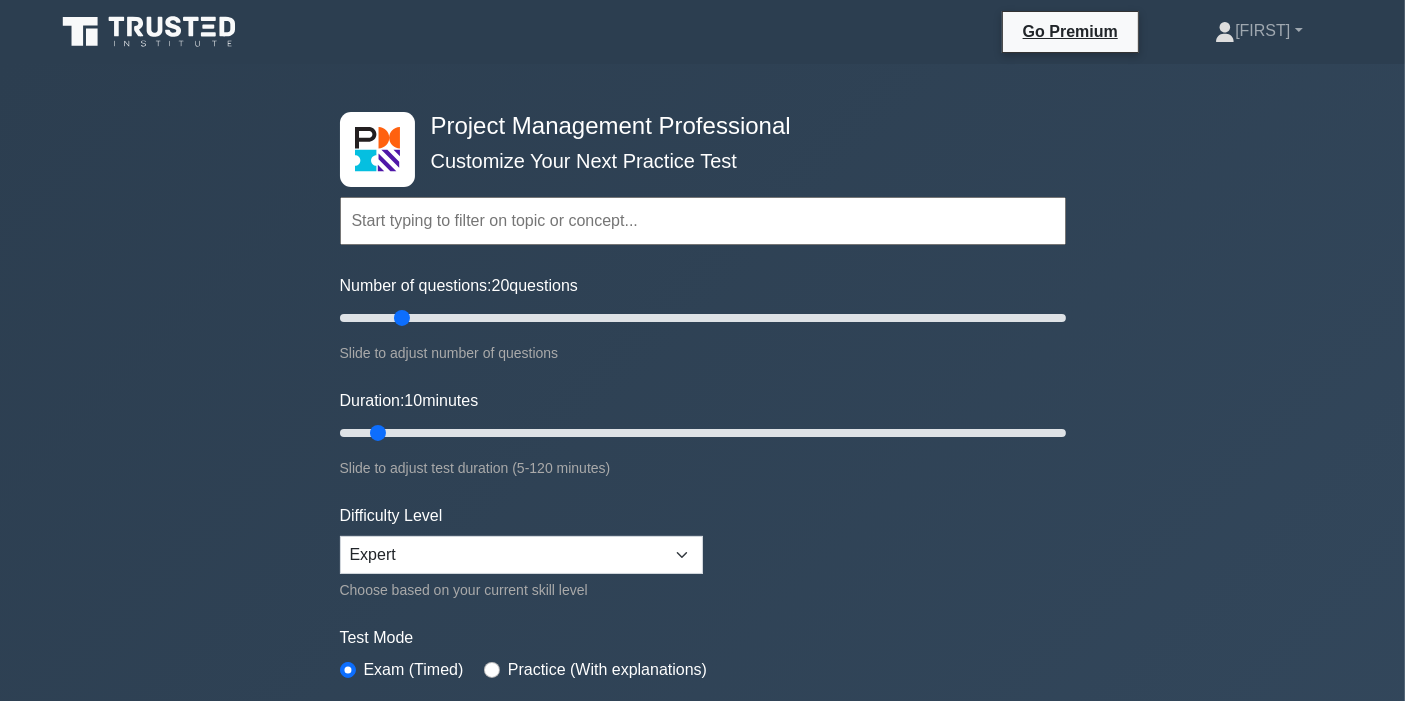 click on "Topics
Scope Management
Time Management
Cost Management
Quality Management
Risk Management
Integration Management
Human Resource Management
Communication Management
Procurement Management" at bounding box center [703, 445] 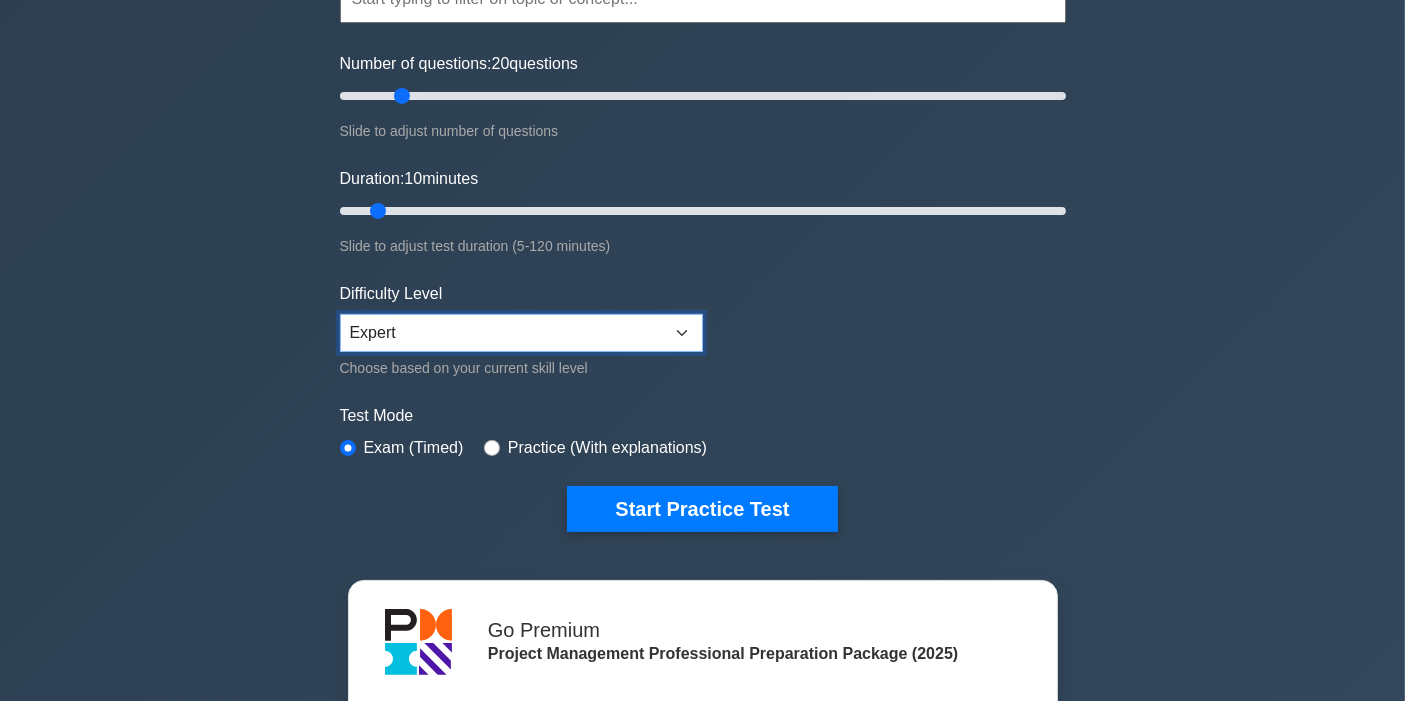 click on "Beginner
Intermediate
Expert" at bounding box center [521, 333] 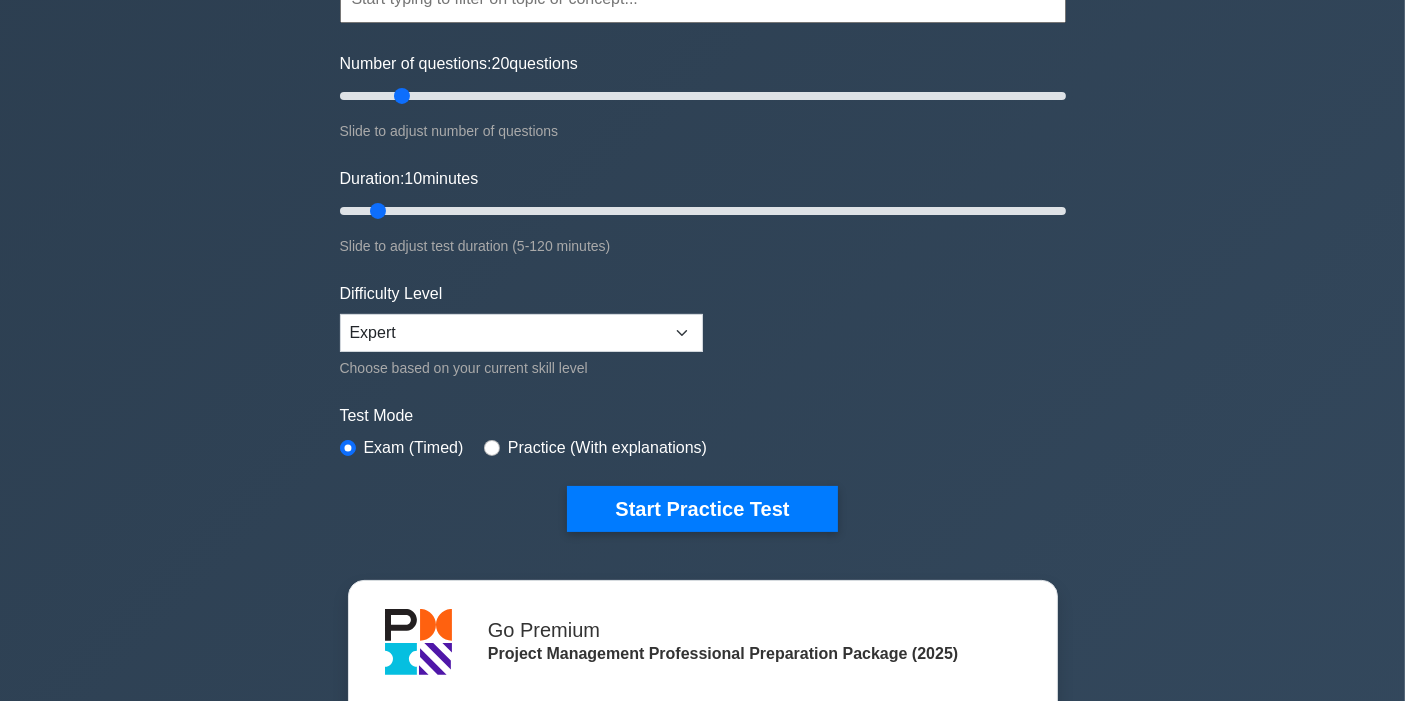 click on "Topics
Scope Management
Time Management
Cost Management
Quality Management
Risk Management
Integration Management
Human Resource Management
Communication Management
Procurement Management" at bounding box center [703, 223] 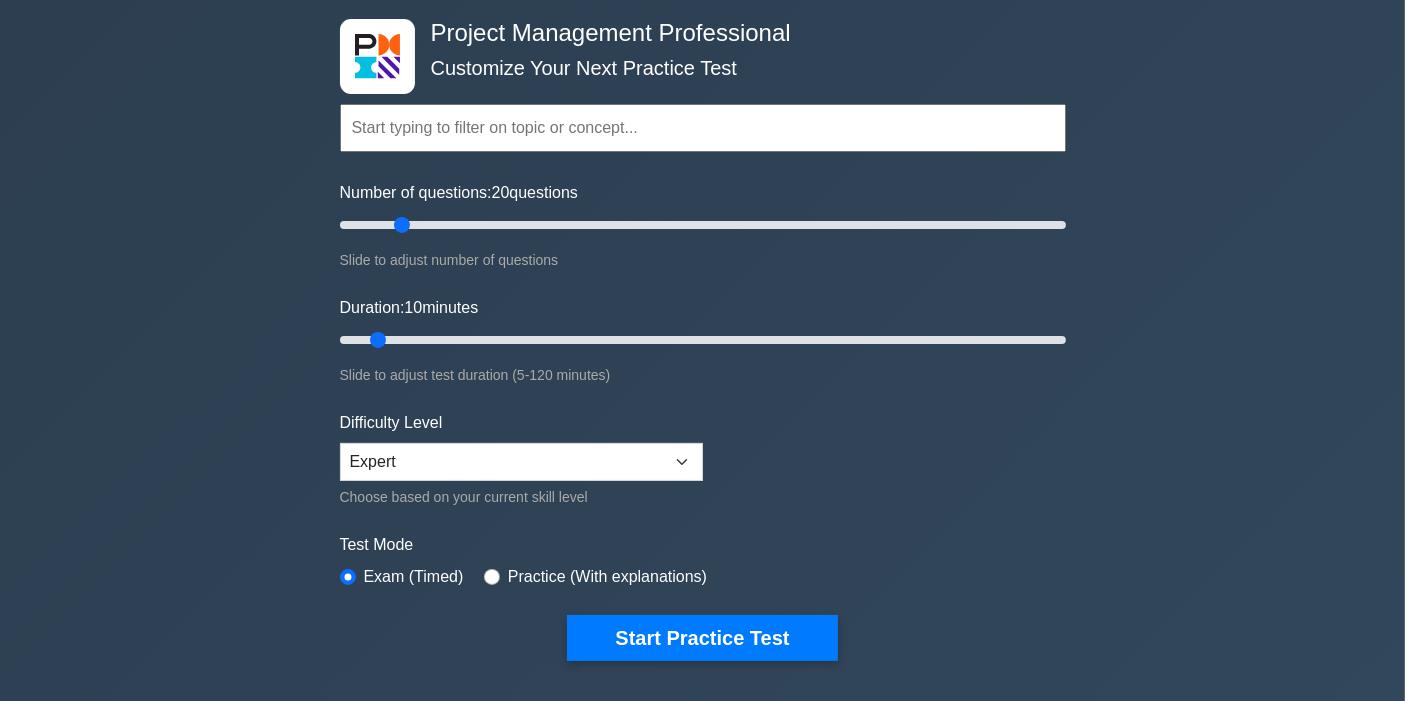 scroll, scrollTop: 0, scrollLeft: 0, axis: both 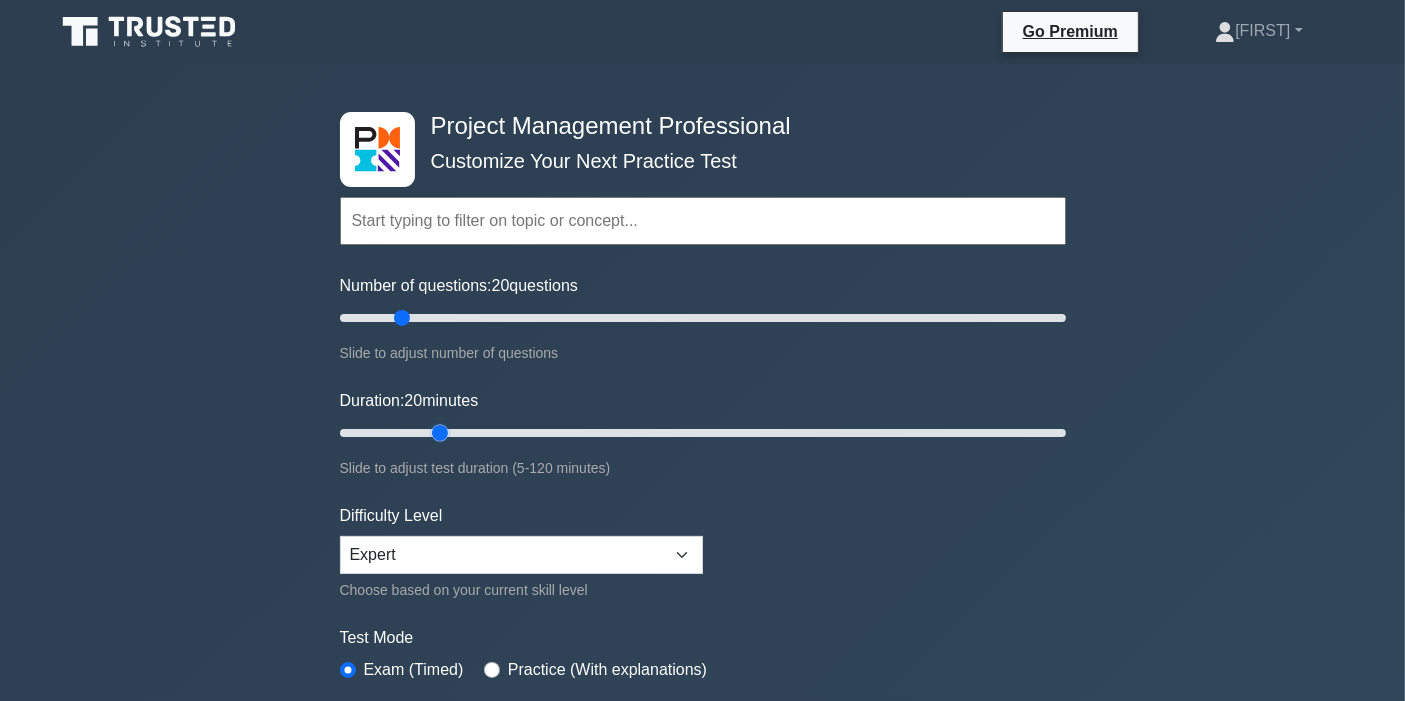 drag, startPoint x: 378, startPoint y: 426, endPoint x: 426, endPoint y: 434, distance: 48.6621 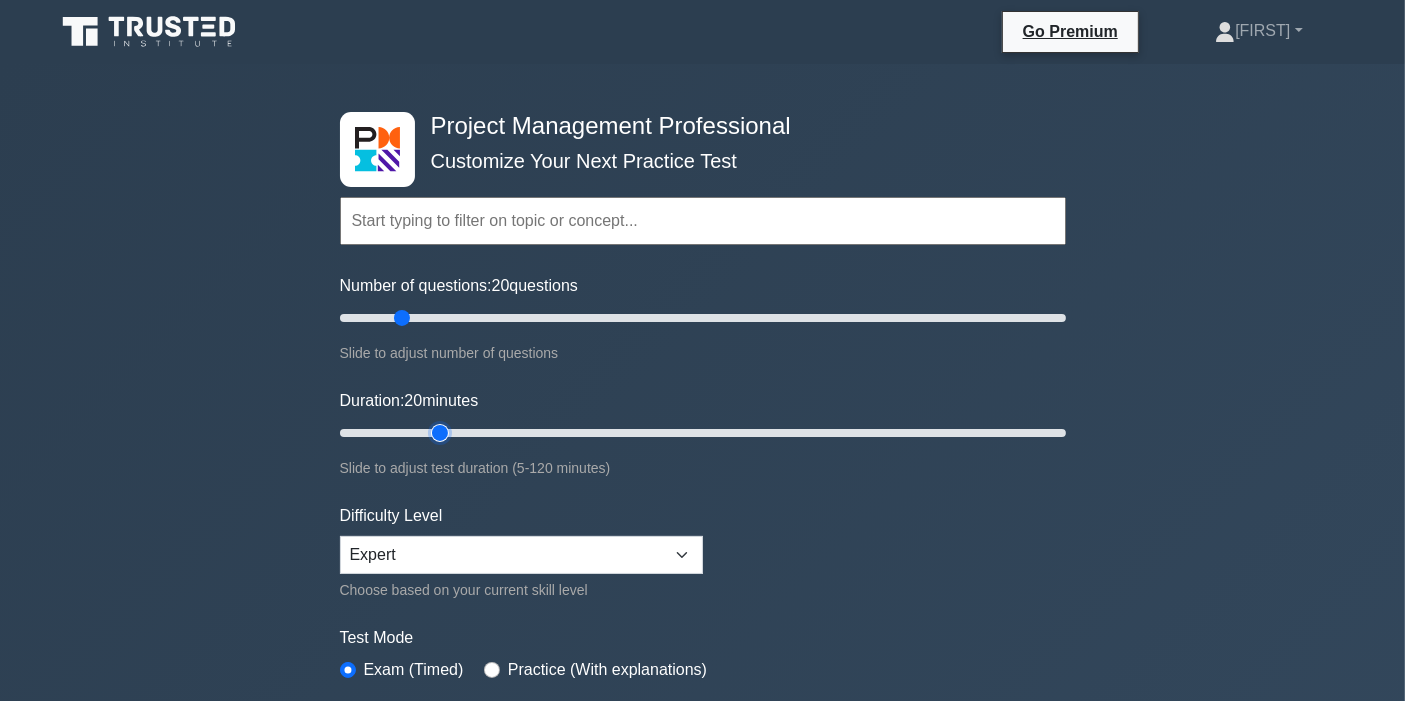 type on "20" 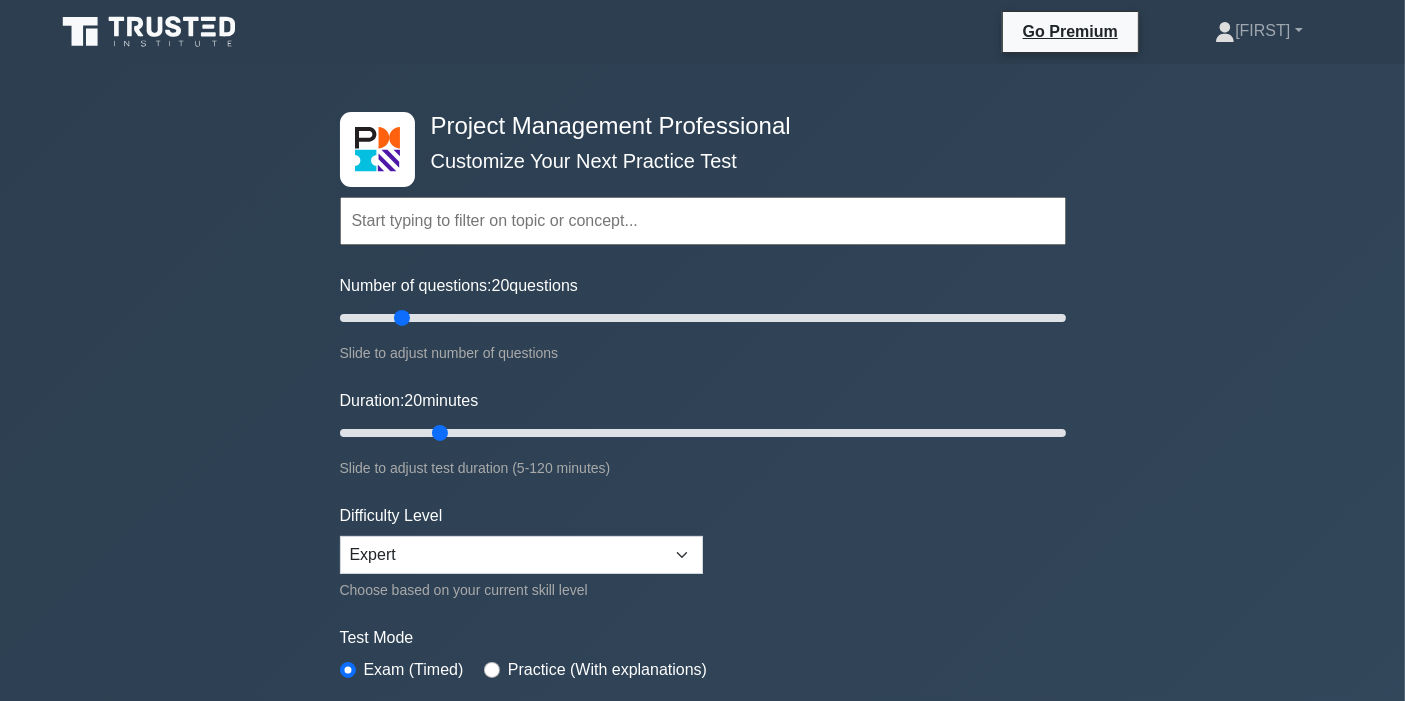 click on "Topics
Scope Management
Time Management
Cost Management
Quality Management
Risk Management
Integration Management
Human Resource Management
Communication Management
Procurement Management" at bounding box center [703, 445] 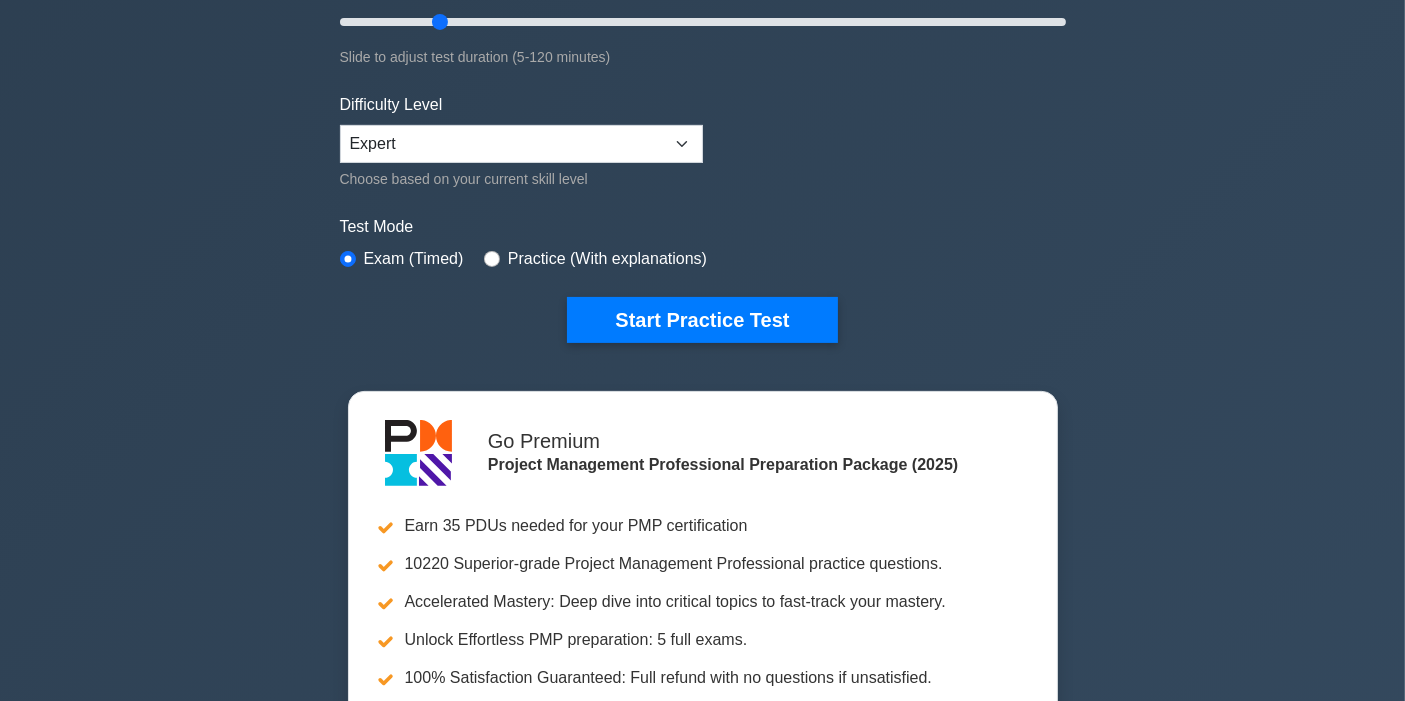 scroll, scrollTop: 444, scrollLeft: 0, axis: vertical 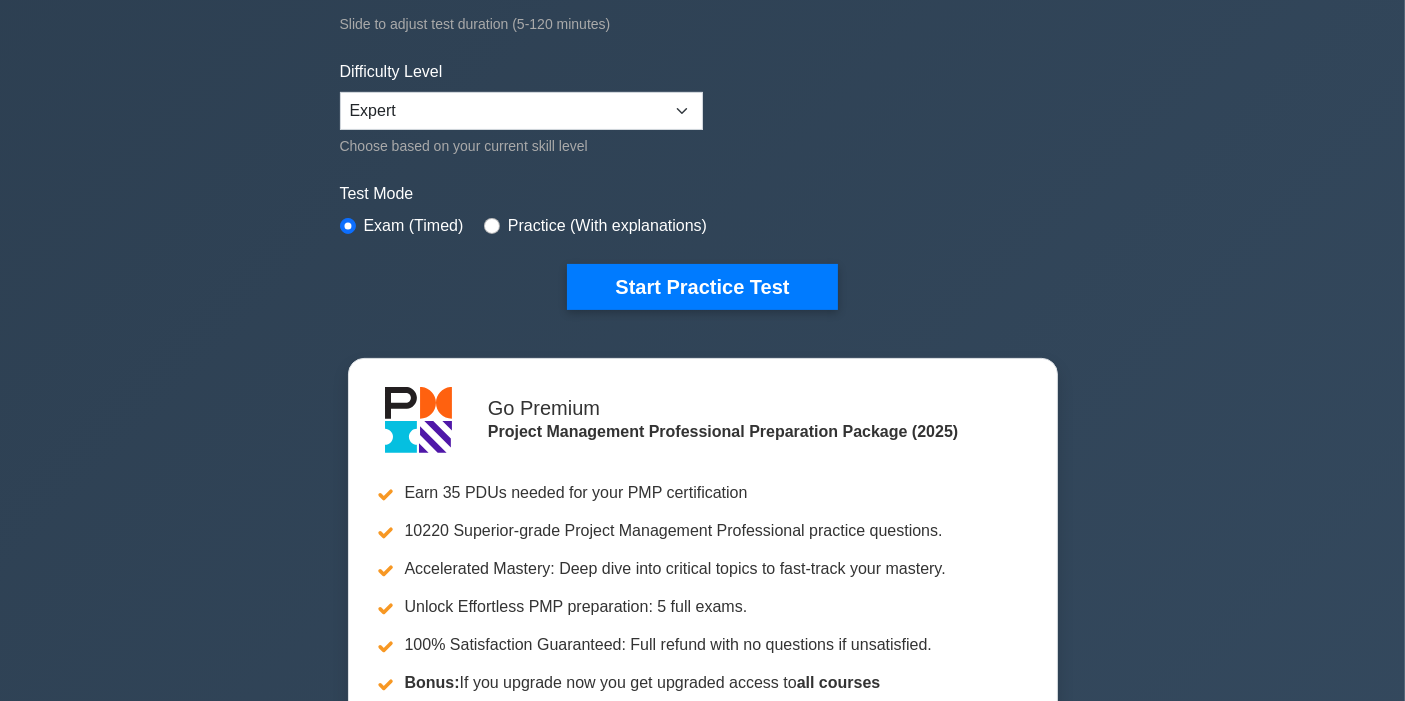 click on "Start Practice Test" at bounding box center [703, 287] 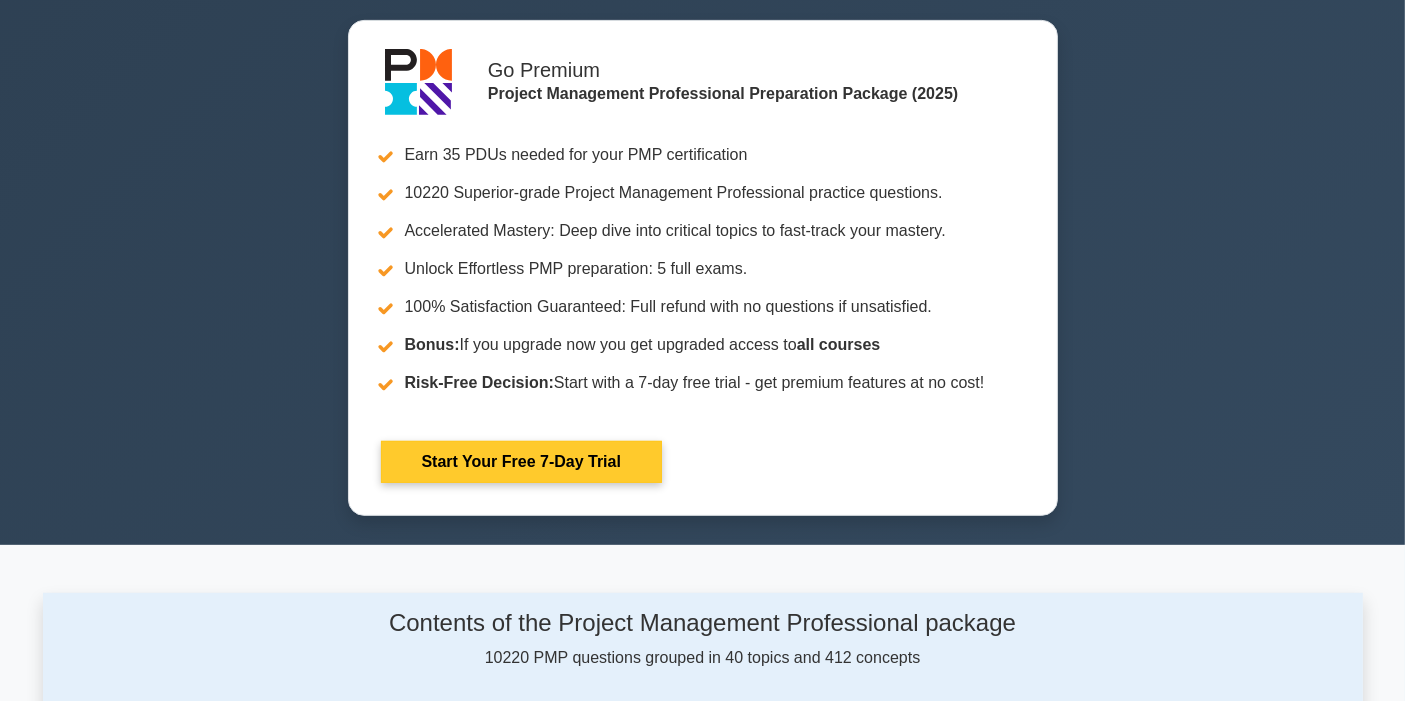 scroll, scrollTop: 444, scrollLeft: 0, axis: vertical 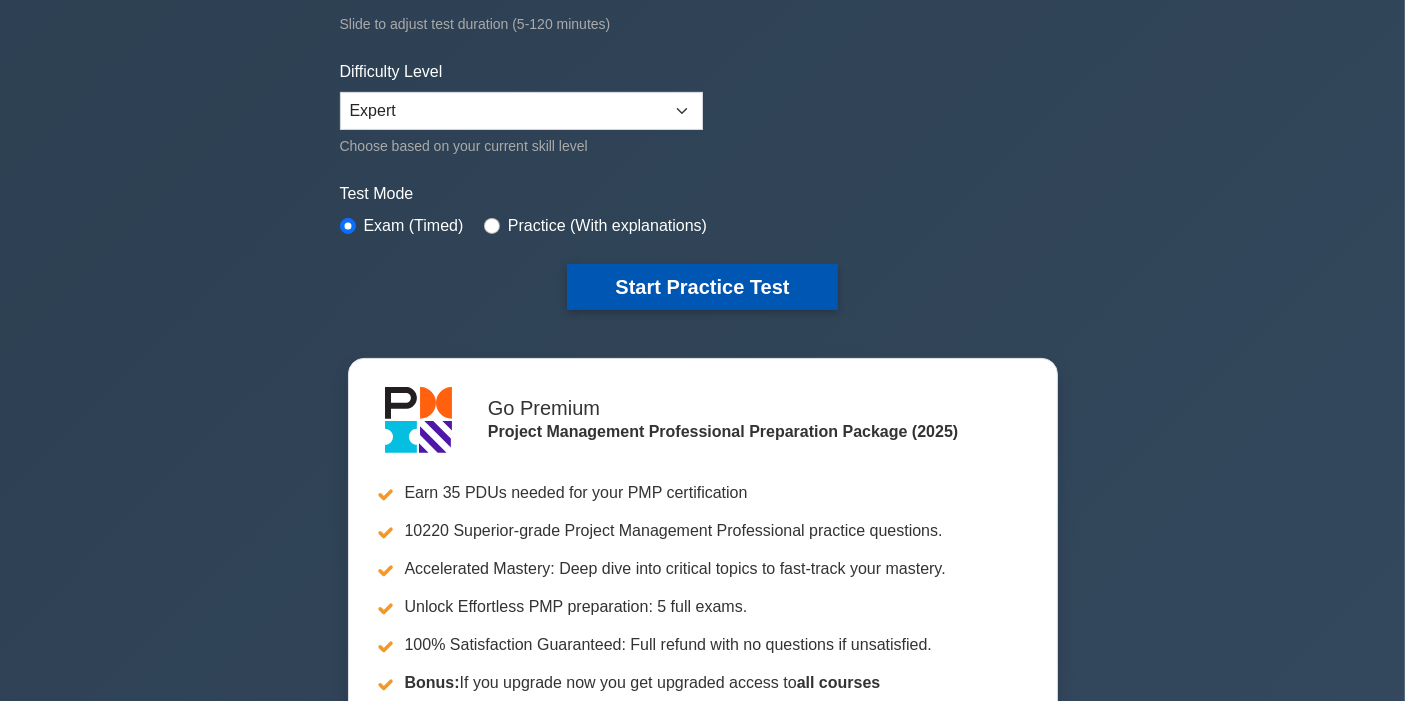 click on "Start Practice Test" at bounding box center [702, 287] 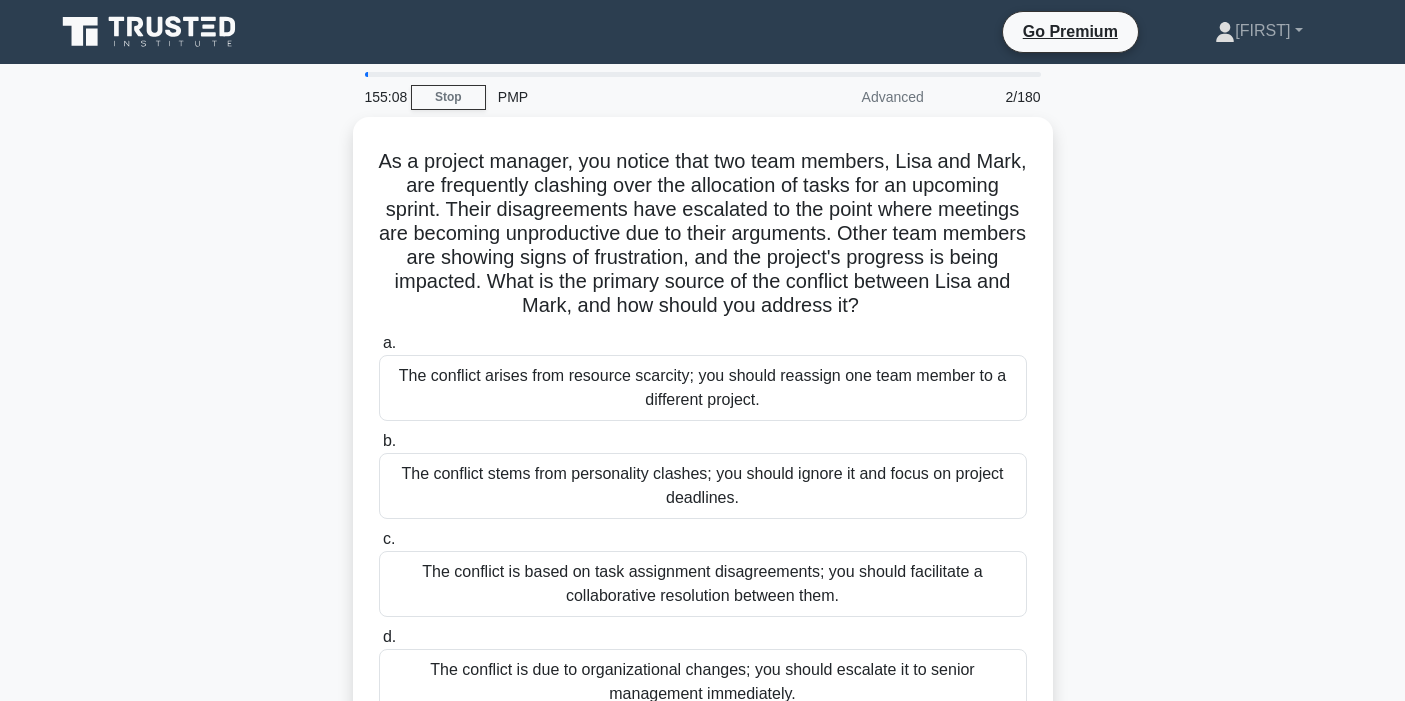 scroll, scrollTop: 0, scrollLeft: 0, axis: both 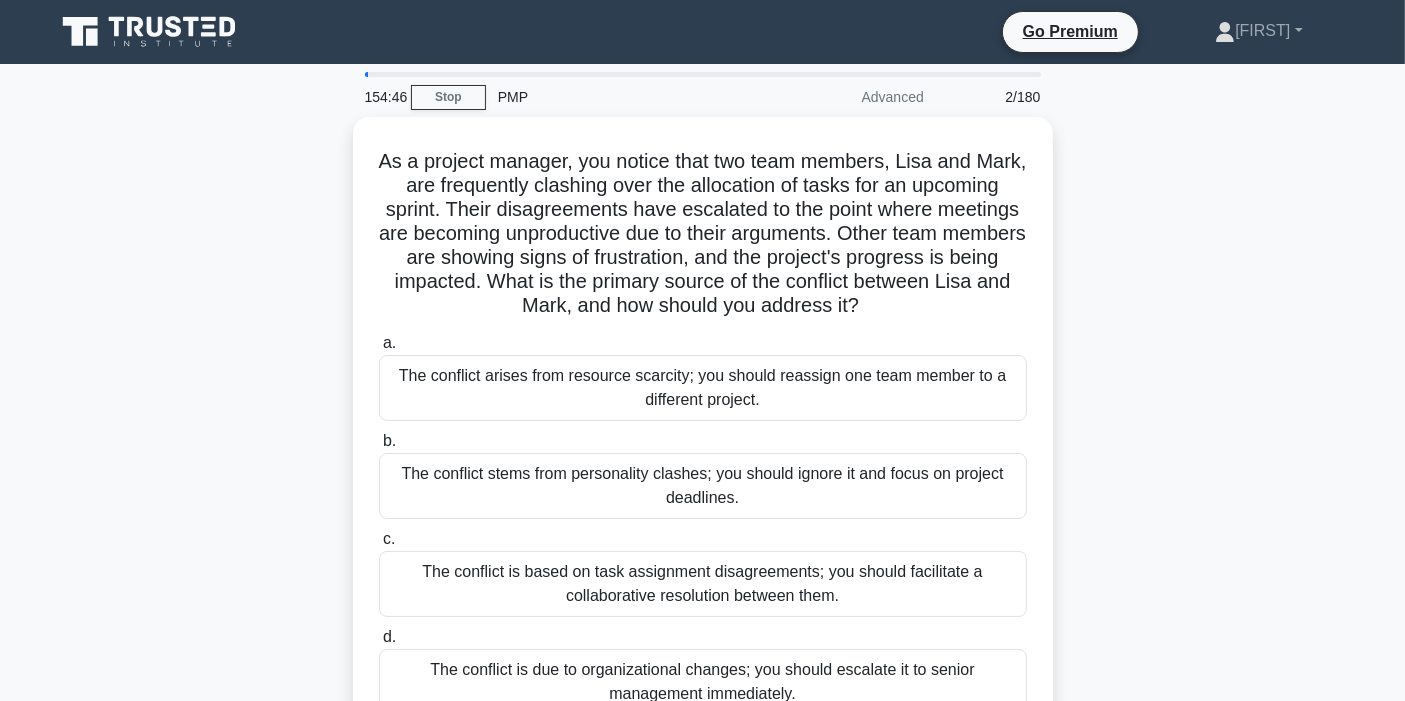 click on "[FIRST]" at bounding box center [702, 32] 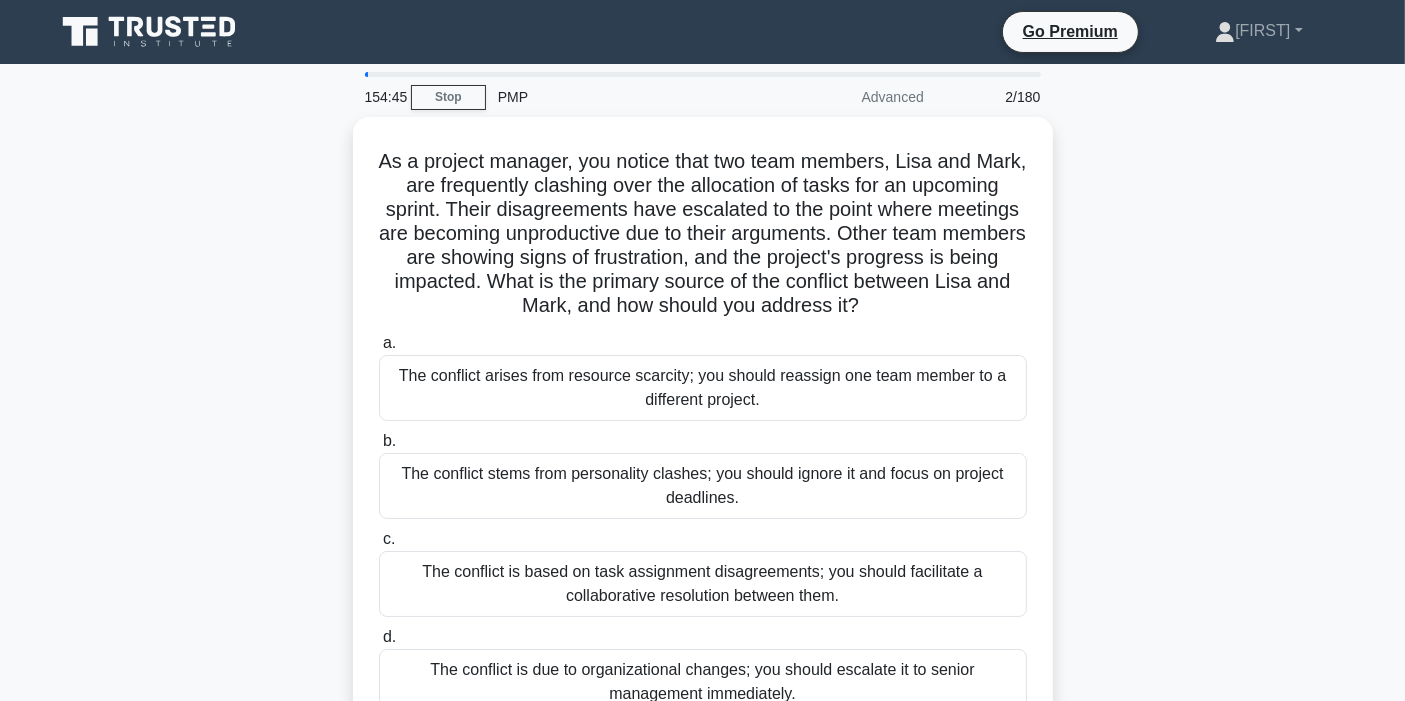 click 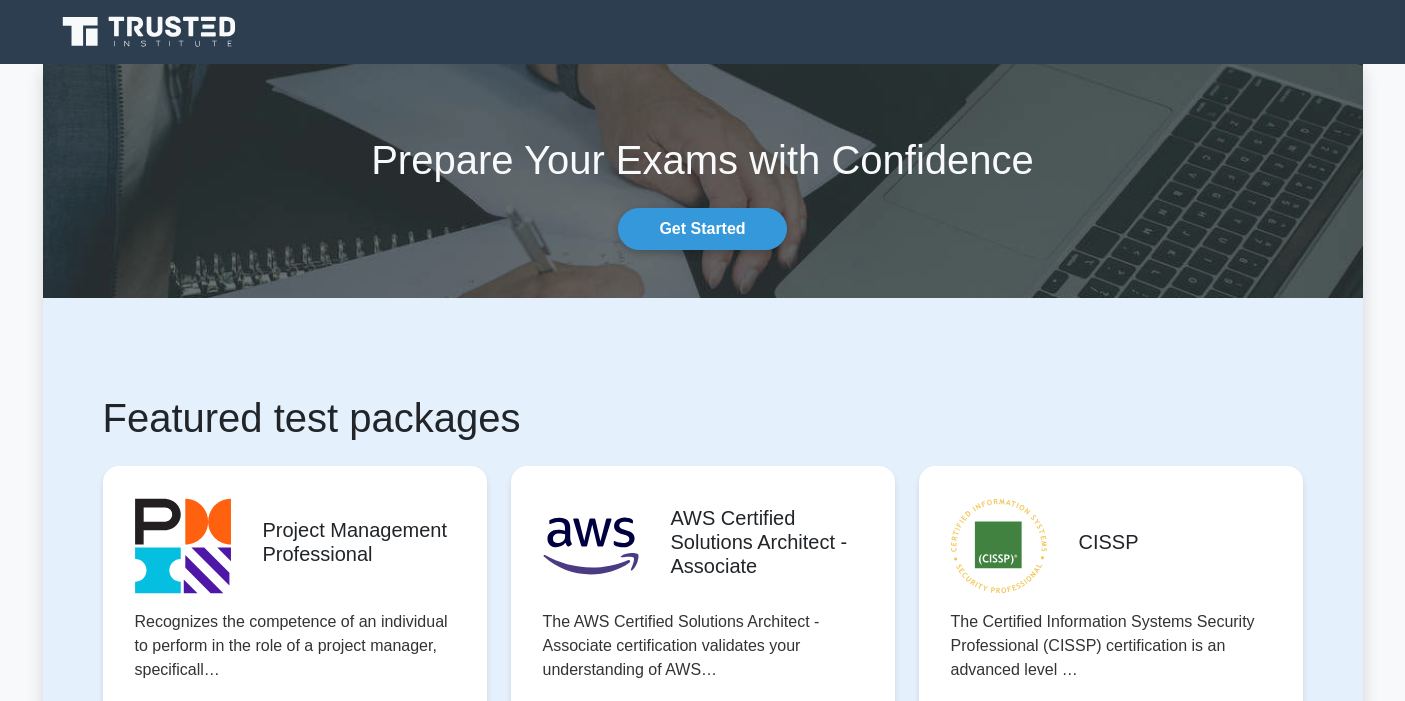 scroll, scrollTop: 0, scrollLeft: 0, axis: both 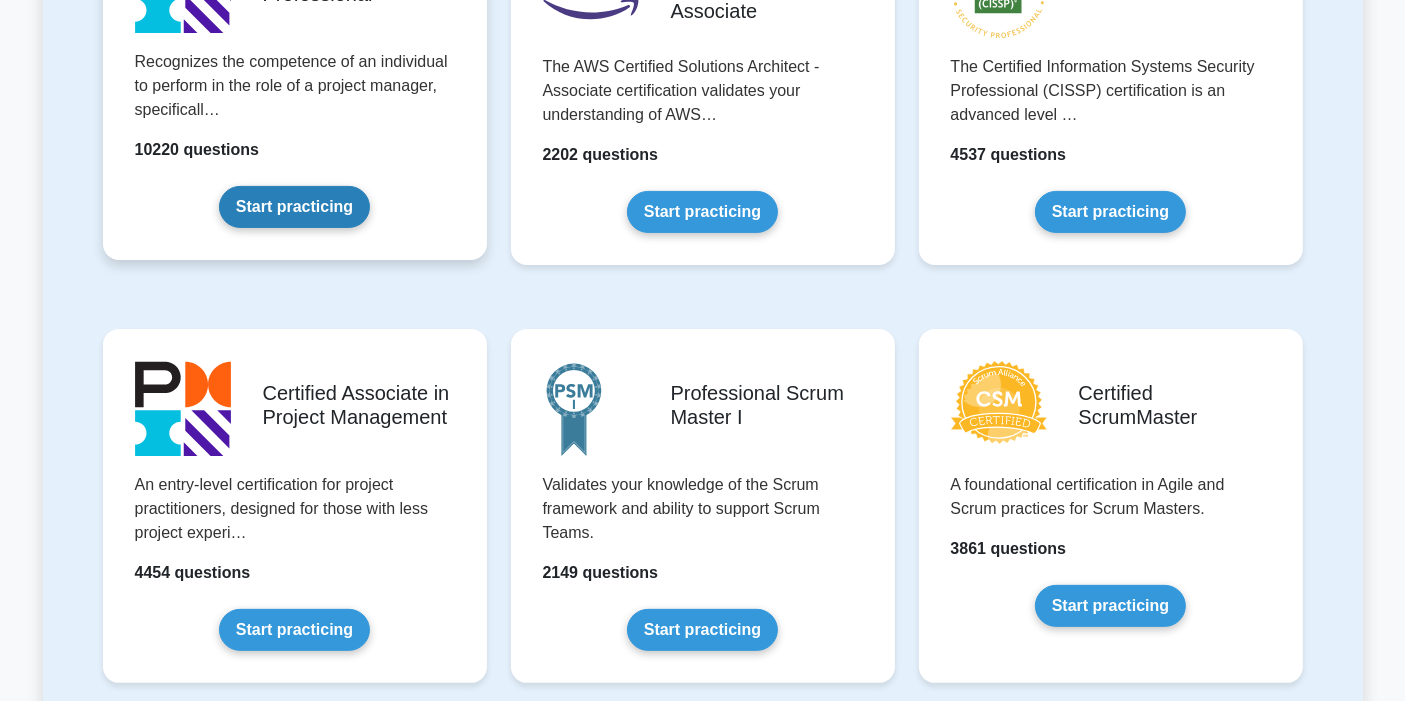 click on "Start practicing" at bounding box center [294, 207] 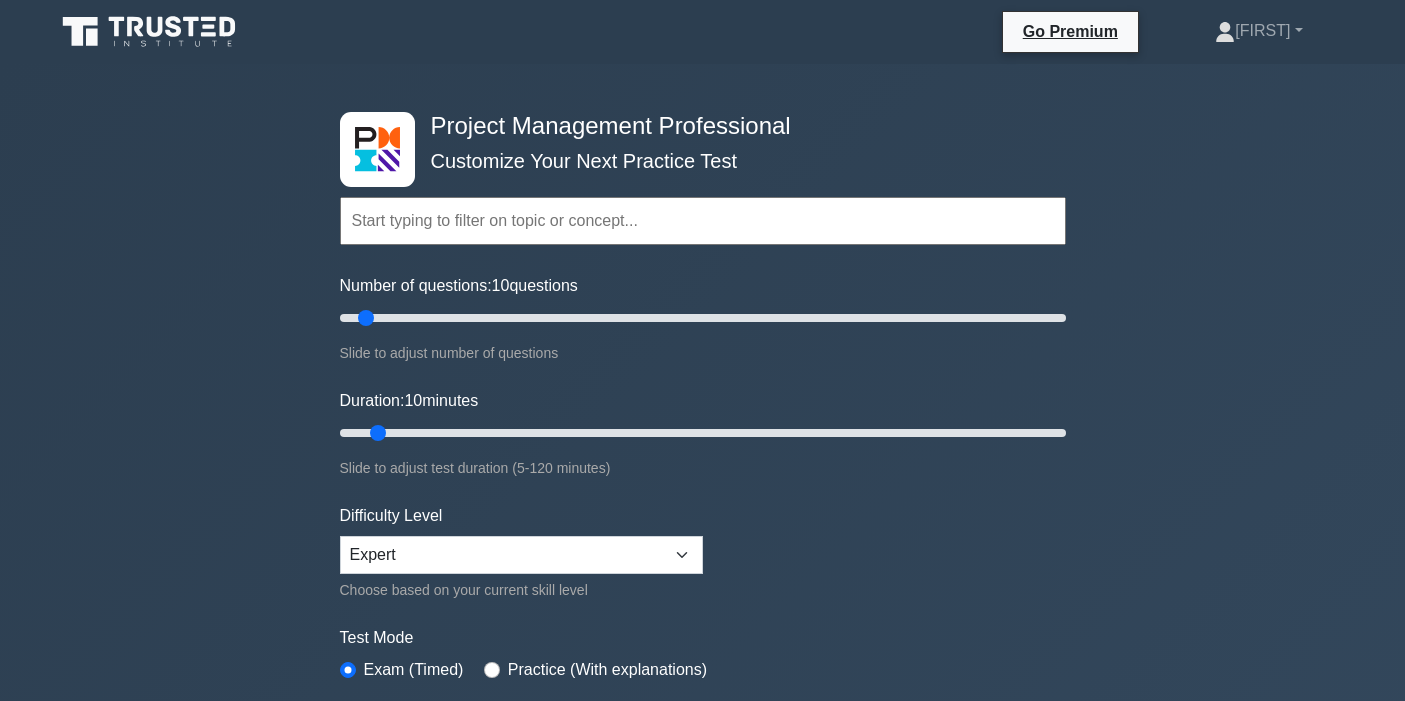 scroll, scrollTop: 0, scrollLeft: 0, axis: both 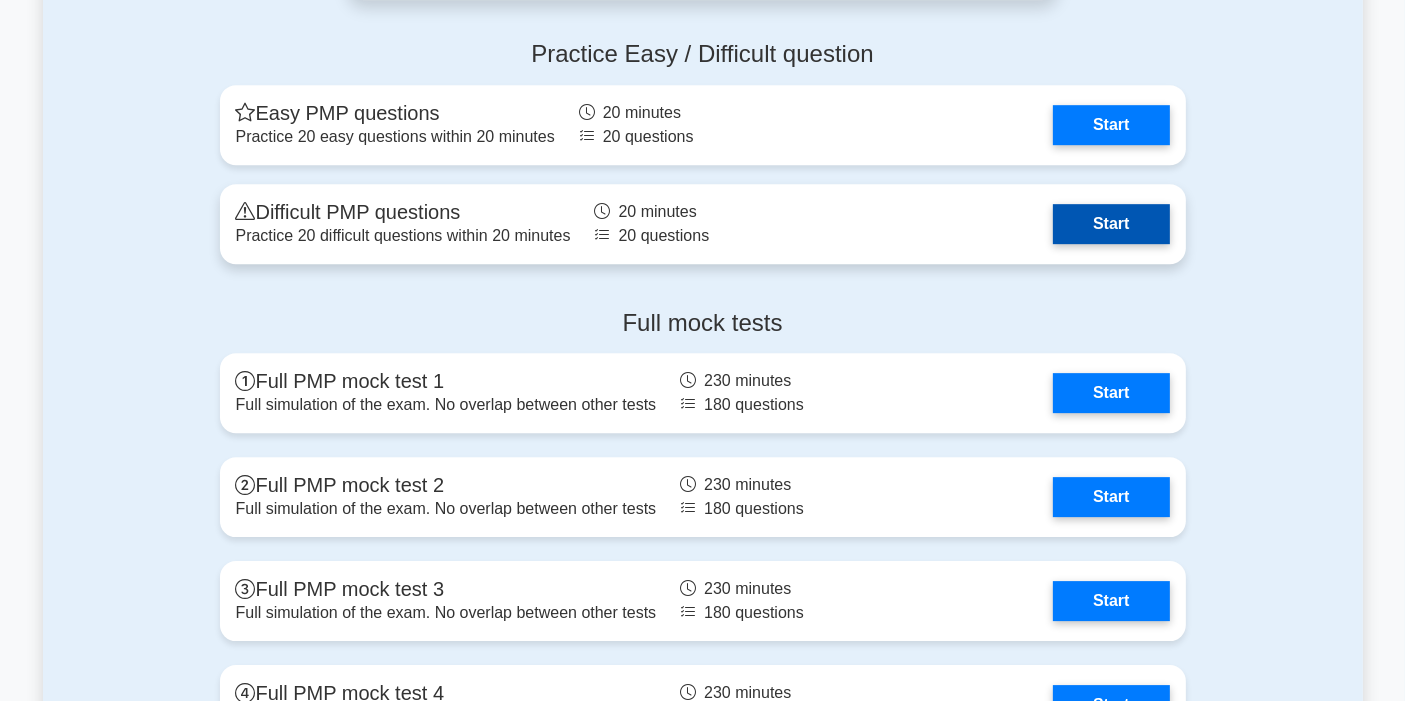click on "Start" at bounding box center (1111, 224) 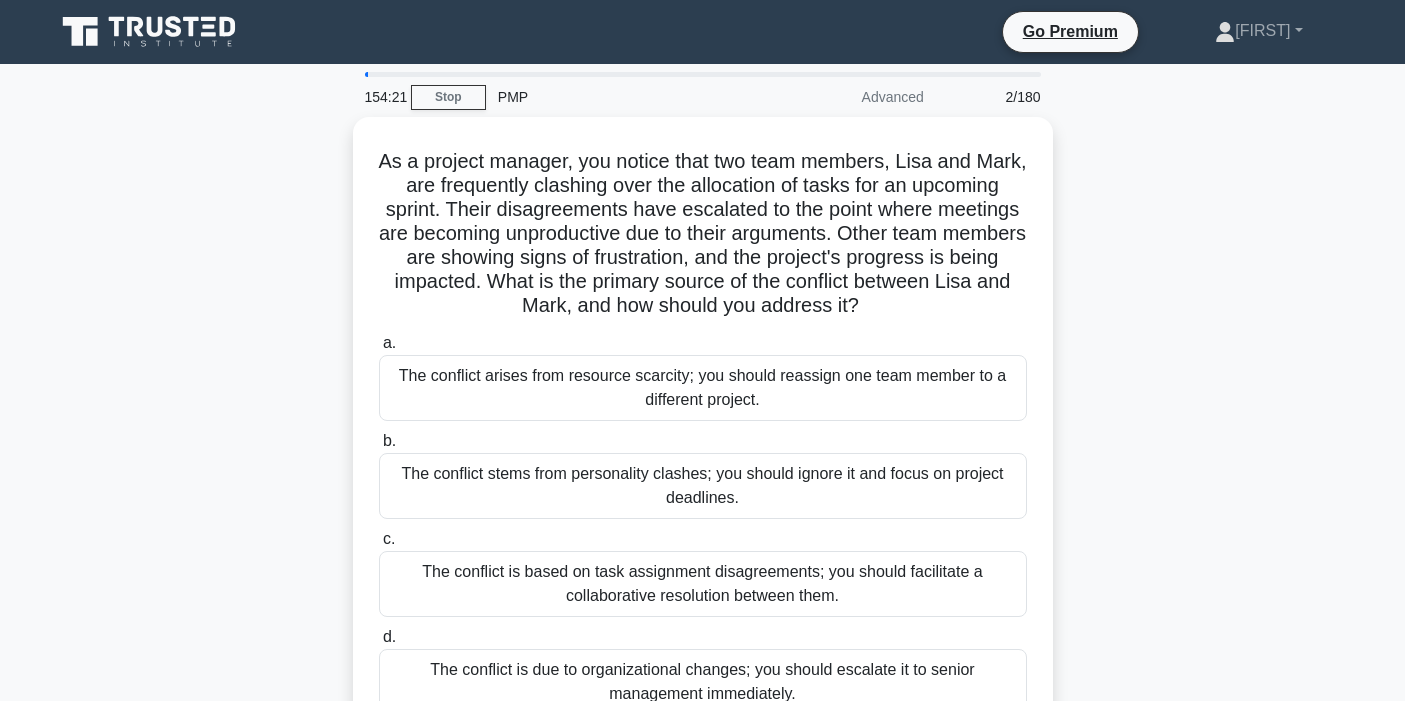 scroll, scrollTop: 0, scrollLeft: 0, axis: both 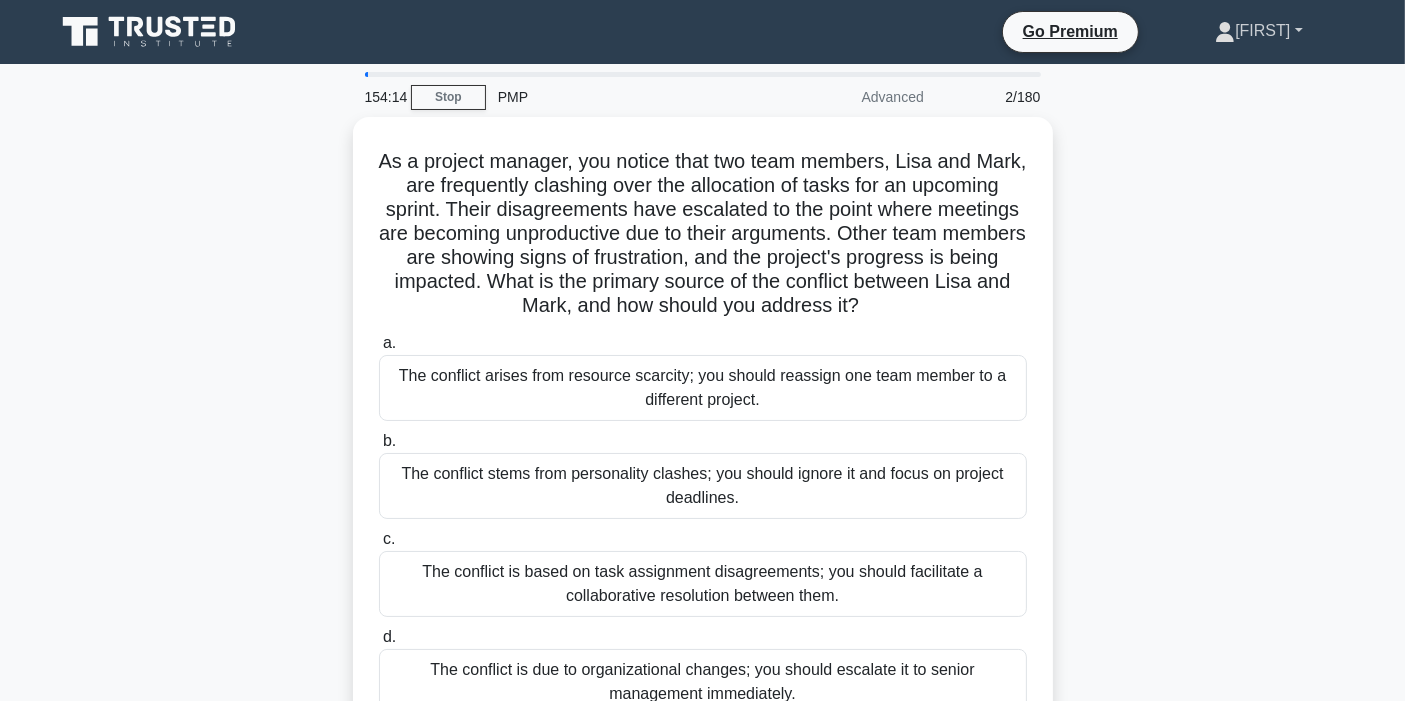 click on "[FIRST]" at bounding box center (1258, 31) 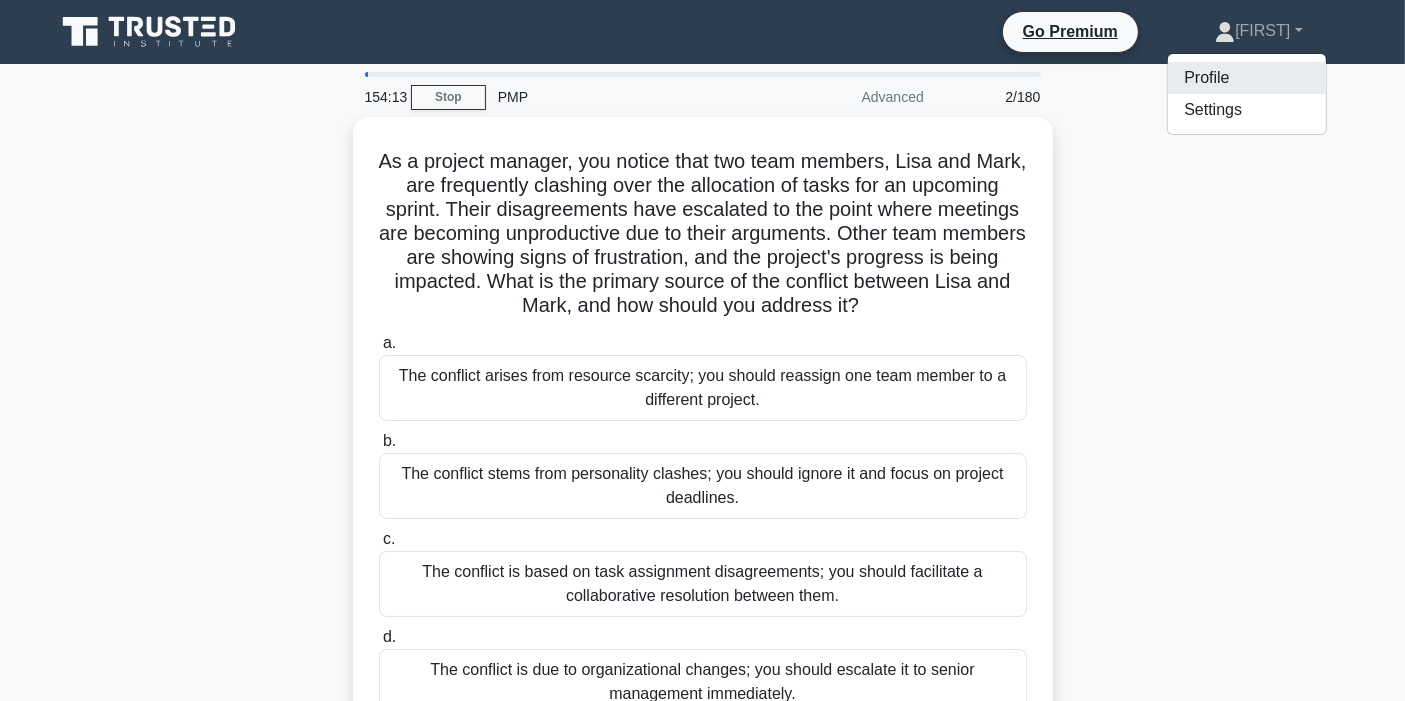 click on "Profile" at bounding box center (1247, 78) 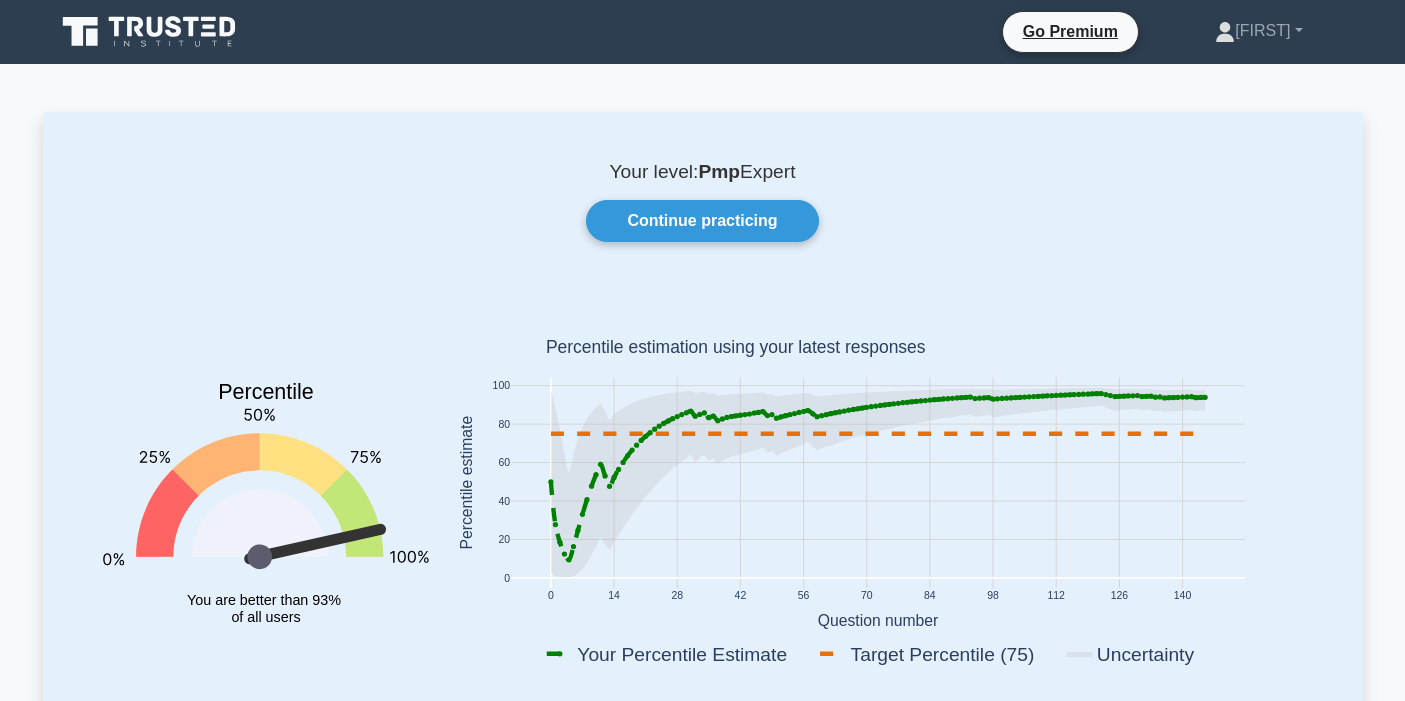 scroll, scrollTop: 0, scrollLeft: 0, axis: both 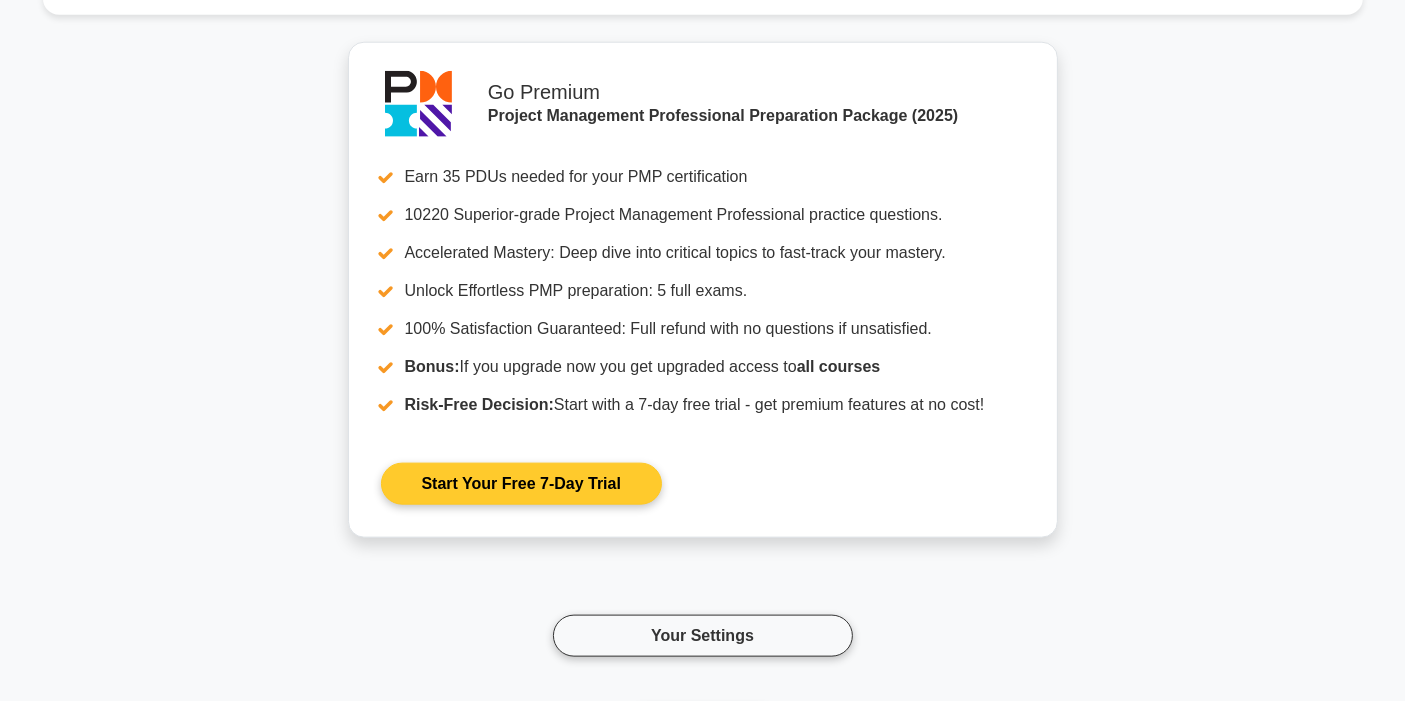 click on "Start Your Free 7-Day Trial" at bounding box center [521, 484] 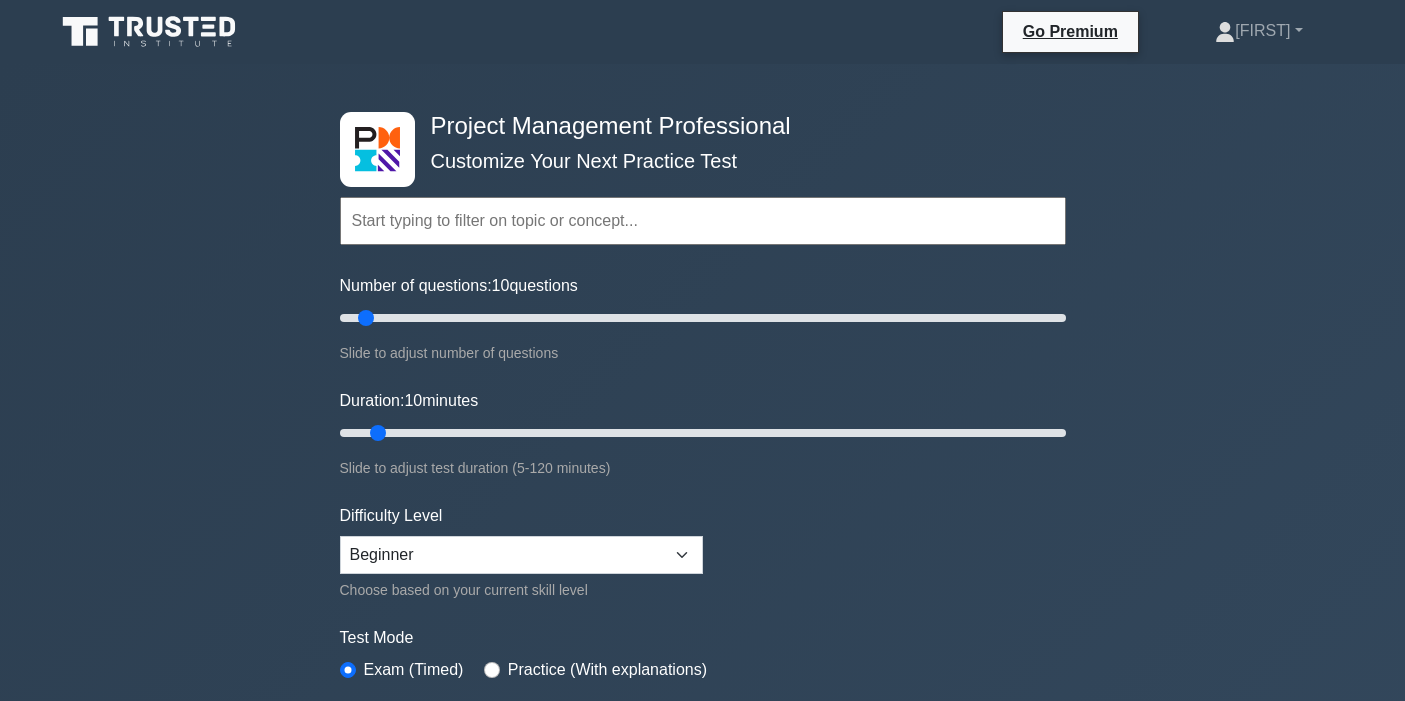 scroll, scrollTop: 0, scrollLeft: 0, axis: both 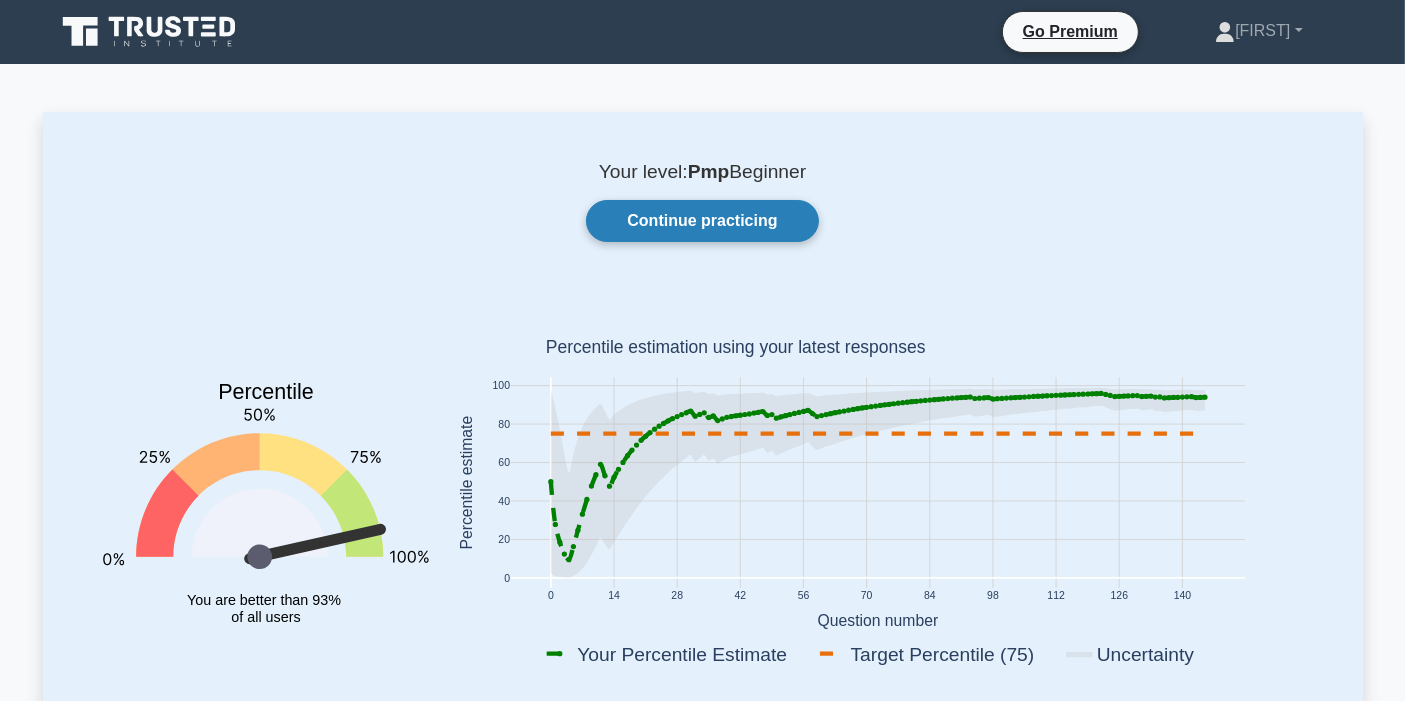 click on "Continue practicing" at bounding box center [702, 221] 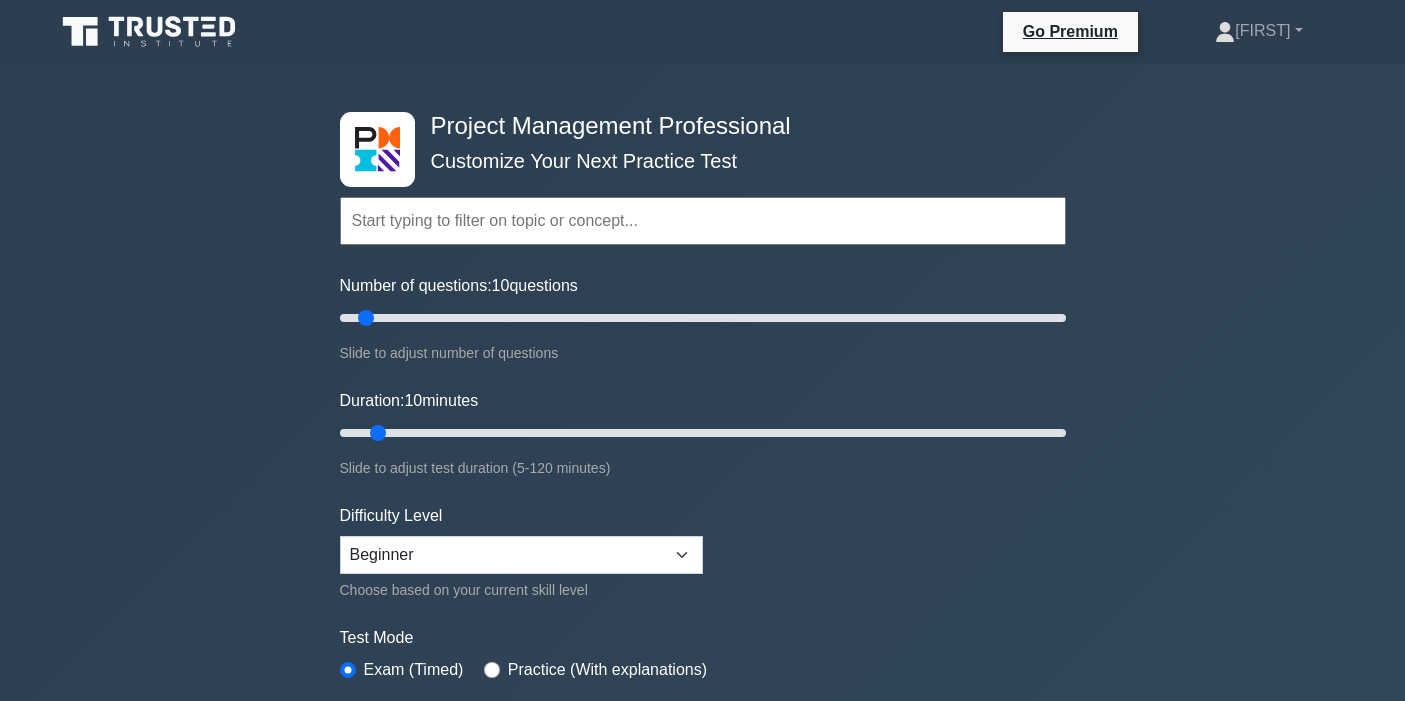 scroll, scrollTop: 0, scrollLeft: 0, axis: both 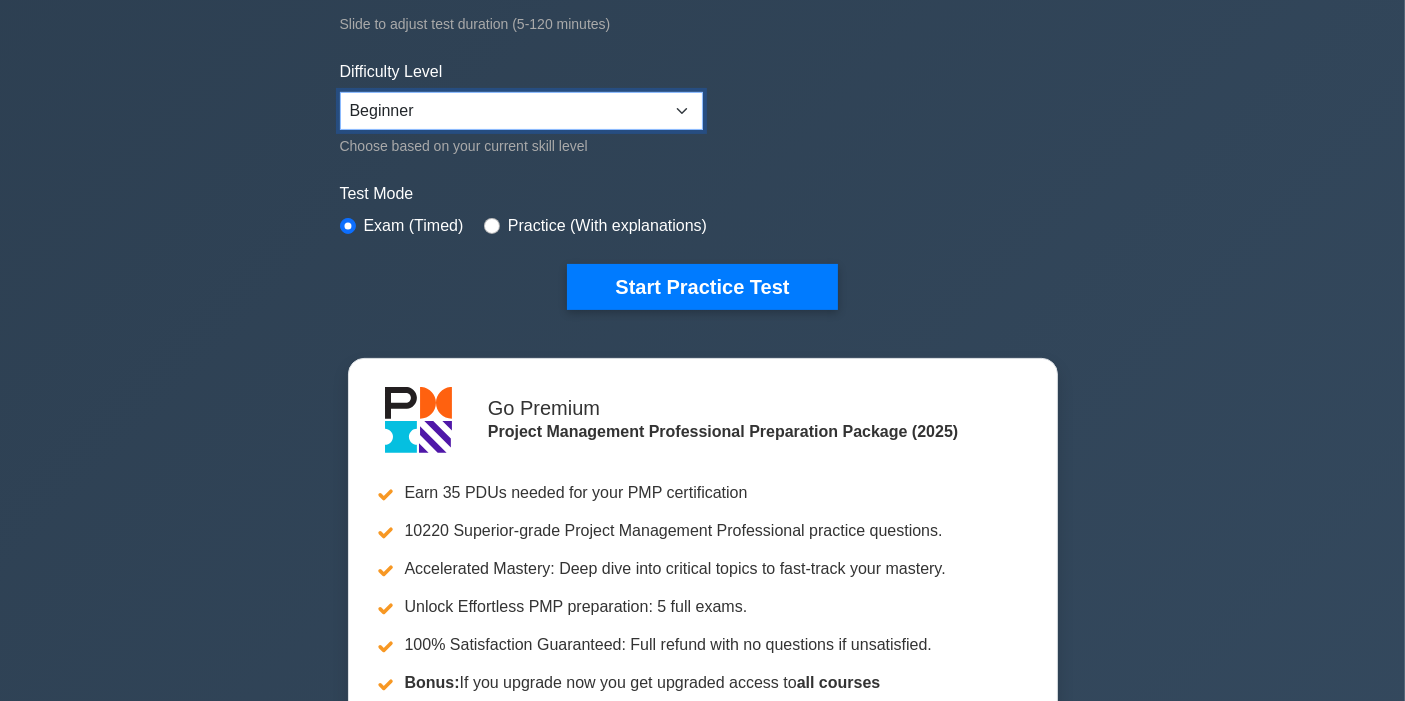 click on "Beginner
Intermediate
Expert" at bounding box center [521, 111] 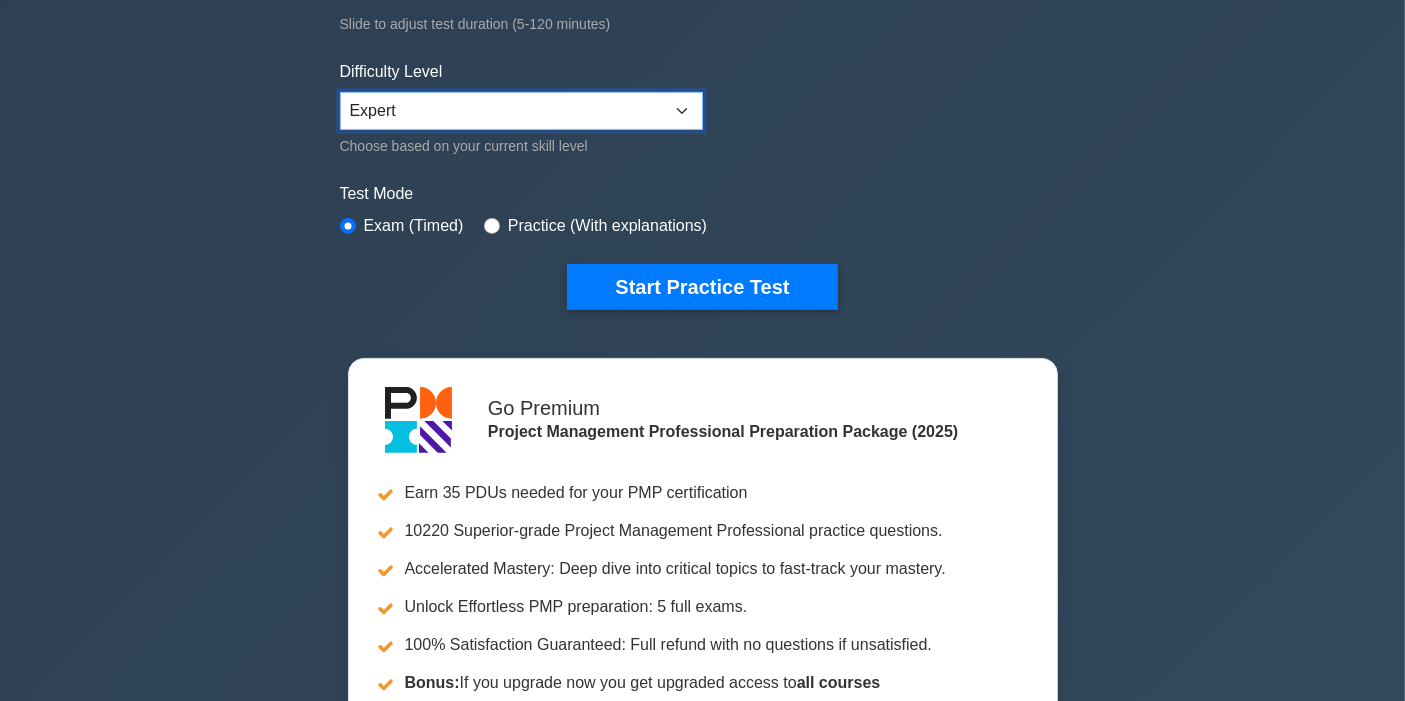 click on "Beginner
Intermediate
Expert" at bounding box center [521, 111] 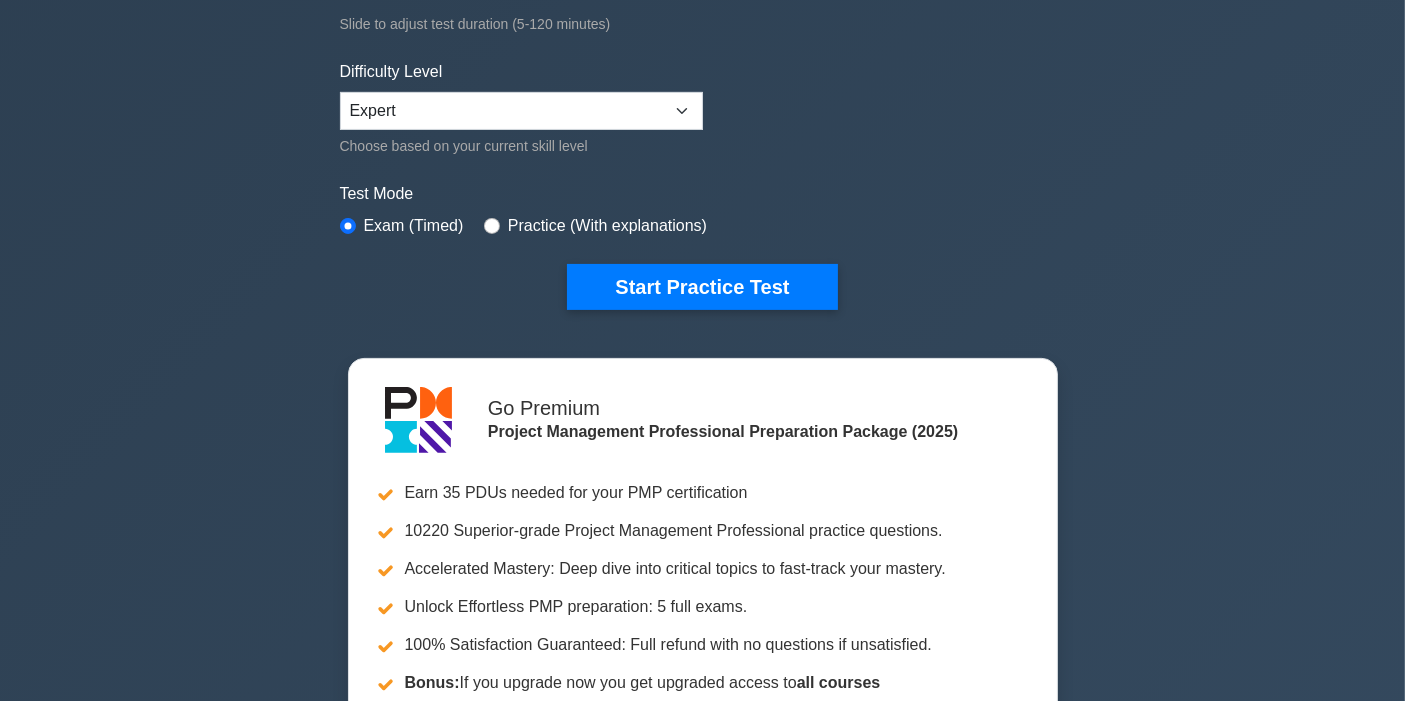 click on "Test Mode" at bounding box center (703, 194) 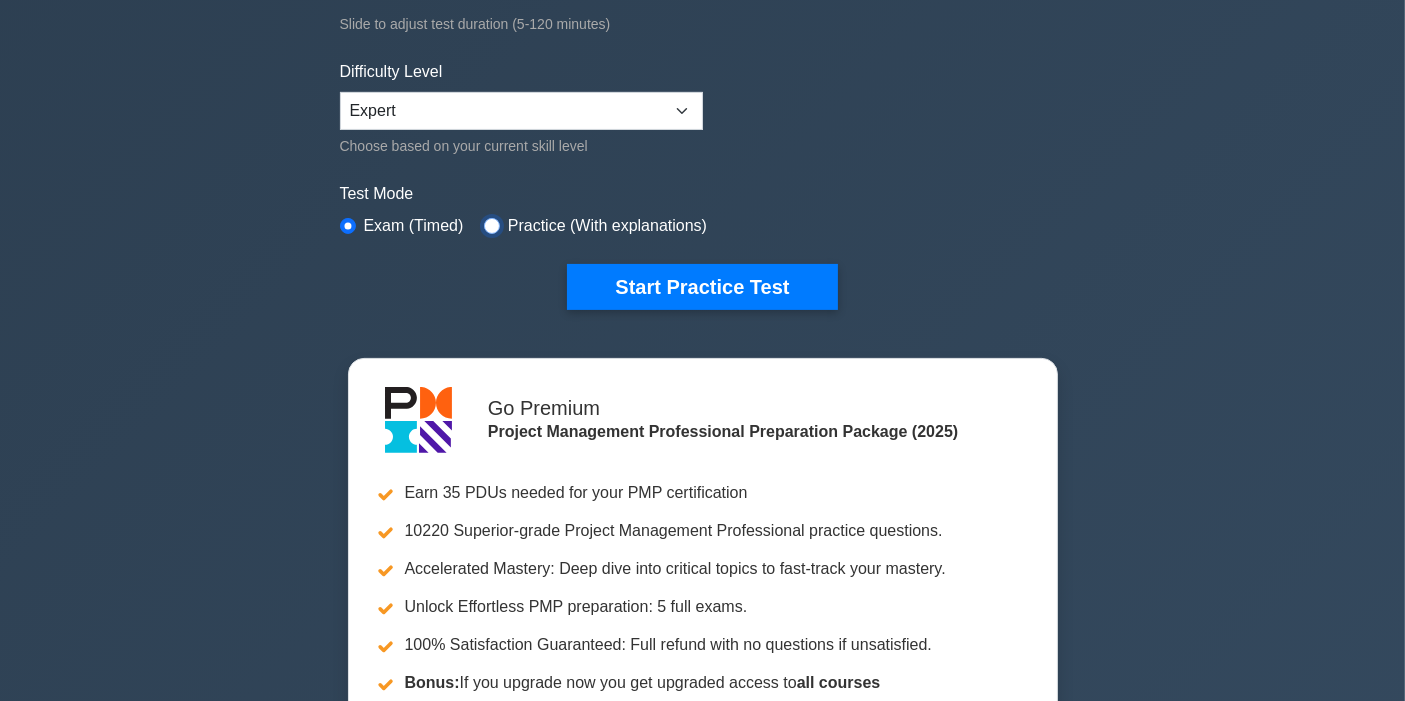 click at bounding box center [492, 226] 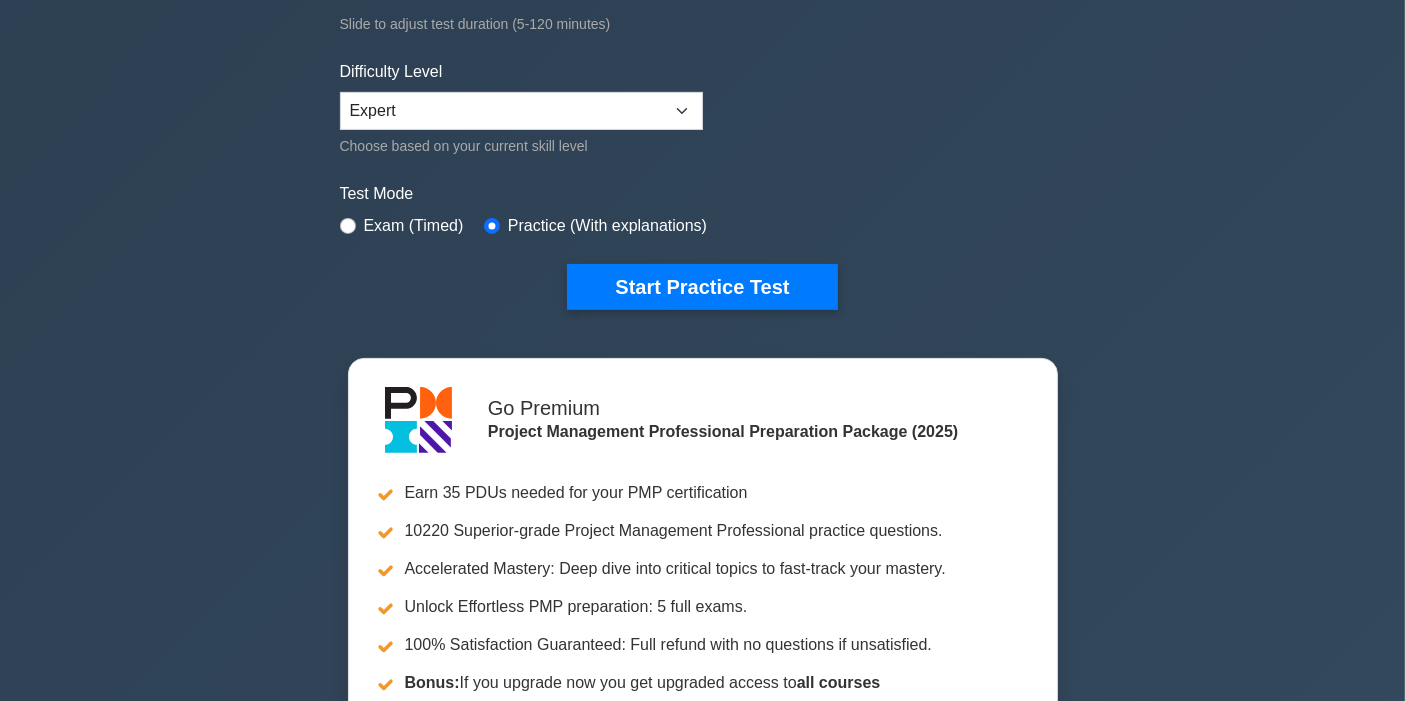 click on "Project Management Professional
Customize Your Next Practice Test
Topics
Scope Management
Time Management
Cost Management
Quality Management
Risk Management
Integration Management
Human Resource Management
Communication Management" at bounding box center (703, -11) 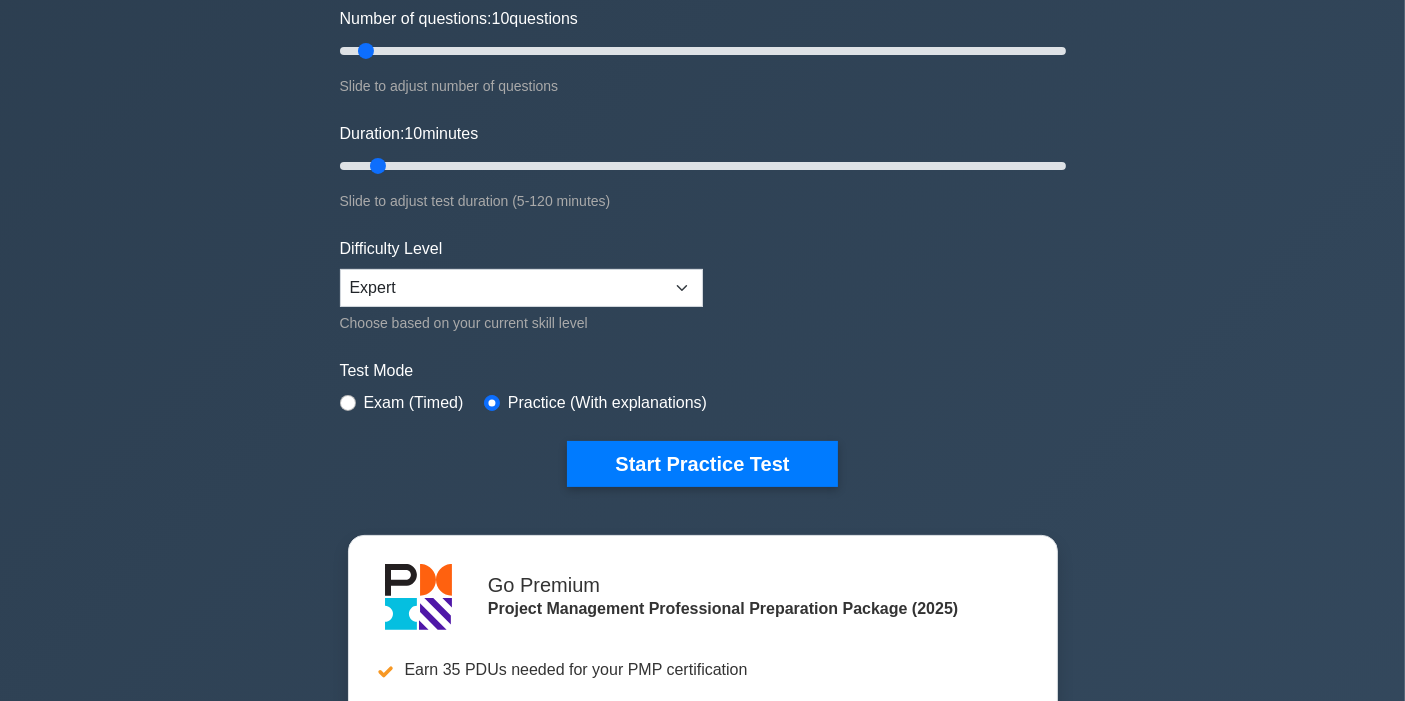 scroll, scrollTop: 111, scrollLeft: 0, axis: vertical 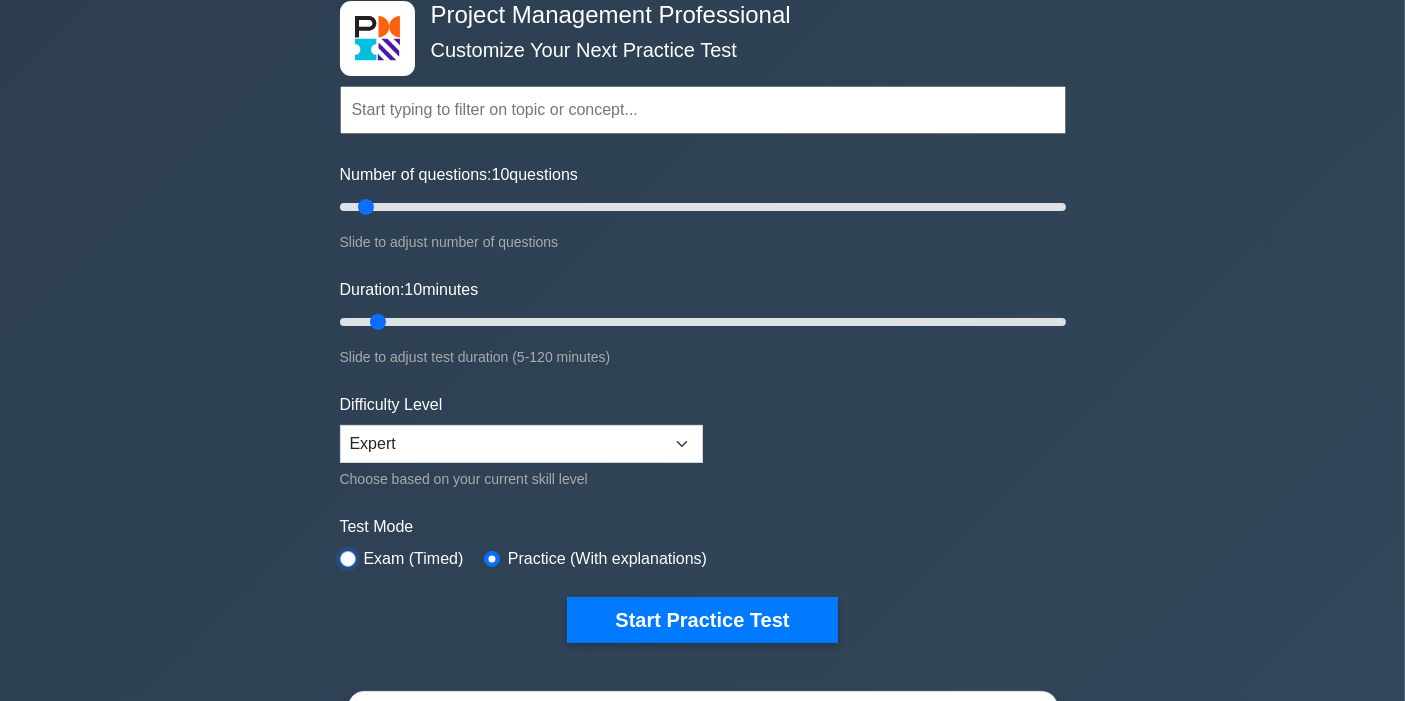 click at bounding box center [348, 559] 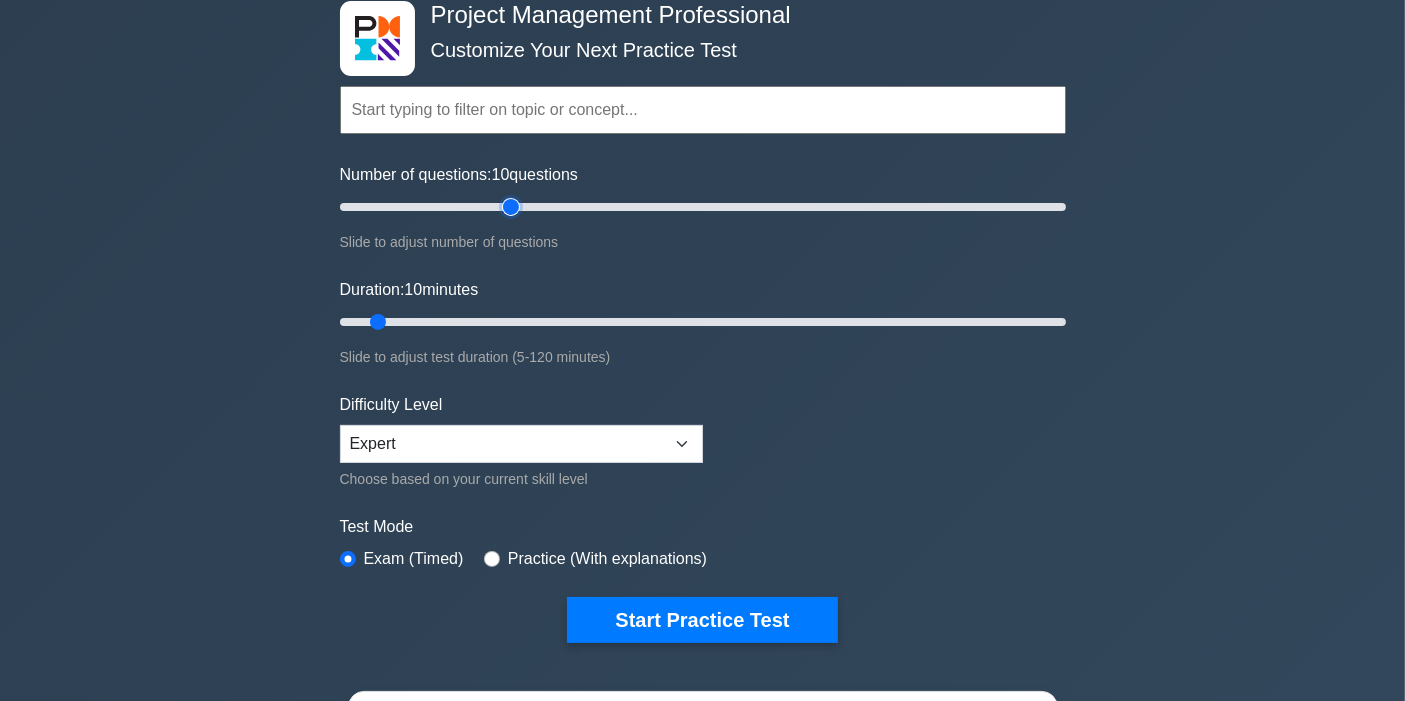 click on "Number of questions:  10  questions" at bounding box center [703, 207] 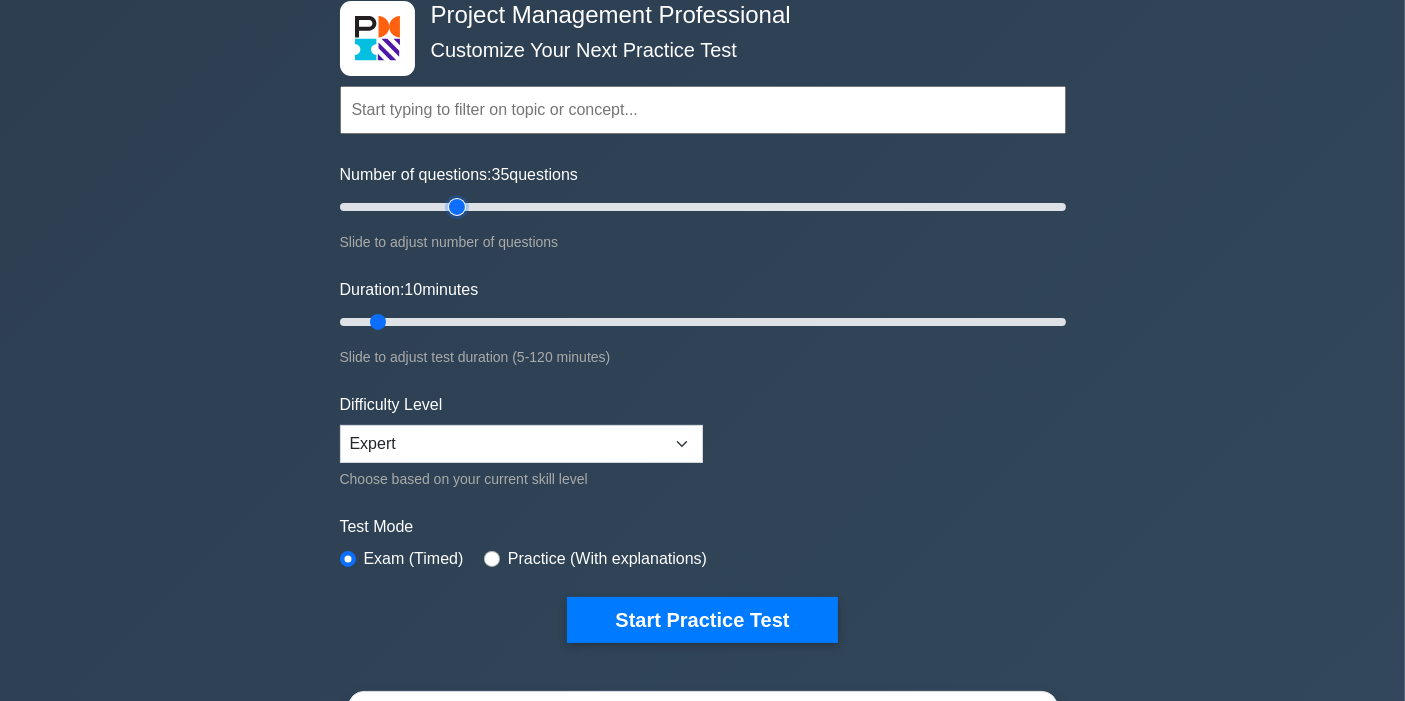 click on "Number of questions:  35  questions" at bounding box center [703, 207] 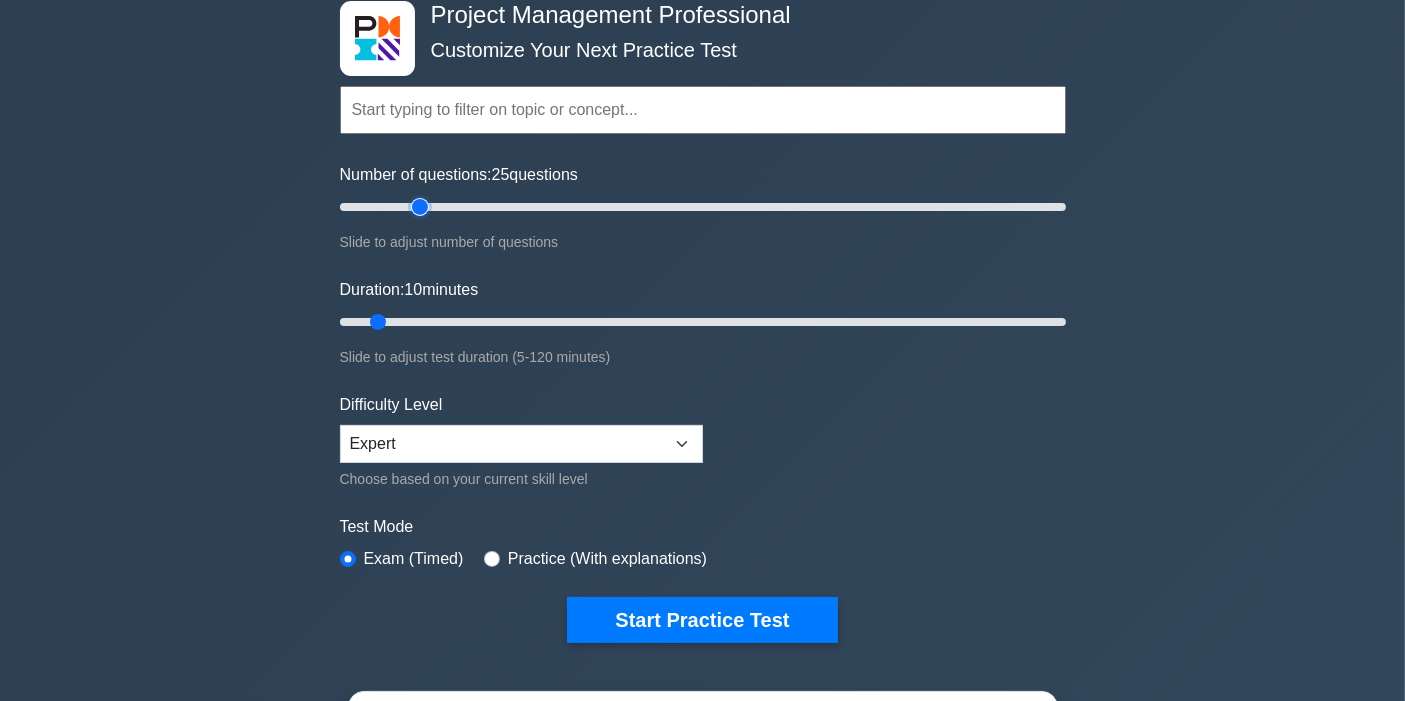 click on "Number of questions:  25  questions" at bounding box center (703, 207) 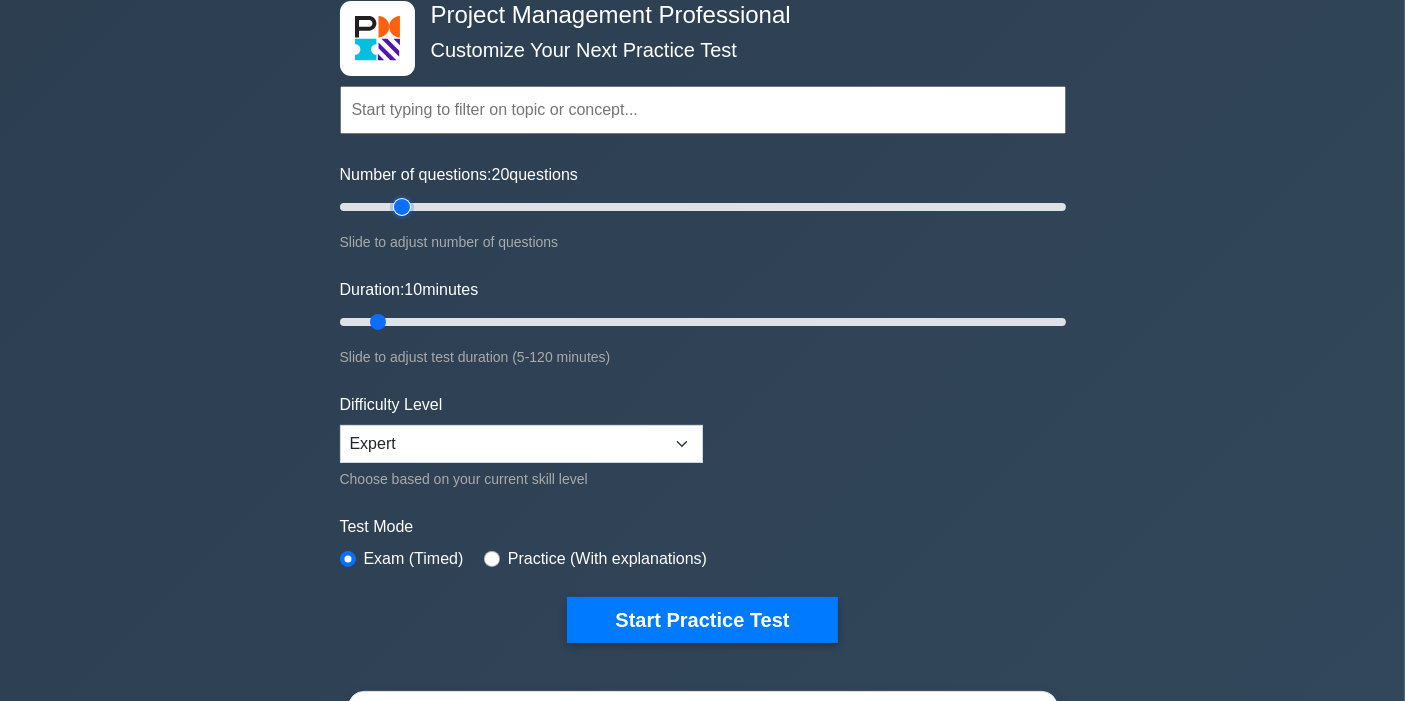 type on "20" 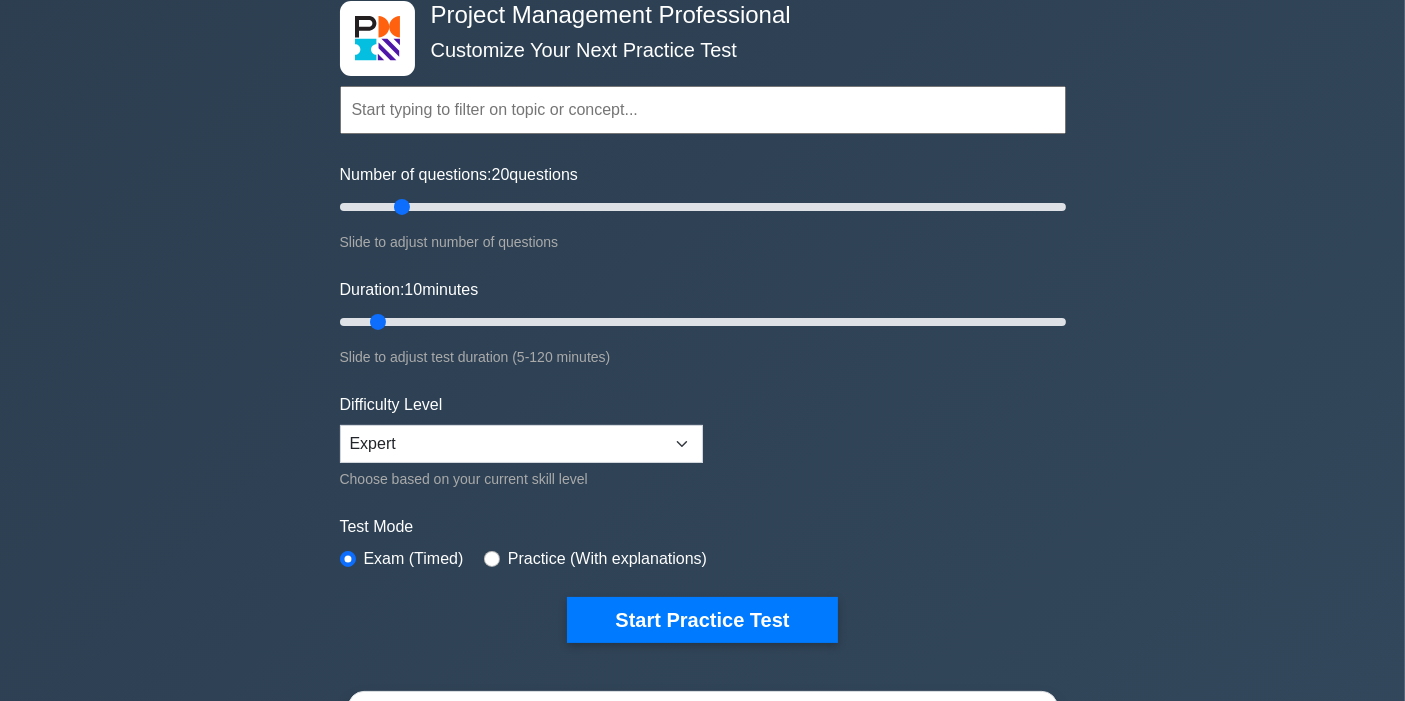 click at bounding box center [703, 110] 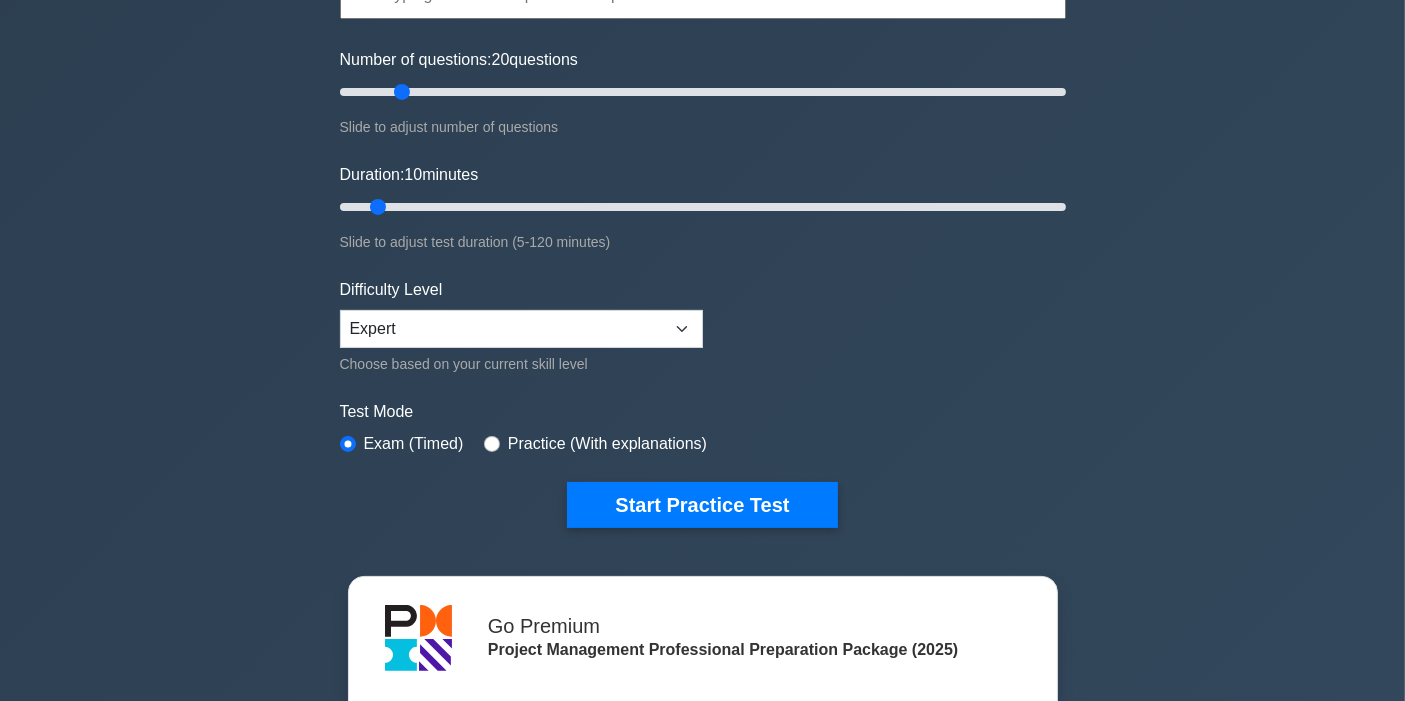 scroll, scrollTop: 111, scrollLeft: 0, axis: vertical 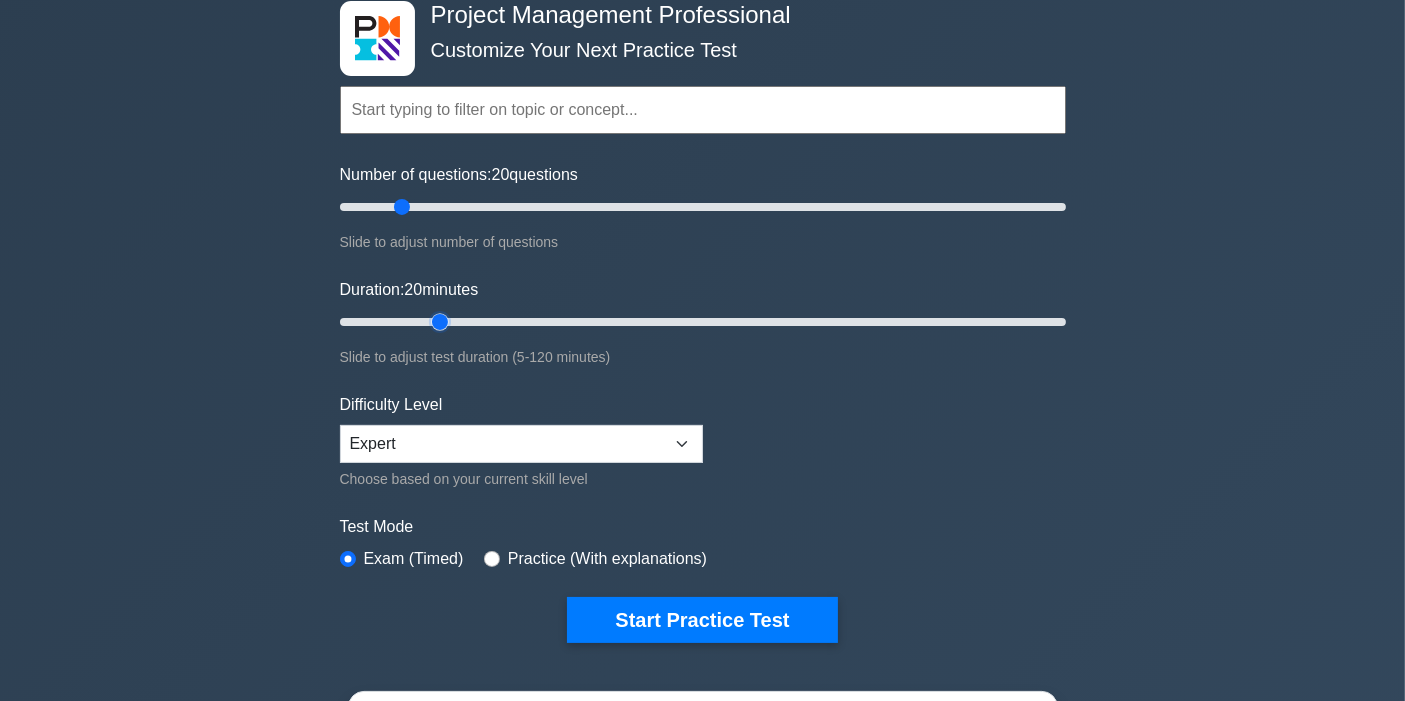 drag, startPoint x: 375, startPoint y: 321, endPoint x: 430, endPoint y: 321, distance: 55 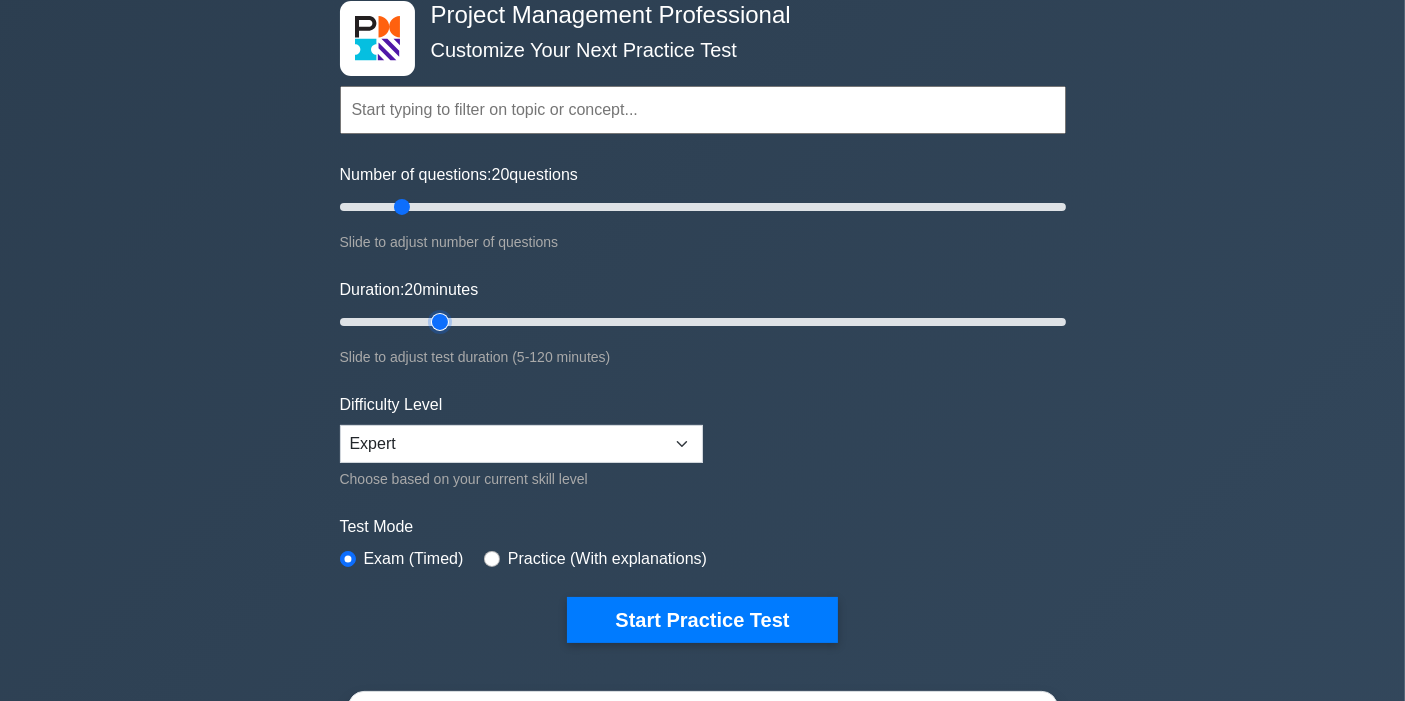 type on "20" 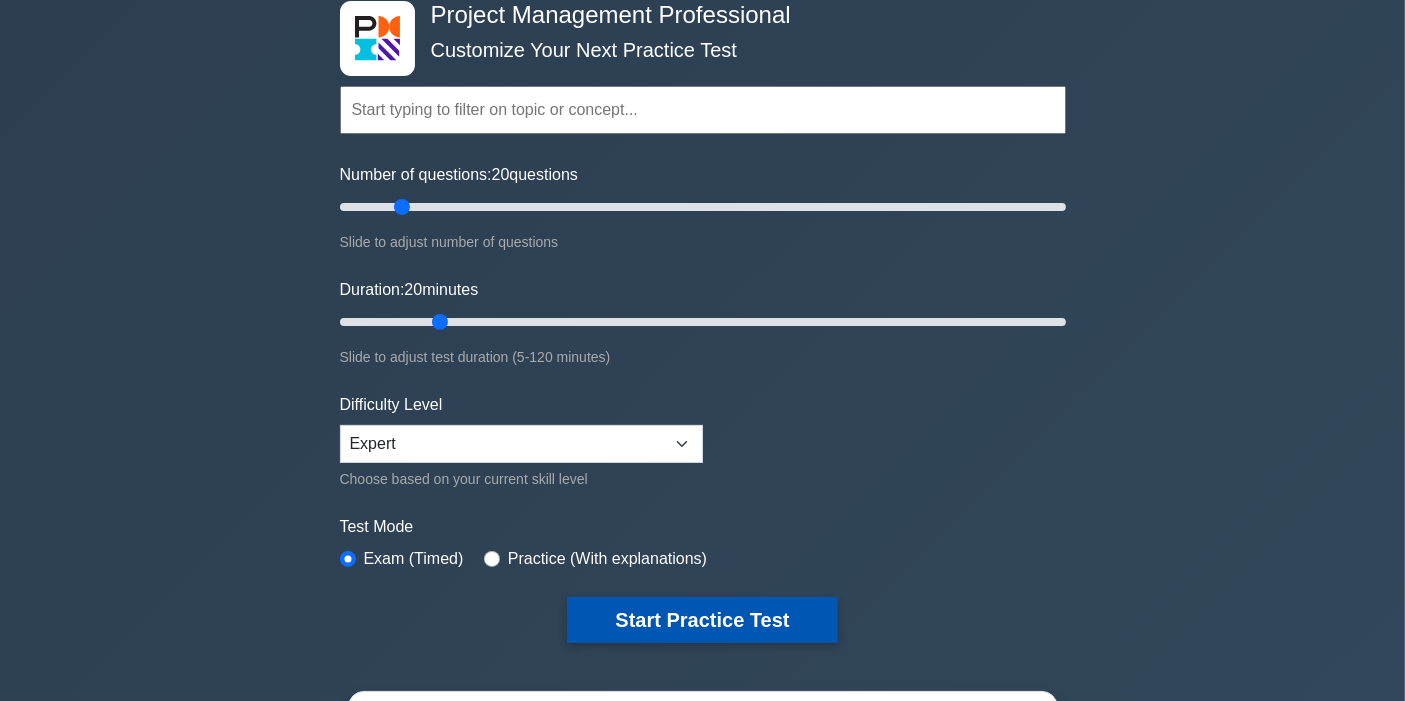 click on "Start Practice Test" at bounding box center (702, 620) 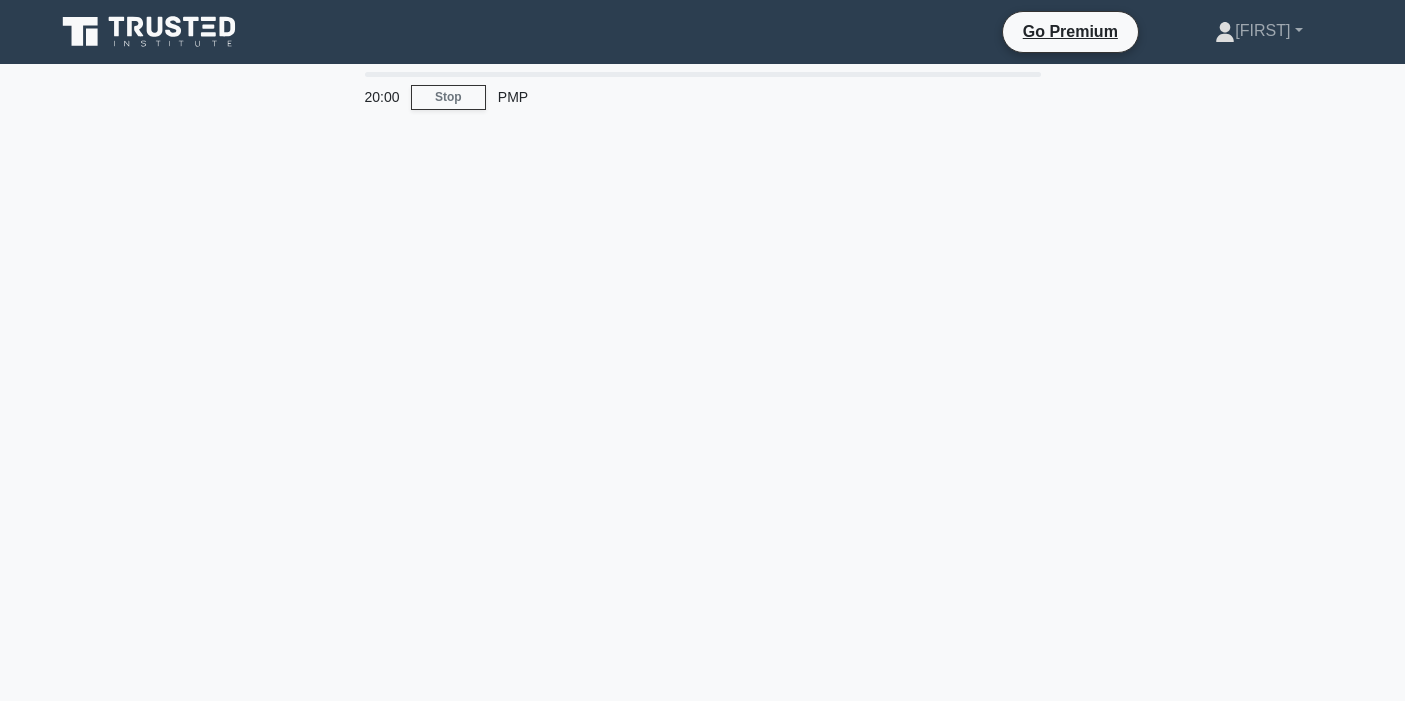 scroll, scrollTop: 0, scrollLeft: 0, axis: both 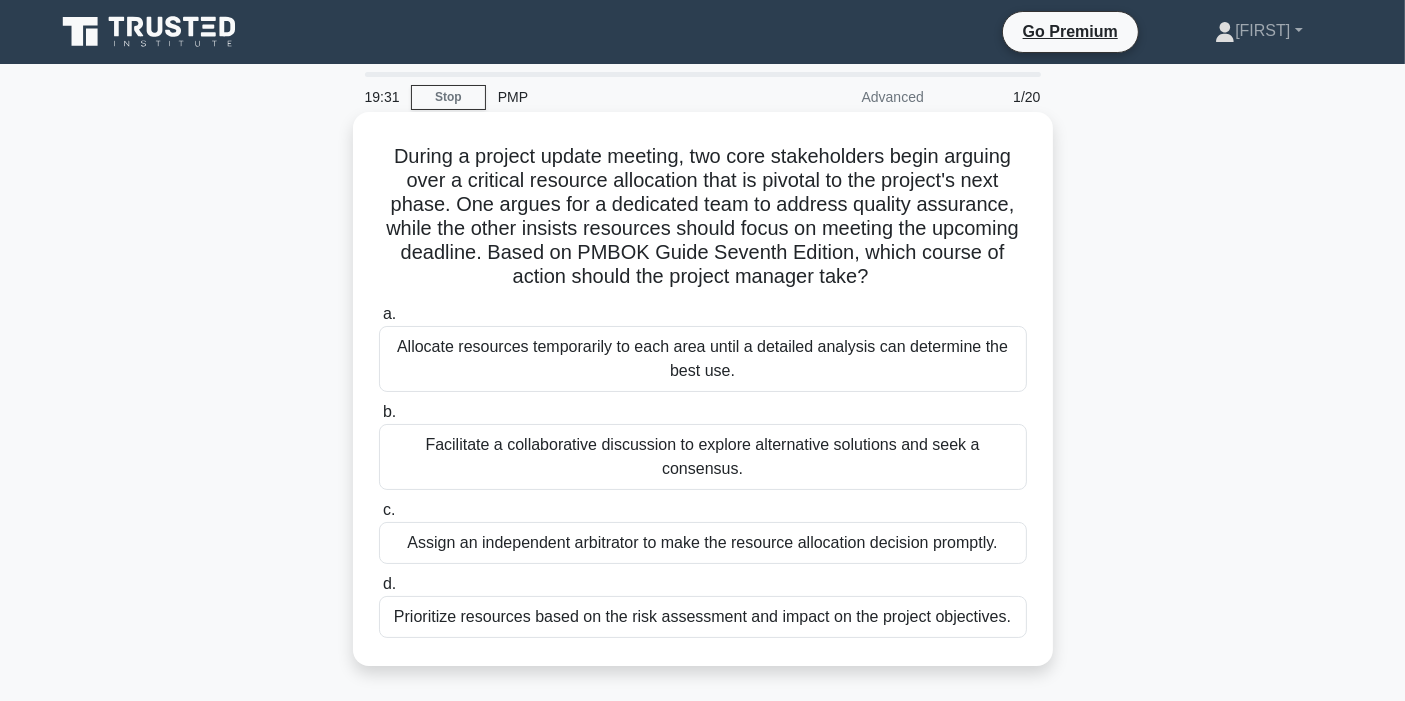 click on "Facilitate a collaborative discussion to explore alternative solutions and seek a consensus." at bounding box center (703, 457) 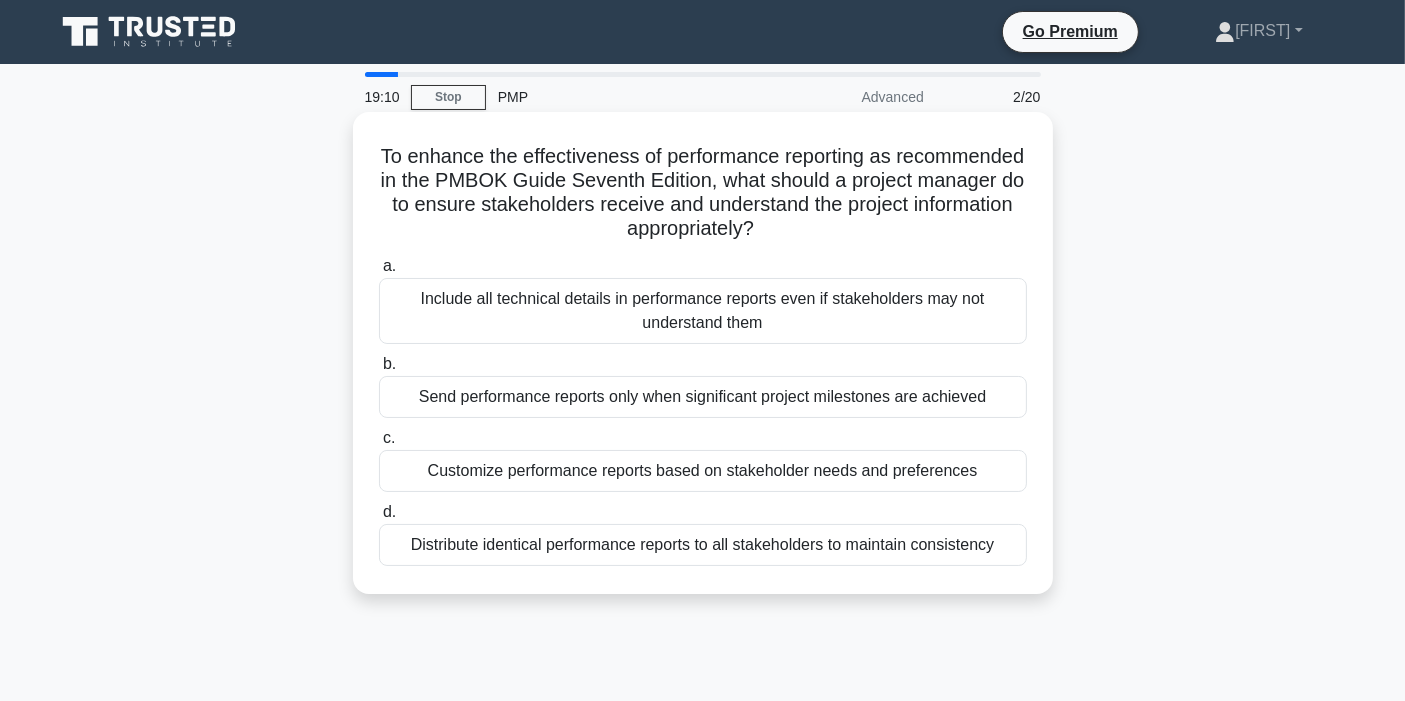 click on "Customize performance reports based on stakeholder needs and preferences" at bounding box center [703, 471] 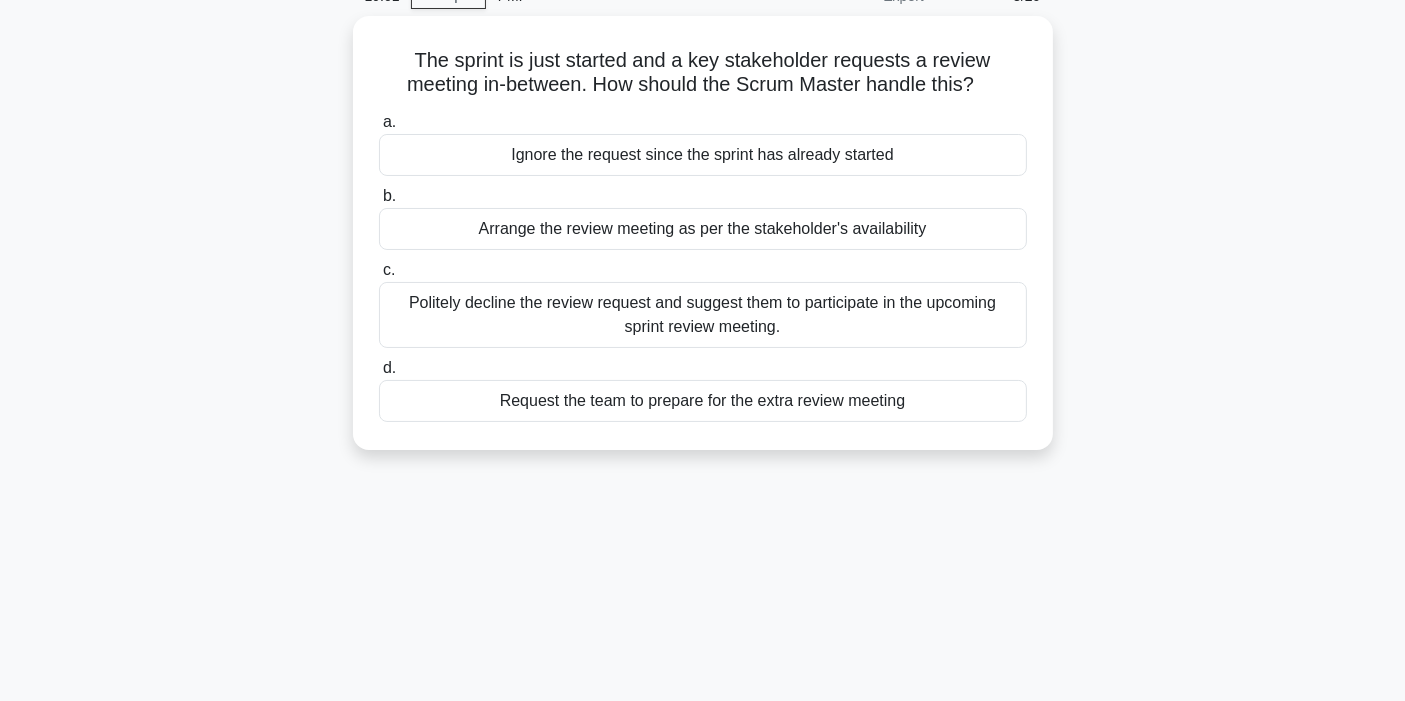 scroll, scrollTop: 0, scrollLeft: 0, axis: both 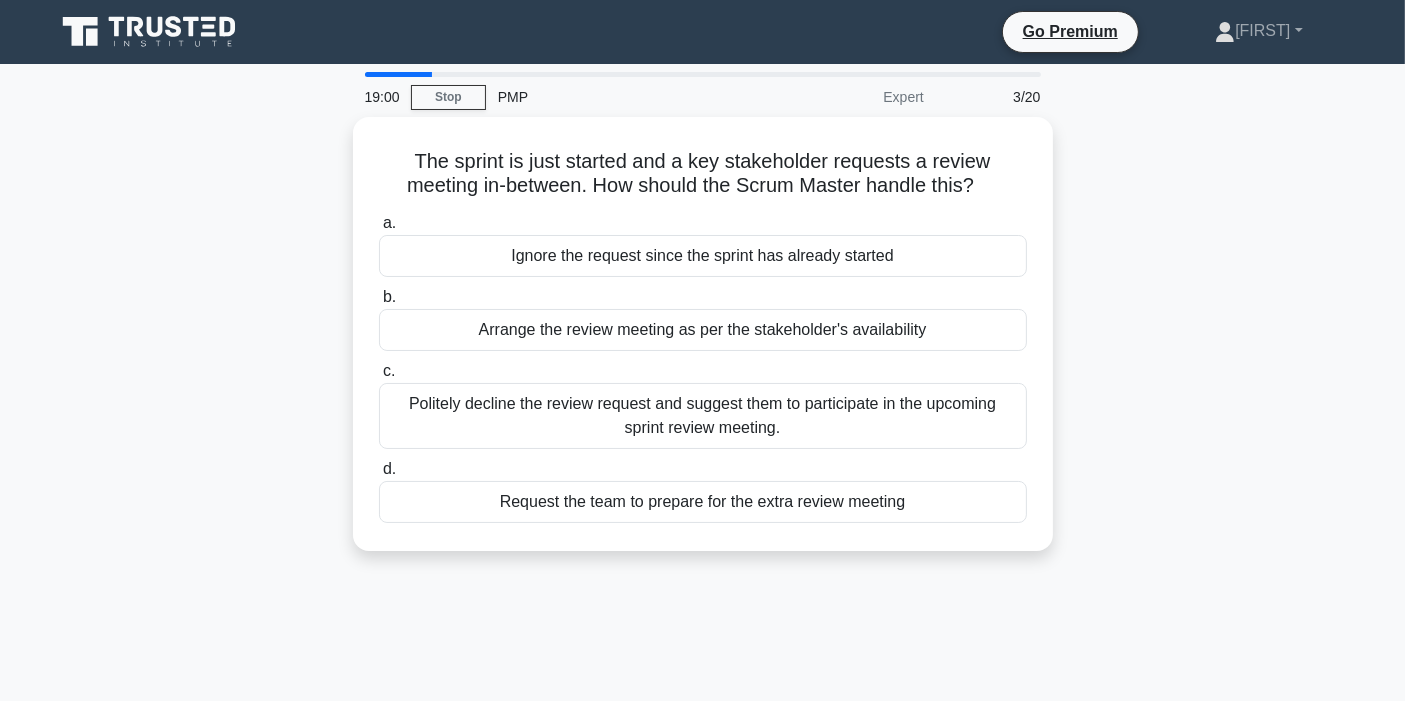 click 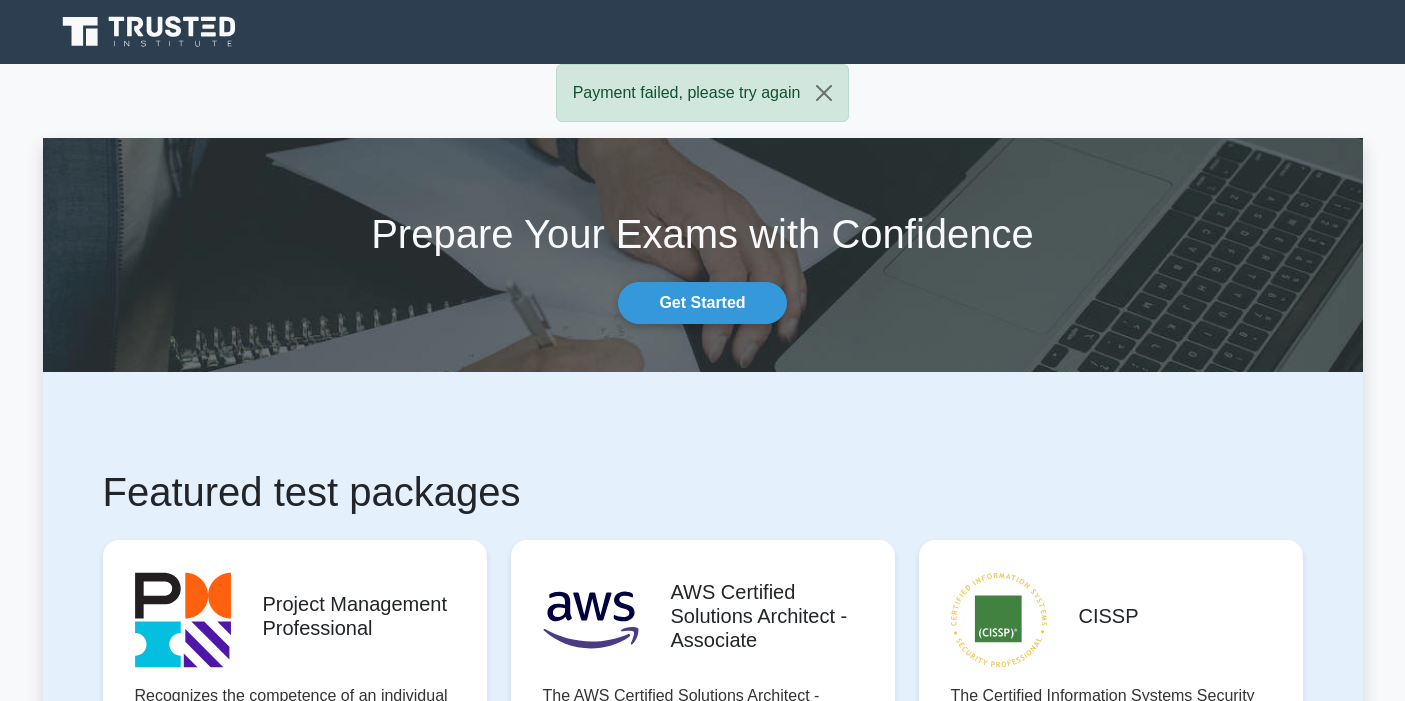 scroll, scrollTop: 0, scrollLeft: 0, axis: both 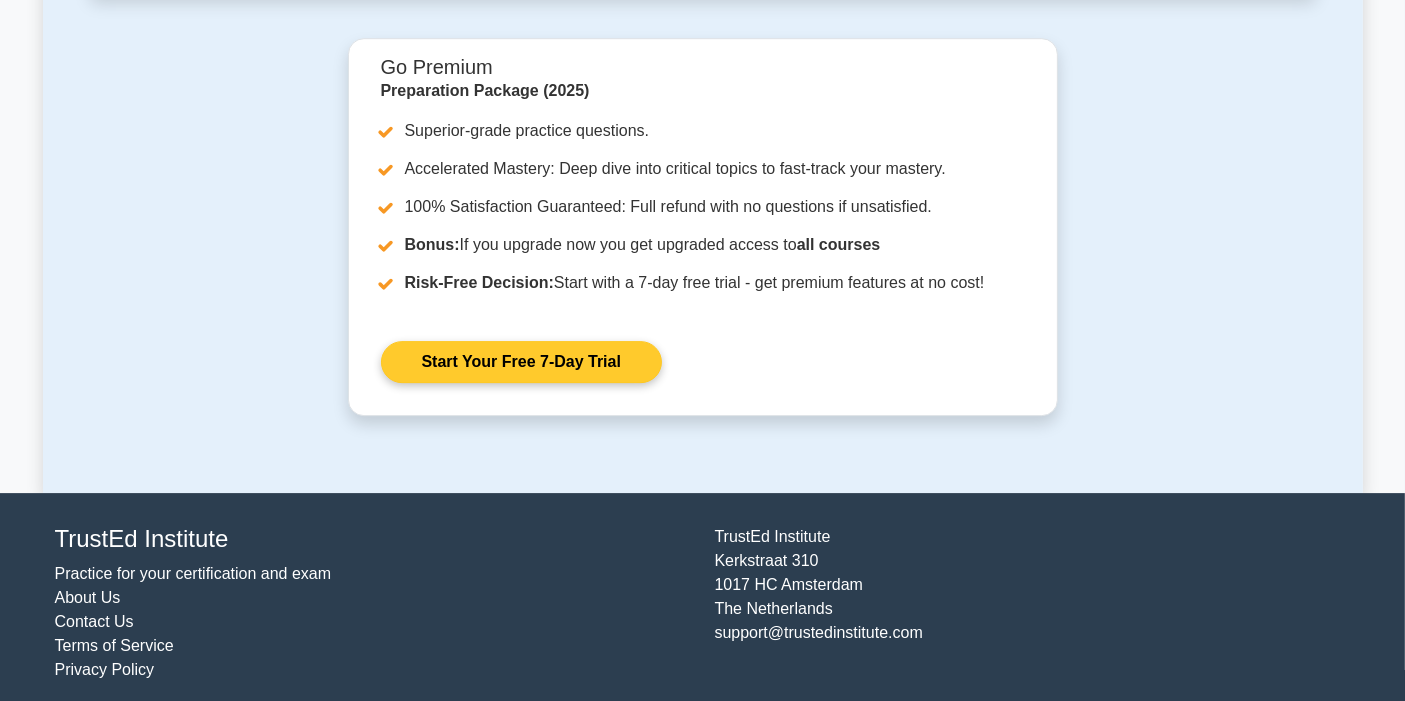 click on "Start Your Free 7-Day Trial" at bounding box center (521, 362) 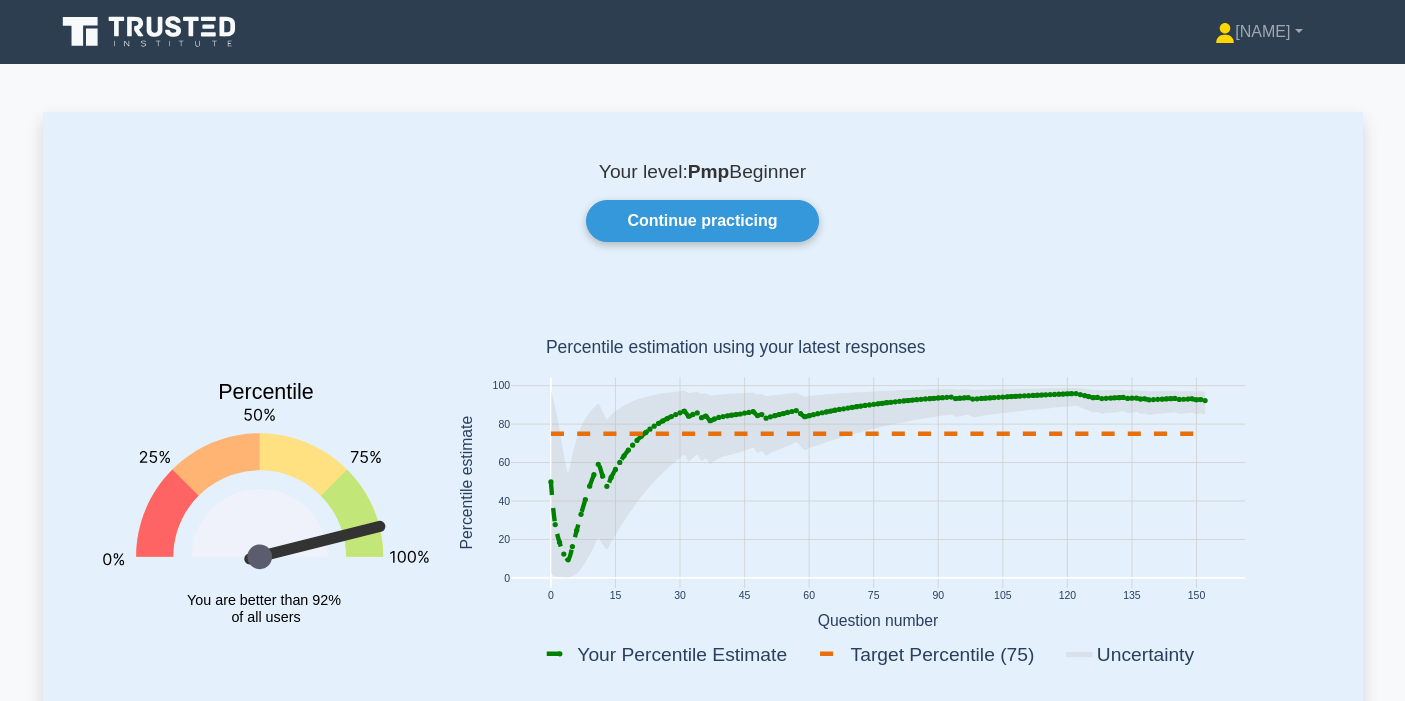 scroll, scrollTop: 0, scrollLeft: 0, axis: both 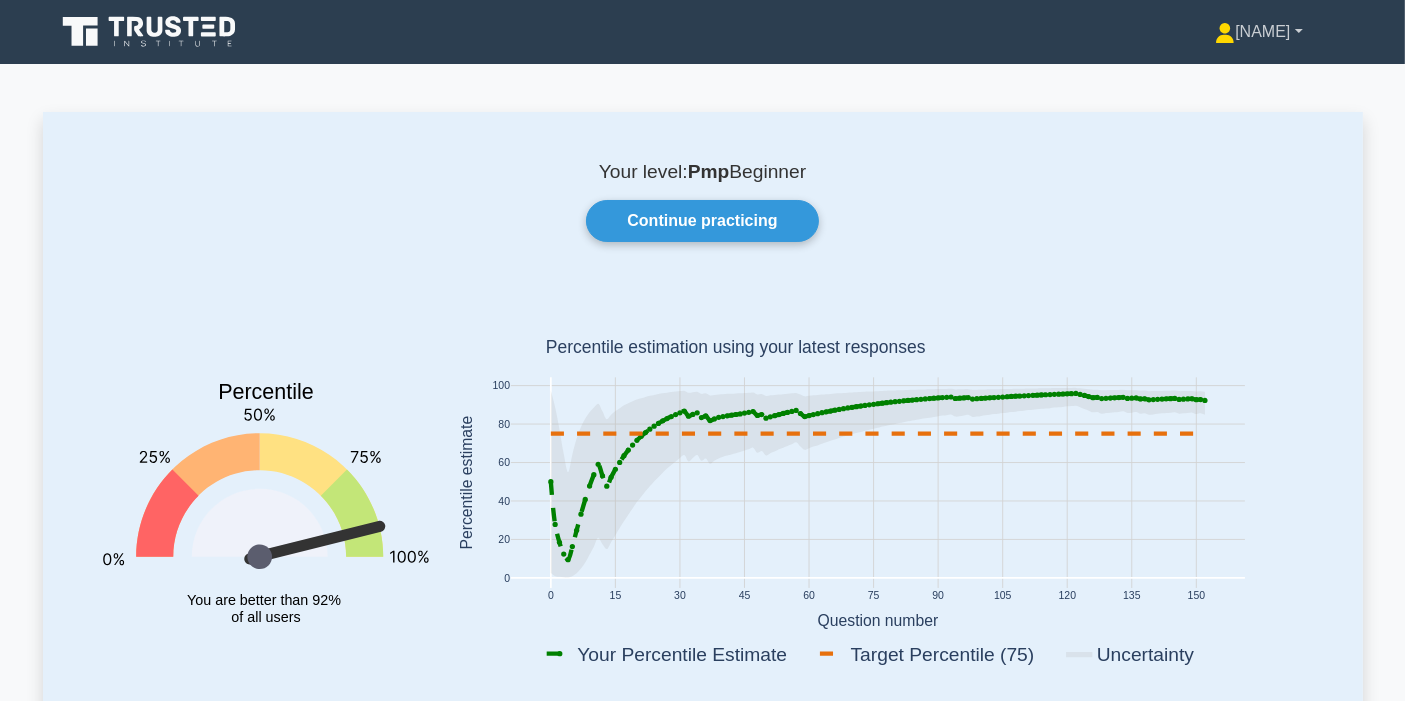 click on "[FIRST]" at bounding box center [1258, 32] 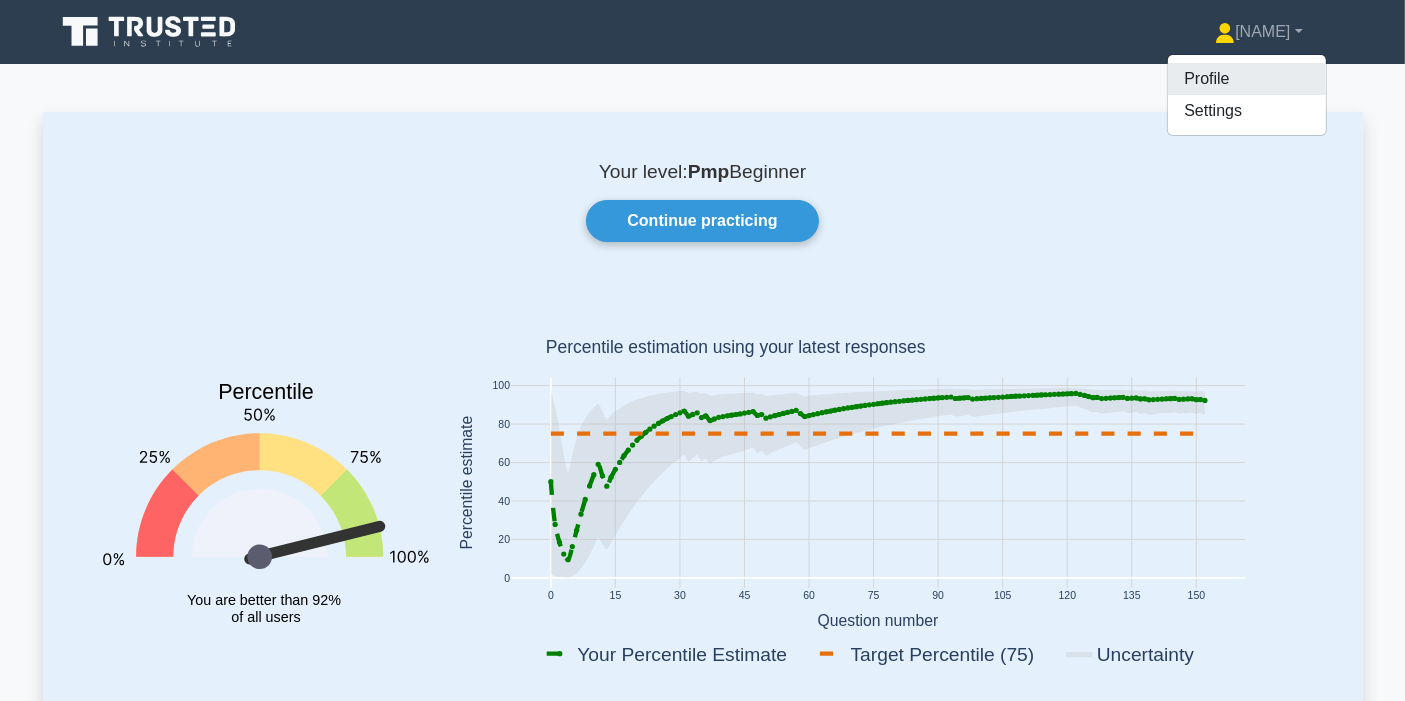 click on "Profile" at bounding box center (1247, 79) 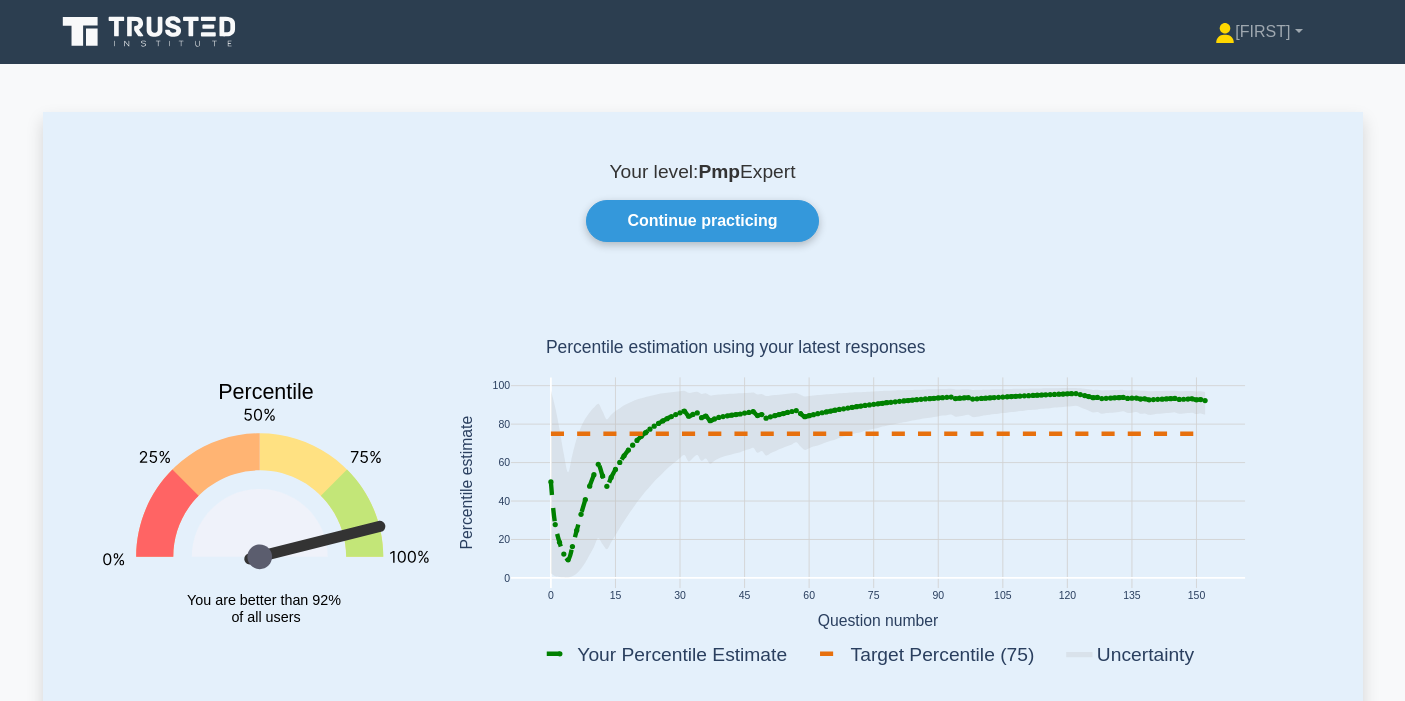 scroll, scrollTop: 0, scrollLeft: 0, axis: both 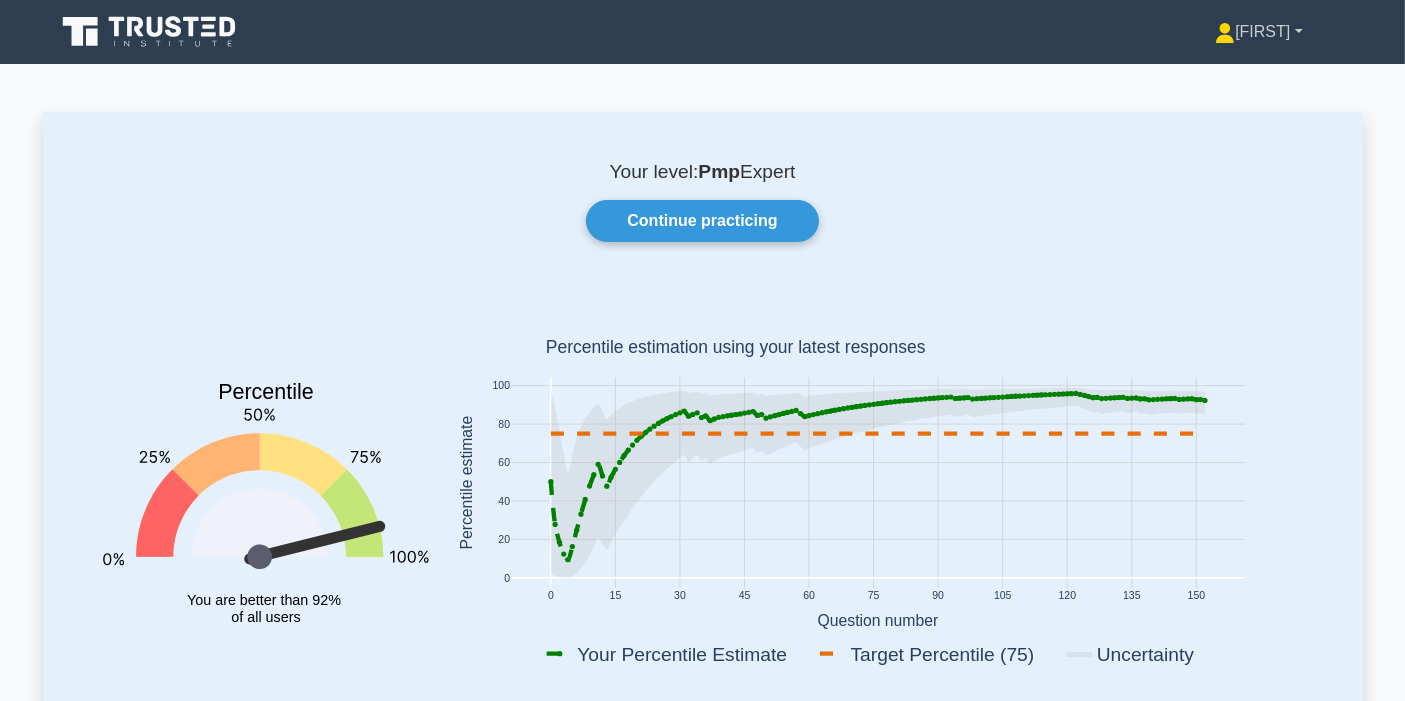 click on "[FIRST]" at bounding box center [1258, 32] 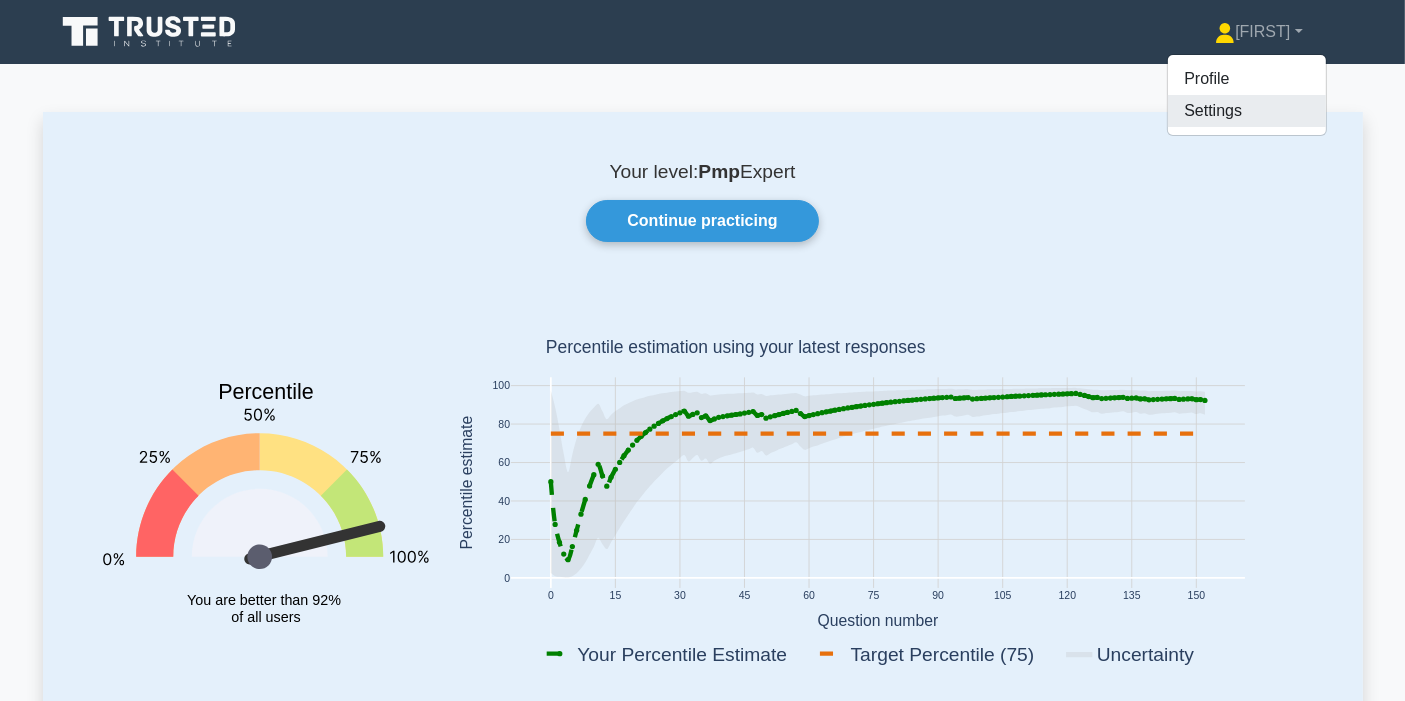 click on "Settings" at bounding box center (1247, 111) 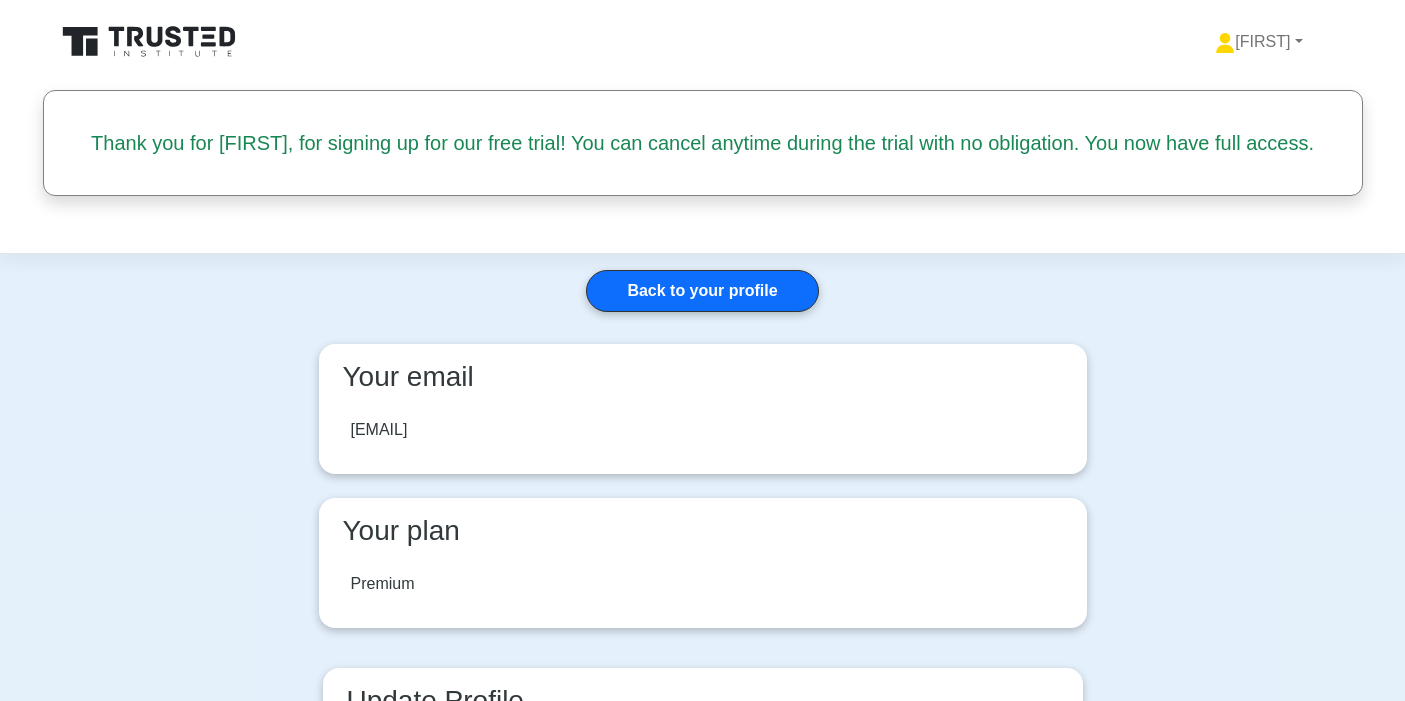 scroll, scrollTop: 0, scrollLeft: 0, axis: both 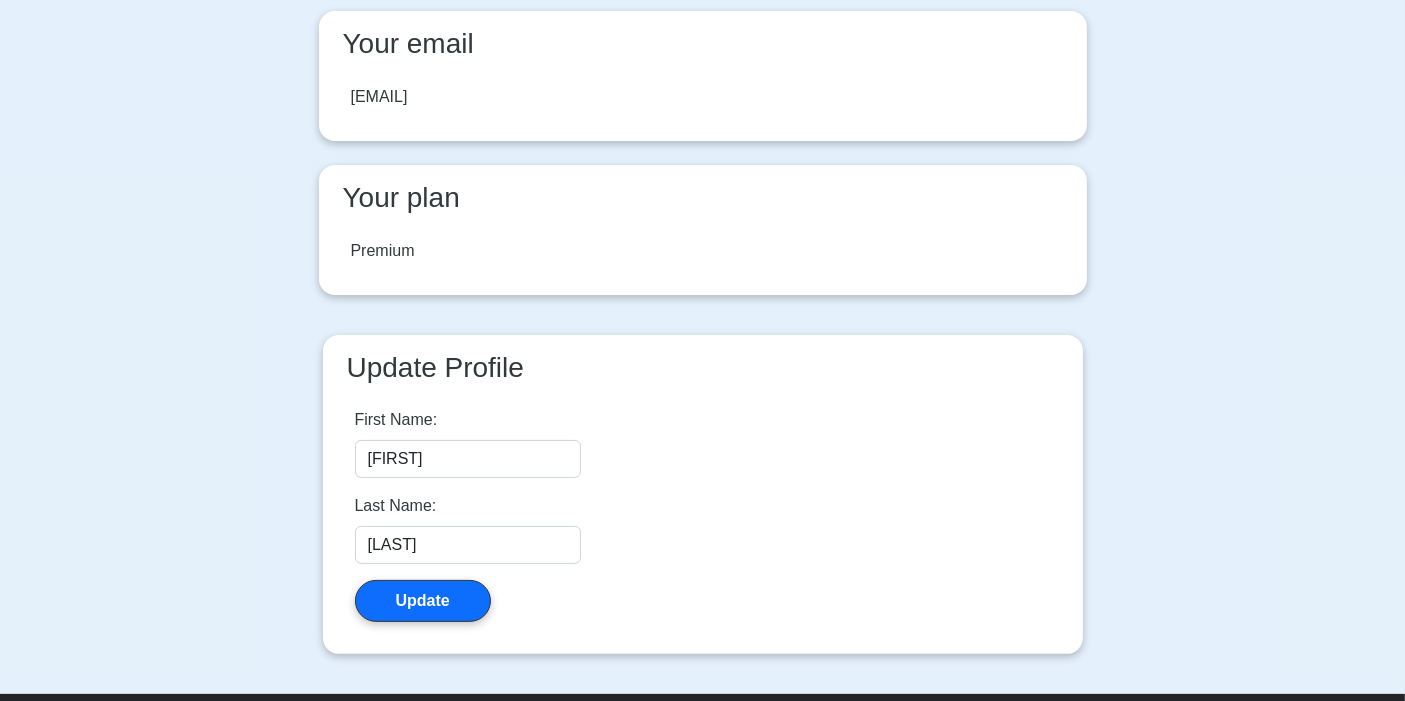 click on "Premium" at bounding box center (703, 251) 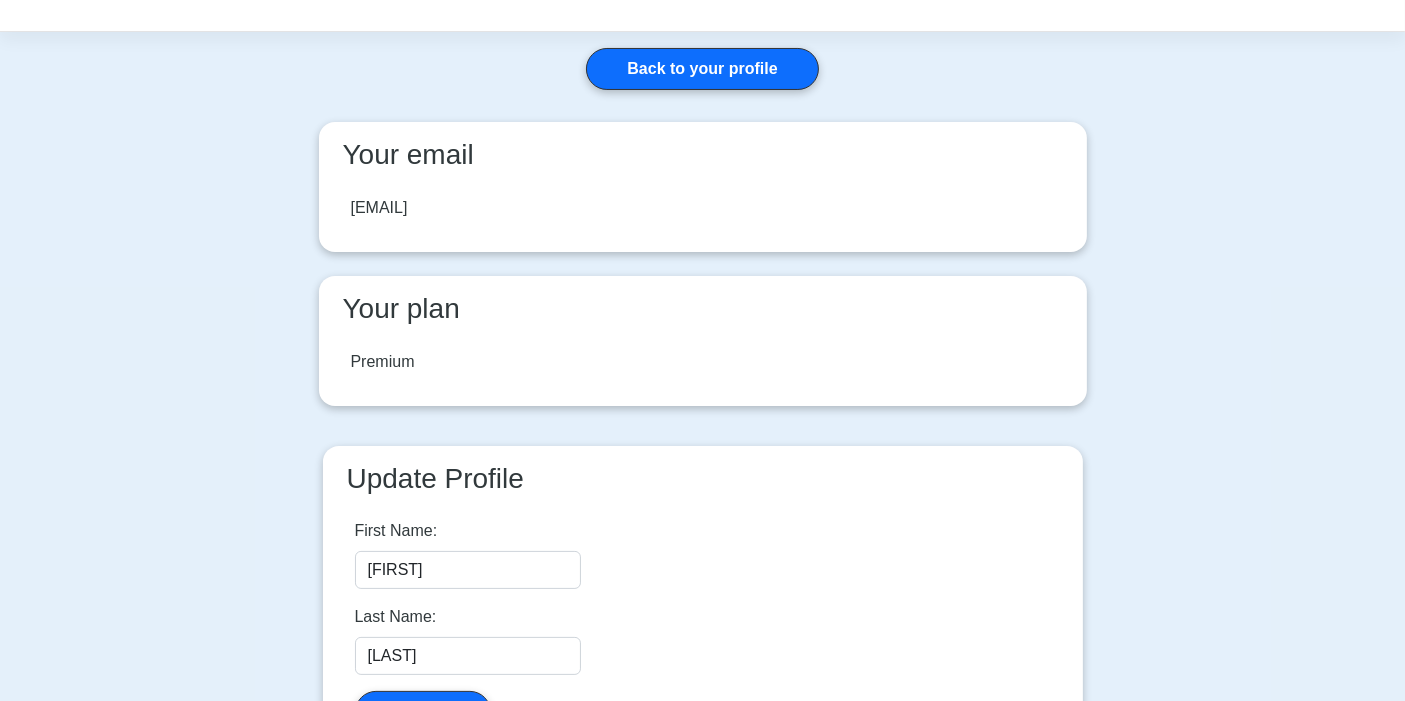 scroll, scrollTop: 444, scrollLeft: 0, axis: vertical 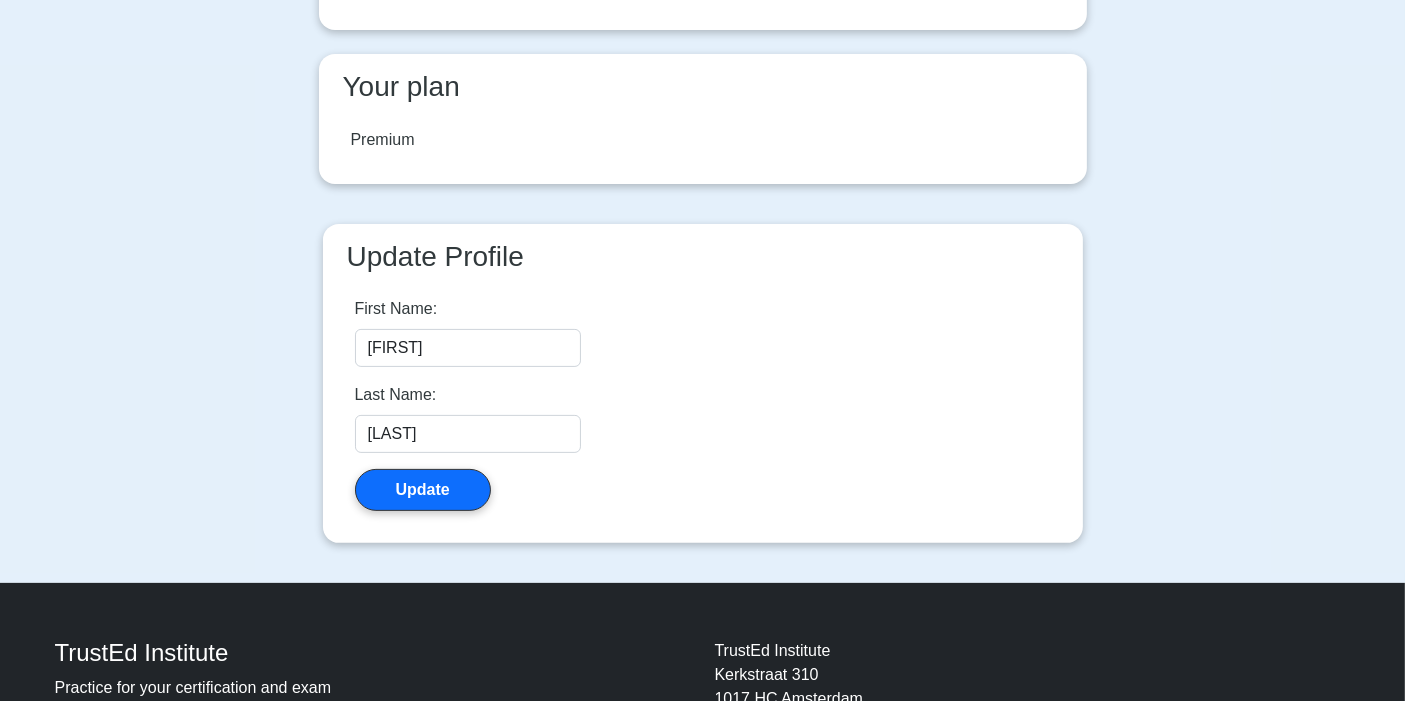 click on "Premium" at bounding box center (383, 140) 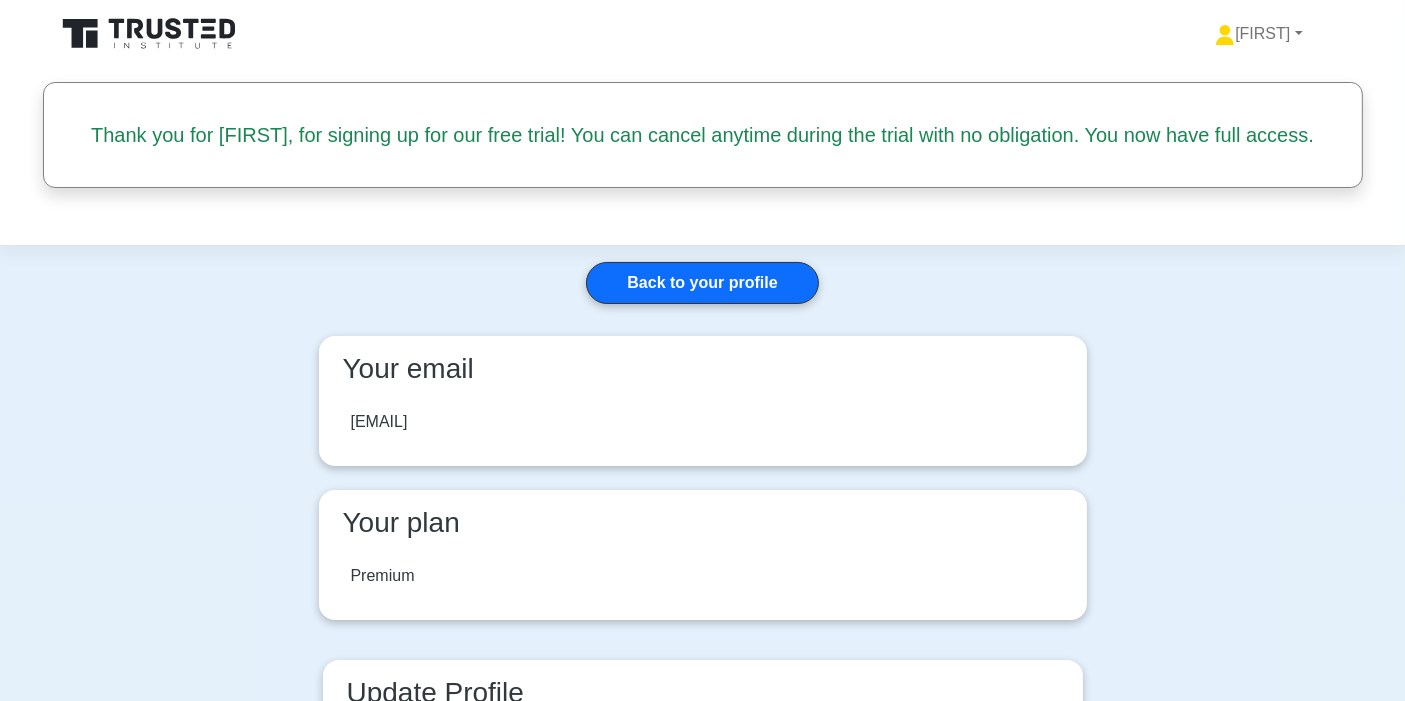 scroll, scrollTop: 0, scrollLeft: 0, axis: both 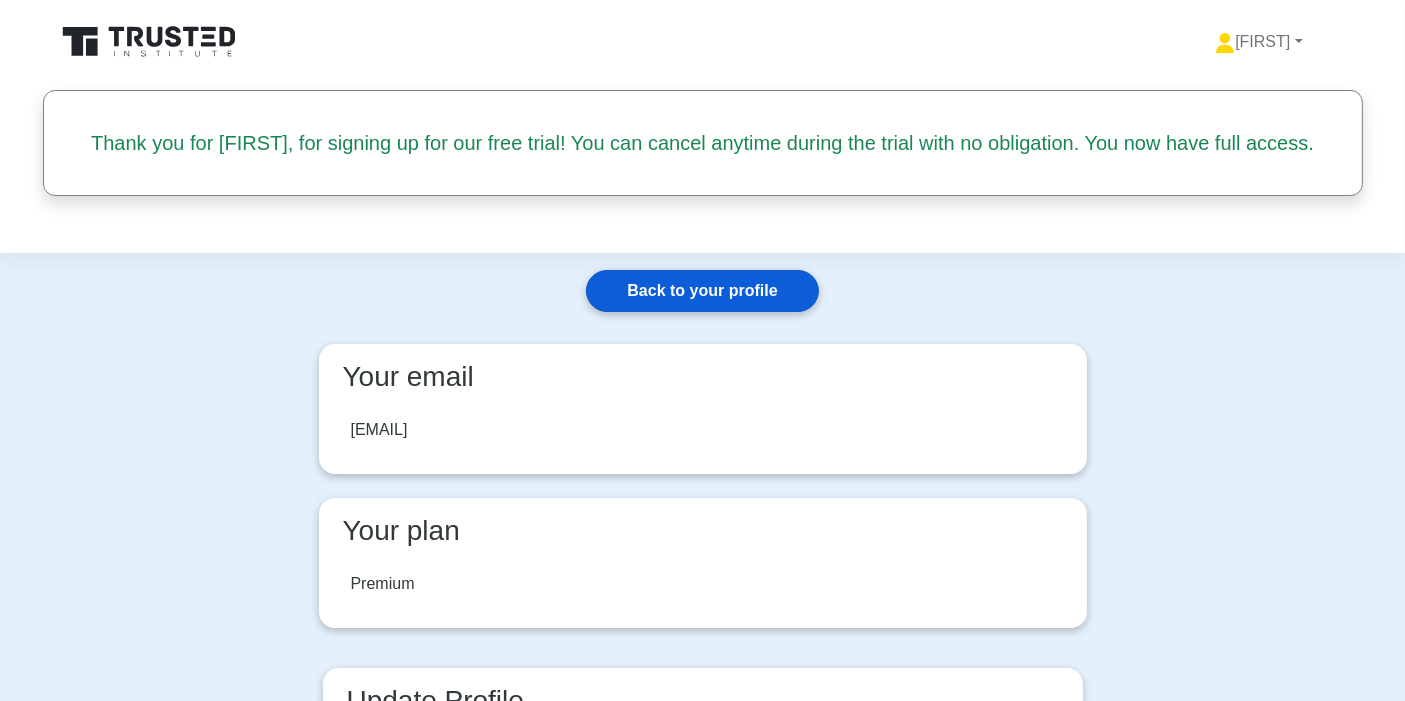 click on "Back to your profile" at bounding box center (702, 291) 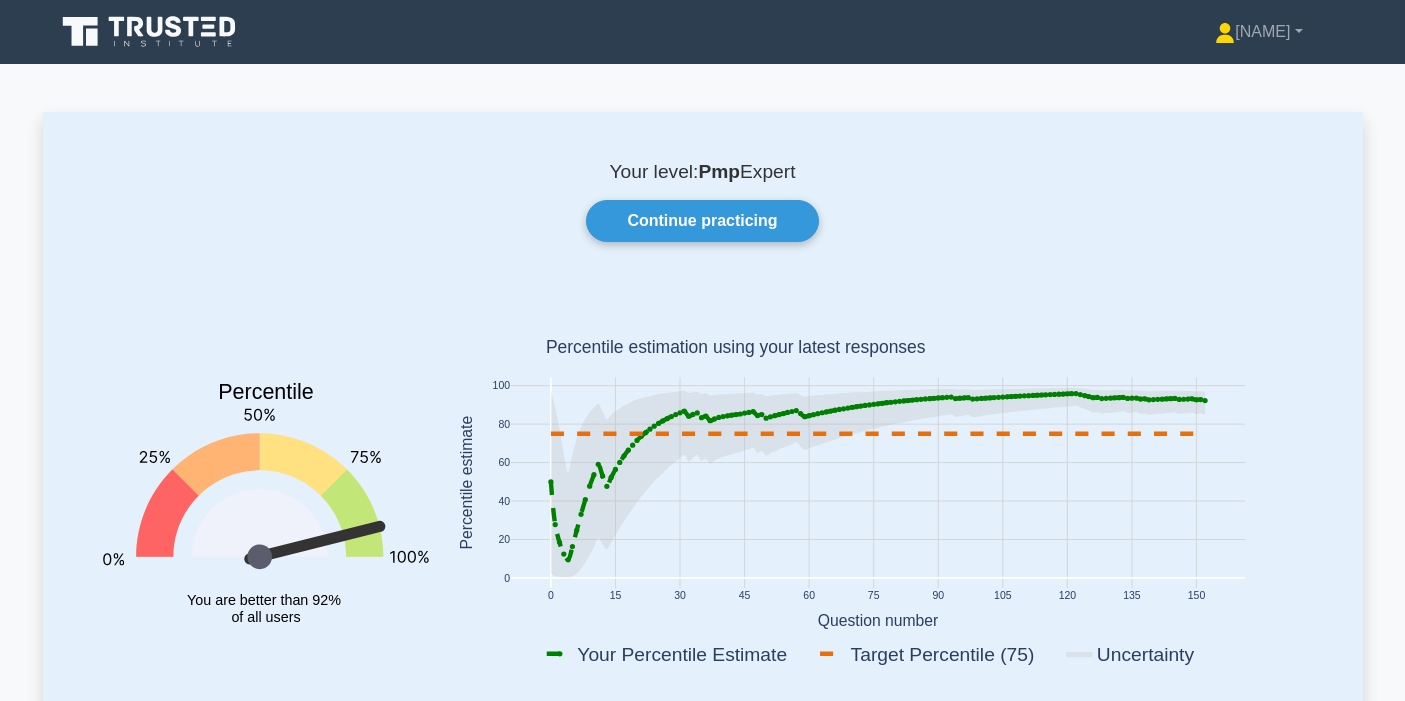 scroll, scrollTop: 0, scrollLeft: 0, axis: both 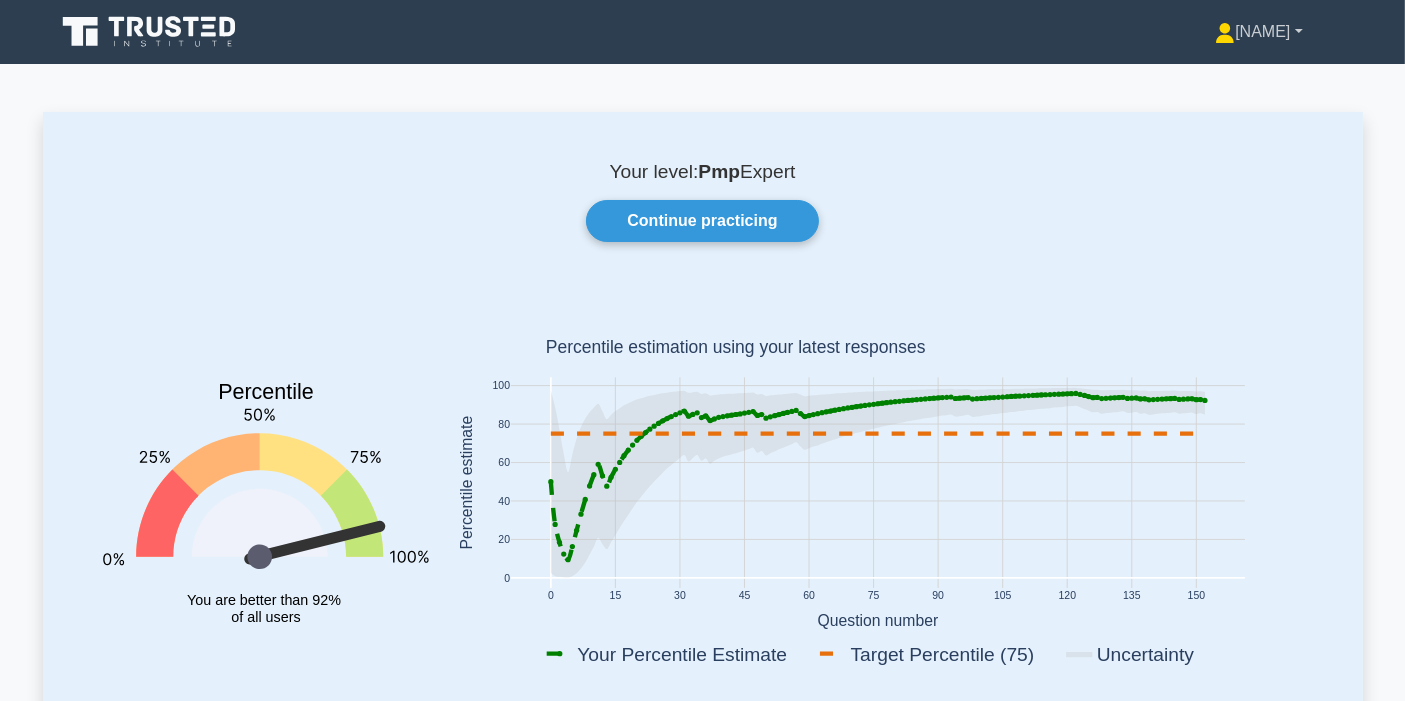 click on "[NAME]" at bounding box center (1258, 32) 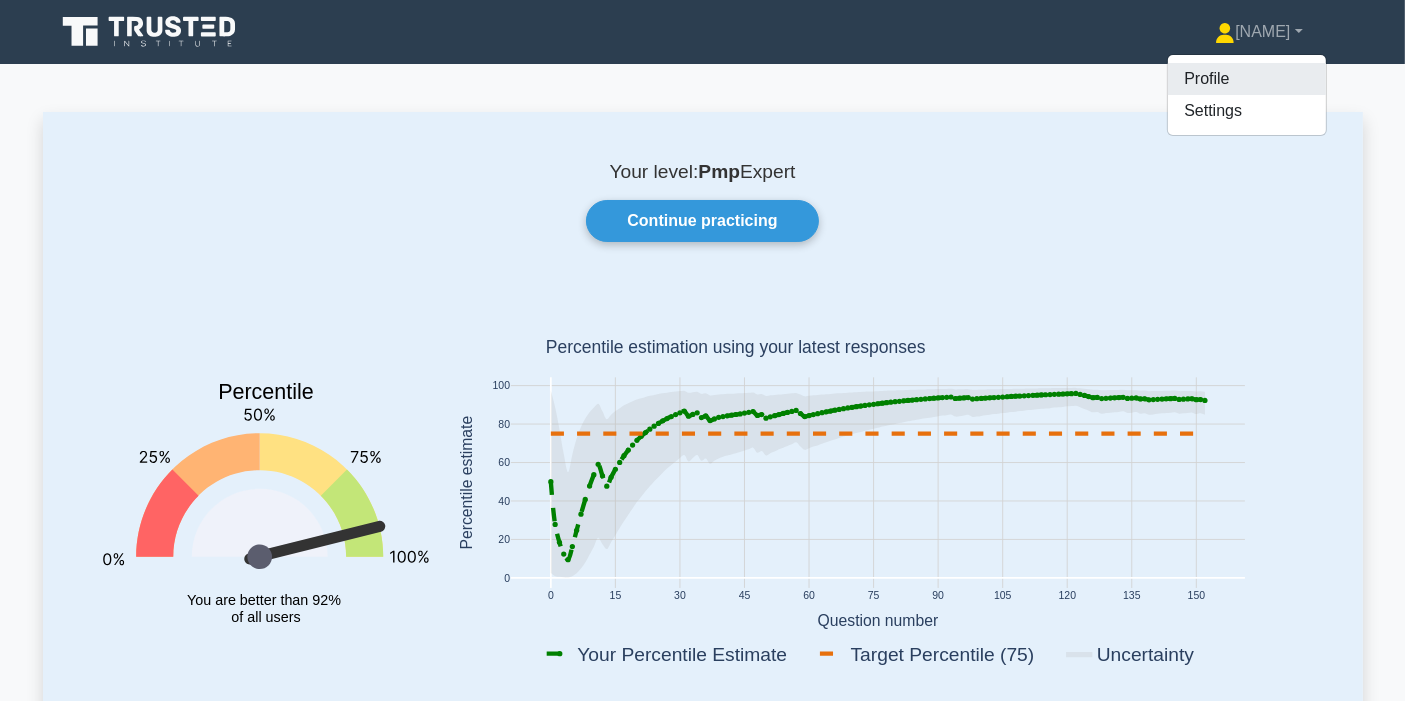click on "Profile" at bounding box center (1247, 79) 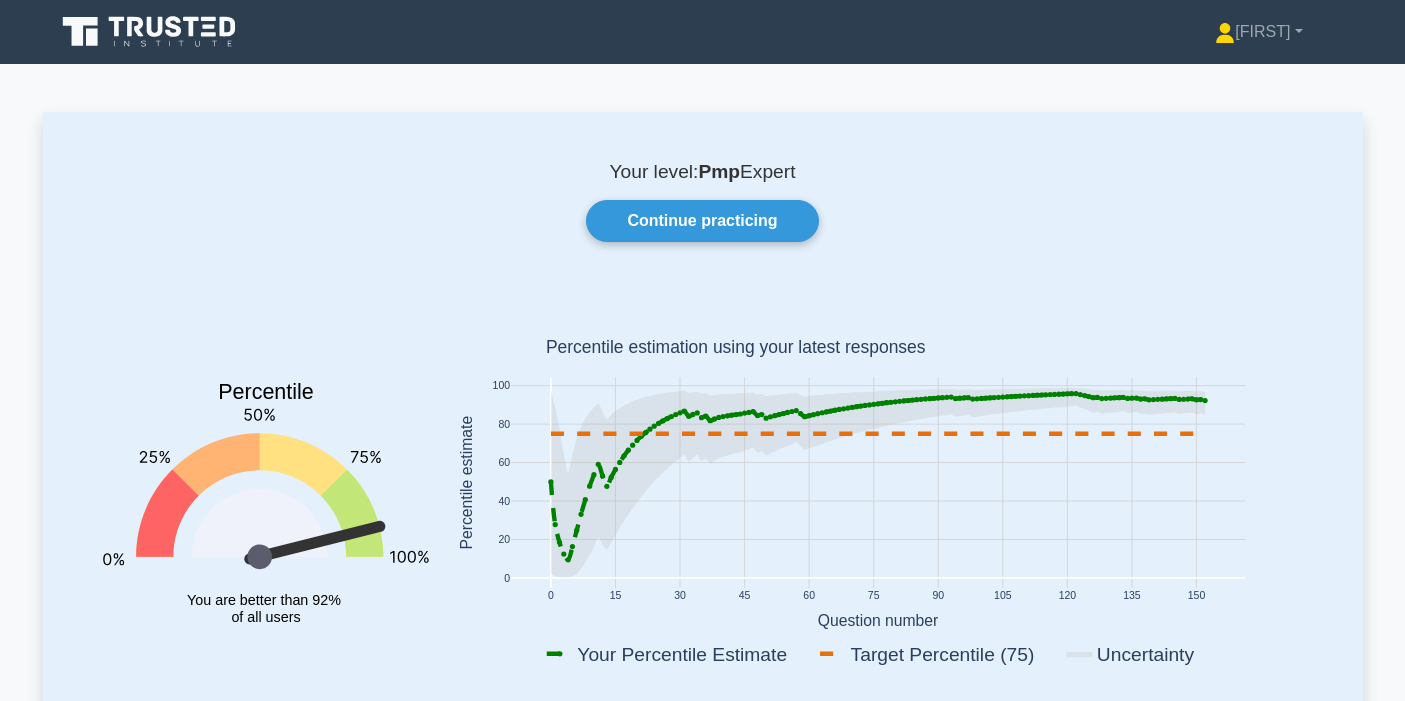 scroll, scrollTop: 0, scrollLeft: 0, axis: both 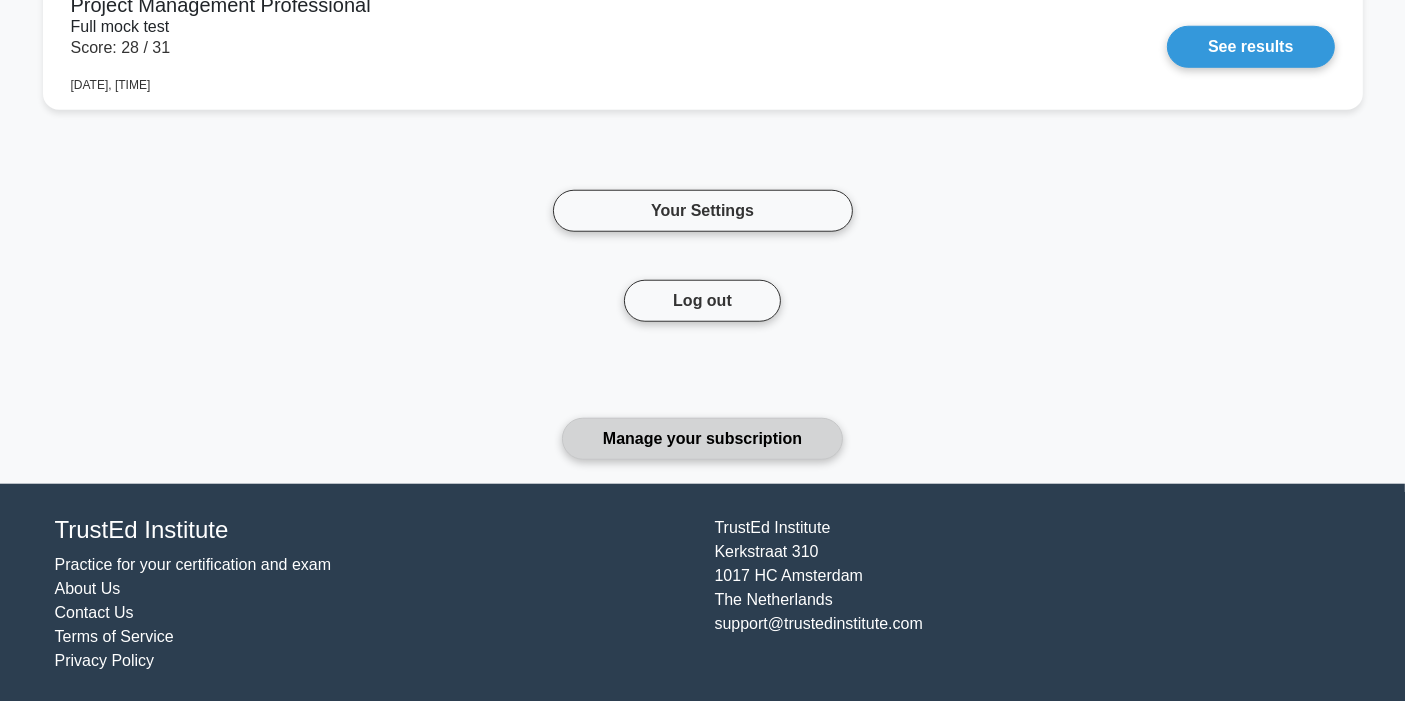 click on "Manage your
subscription" at bounding box center [702, 439] 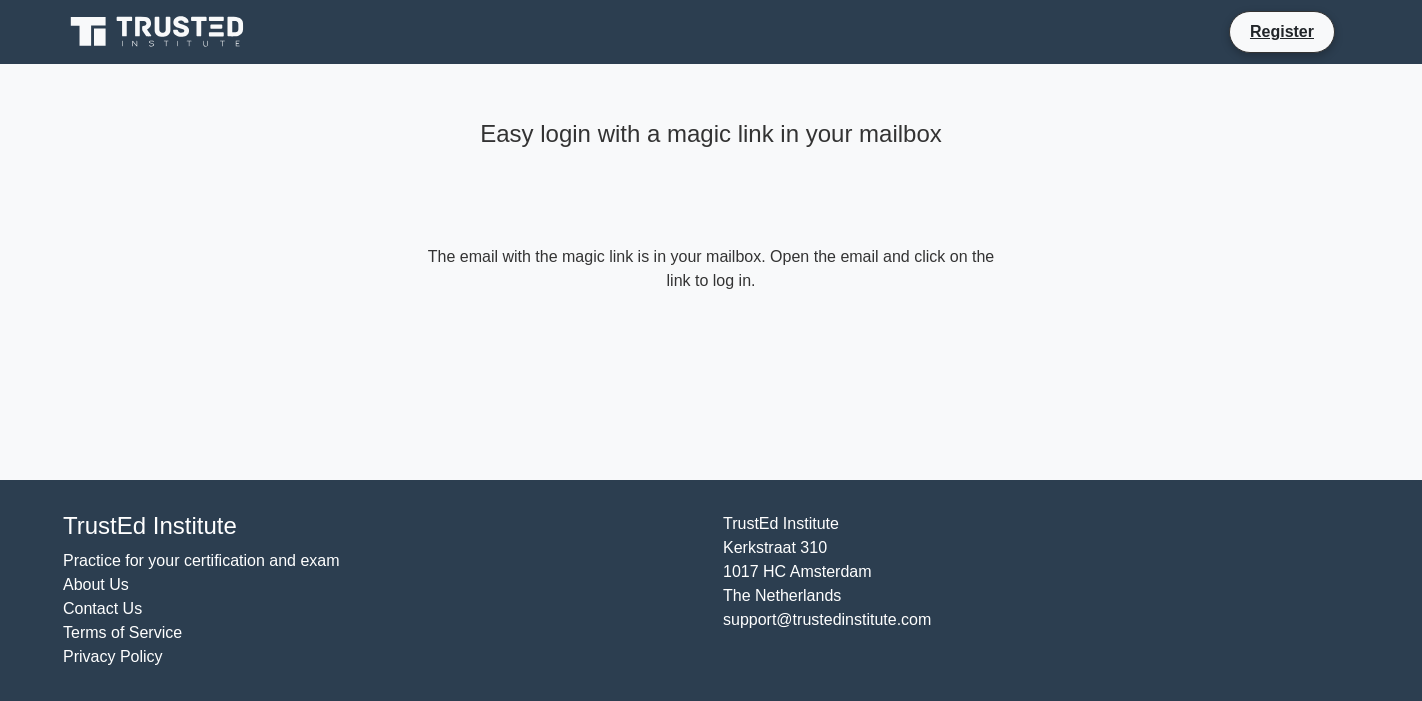 scroll, scrollTop: 0, scrollLeft: 0, axis: both 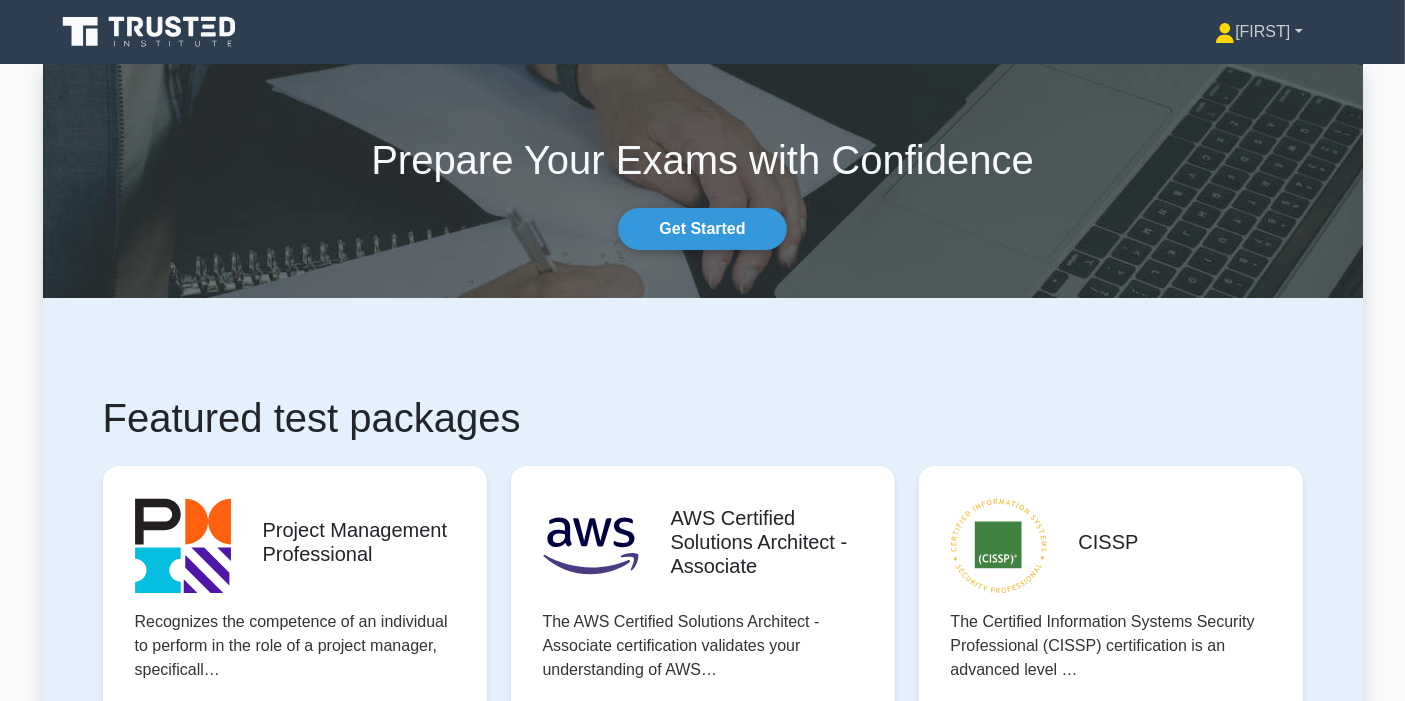click on "[FIRST]" at bounding box center (1258, 32) 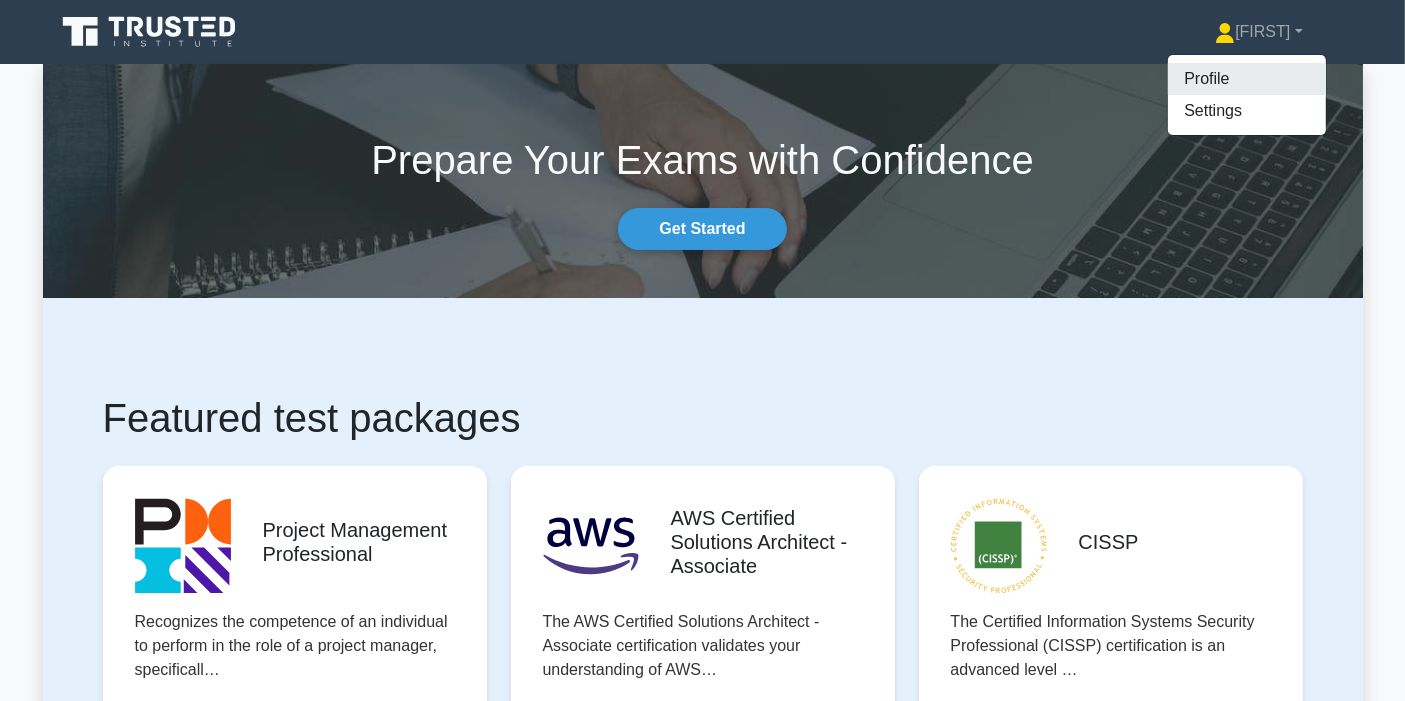 click on "Profile" at bounding box center (1247, 79) 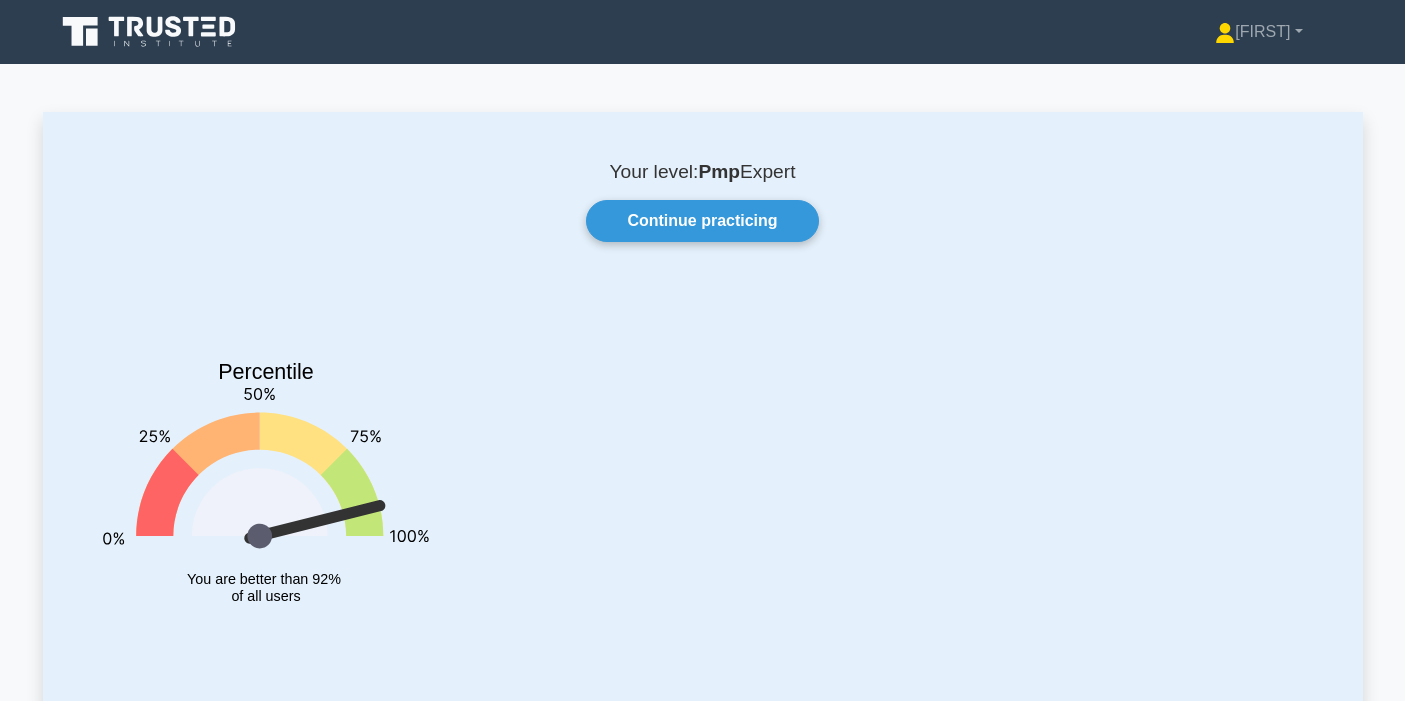 scroll, scrollTop: 0, scrollLeft: 0, axis: both 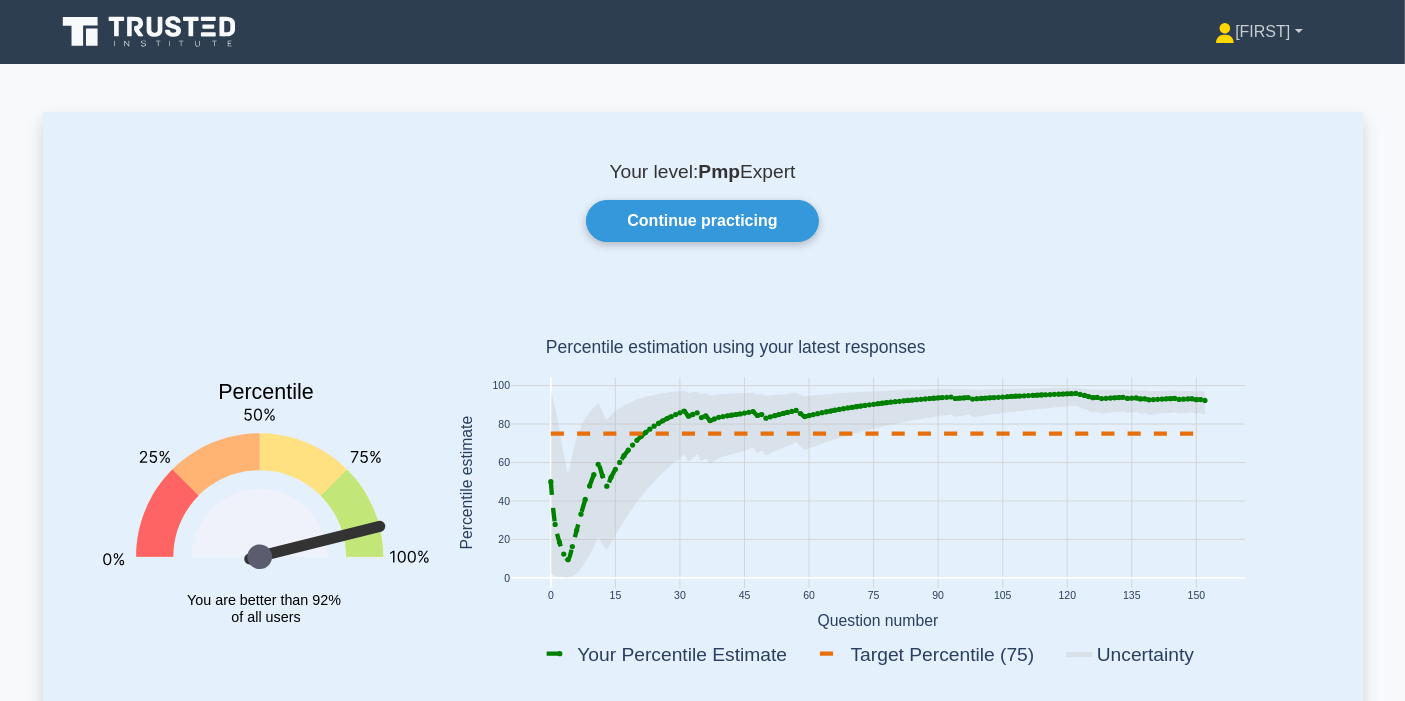 click on "[FIRST]" at bounding box center (1258, 32) 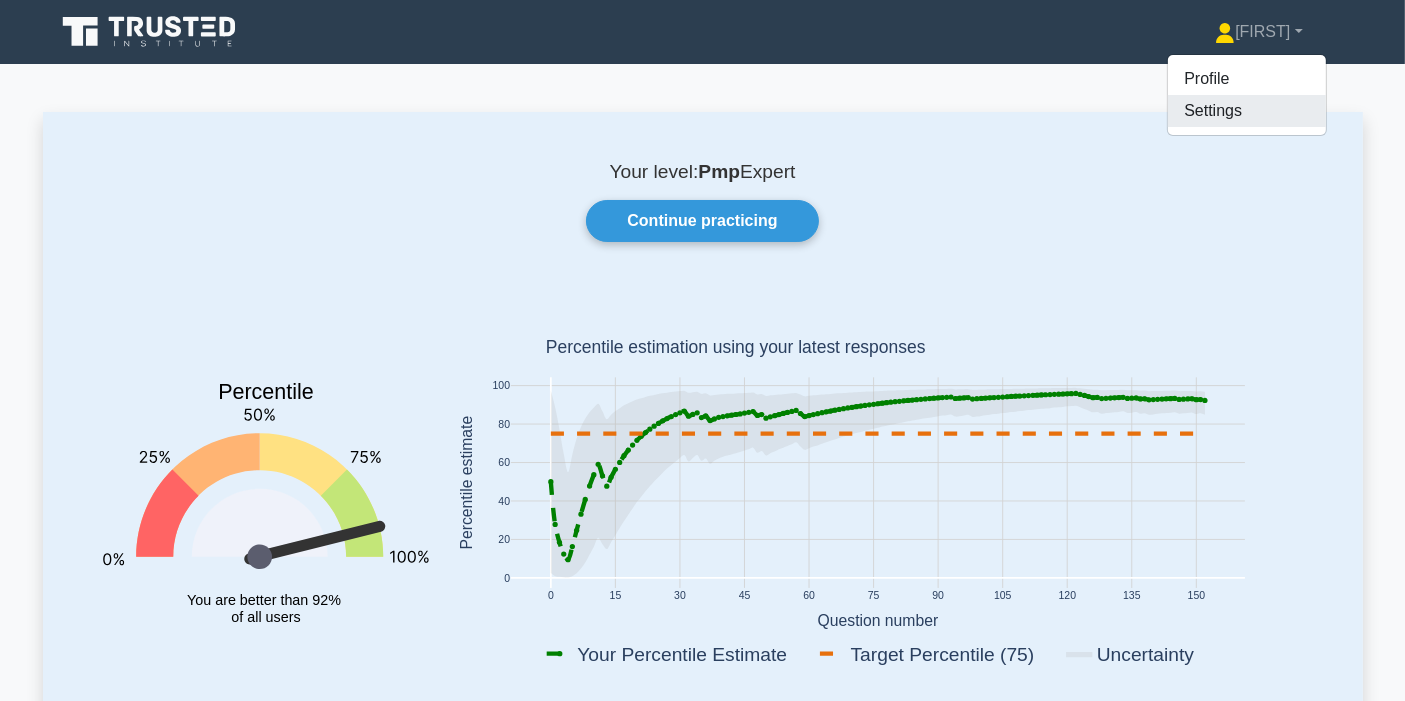 click on "Settings" at bounding box center [1247, 111] 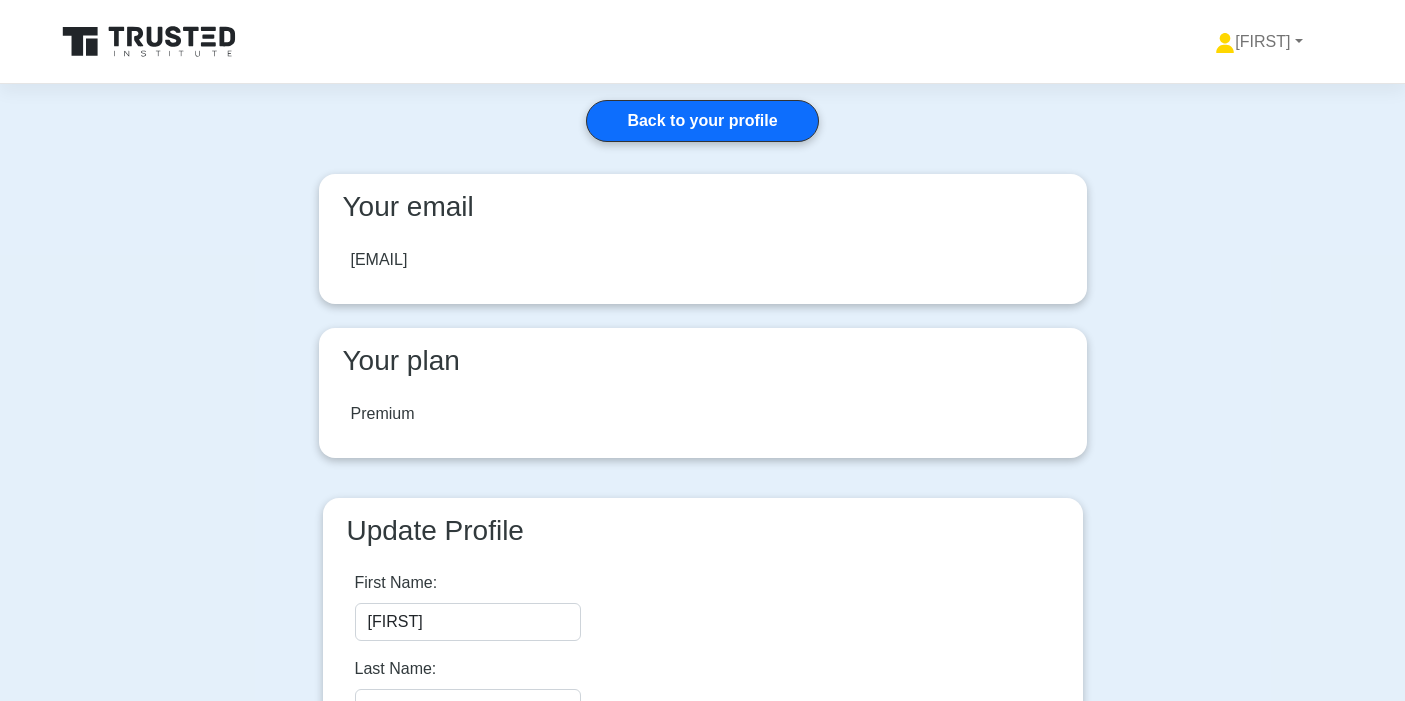 scroll, scrollTop: 0, scrollLeft: 0, axis: both 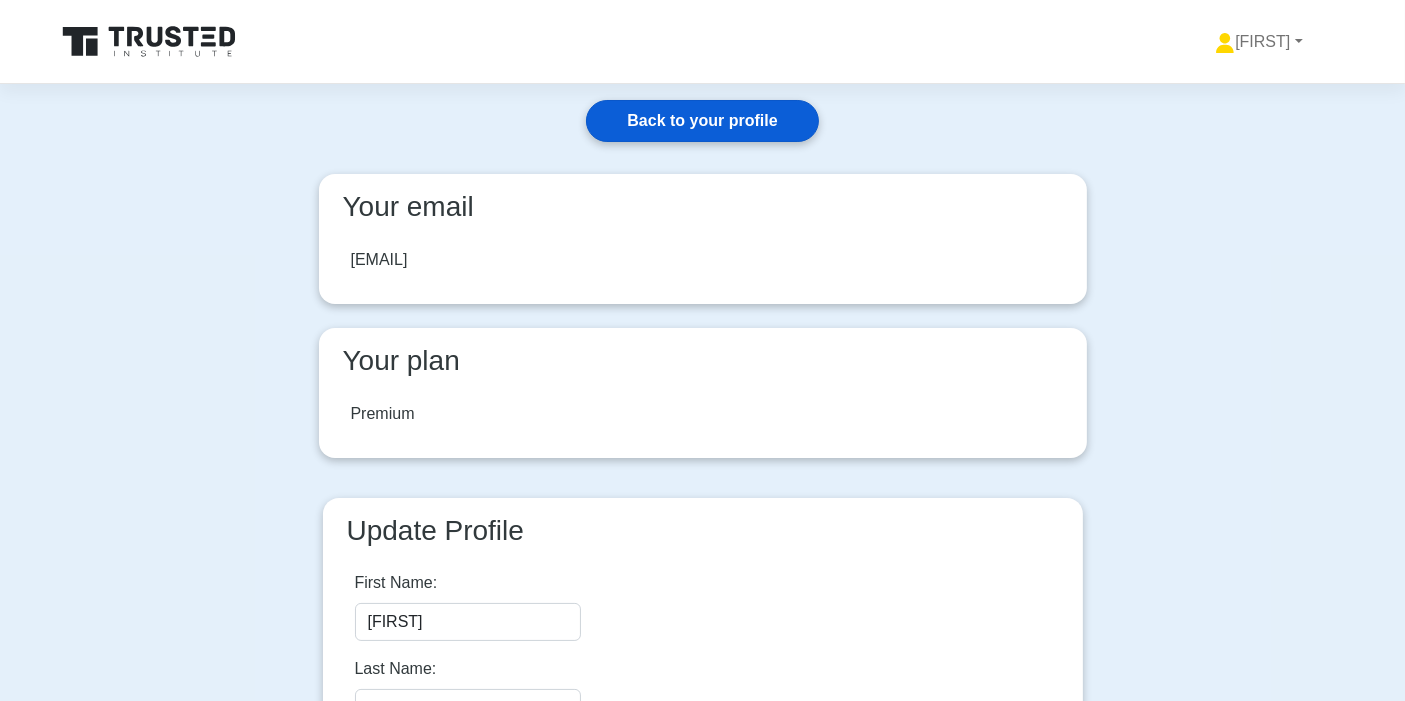 click on "Back to your profile" at bounding box center [702, 121] 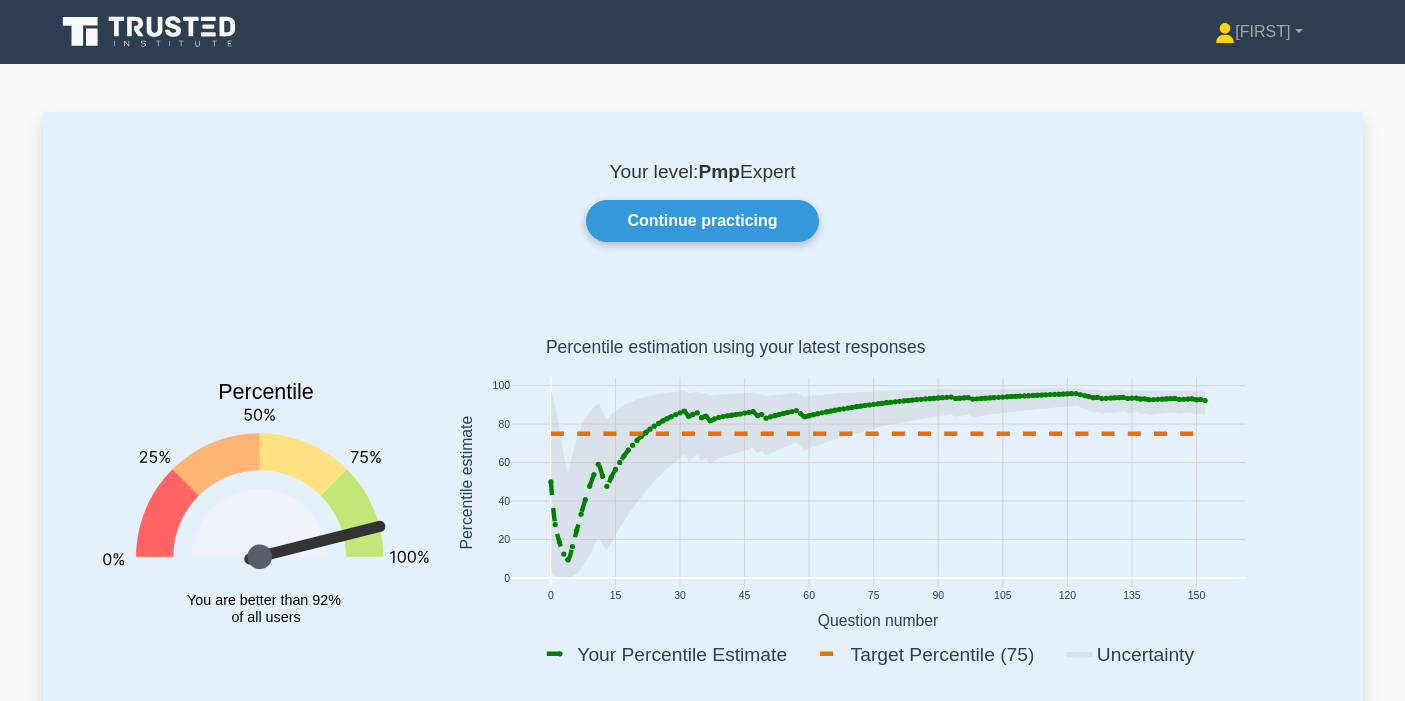 scroll, scrollTop: 0, scrollLeft: 0, axis: both 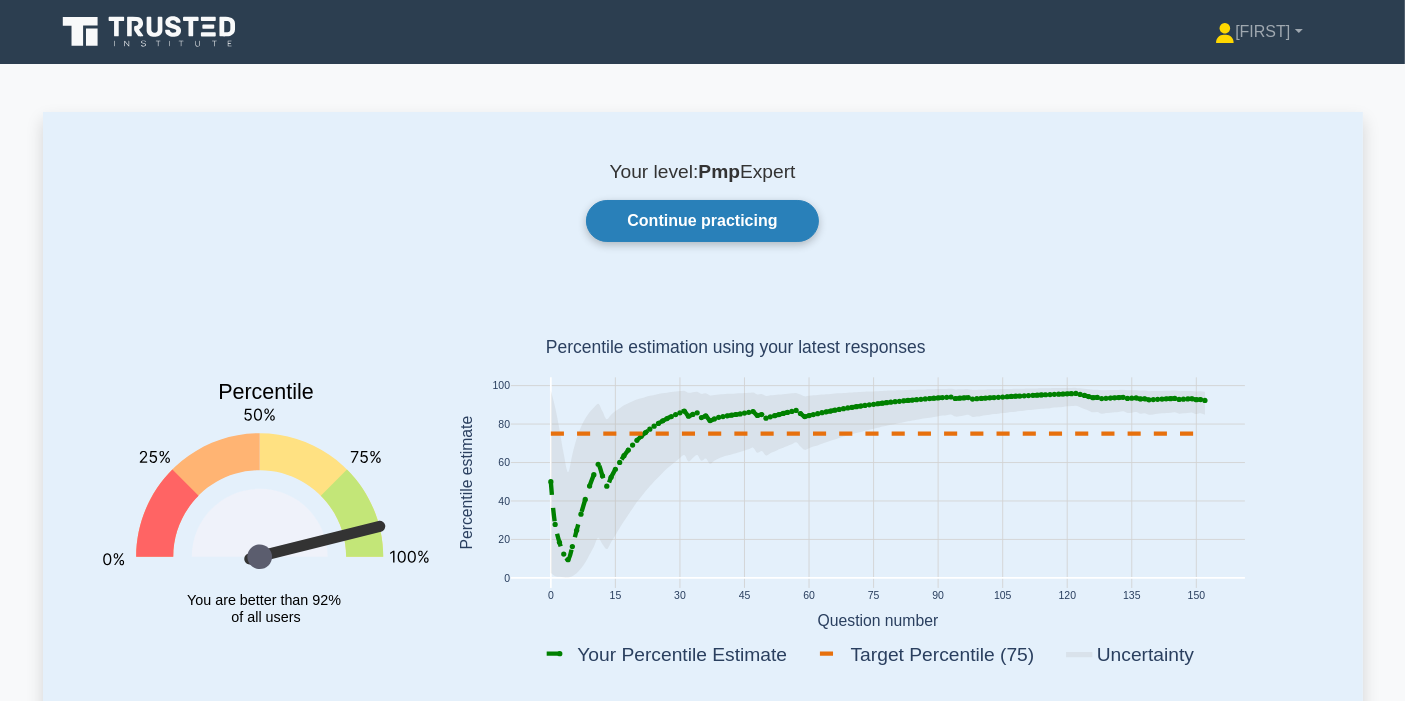 click on "Continue practicing" at bounding box center [702, 221] 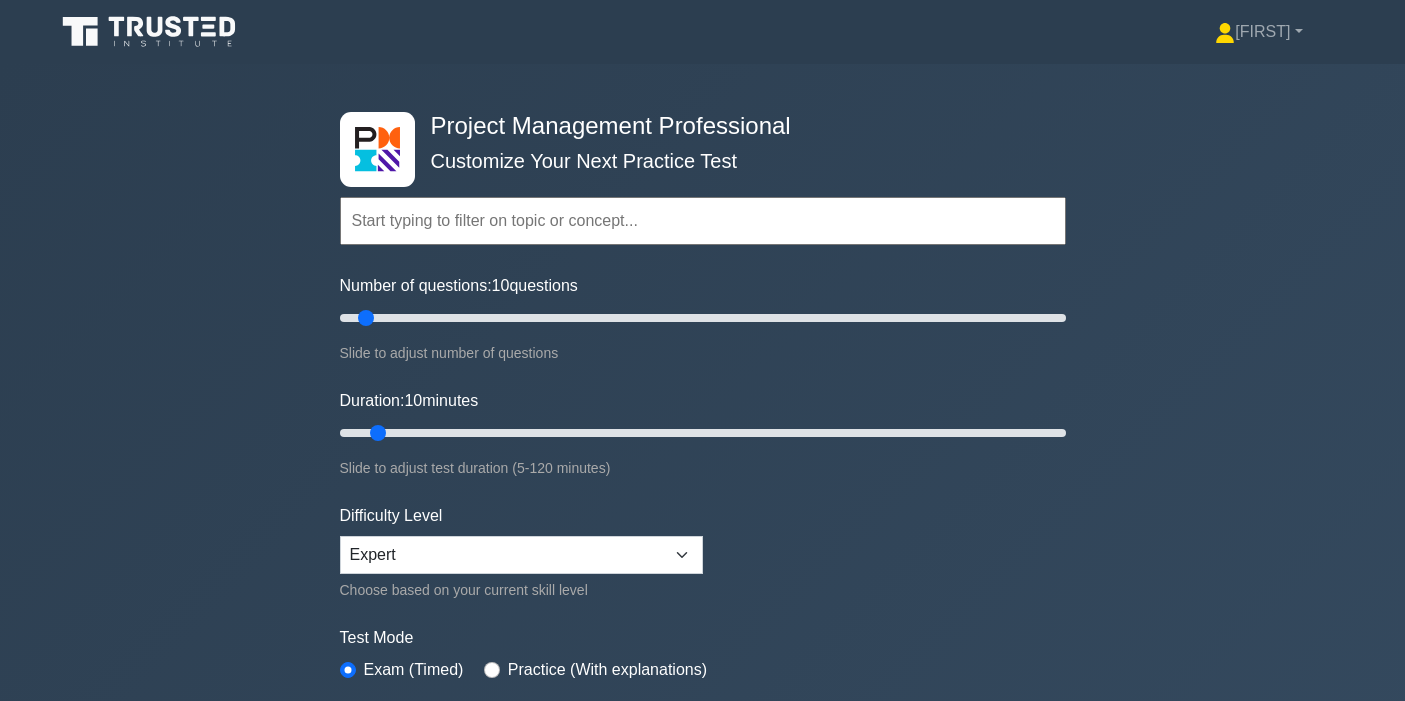 scroll, scrollTop: 233, scrollLeft: 0, axis: vertical 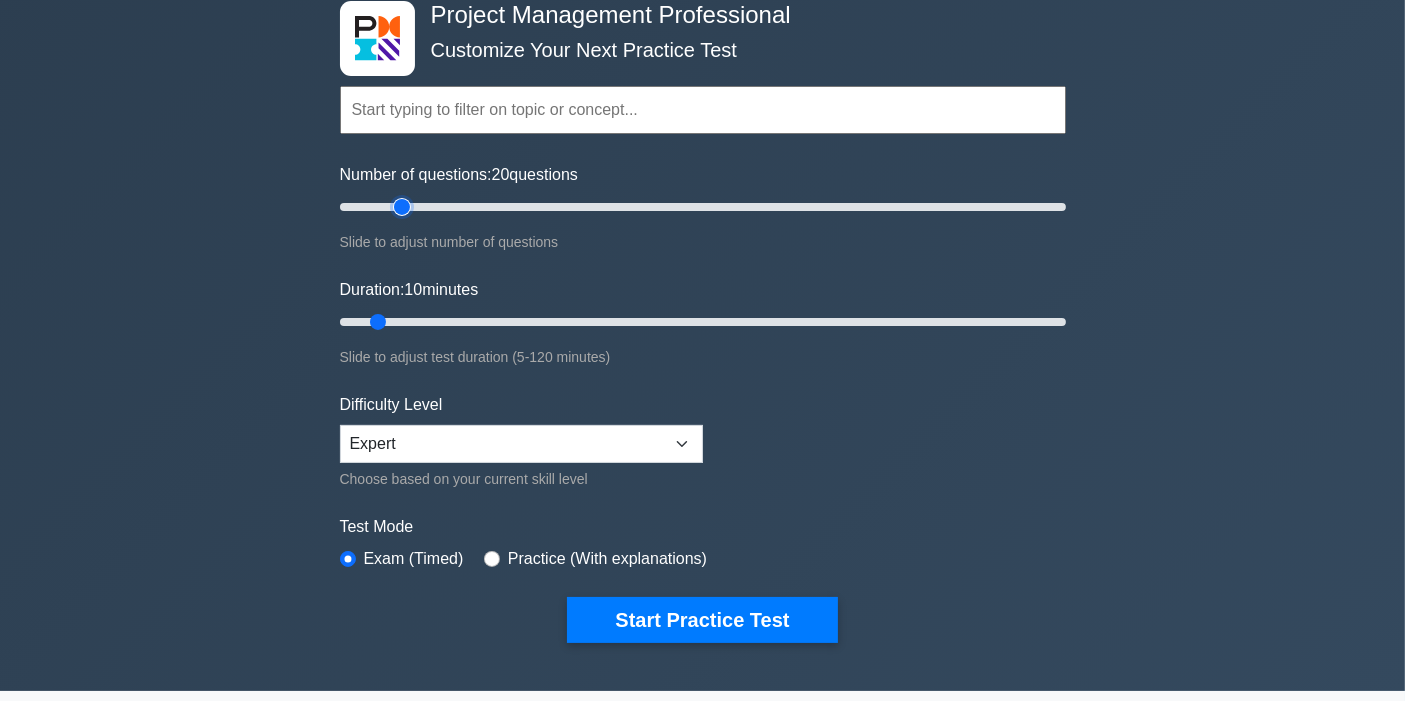 drag, startPoint x: 385, startPoint y: 206, endPoint x: 406, endPoint y: 207, distance: 21.023796 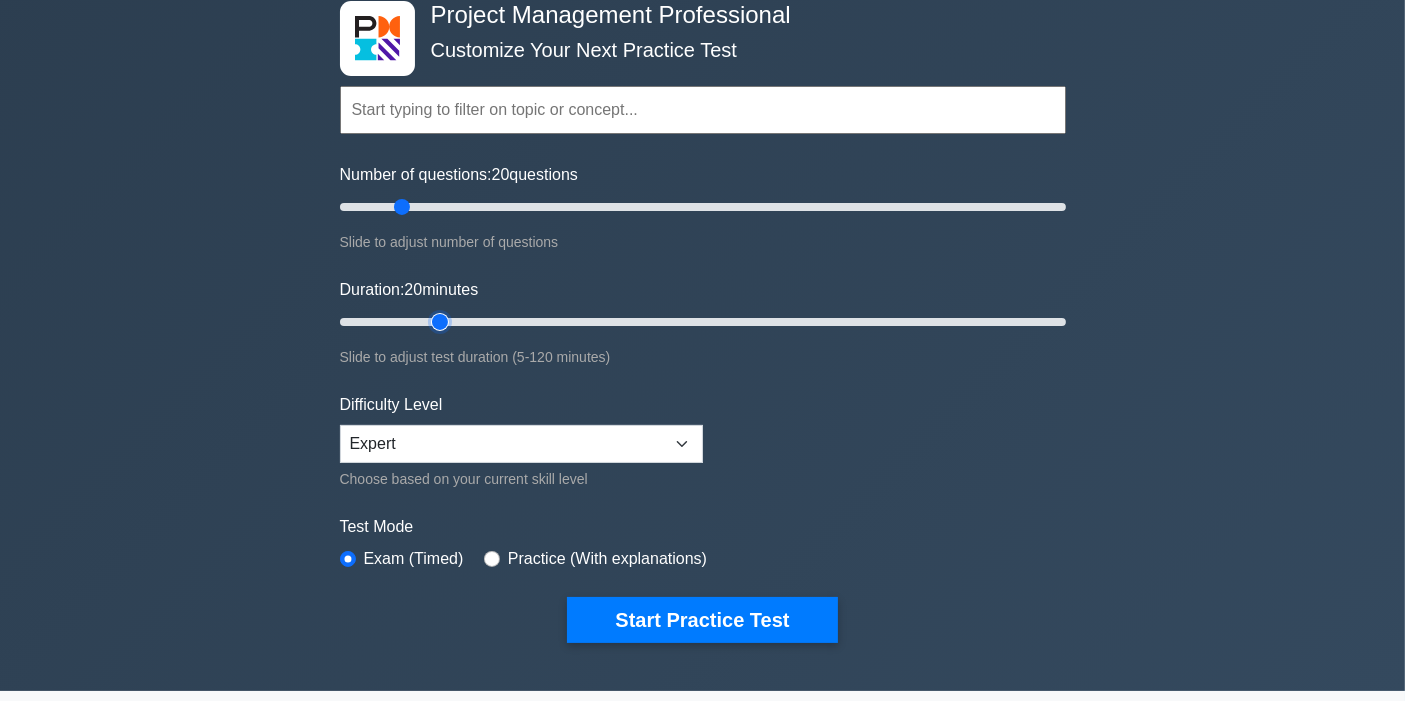 drag, startPoint x: 383, startPoint y: 319, endPoint x: 434, endPoint y: 315, distance: 51.156624 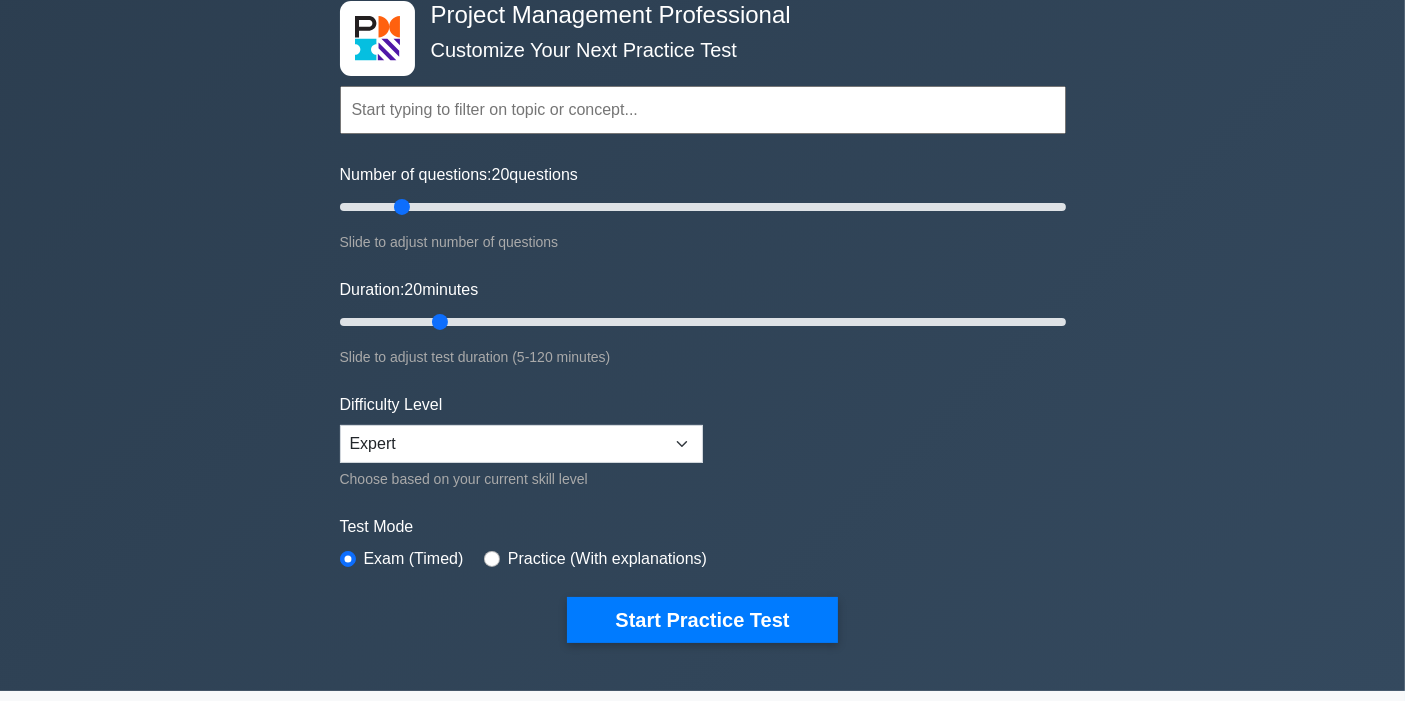 click on "Project Management Professional
Customize Your Next Practice Test
Topics
Scope Management
Time Management
Cost Management
Quality Management
Risk Management
Integration Management
Human Resource Management
Concepts" at bounding box center (702, 322) 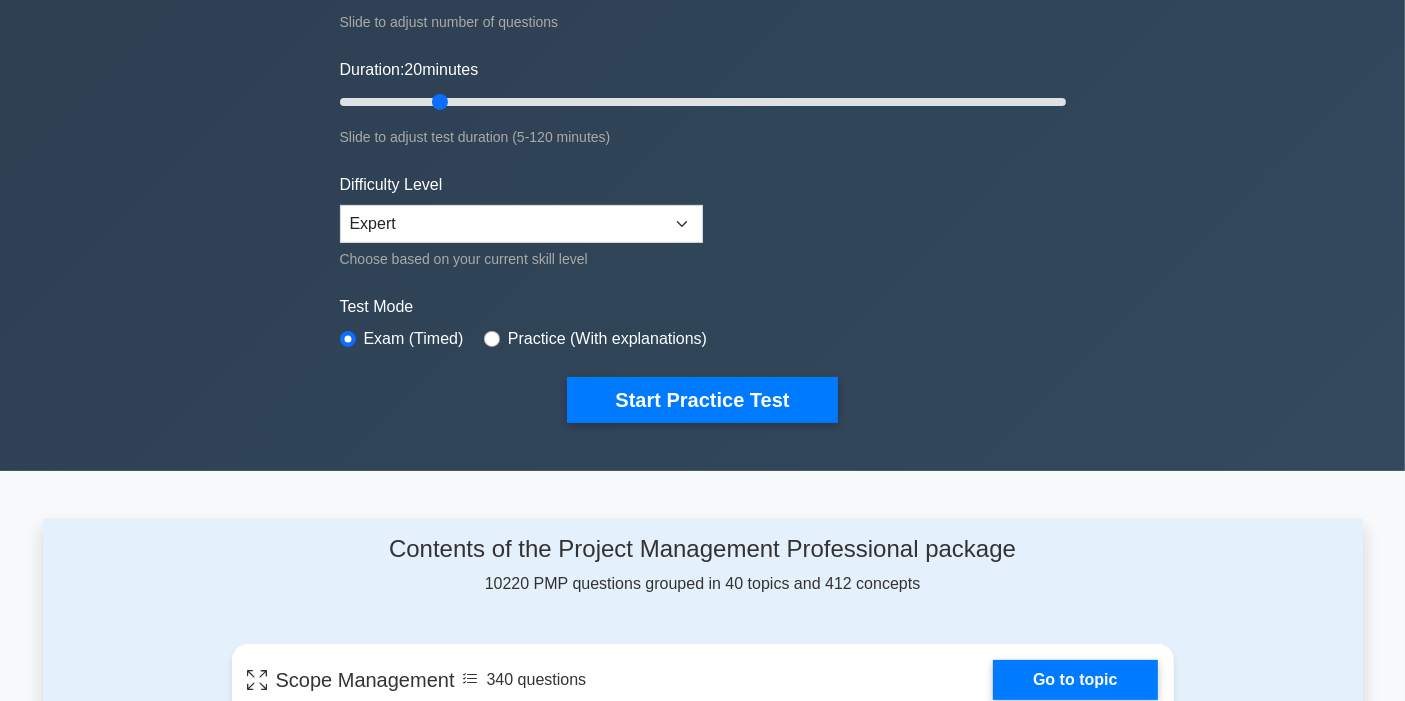 scroll, scrollTop: 333, scrollLeft: 0, axis: vertical 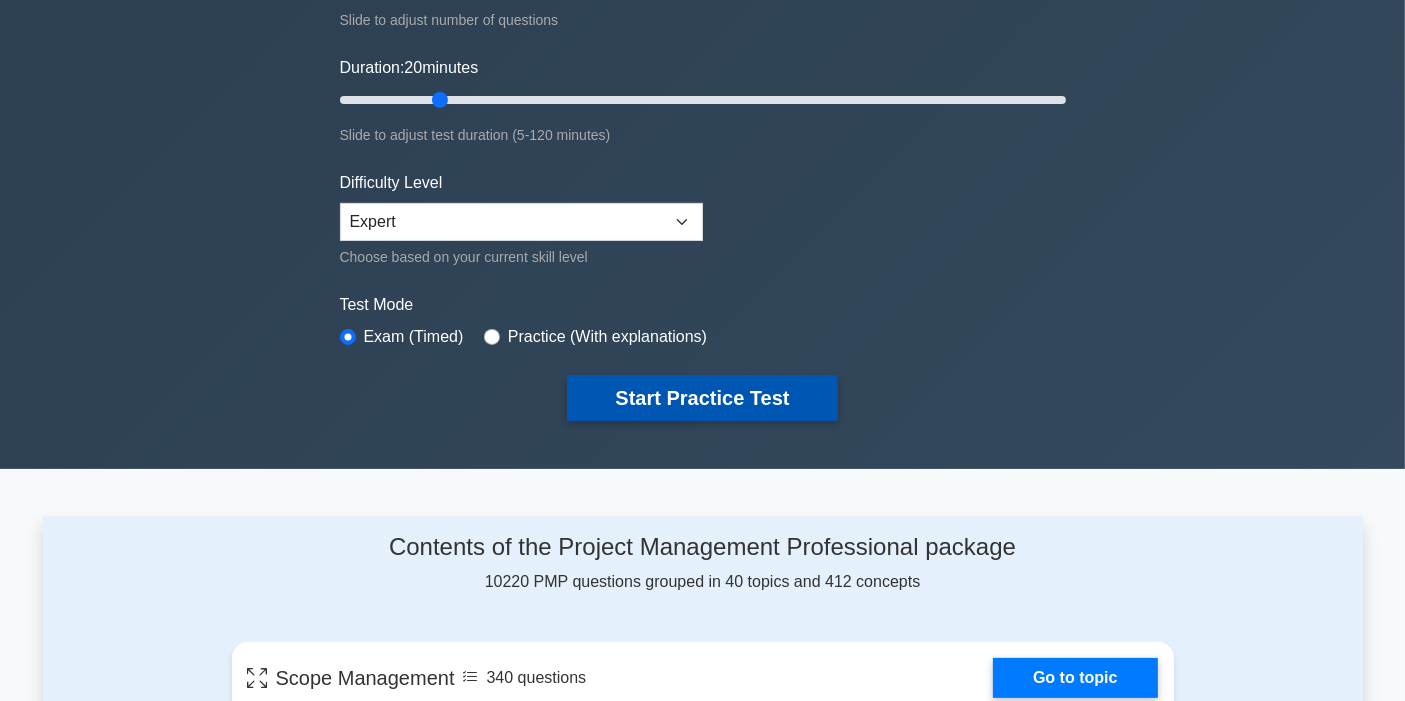 click on "Start Practice Test" at bounding box center (702, 398) 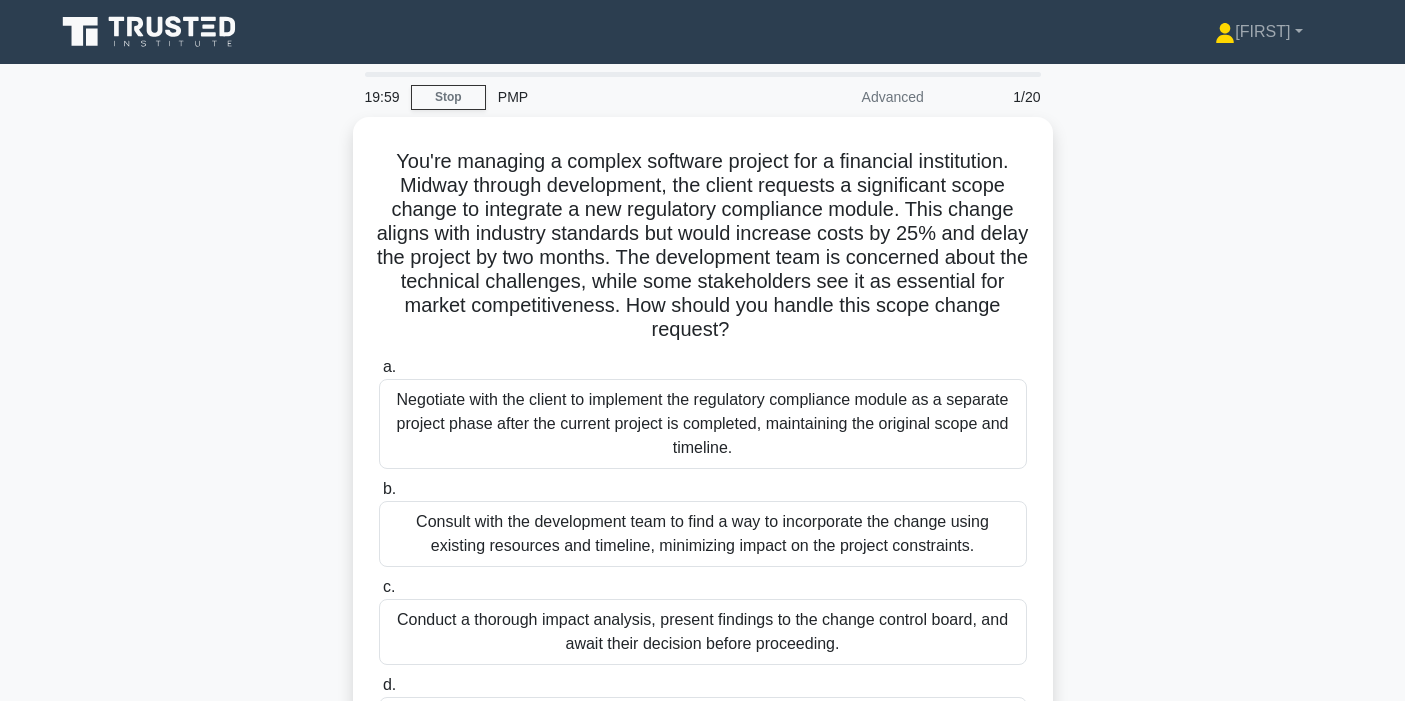 scroll, scrollTop: 0, scrollLeft: 0, axis: both 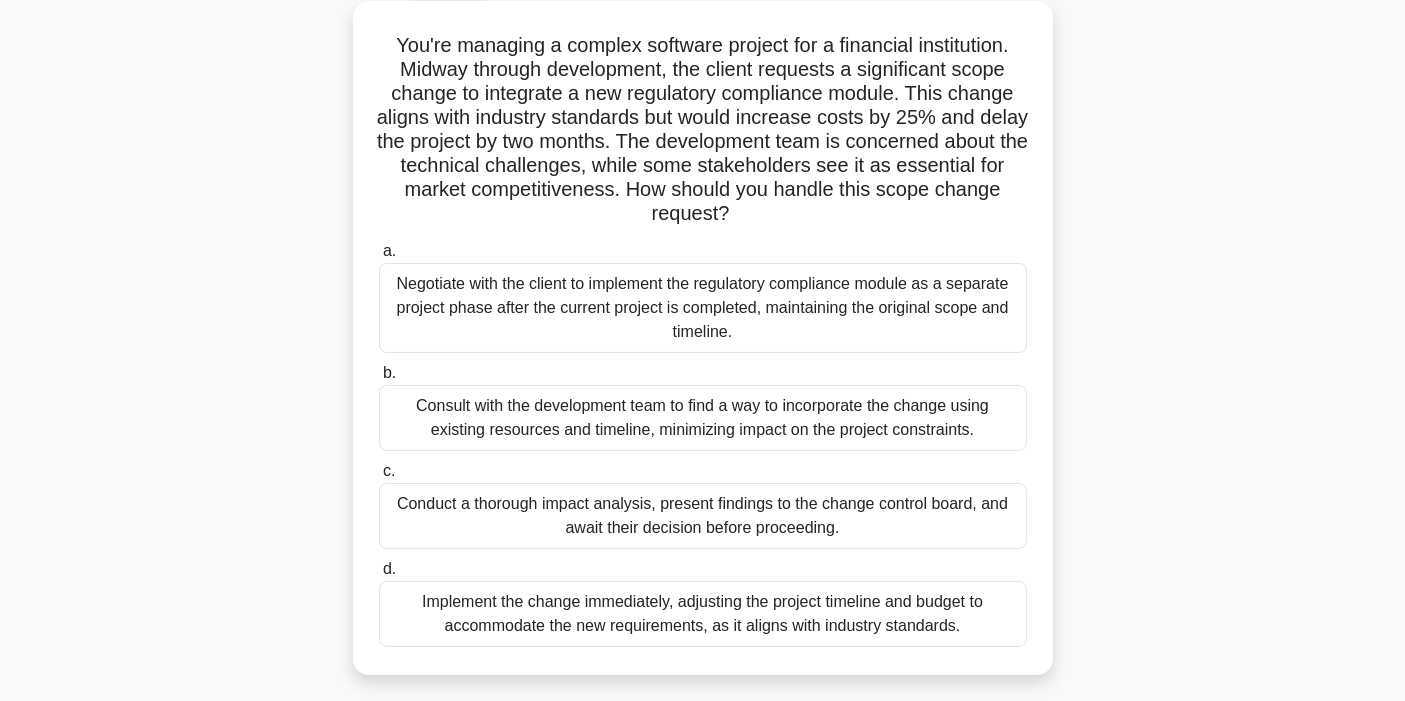click on "Conduct a thorough impact analysis, present findings to the change control board, and await their decision before proceeding." at bounding box center (703, 516) 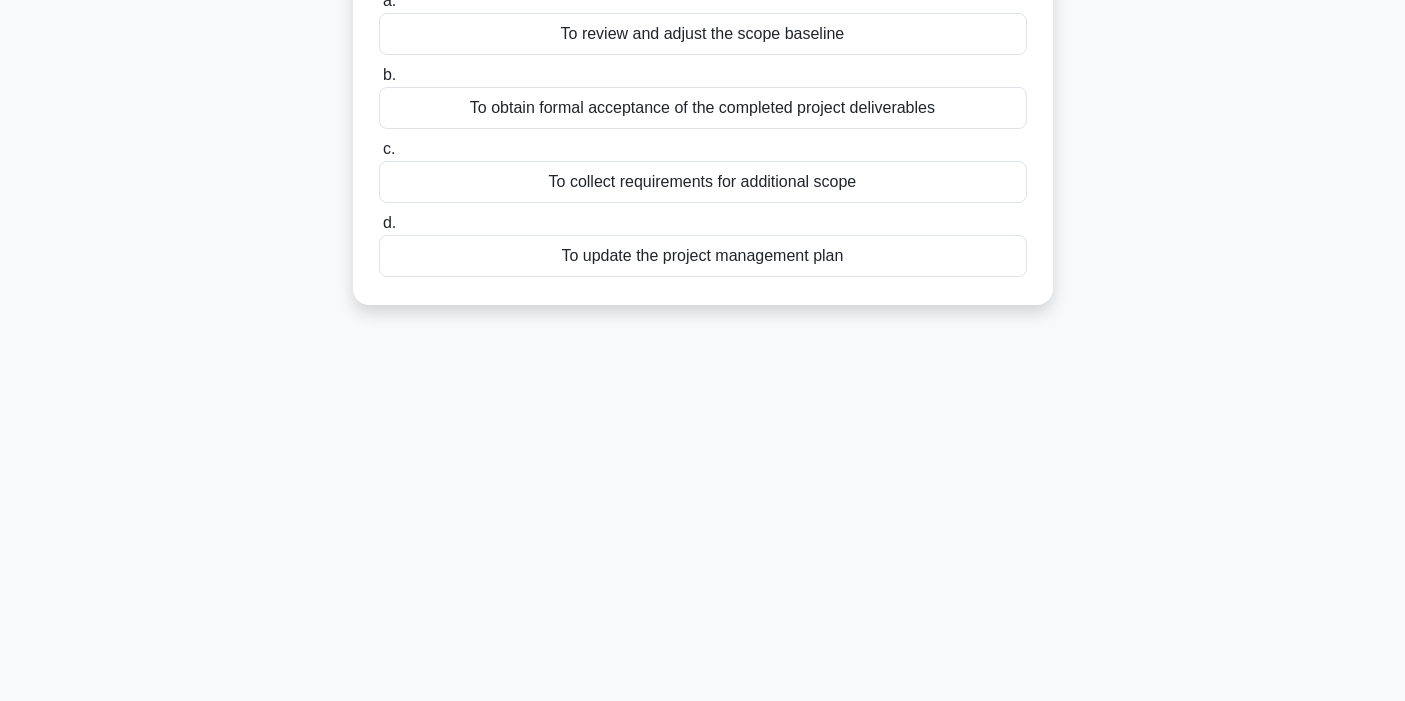 scroll, scrollTop: 0, scrollLeft: 0, axis: both 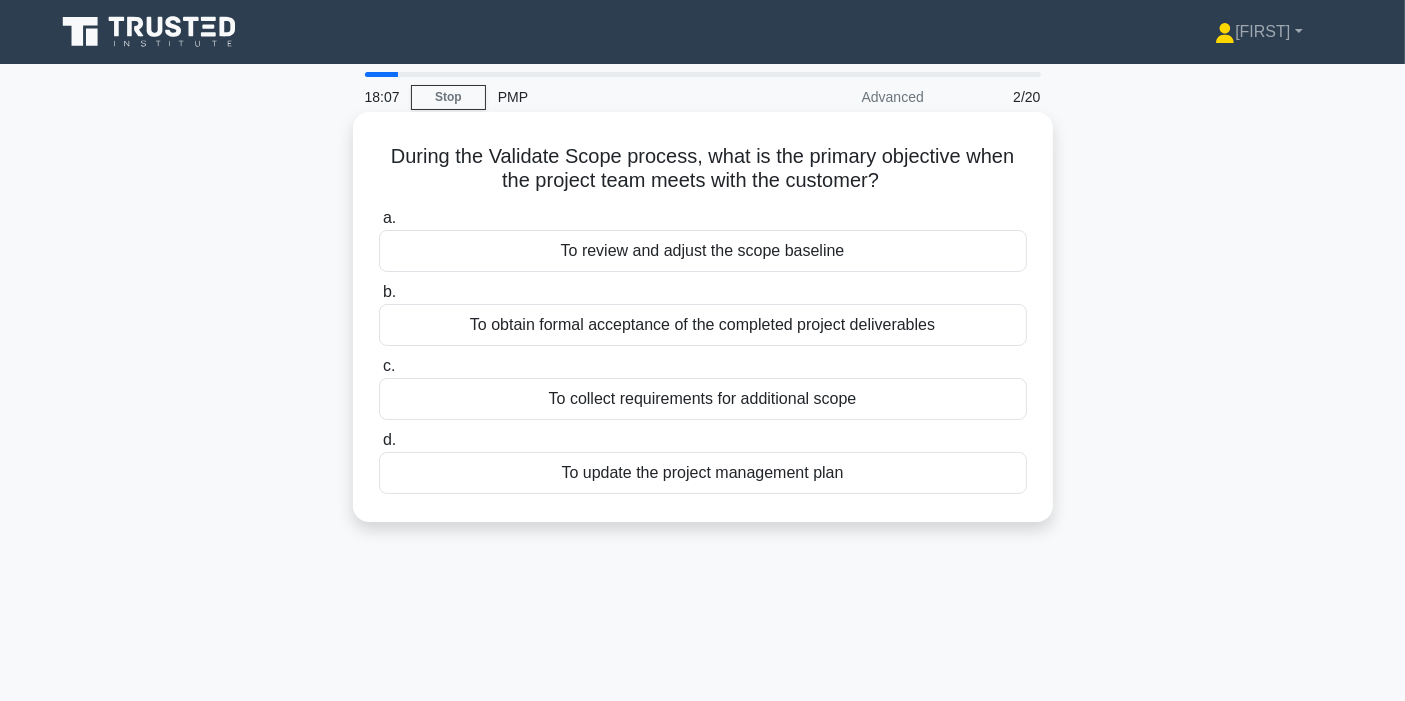 click on "To obtain formal acceptance of the completed project deliverables" at bounding box center [703, 325] 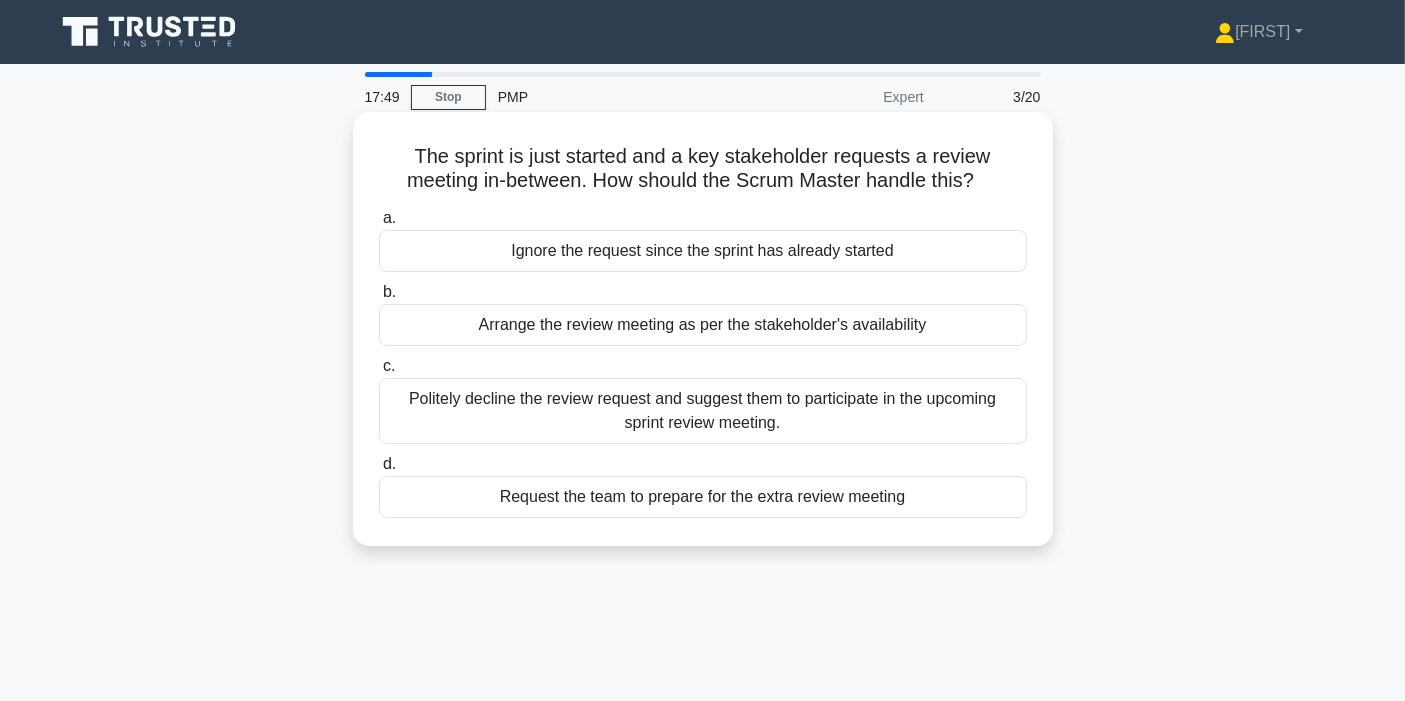 click on "The sprint is just started and a key stakeholder requests a review meeting in-between. How should the Scrum Master handle this?
.spinner_0XTQ{transform-origin:center;animation:spinner_y6GP .75s linear infinite}@keyframes spinner_y6GP{100%{transform:rotate(360deg)}}" at bounding box center (703, 169) 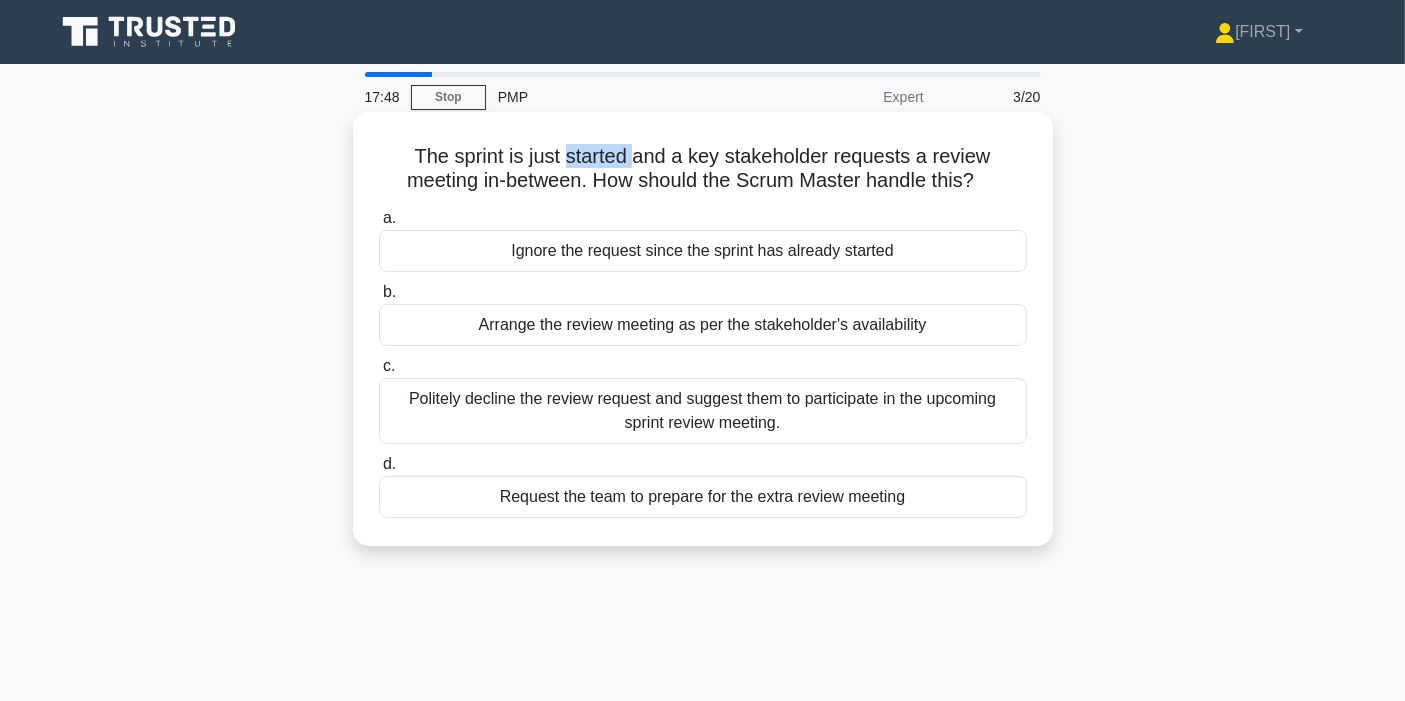 click on "The sprint is just started and a key stakeholder requests a review meeting in-between. How should the Scrum Master handle this?
.spinner_0XTQ{transform-origin:center;animation:spinner_y6GP .75s linear infinite}@keyframes spinner_y6GP{100%{transform:rotate(360deg)}}" at bounding box center (703, 169) 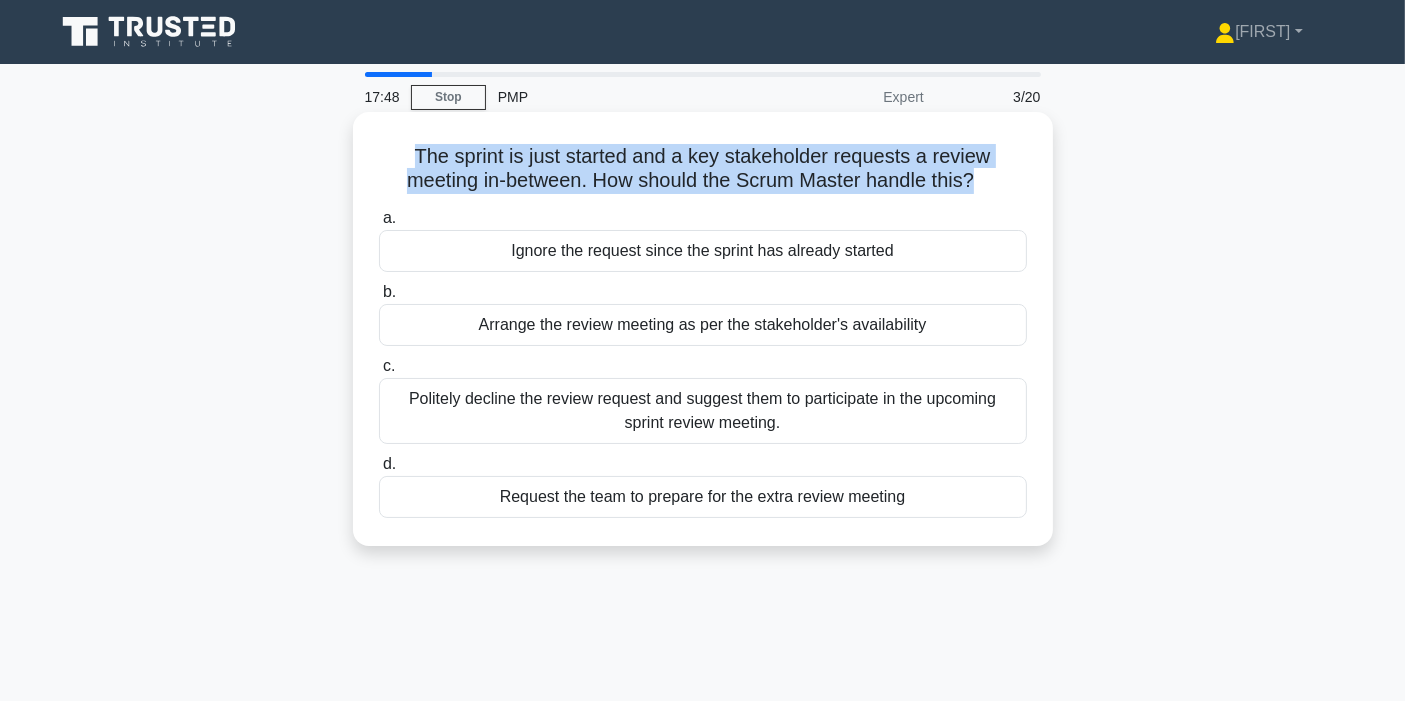click on "The sprint is just started and a key stakeholder requests a review meeting in-between. How should the Scrum Master handle this?
.spinner_0XTQ{transform-origin:center;animation:spinner_y6GP .75s linear infinite}@keyframes spinner_y6GP{100%{transform:rotate(360deg)}}" at bounding box center [703, 169] 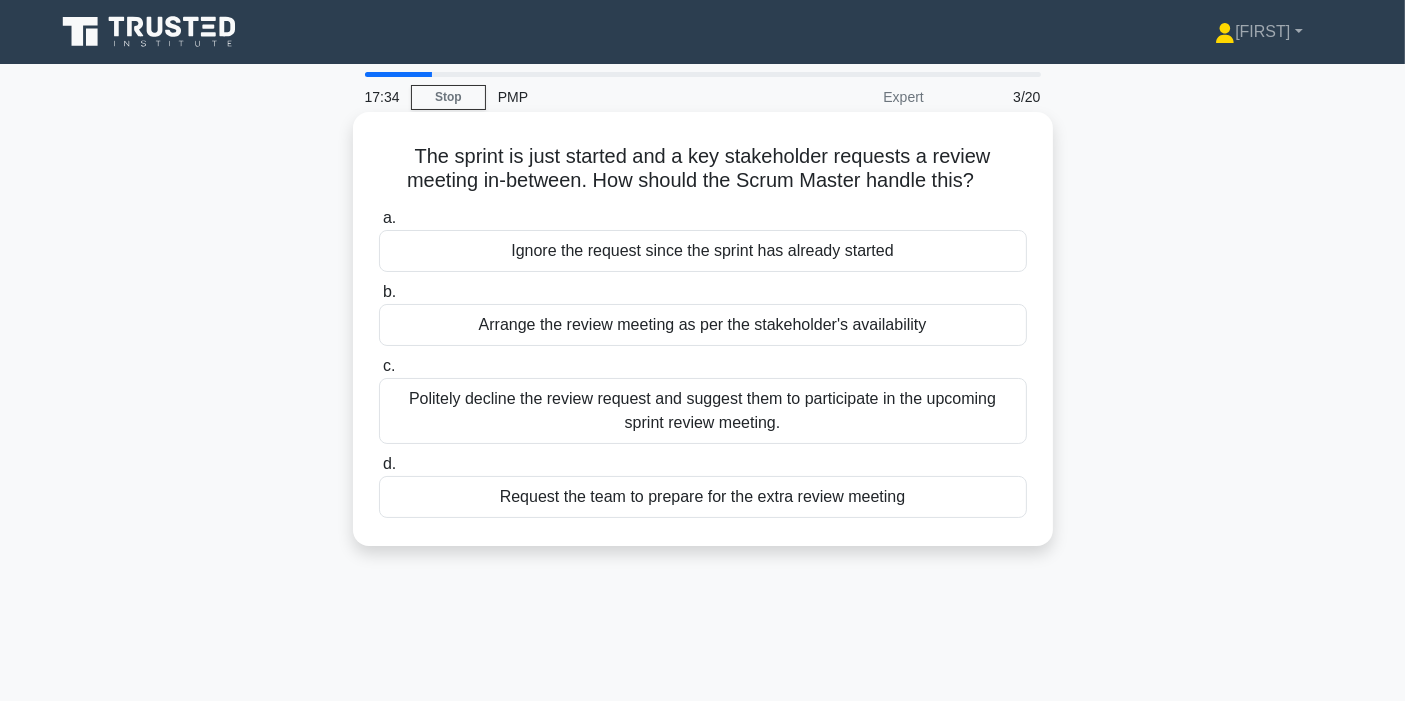 click on "Politely decline the review request and suggest them to participate in the upcoming sprint review meeting." at bounding box center [703, 411] 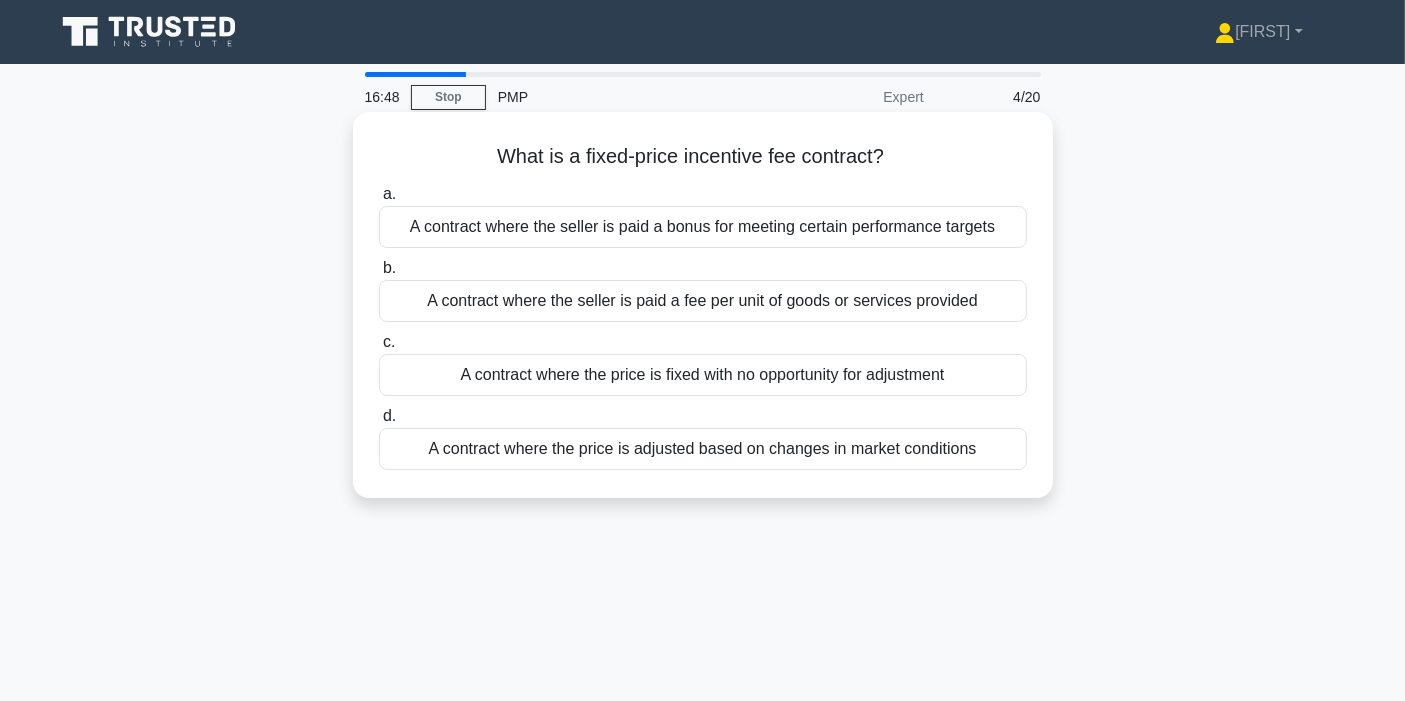 click on "A contract where the seller is paid a bonus for meeting certain performance targets" at bounding box center (703, 227) 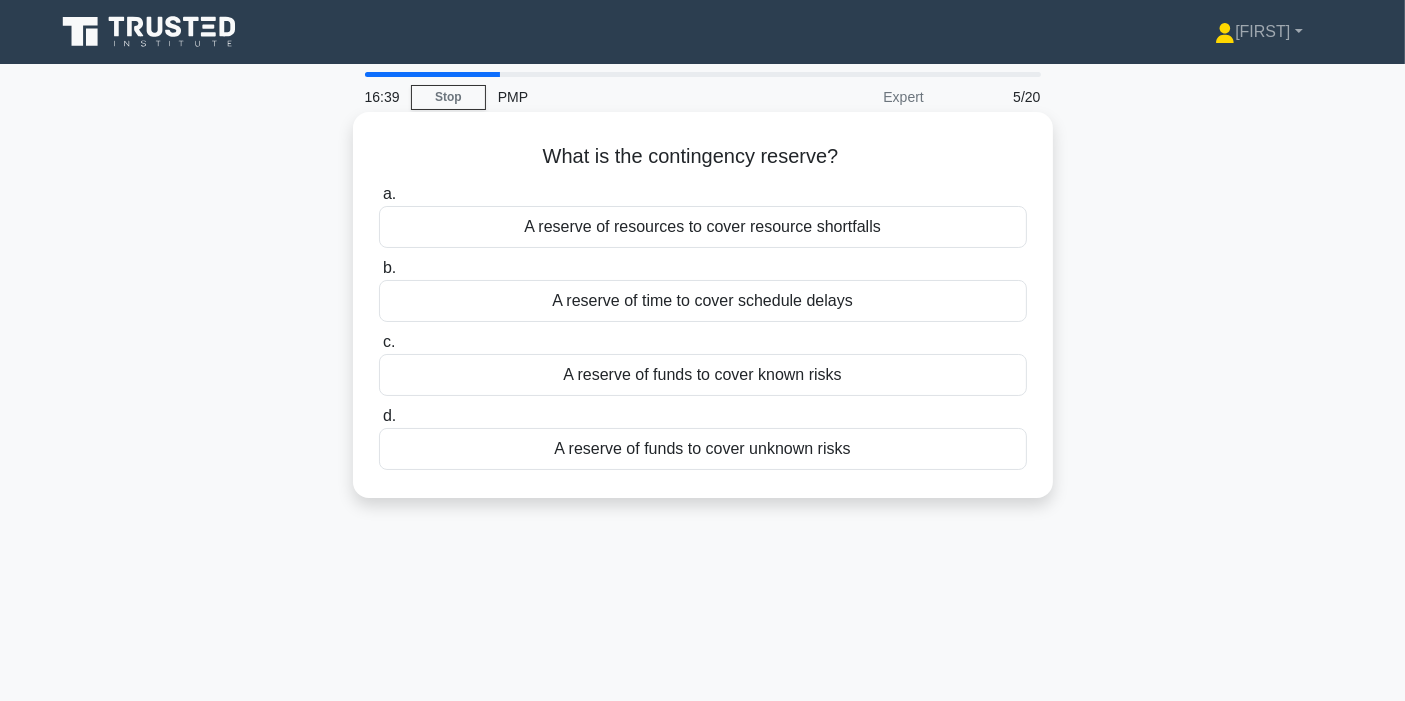 click on "A reserve of funds to cover known risks" at bounding box center (703, 375) 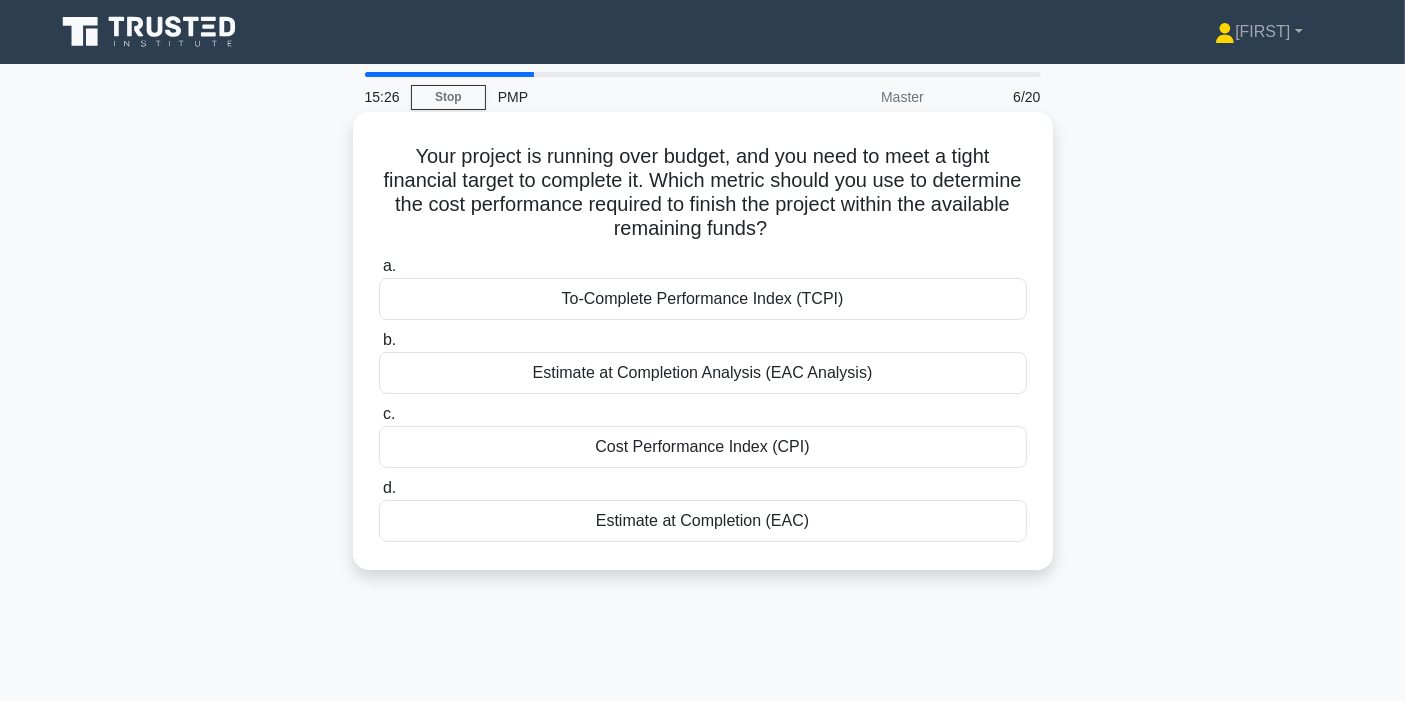 click on "Your project is running over budget, and you need to meet a tight financial target to complete it. Which metric should you use to determine the cost performance required to finish the project within the available remaining funds?
.spinner_0XTQ{transform-origin:center;animation:spinner_y6GP .75s linear infinite}@keyframes spinner_y6GP{100%{transform:rotate(360deg)}}" at bounding box center (703, 193) 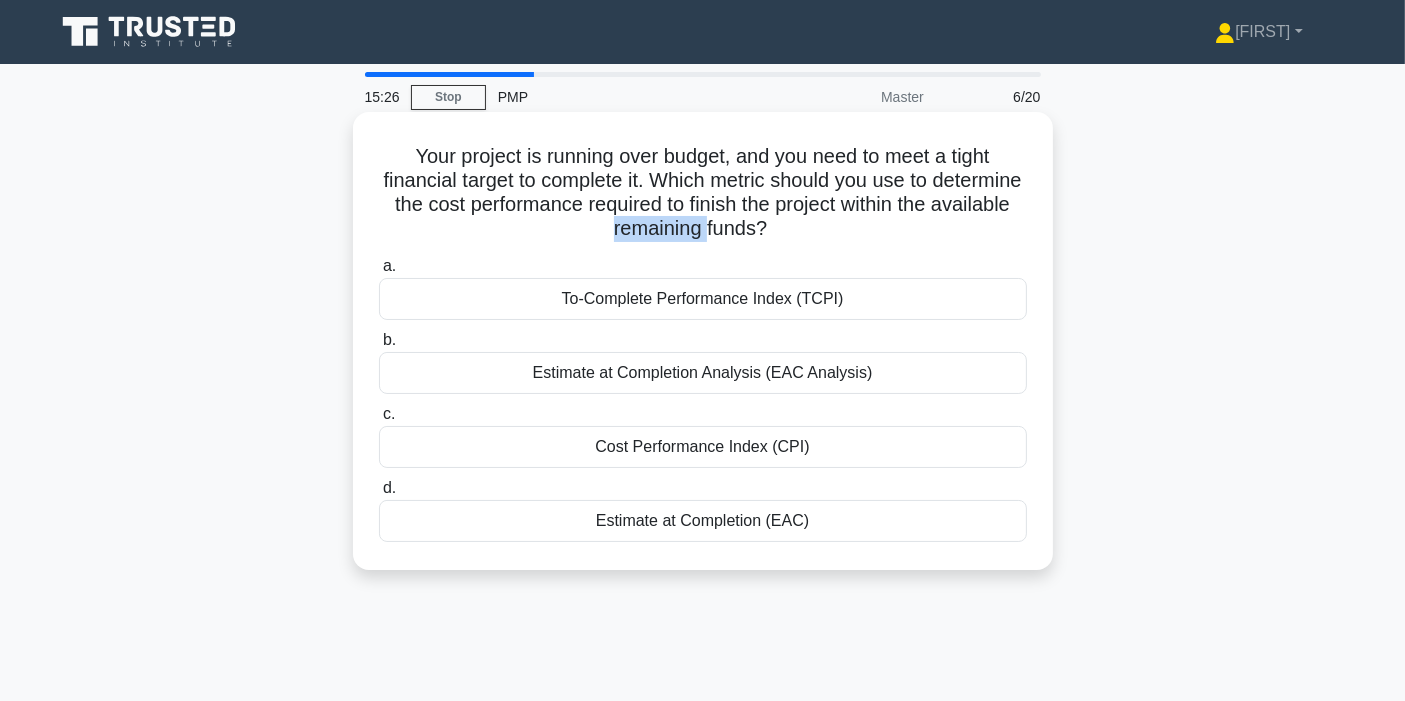 click on "Your project is running over budget, and you need to meet a tight financial target to complete it. Which metric should you use to determine the cost performance required to finish the project within the available remaining funds?
.spinner_0XTQ{transform-origin:center;animation:spinner_y6GP .75s linear infinite}@keyframes spinner_y6GP{100%{transform:rotate(360deg)}}" at bounding box center (703, 193) 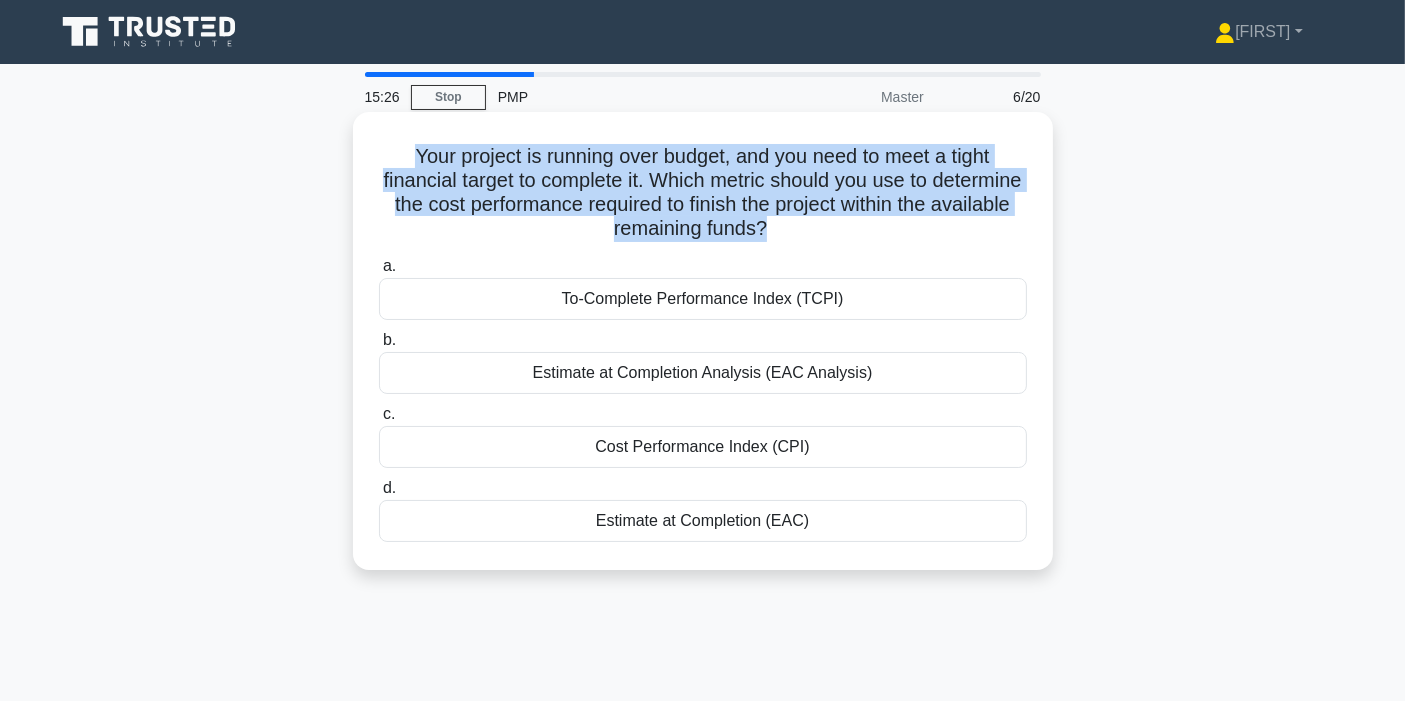 click on "Your project is running over budget, and you need to meet a tight financial target to complete it. Which metric should you use to determine the cost performance required to finish the project within the available remaining funds?
.spinner_0XTQ{transform-origin:center;animation:spinner_y6GP .75s linear infinite}@keyframes spinner_y6GP{100%{transform:rotate(360deg)}}" at bounding box center (703, 193) 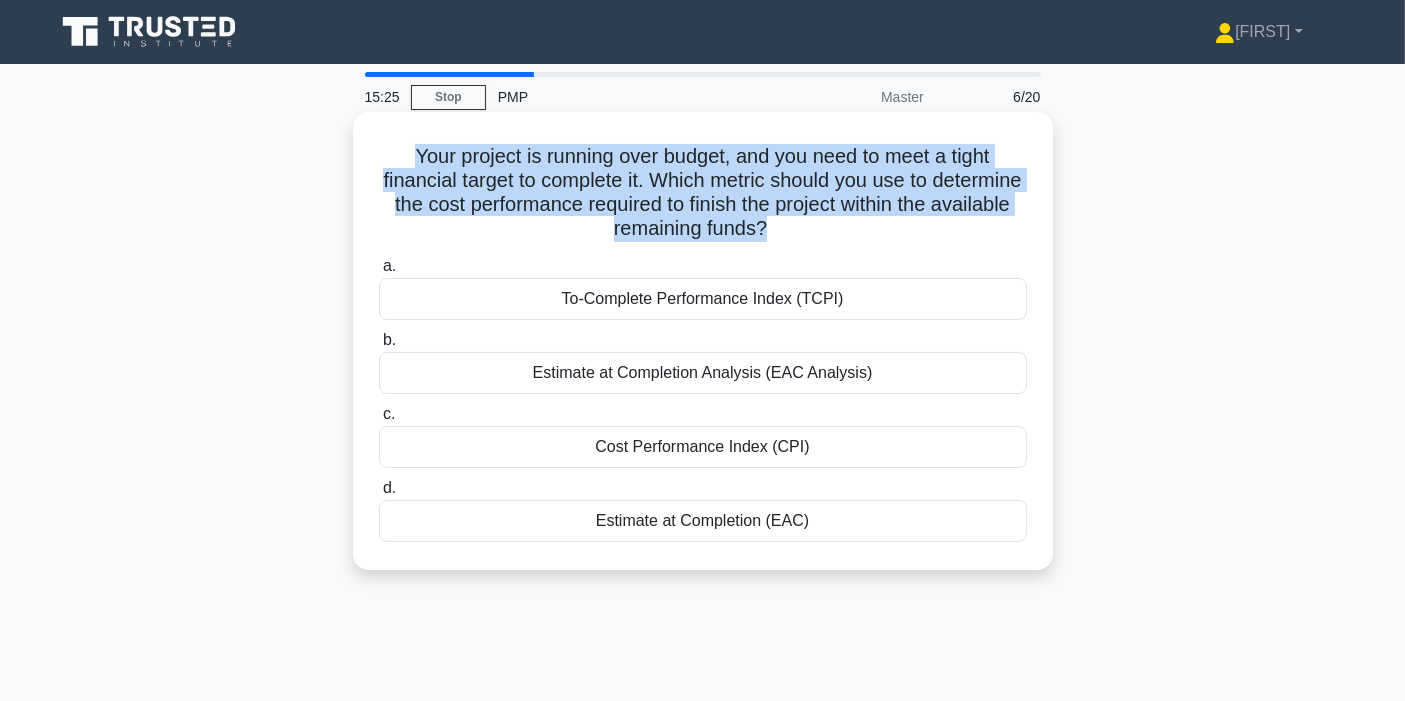 click on "Your project is running over budget, and you need to meet a tight financial target to complete it. Which metric should you use to determine the cost performance required to finish the project within the available remaining funds?
.spinner_0XTQ{transform-origin:center;animation:spinner_y6GP .75s linear infinite}@keyframes spinner_y6GP{100%{transform:rotate(360deg)}}" at bounding box center [703, 193] 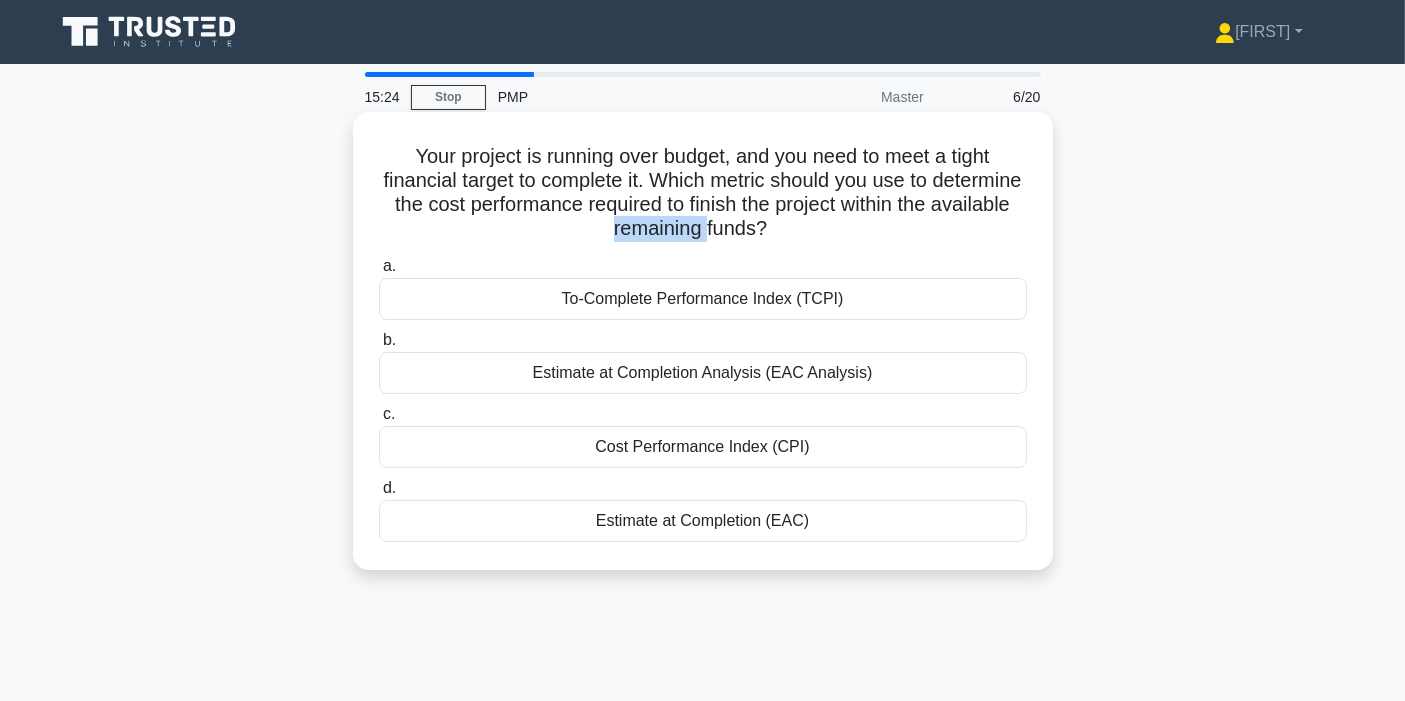 click on "Your project is running over budget, and you need to meet a tight financial target to complete it. Which metric should you use to determine the cost performance required to finish the project within the available remaining funds?
.spinner_0XTQ{transform-origin:center;animation:spinner_y6GP .75s linear infinite}@keyframes spinner_y6GP{100%{transform:rotate(360deg)}}" at bounding box center (703, 193) 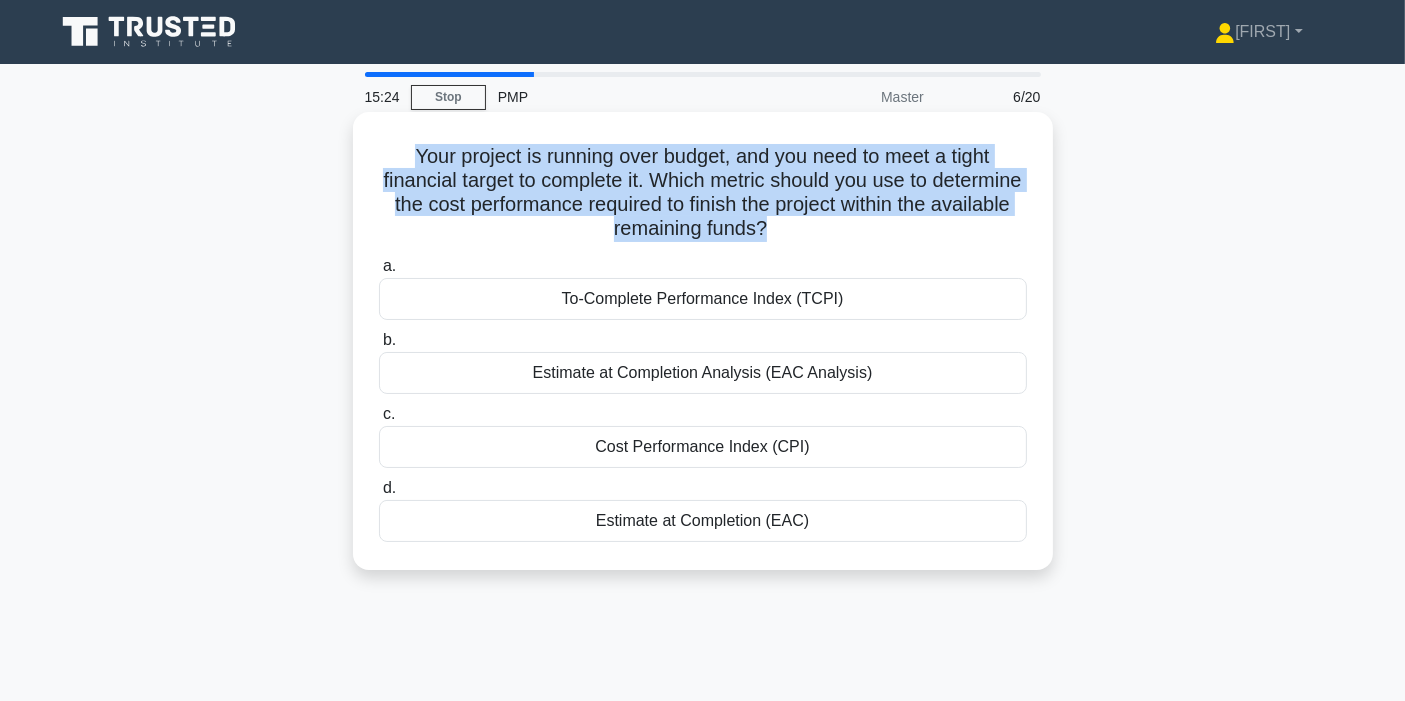 click on "Your project is running over budget, and you need to meet a tight financial target to complete it. Which metric should you use to determine the cost performance required to finish the project within the available remaining funds?
.spinner_0XTQ{transform-origin:center;animation:spinner_y6GP .75s linear infinite}@keyframes spinner_y6GP{100%{transform:rotate(360deg)}}" at bounding box center (703, 193) 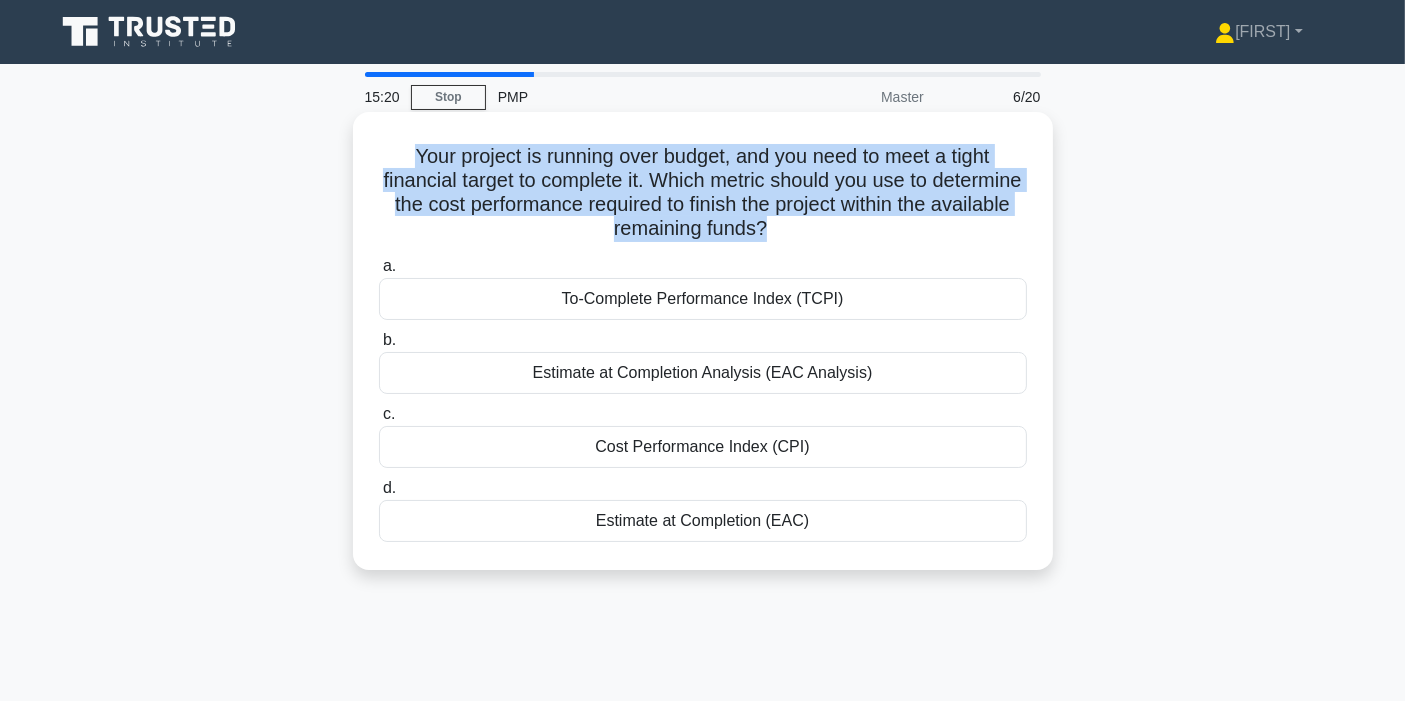 click on "Your project is running over budget, and you need to meet a tight financial target to complete it. Which metric should you use to determine the cost performance required to finish the project within the available remaining funds?
.spinner_0XTQ{transform-origin:center;animation:spinner_y6GP .75s linear infinite}@keyframes spinner_y6GP{100%{transform:rotate(360deg)}}" at bounding box center [703, 193] 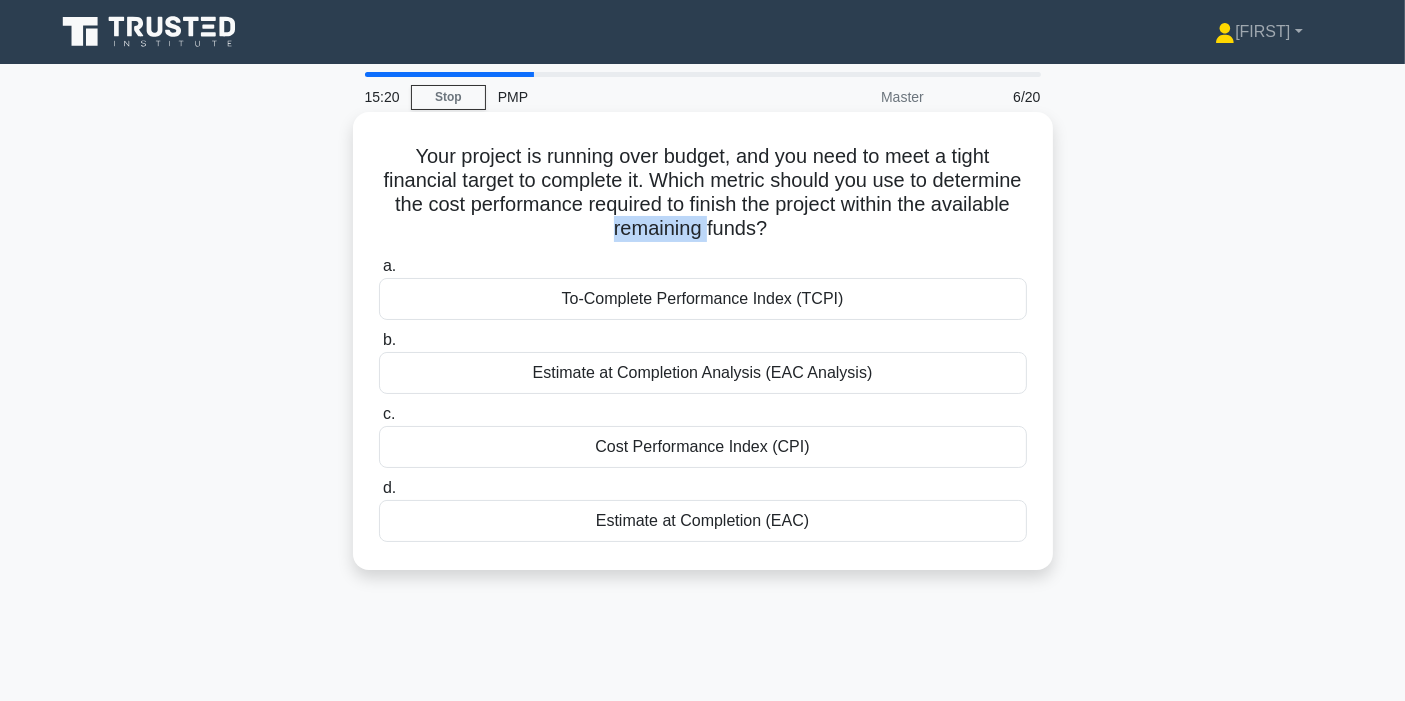 click on "Your project is running over budget, and you need to meet a tight financial target to complete it. Which metric should you use to determine the cost performance required to finish the project within the available remaining funds?
.spinner_0XTQ{transform-origin:center;animation:spinner_y6GP .75s linear infinite}@keyframes spinner_y6GP{100%{transform:rotate(360deg)}}" at bounding box center (703, 193) 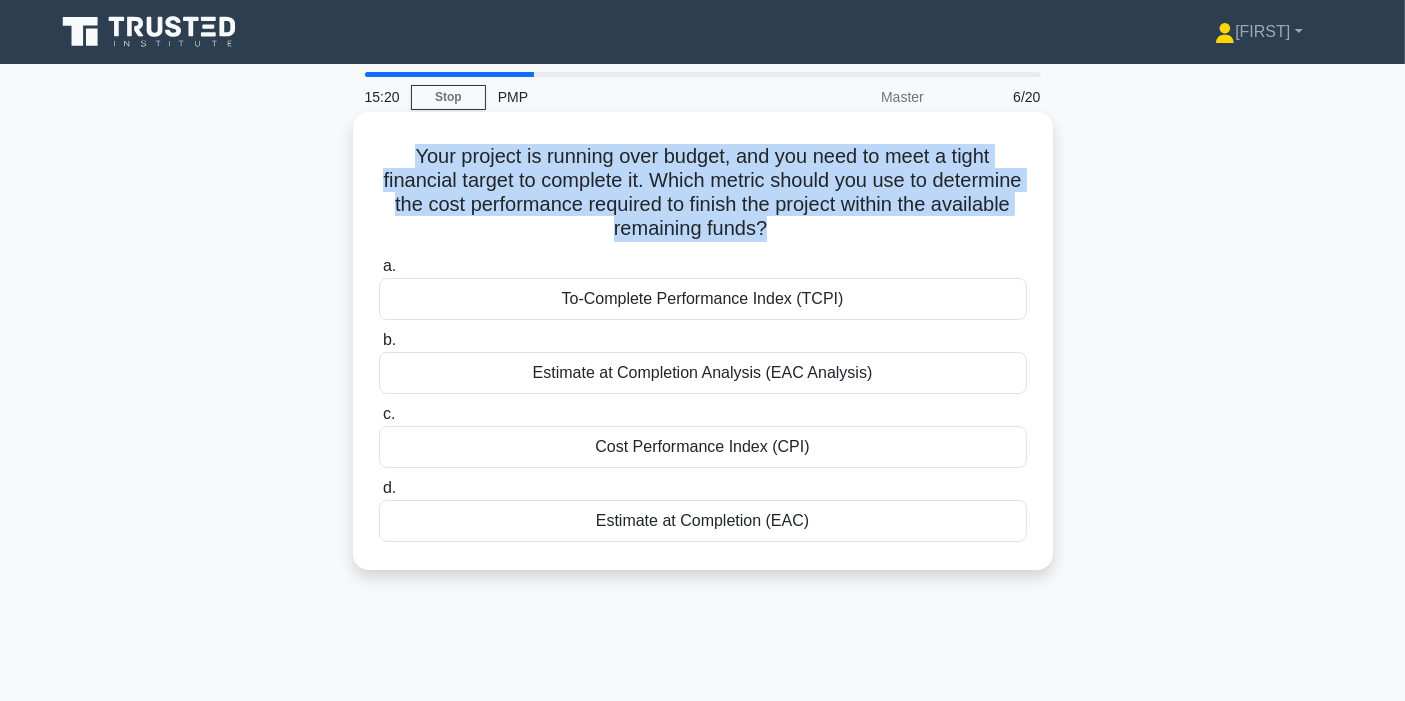 click on "Your project is running over budget, and you need to meet a tight financial target to complete it. Which metric should you use to determine the cost performance required to finish the project within the available remaining funds?
.spinner_0XTQ{transform-origin:center;animation:spinner_y6GP .75s linear infinite}@keyframes spinner_y6GP{100%{transform:rotate(360deg)}}" at bounding box center [703, 193] 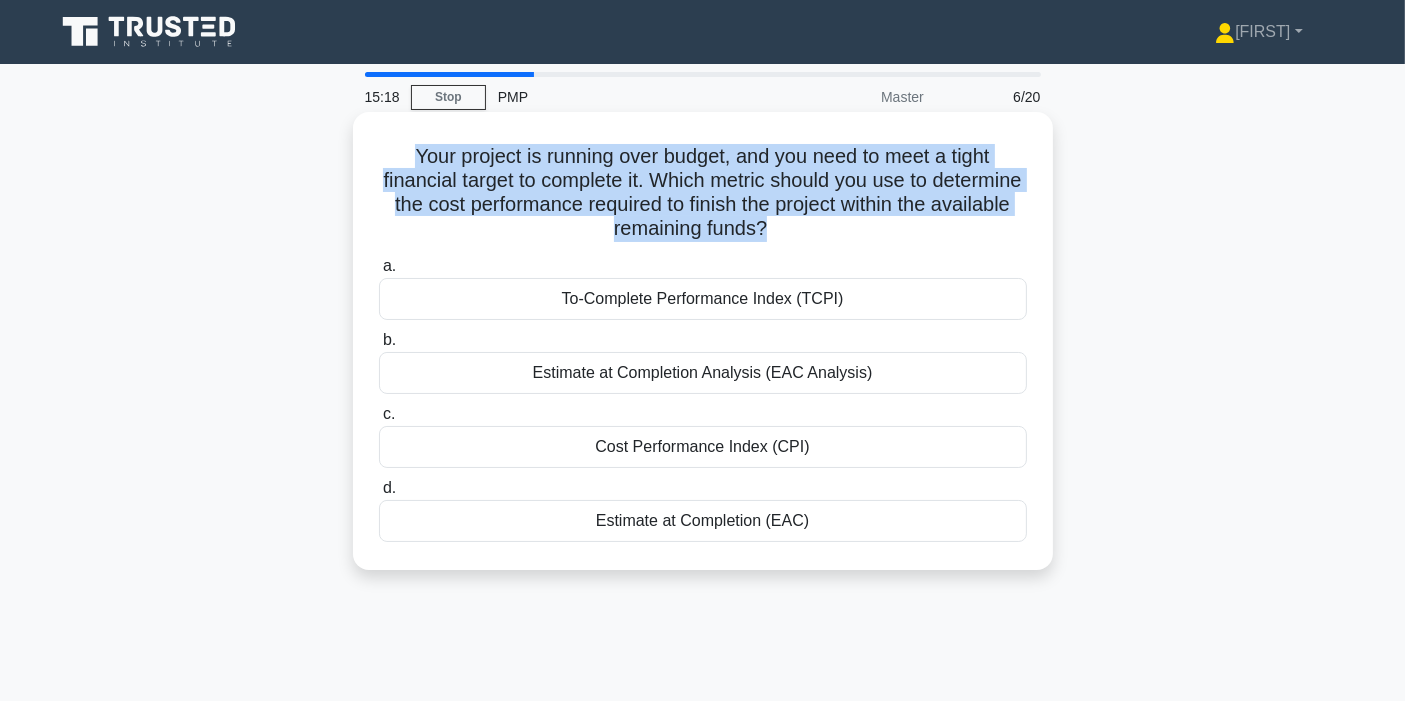 click on "Your project is running over budget, and you need to meet a tight financial target to complete it. Which metric should you use to determine the cost performance required to finish the project within the available remaining funds?
.spinner_0XTQ{transform-origin:center;animation:spinner_y6GP .75s linear infinite}@keyframes spinner_y6GP{100%{transform:rotate(360deg)}}" at bounding box center [703, 193] 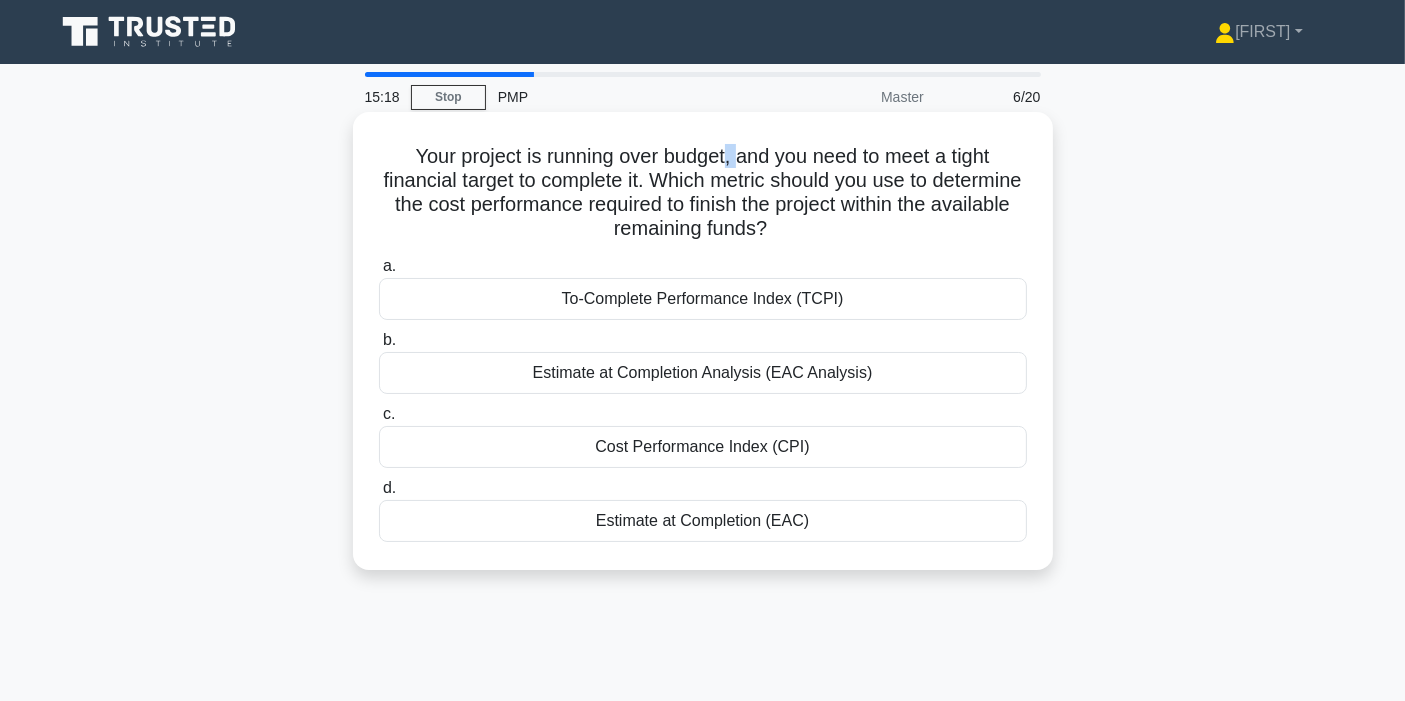 click on "Your project is running over budget, and you need to meet a tight financial target to complete it. Which metric should you use to determine the cost performance required to finish the project within the available remaining funds?
.spinner_0XTQ{transform-origin:center;animation:spinner_y6GP .75s linear infinite}@keyframes spinner_y6GP{100%{transform:rotate(360deg)}}" at bounding box center [703, 193] 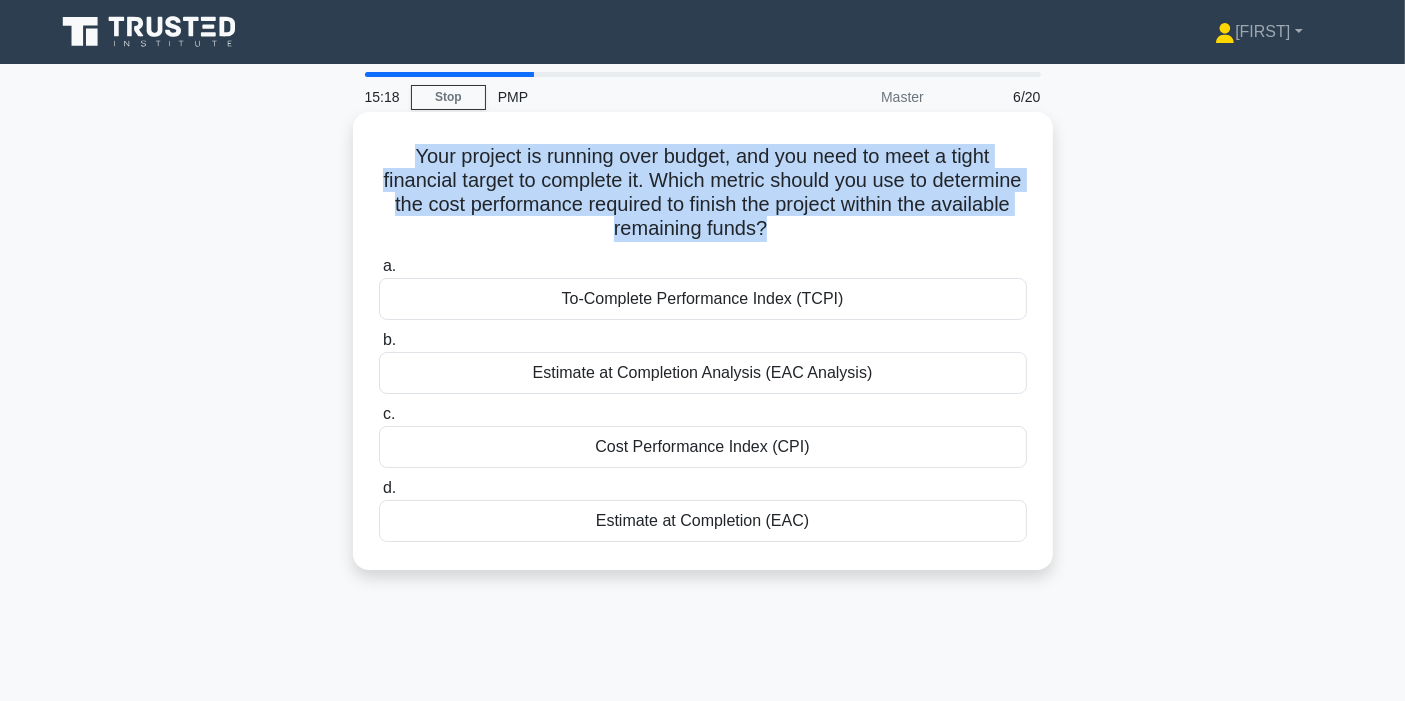 click on "Your project is running over budget, and you need to meet a tight financial target to complete it. Which metric should you use to determine the cost performance required to finish the project within the available remaining funds?
.spinner_0XTQ{transform-origin:center;animation:spinner_y6GP .75s linear infinite}@keyframes spinner_y6GP{100%{transform:rotate(360deg)}}" at bounding box center [703, 193] 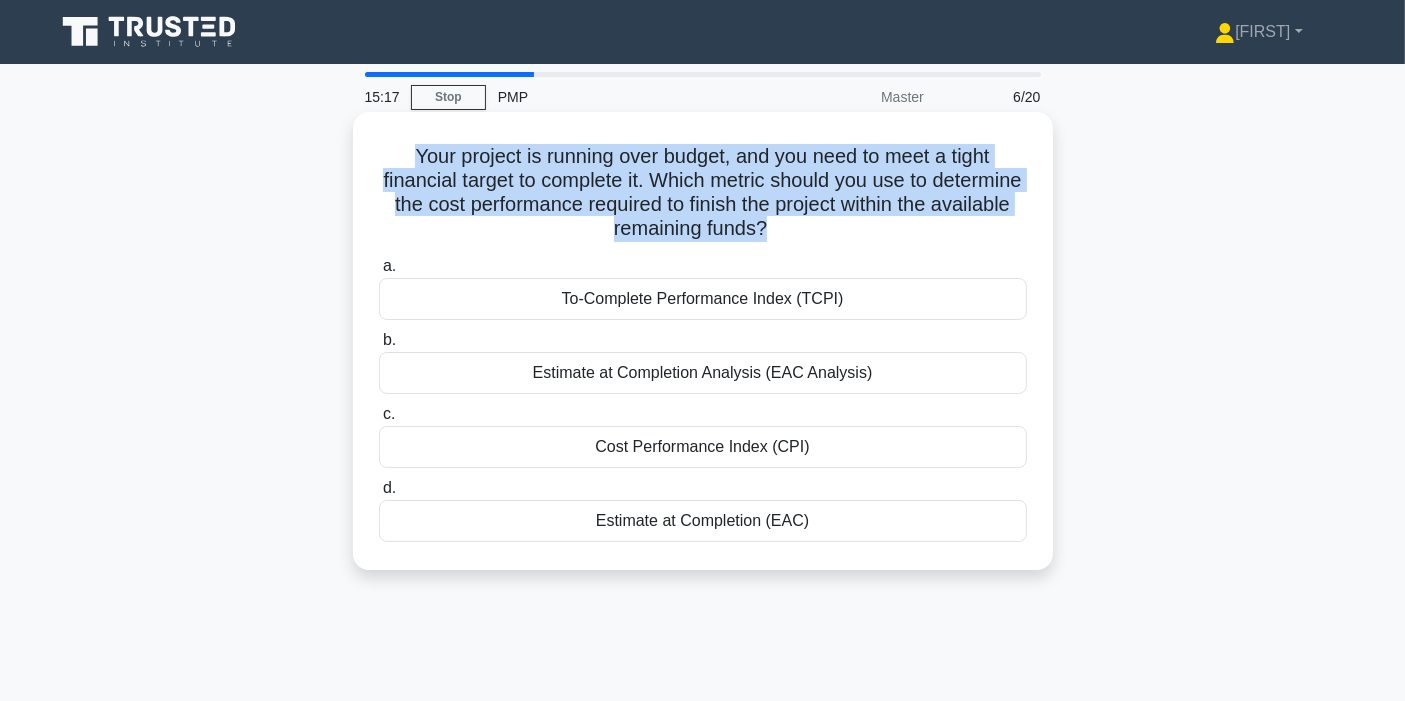 click on "Your project is running over budget, and you need to meet a tight financial target to complete it. Which metric should you use to determine the cost performance required to finish the project within the available remaining funds?
.spinner_0XTQ{transform-origin:center;animation:spinner_y6GP .75s linear infinite}@keyframes spinner_y6GP{100%{transform:rotate(360deg)}}" at bounding box center [703, 193] 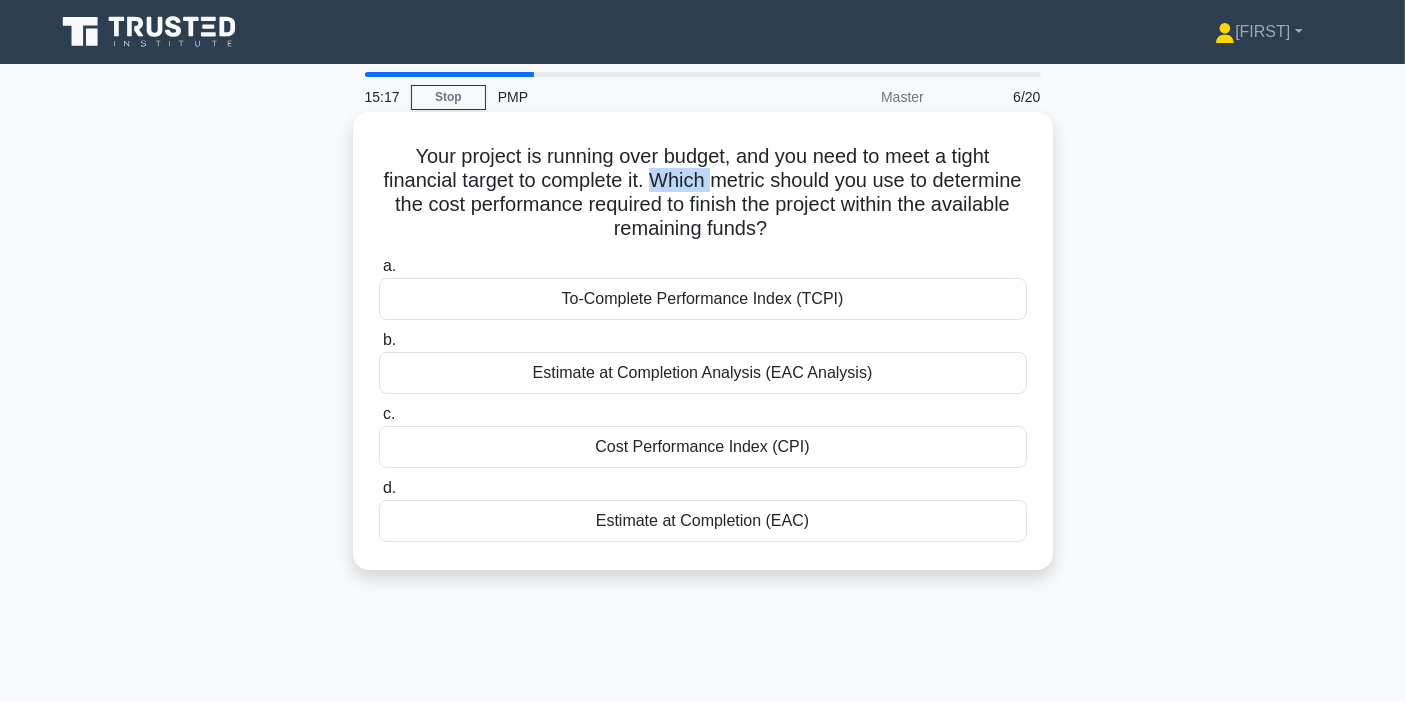 click on "Your project is running over budget, and you need to meet a tight financial target to complete it. Which metric should you use to determine the cost performance required to finish the project within the available remaining funds?
.spinner_0XTQ{transform-origin:center;animation:spinner_y6GP .75s linear infinite}@keyframes spinner_y6GP{100%{transform:rotate(360deg)}}" at bounding box center (703, 193) 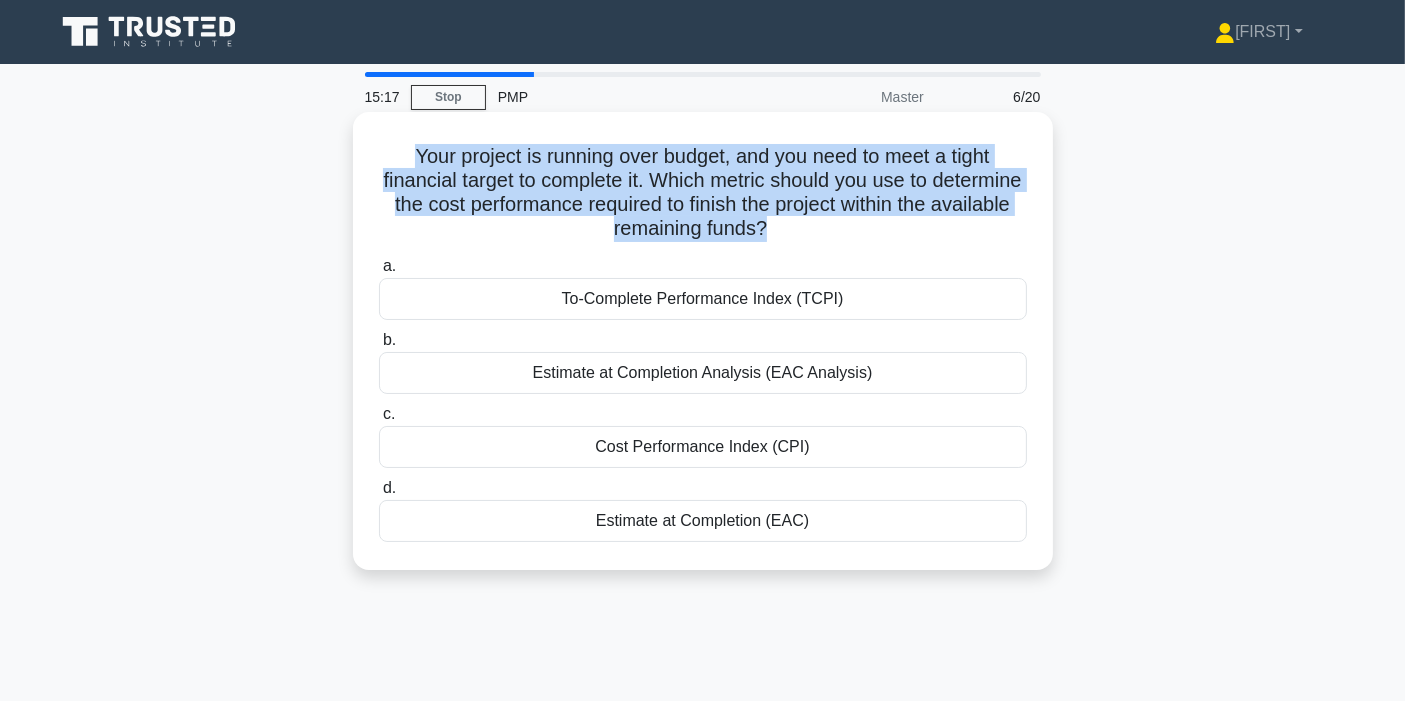 click on "Your project is running over budget, and you need to meet a tight financial target to complete it. Which metric should you use to determine the cost performance required to finish the project within the available remaining funds?
.spinner_0XTQ{transform-origin:center;animation:spinner_y6GP .75s linear infinite}@keyframes spinner_y6GP{100%{transform:rotate(360deg)}}" at bounding box center [703, 193] 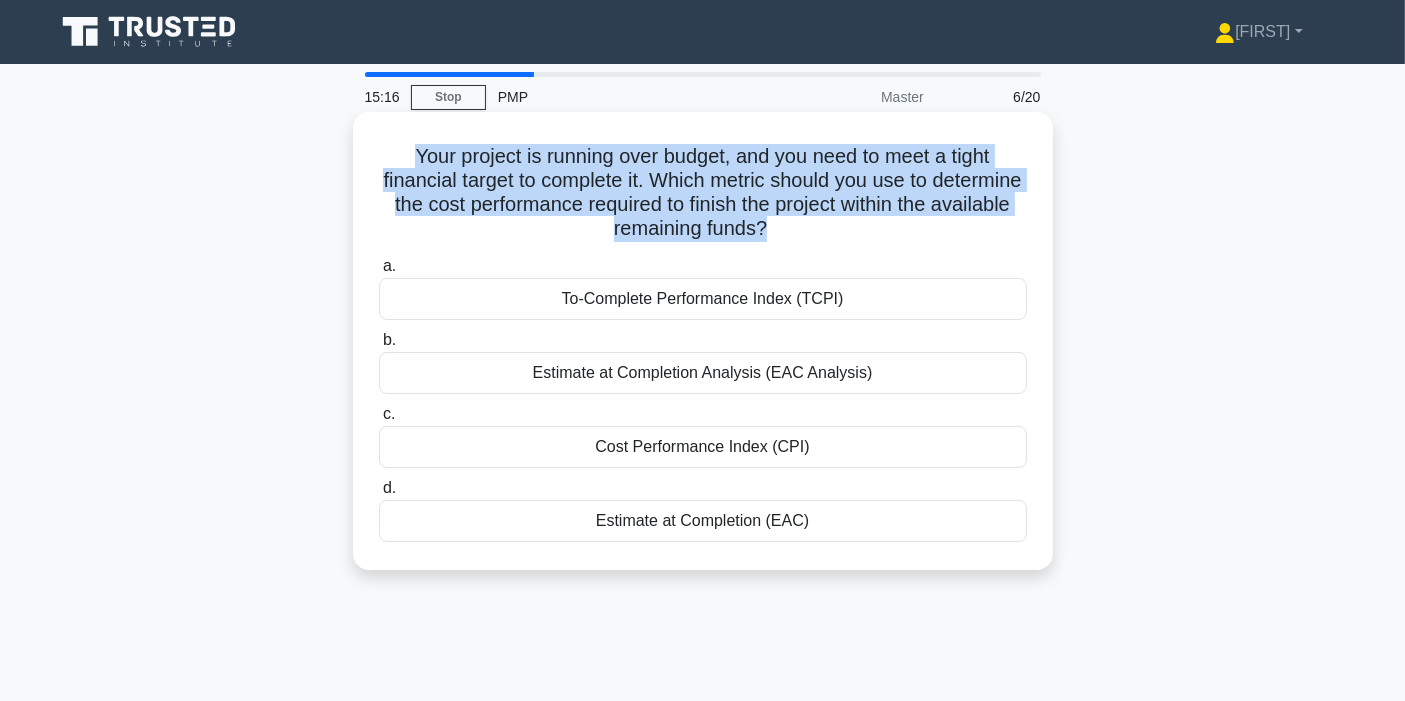 click on "Your project is running over budget, and you need to meet a tight financial target to complete it. Which metric should you use to determine the cost performance required to finish the project within the available remaining funds?
.spinner_0XTQ{transform-origin:center;animation:spinner_y6GP .75s linear infinite}@keyframes spinner_y6GP{100%{transform:rotate(360deg)}}" at bounding box center (703, 193) 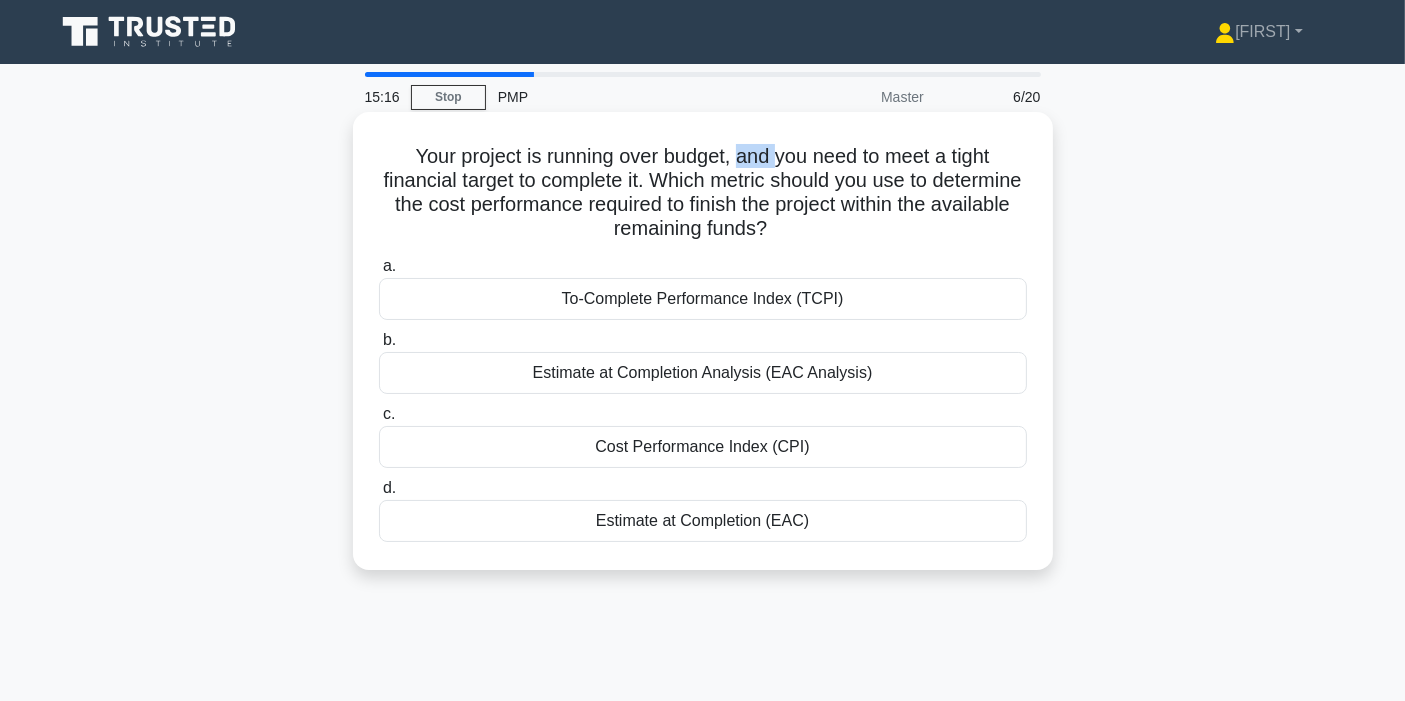click on "Your project is running over budget, and you need to meet a tight financial target to complete it. Which metric should you use to determine the cost performance required to finish the project within the available remaining funds?
.spinner_0XTQ{transform-origin:center;animation:spinner_y6GP .75s linear infinite}@keyframes spinner_y6GP{100%{transform:rotate(360deg)}}" at bounding box center (703, 193) 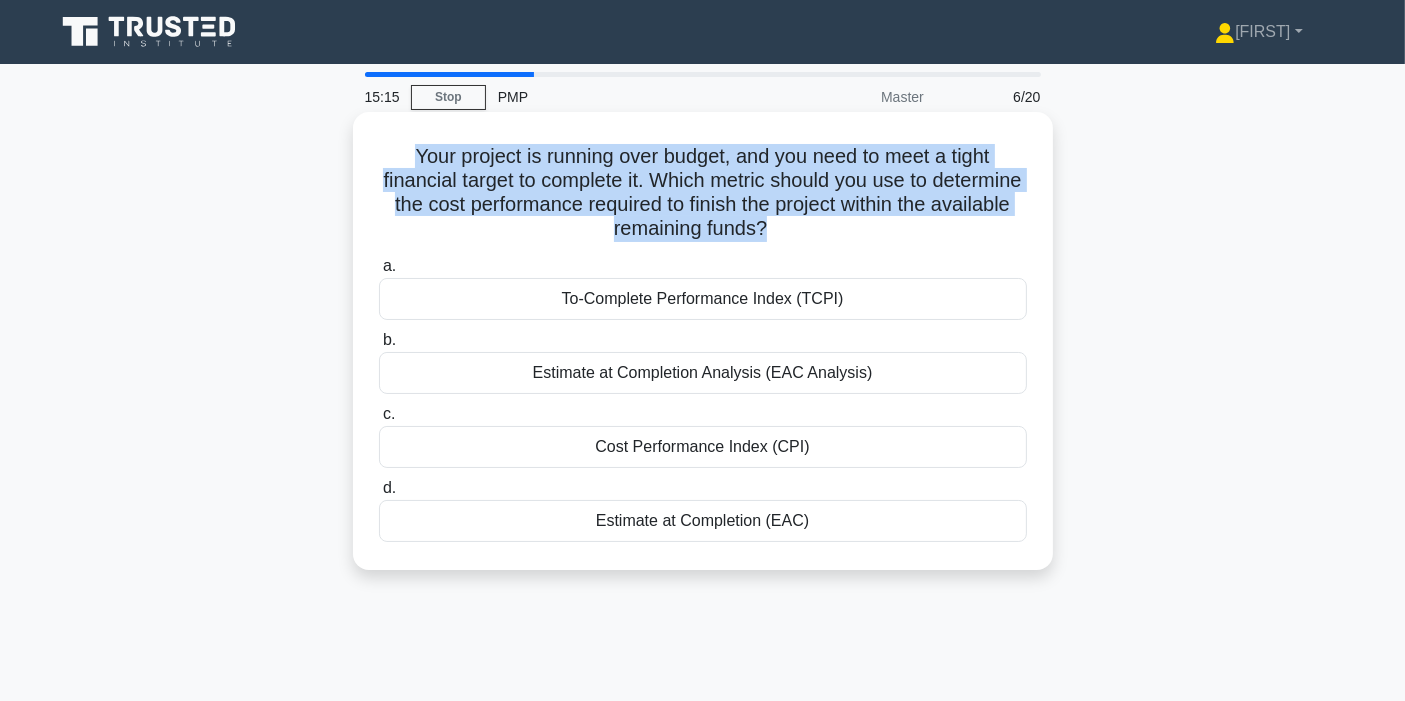 click on "Your project is running over budget, and you need to meet a tight financial target to complete it. Which metric should you use to determine the cost performance required to finish the project within the available remaining funds?
.spinner_0XTQ{transform-origin:center;animation:spinner_y6GP .75s linear infinite}@keyframes spinner_y6GP{100%{transform:rotate(360deg)}}" at bounding box center (703, 193) 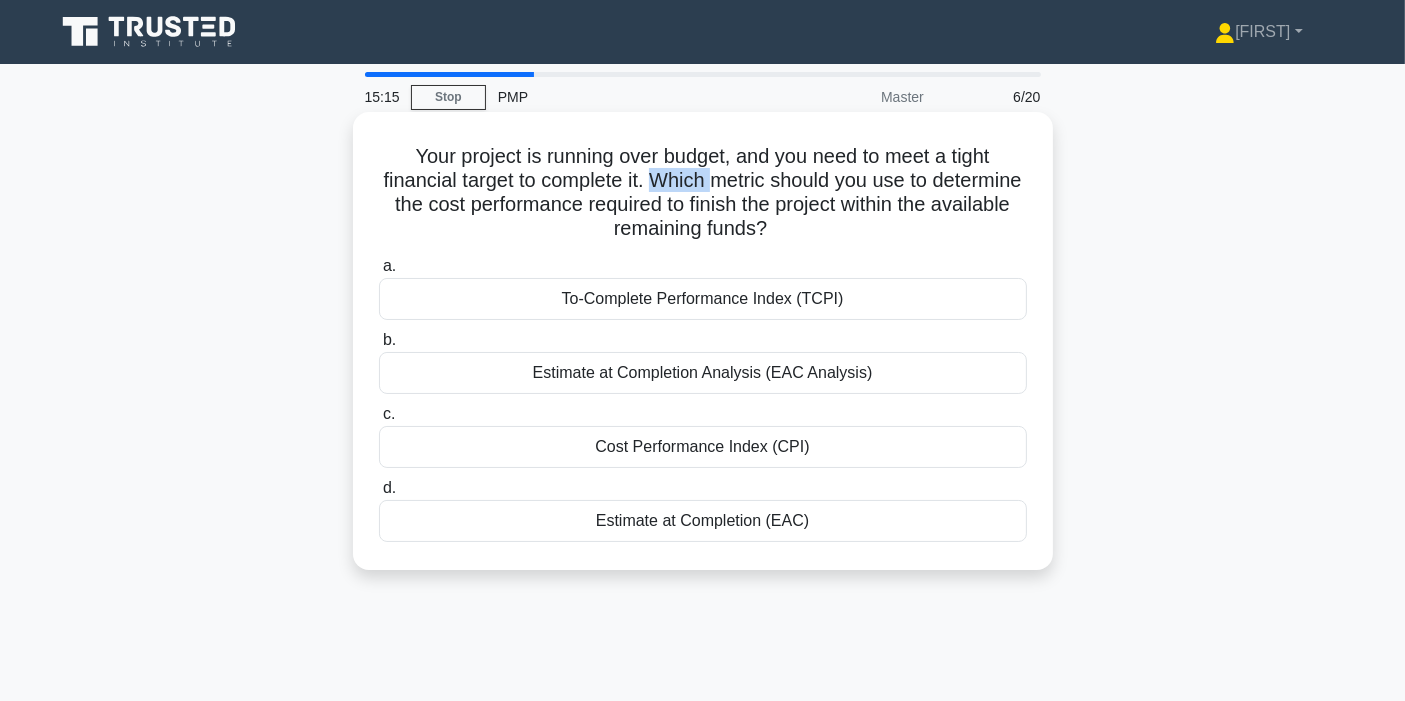 click on "Your project is running over budget, and you need to meet a tight financial target to complete it. Which metric should you use to determine the cost performance required to finish the project within the available remaining funds?
.spinner_0XTQ{transform-origin:center;animation:spinner_y6GP .75s linear infinite}@keyframes spinner_y6GP{100%{transform:rotate(360deg)}}" at bounding box center [703, 193] 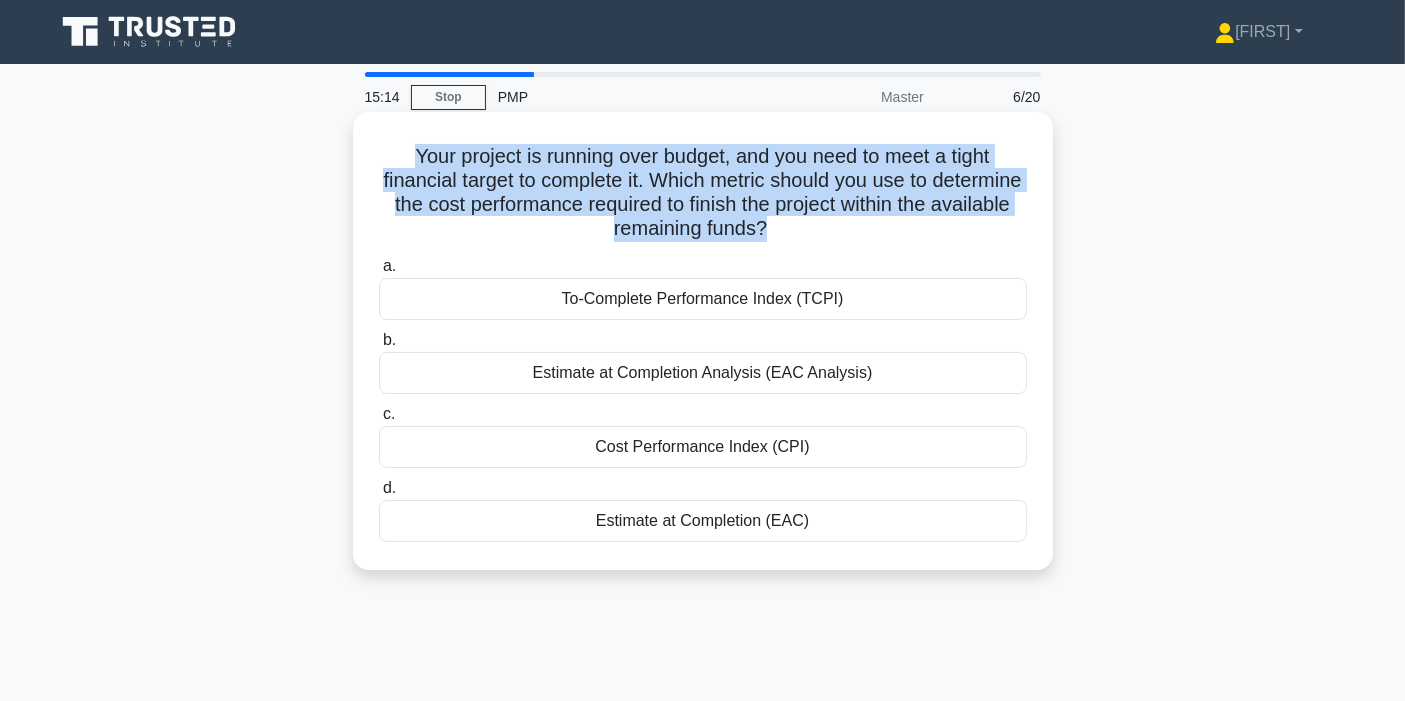 click on "Your project is running over budget, and you need to meet a tight financial target to complete it. Which metric should you use to determine the cost performance required to finish the project within the available remaining funds?
.spinner_0XTQ{transform-origin:center;animation:spinner_y6GP .75s linear infinite}@keyframes spinner_y6GP{100%{transform:rotate(360deg)}}" at bounding box center [703, 193] 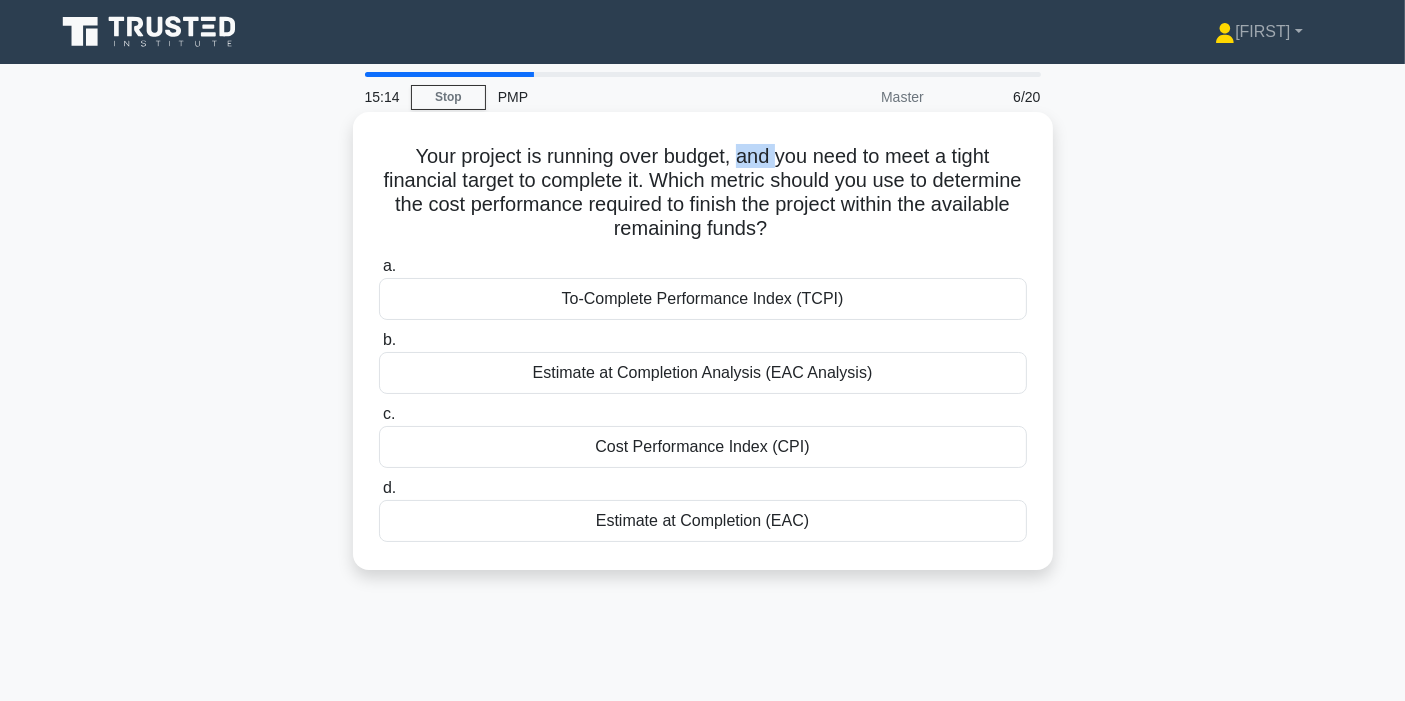 click on "Your project is running over budget, and you need to meet a tight financial target to complete it. Which metric should you use to determine the cost performance required to finish the project within the available remaining funds?
.spinner_0XTQ{transform-origin:center;animation:spinner_y6GP .75s linear infinite}@keyframes spinner_y6GP{100%{transform:rotate(360deg)}}" at bounding box center (703, 193) 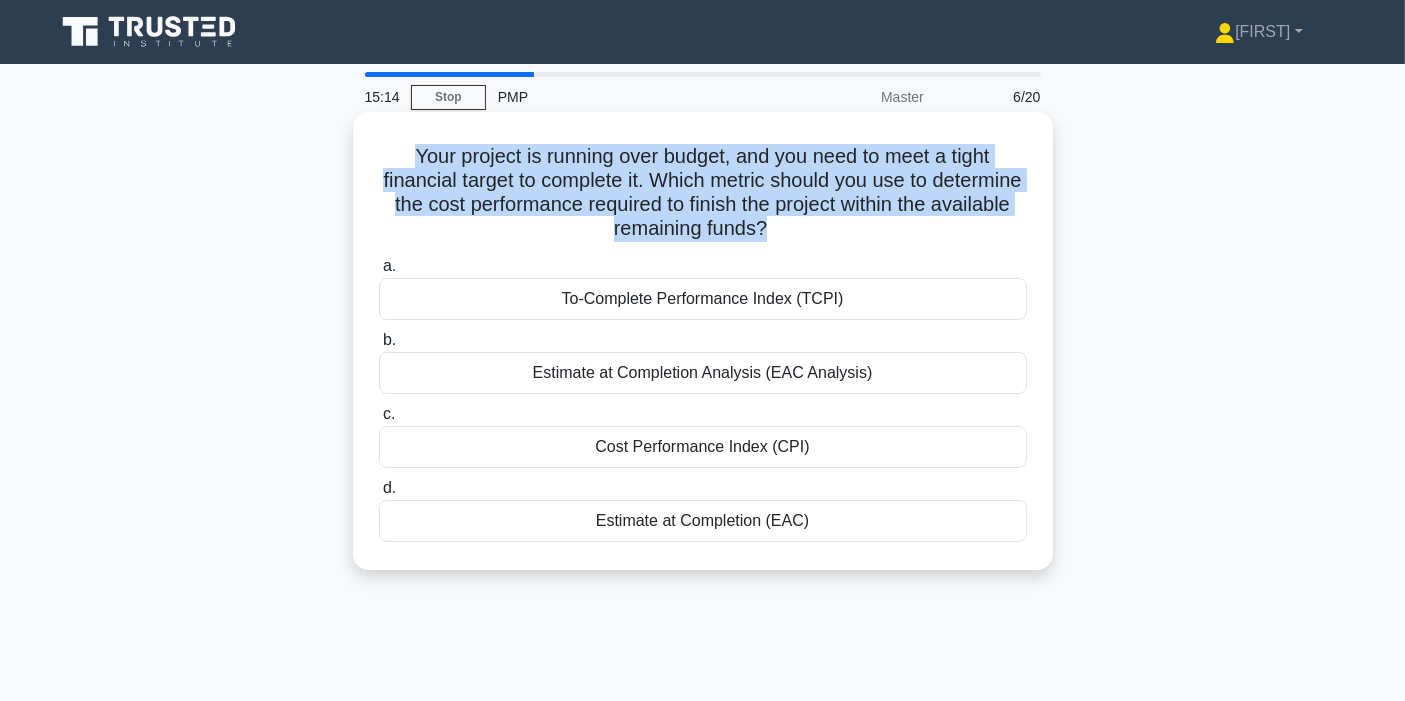 click on "Your project is running over budget, and you need to meet a tight financial target to complete it. Which metric should you use to determine the cost performance required to finish the project within the available remaining funds?
.spinner_0XTQ{transform-origin:center;animation:spinner_y6GP .75s linear infinite}@keyframes spinner_y6GP{100%{transform:rotate(360deg)}}" at bounding box center (703, 193) 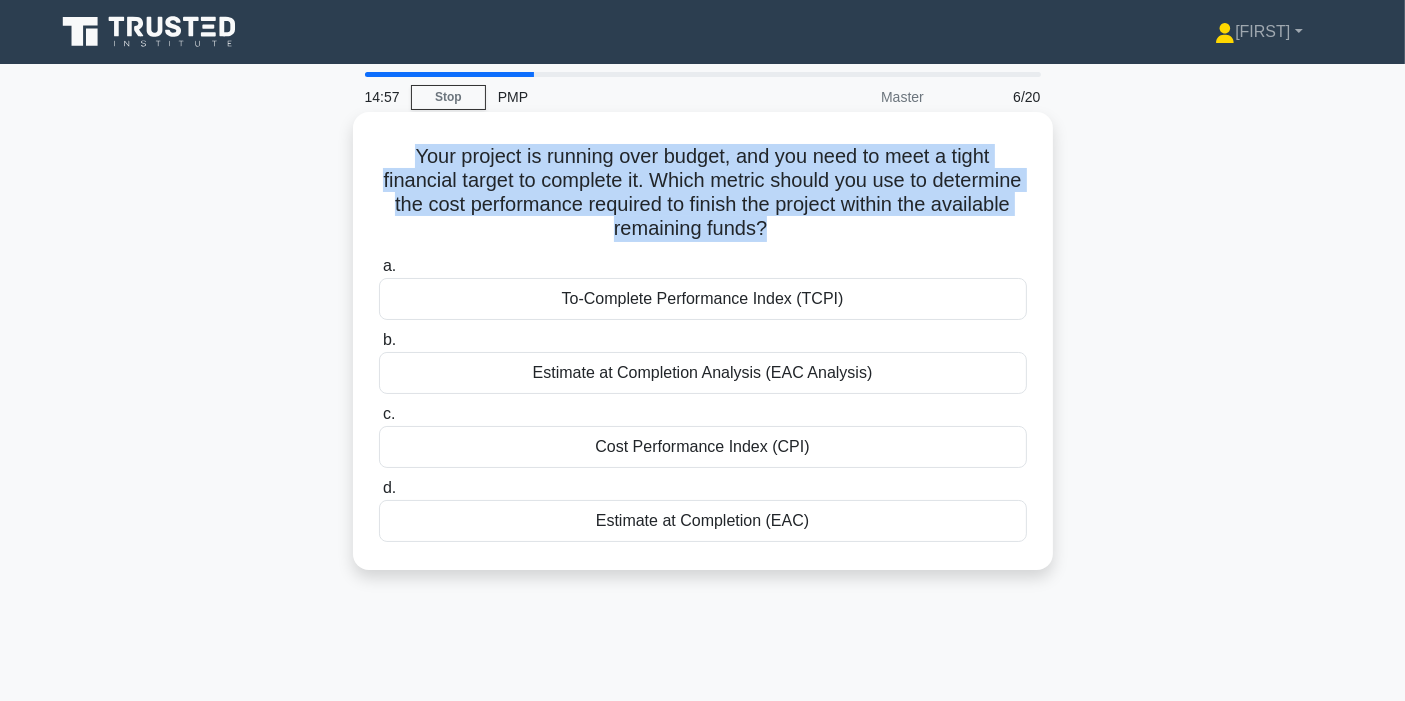 click on "Your project is running over budget, and you need to meet a tight financial target to complete it. Which metric should you use to determine the cost performance required to finish the project within the available remaining funds?
.spinner_0XTQ{transform-origin:center;animation:spinner_y6GP .75s linear infinite}@keyframes spinner_y6GP{100%{transform:rotate(360deg)}}
a.
To-Complete Performance Index (TCPI)" at bounding box center [703, 341] 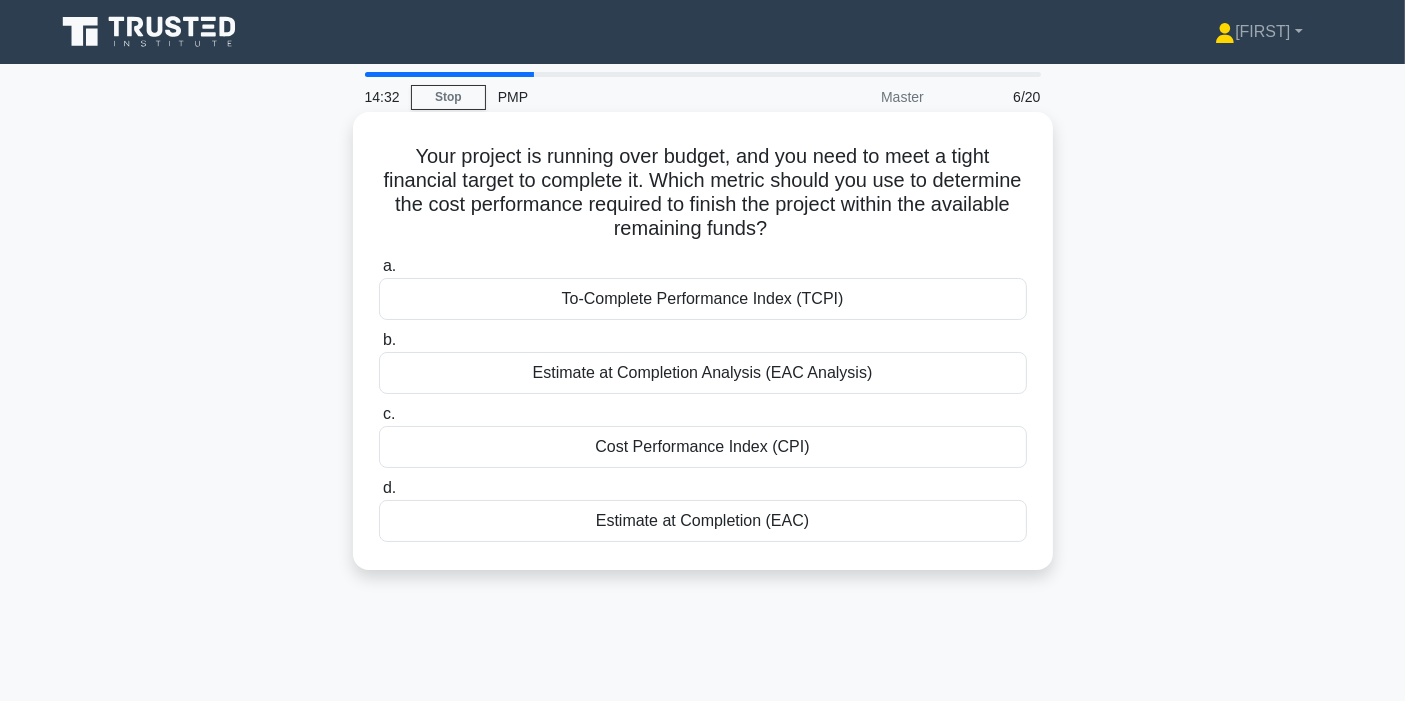 click on "To-Complete Performance Index (TCPI)" at bounding box center [703, 299] 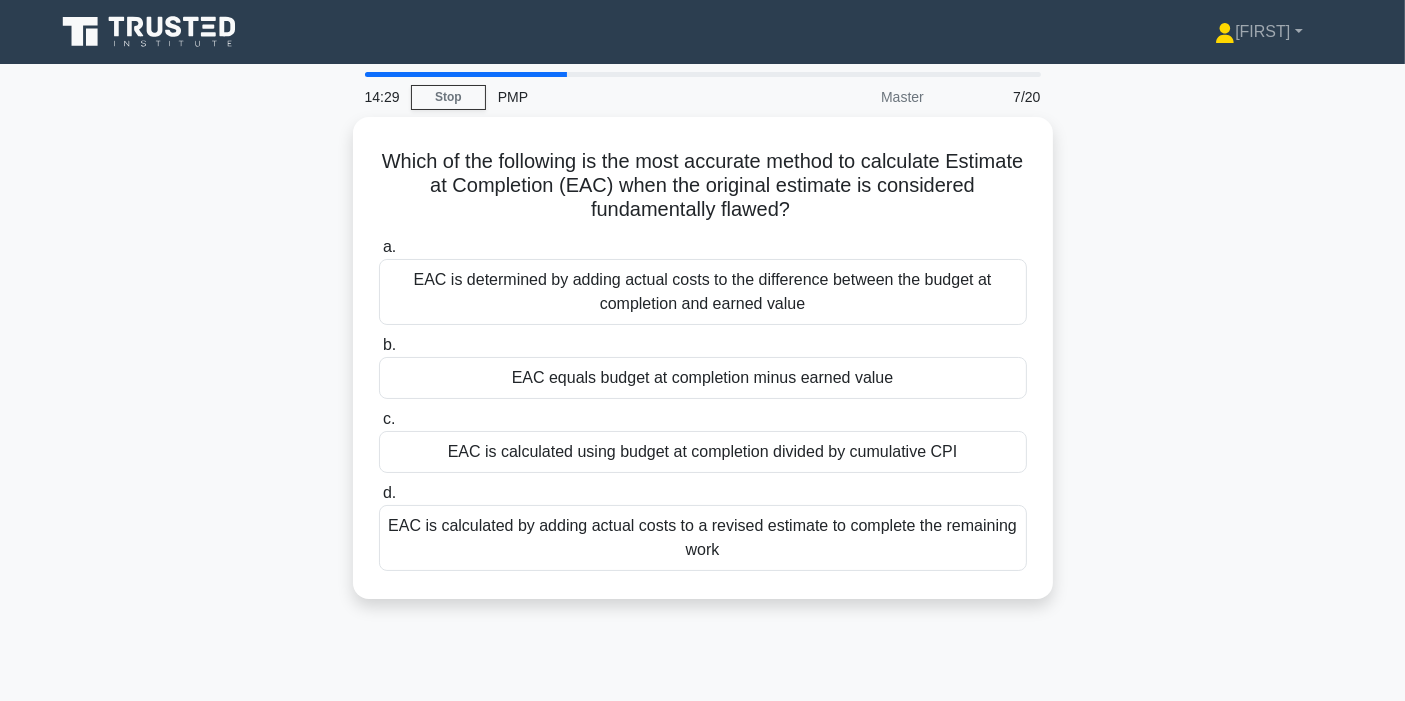 scroll, scrollTop: 111, scrollLeft: 0, axis: vertical 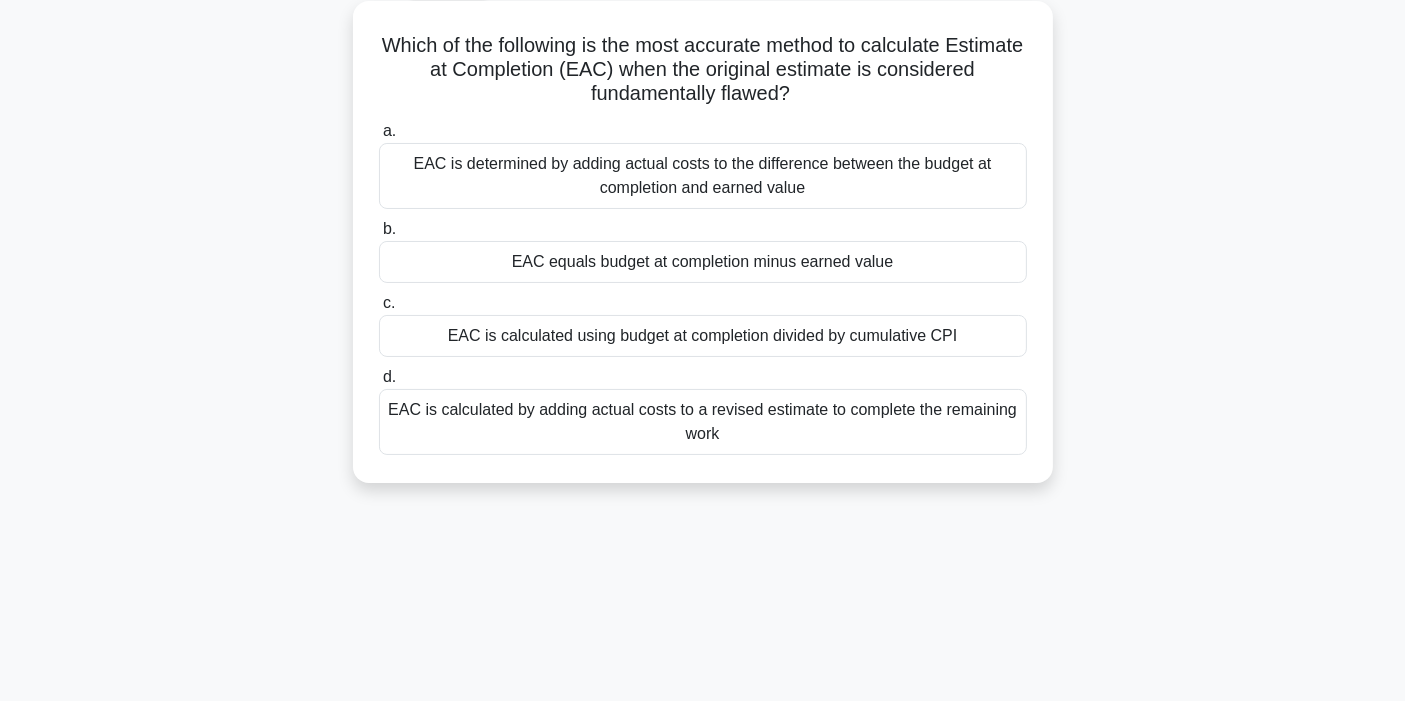 click on "EAC is calculated by adding actual costs to a revised estimate to complete the remaining work" at bounding box center (703, 422) 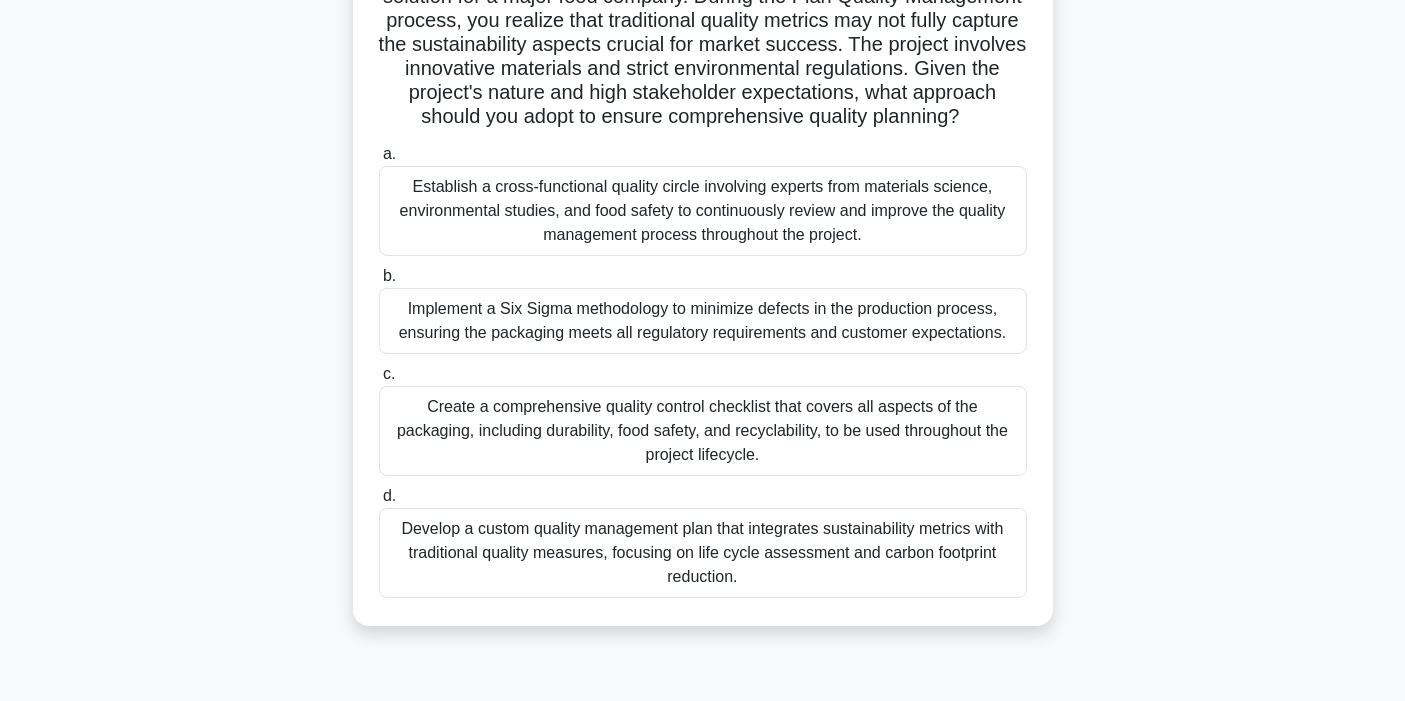scroll, scrollTop: 222, scrollLeft: 0, axis: vertical 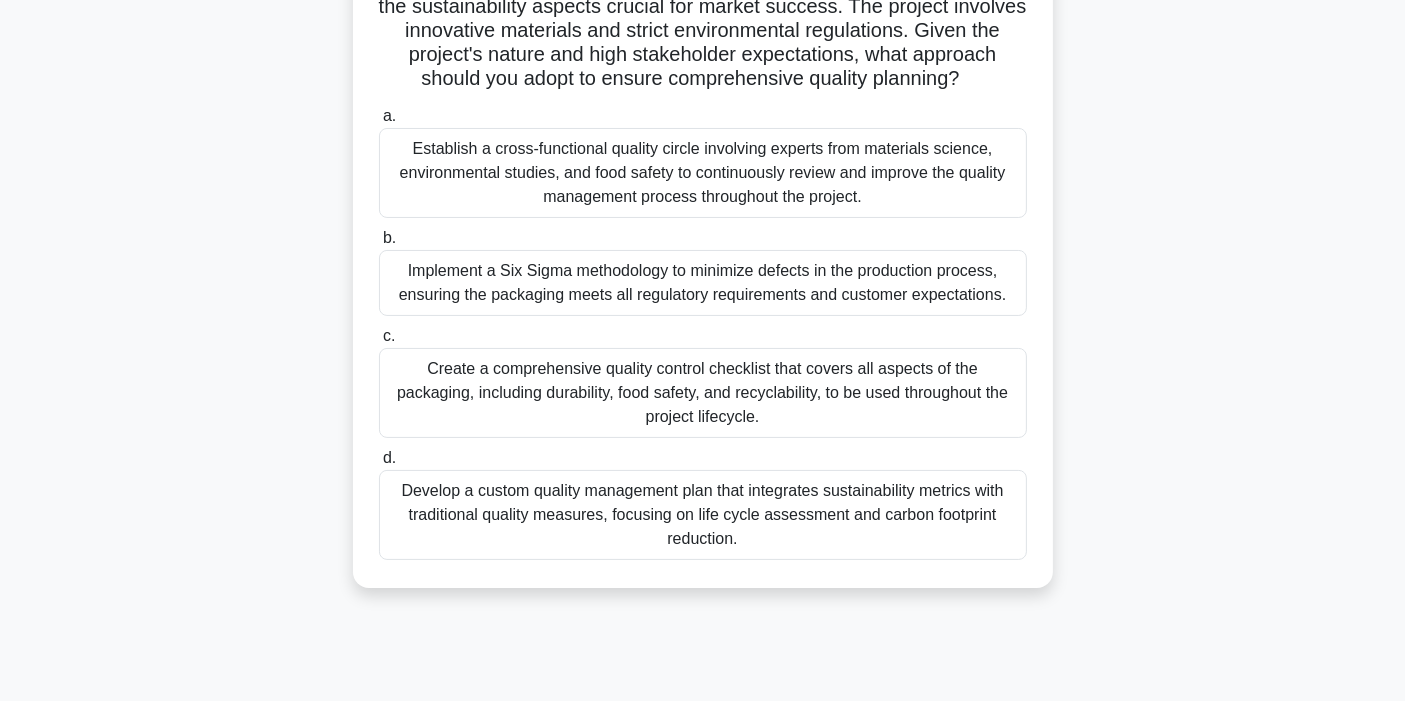 click on "Develop a custom quality management plan that integrates sustainability metrics with traditional quality measures, focusing on life cycle assessment and carbon footprint reduction." at bounding box center (703, 515) 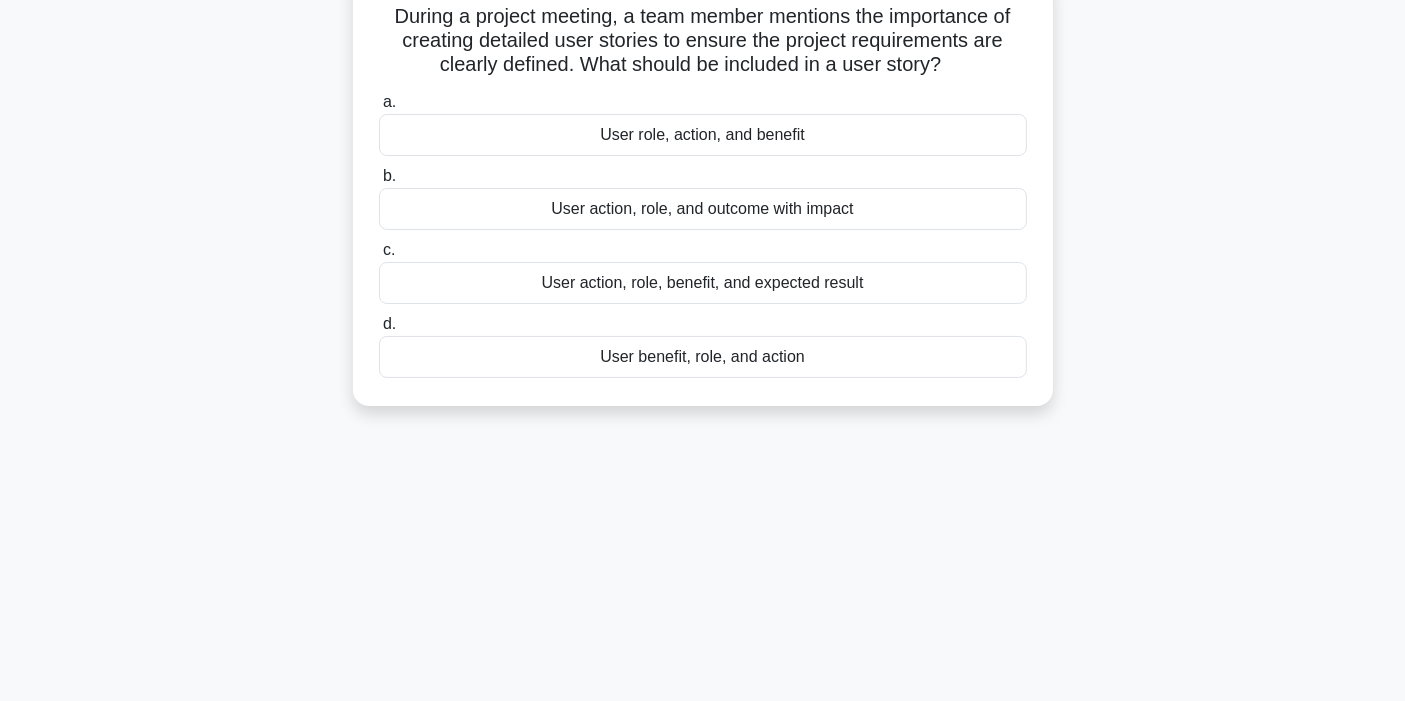 scroll, scrollTop: 0, scrollLeft: 0, axis: both 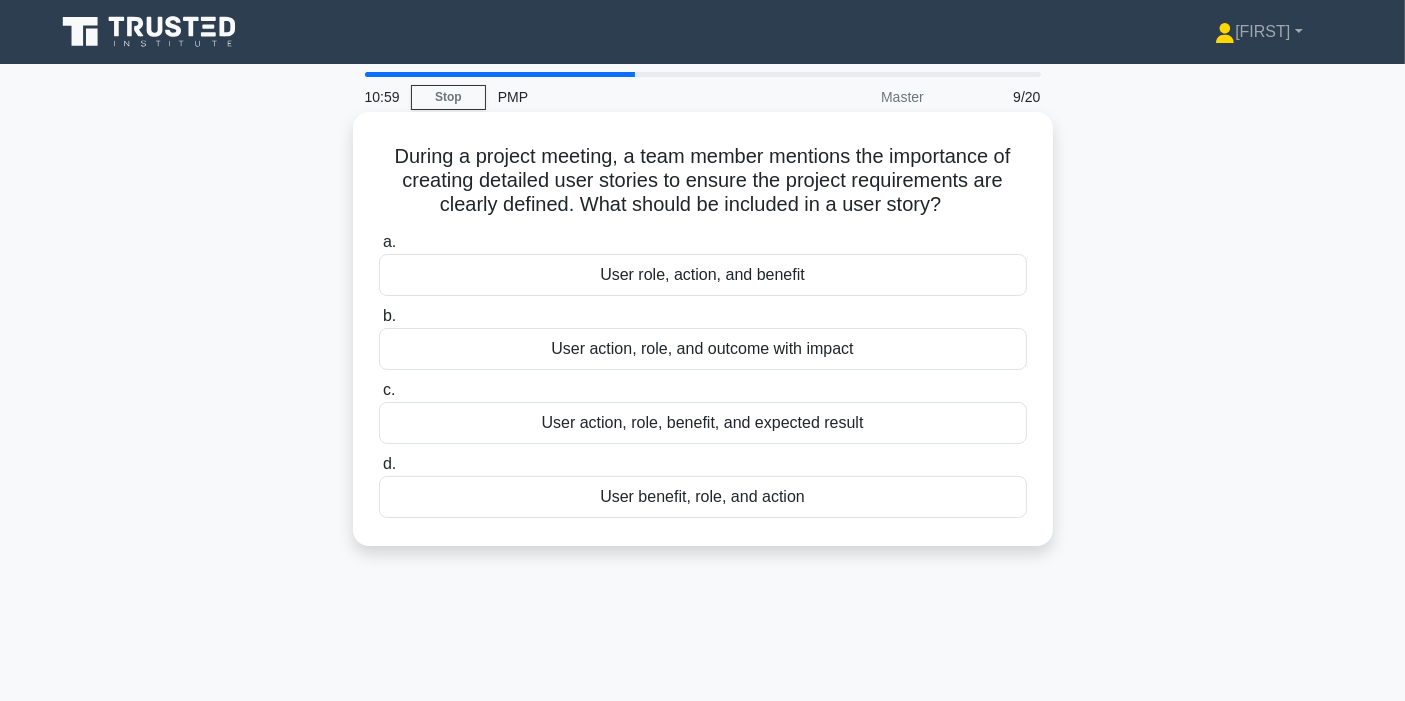 click on "User action, role, benefit, and expected result" at bounding box center (703, 423) 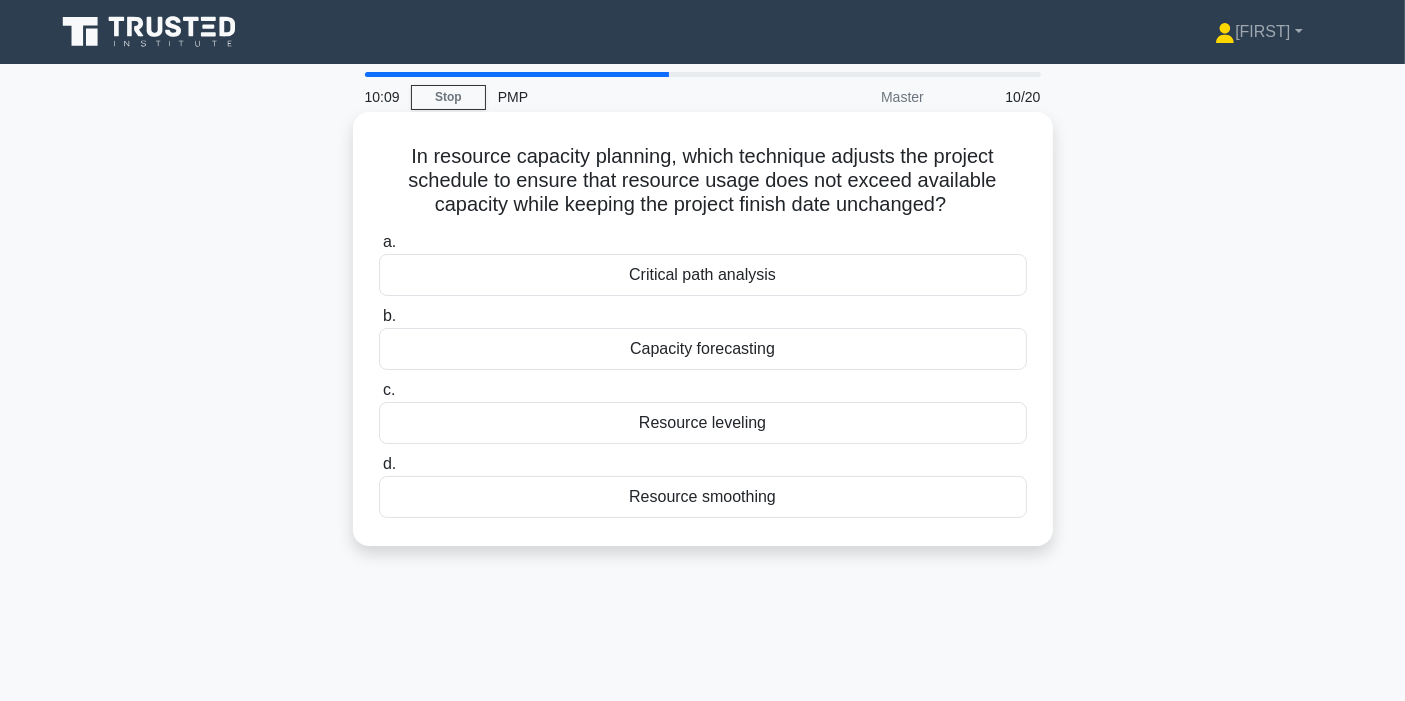 click on "Resource smoothing" at bounding box center [703, 497] 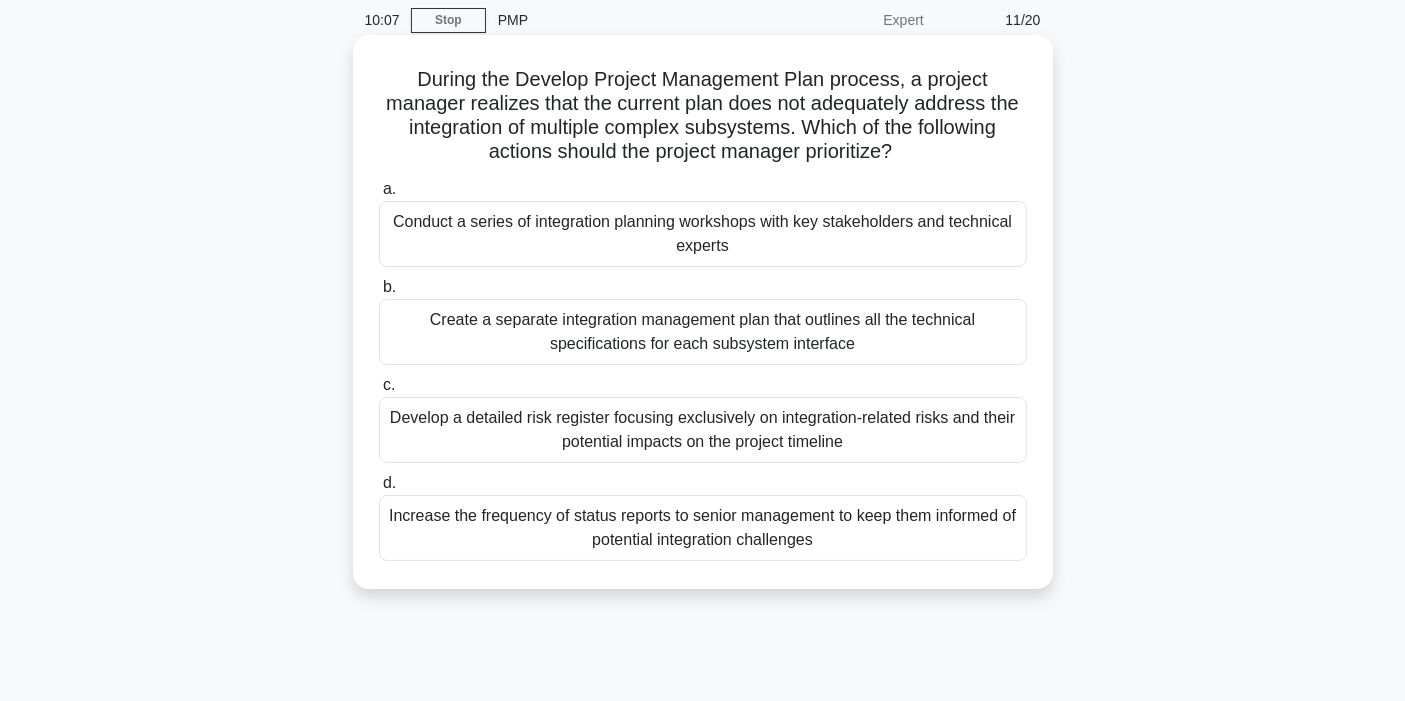 scroll, scrollTop: 111, scrollLeft: 0, axis: vertical 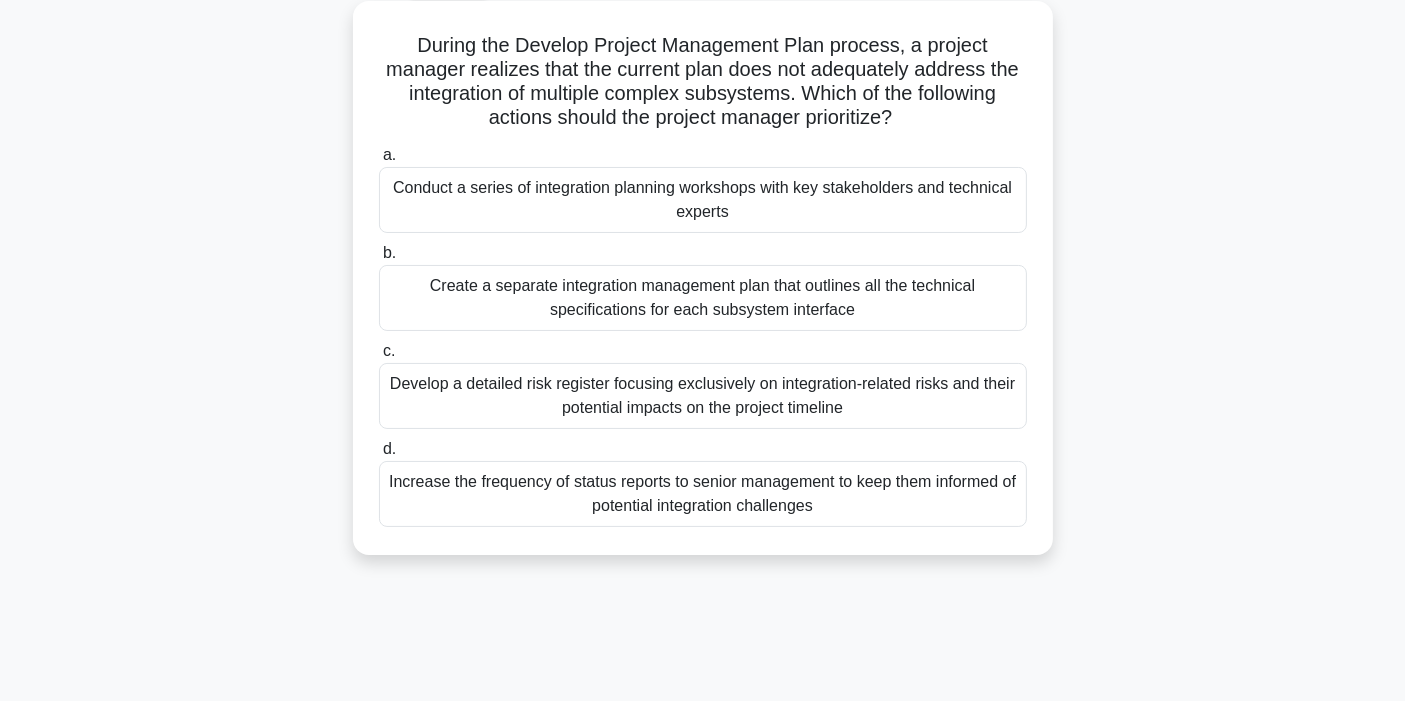 click on "Conduct a series of integration planning workshops with key stakeholders and technical experts" at bounding box center [703, 200] 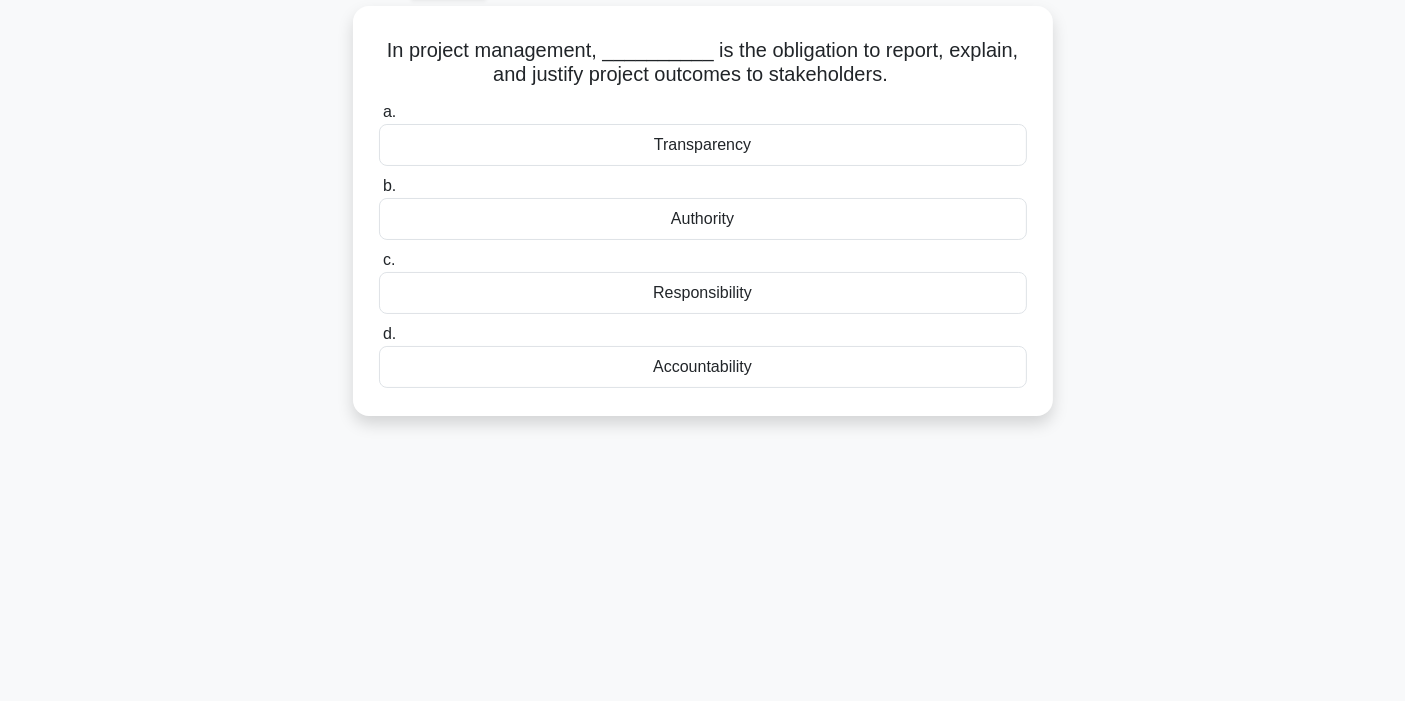scroll, scrollTop: 0, scrollLeft: 0, axis: both 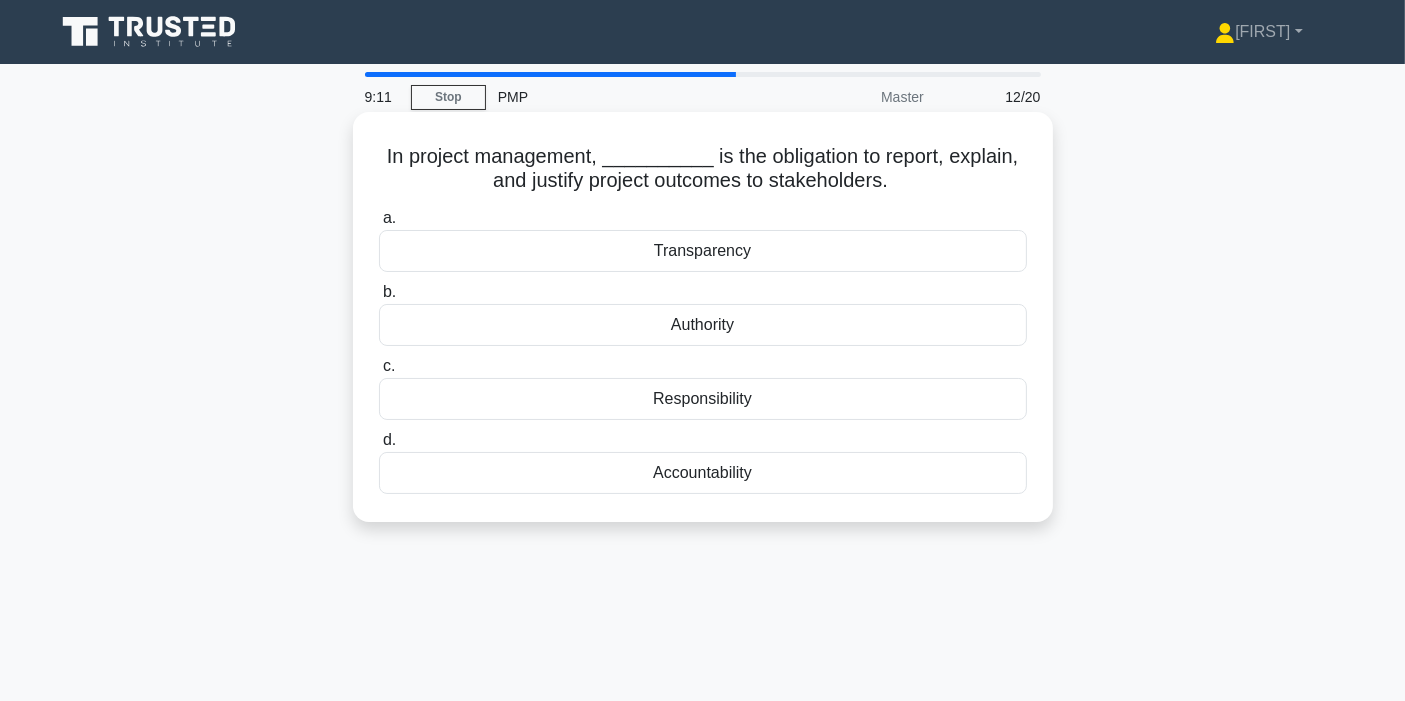 click on "Transparency" at bounding box center (703, 251) 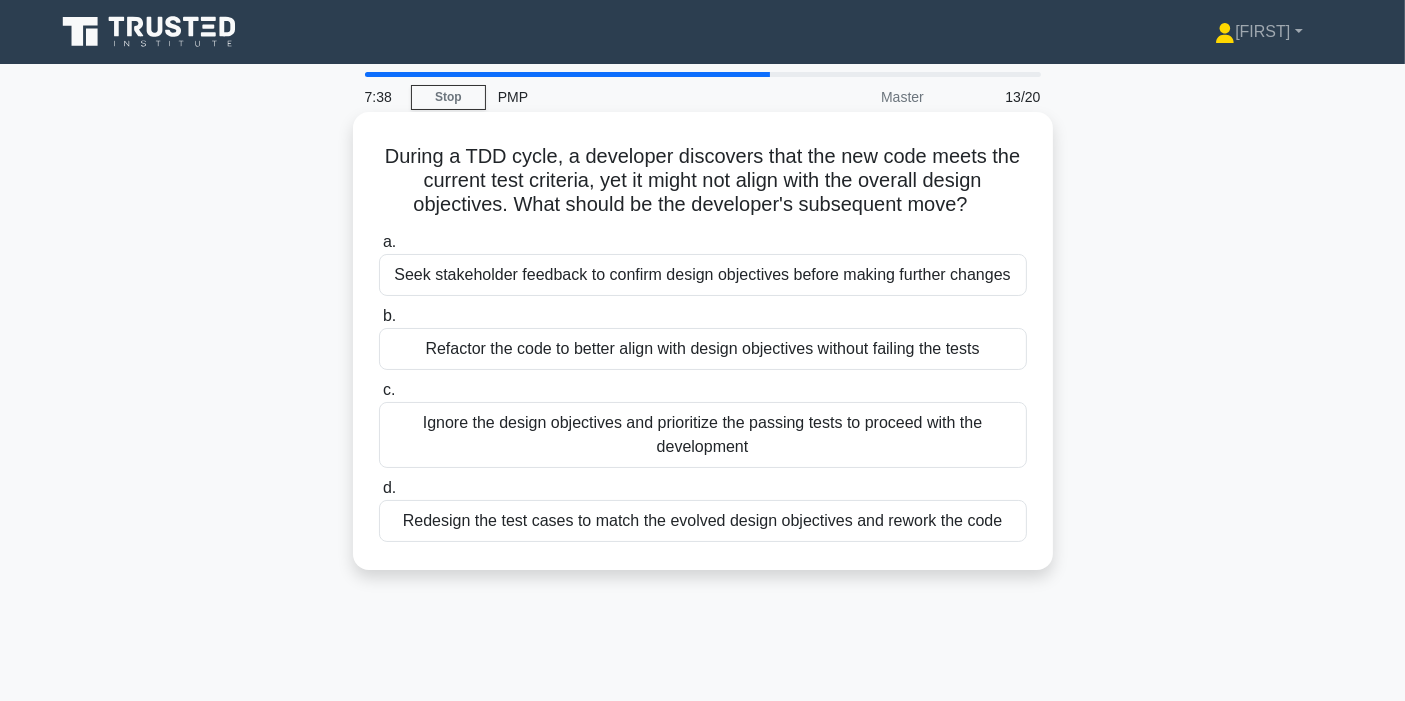 click on "Refactor the code to better align with design objectives without failing the tests" at bounding box center [703, 349] 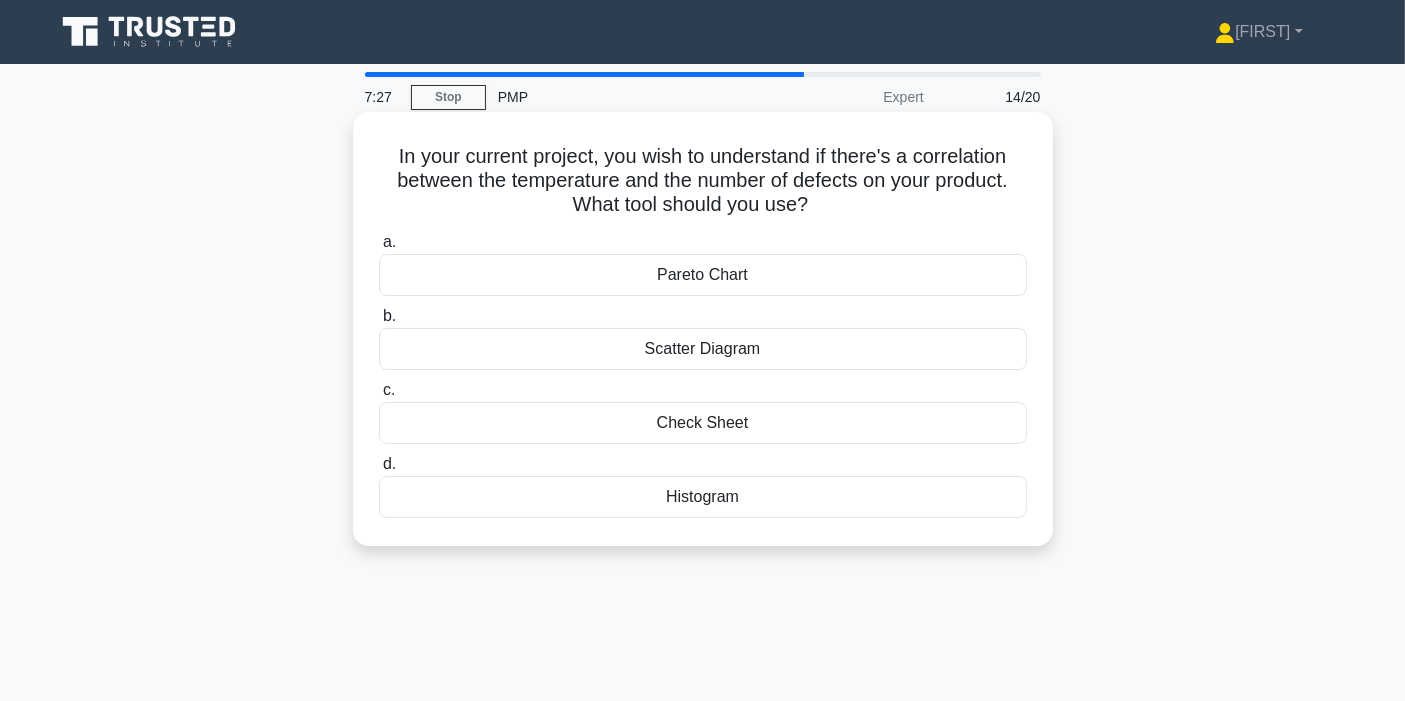 click on "Scatter Diagram" at bounding box center (703, 349) 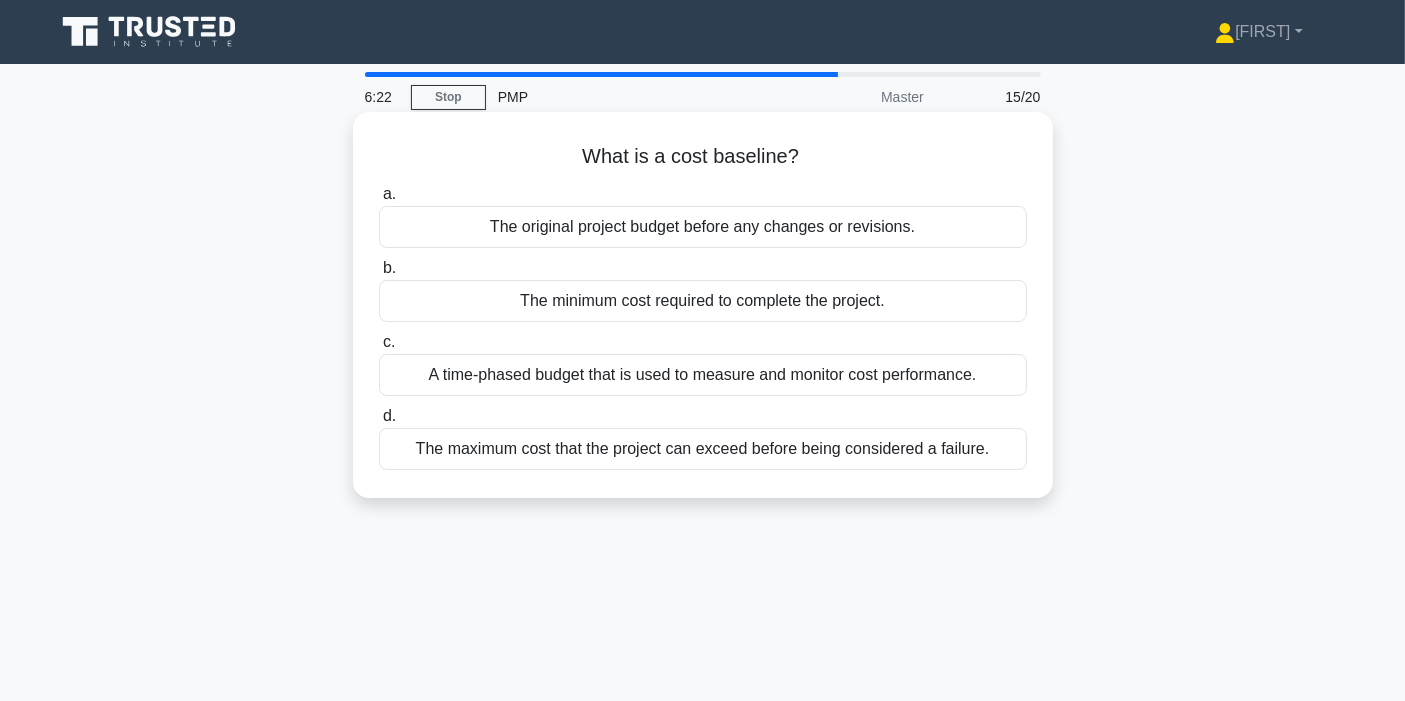 click on "A time-phased budget that is used to measure and monitor cost performance." at bounding box center [703, 375] 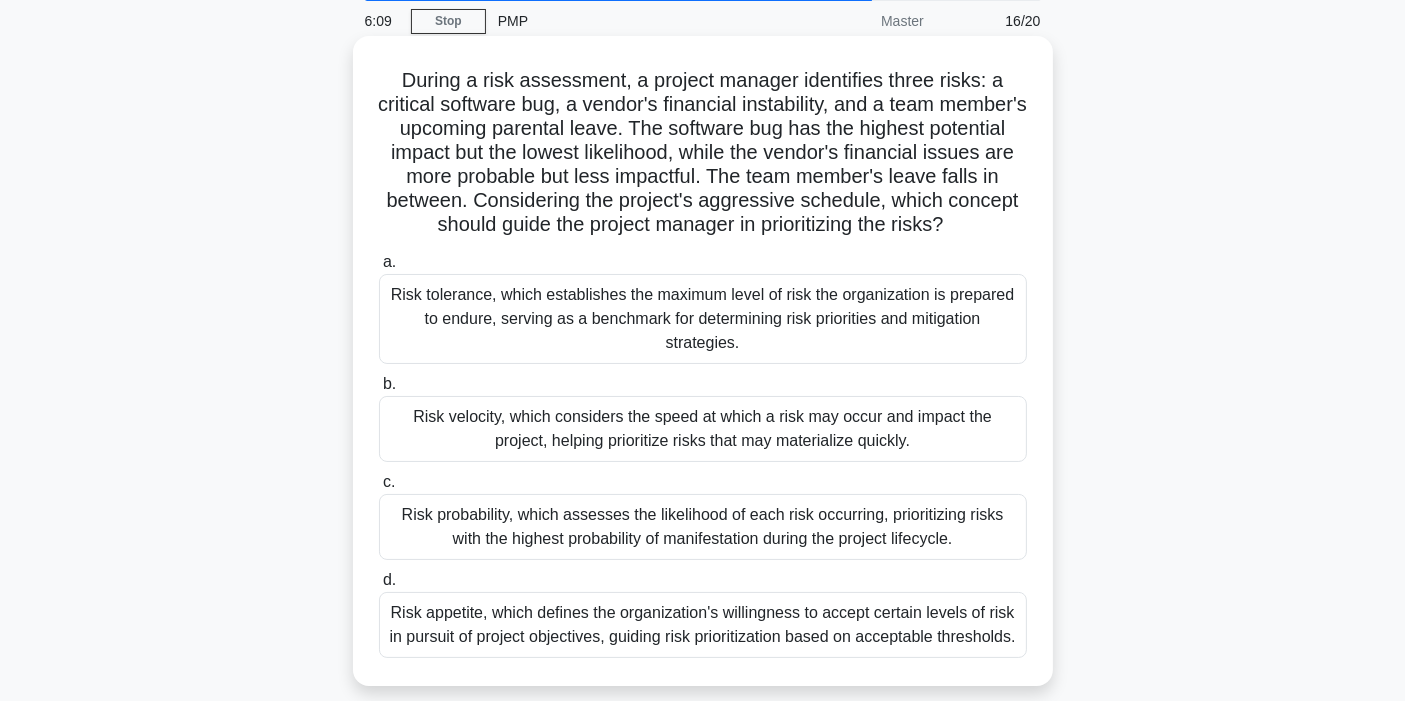 scroll, scrollTop: 111, scrollLeft: 0, axis: vertical 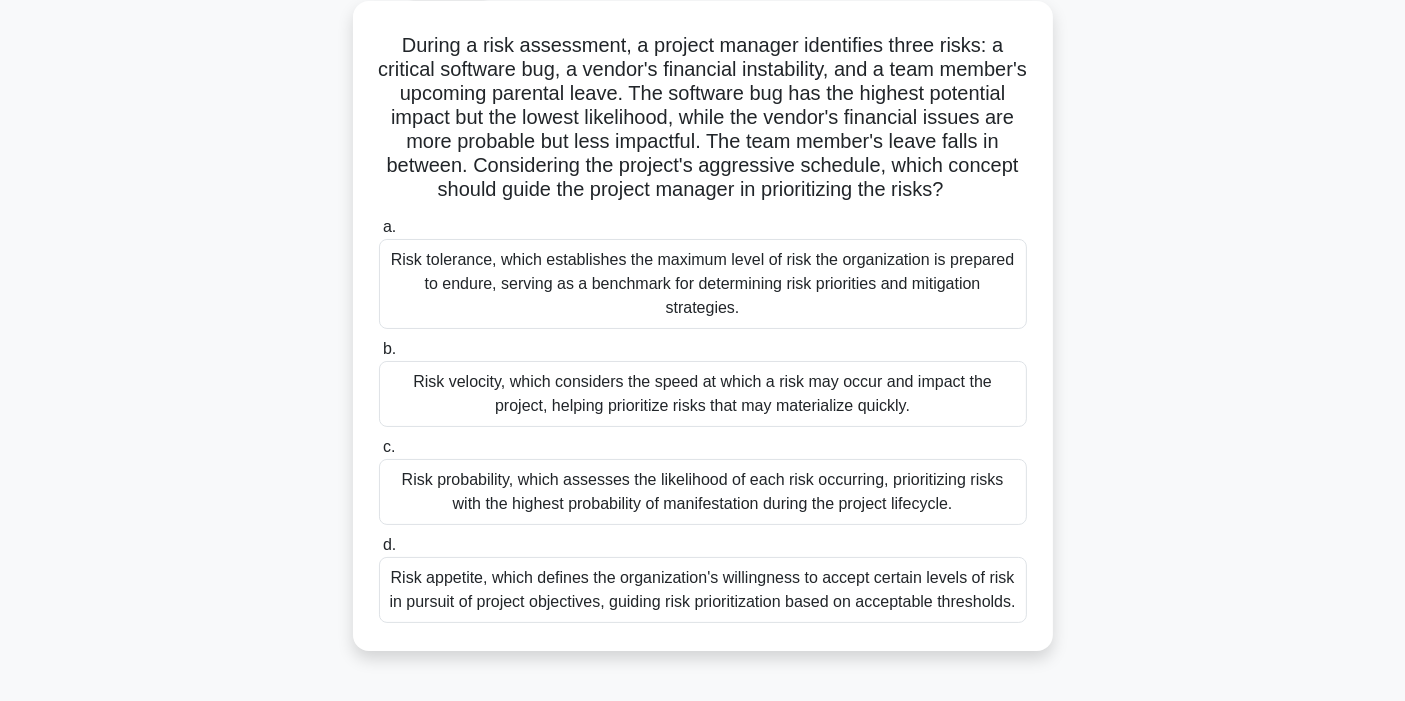 click on "Risk probability, which assesses the likelihood of each risk occurring, prioritizing risks with the highest probability of manifestation during the project lifecycle." at bounding box center (703, 492) 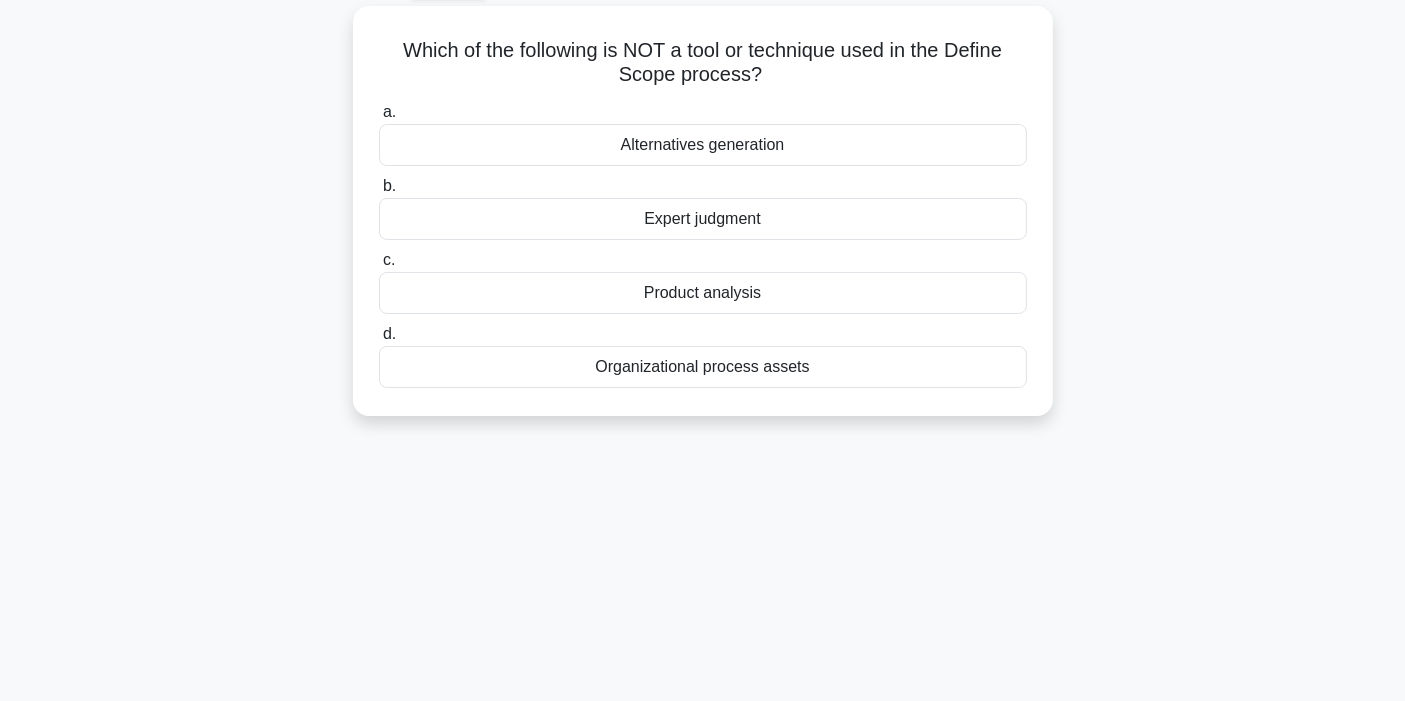 scroll, scrollTop: 0, scrollLeft: 0, axis: both 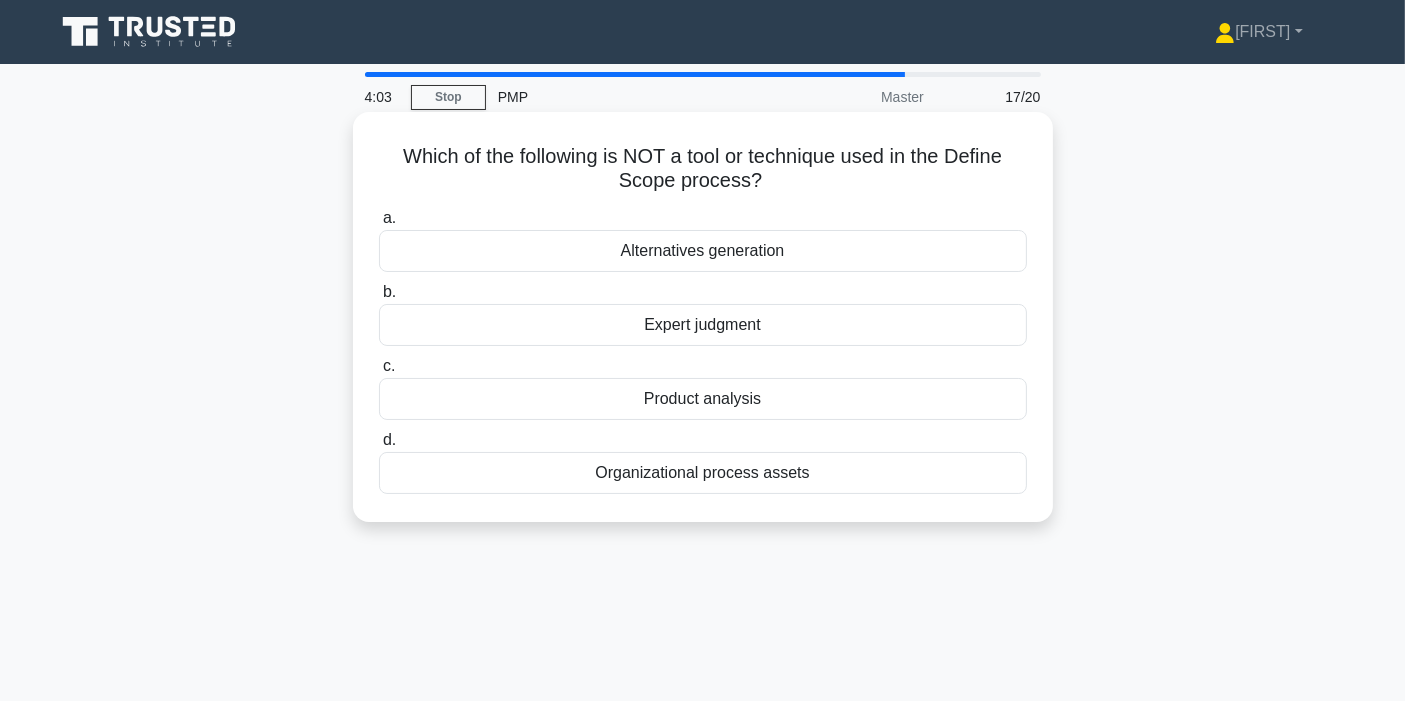 click on "Organizational process assets" at bounding box center (703, 473) 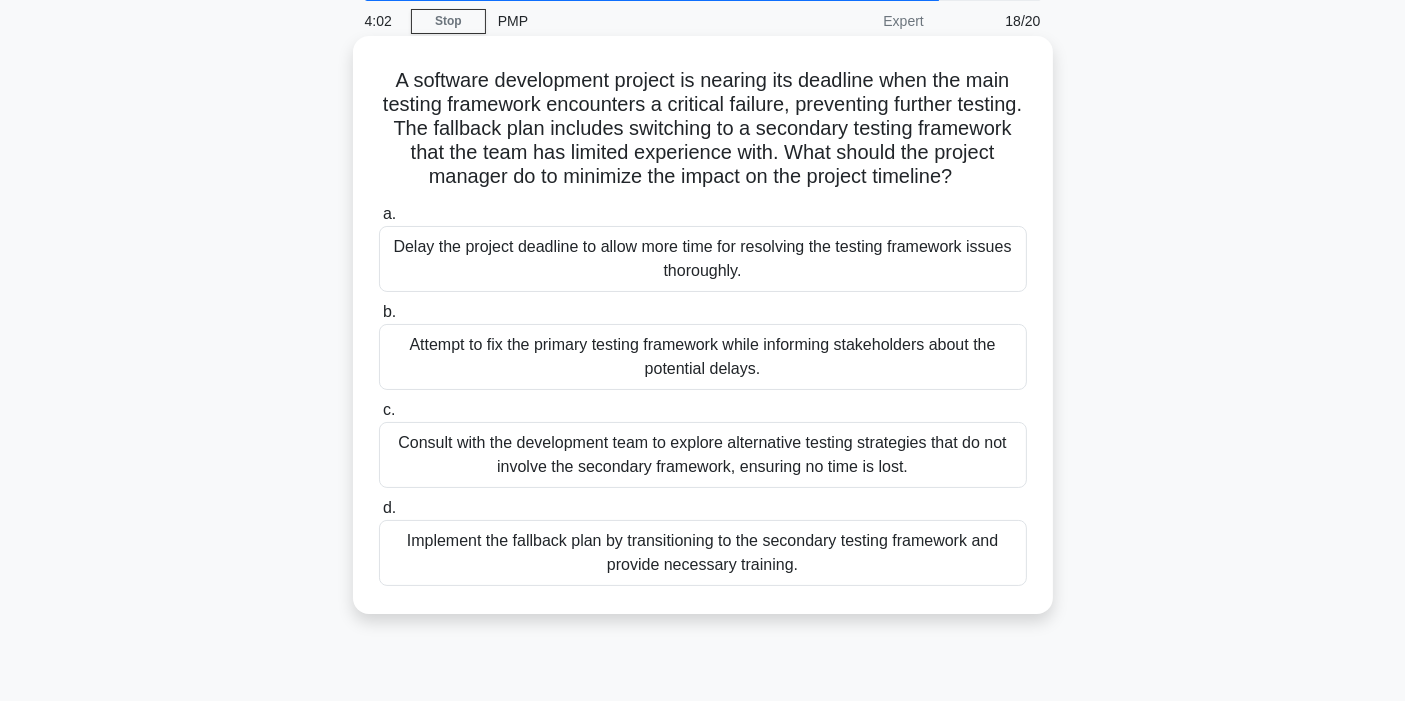 scroll, scrollTop: 111, scrollLeft: 0, axis: vertical 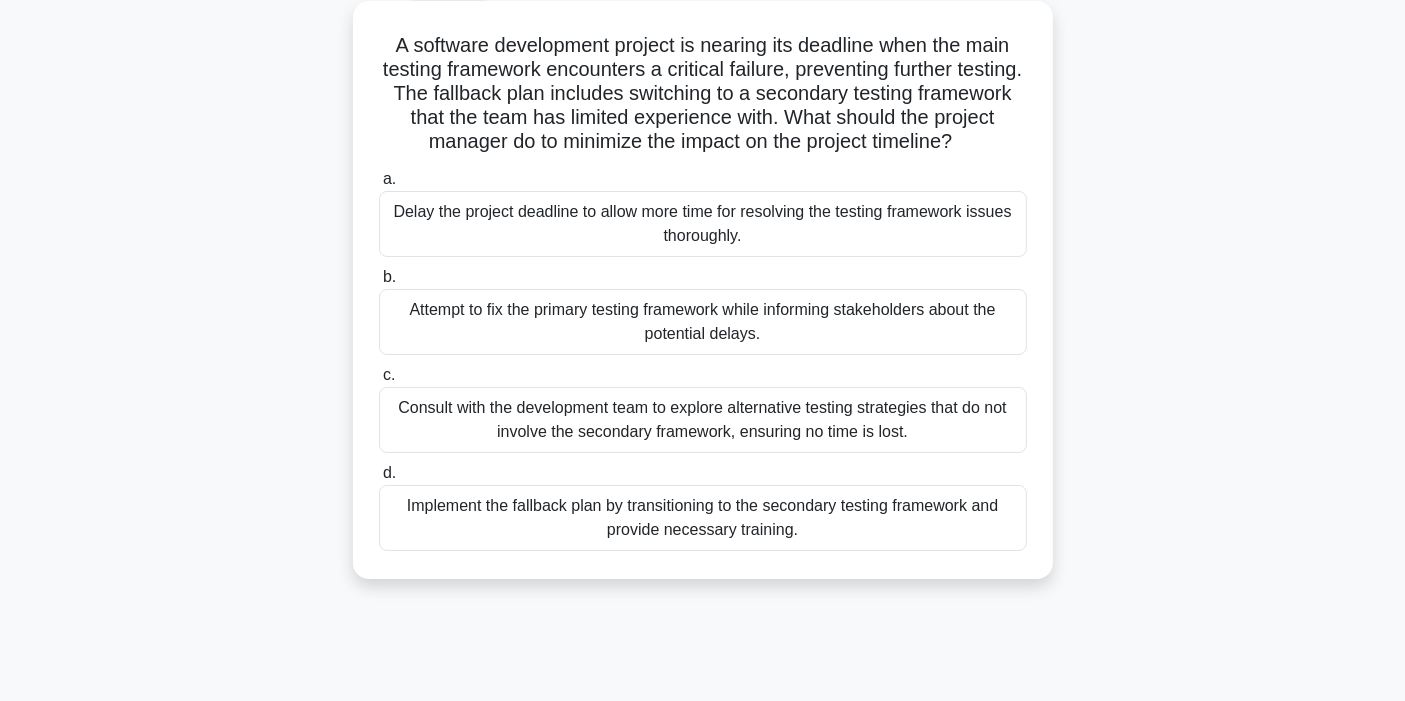 click on "A software development project is nearing its deadline when the main testing framework encounters a critical failure, preventing further testing. The fallback plan includes switching to a secondary testing framework that the team has limited experience with. What should the project manager do to minimize the impact on the project timeline?
.spinner_0XTQ{transform-origin:center;animation:spinner_y6GP .75s linear infinite}@keyframes spinner_y6GP{100%{transform:rotate(360deg)}}" at bounding box center (703, 94) 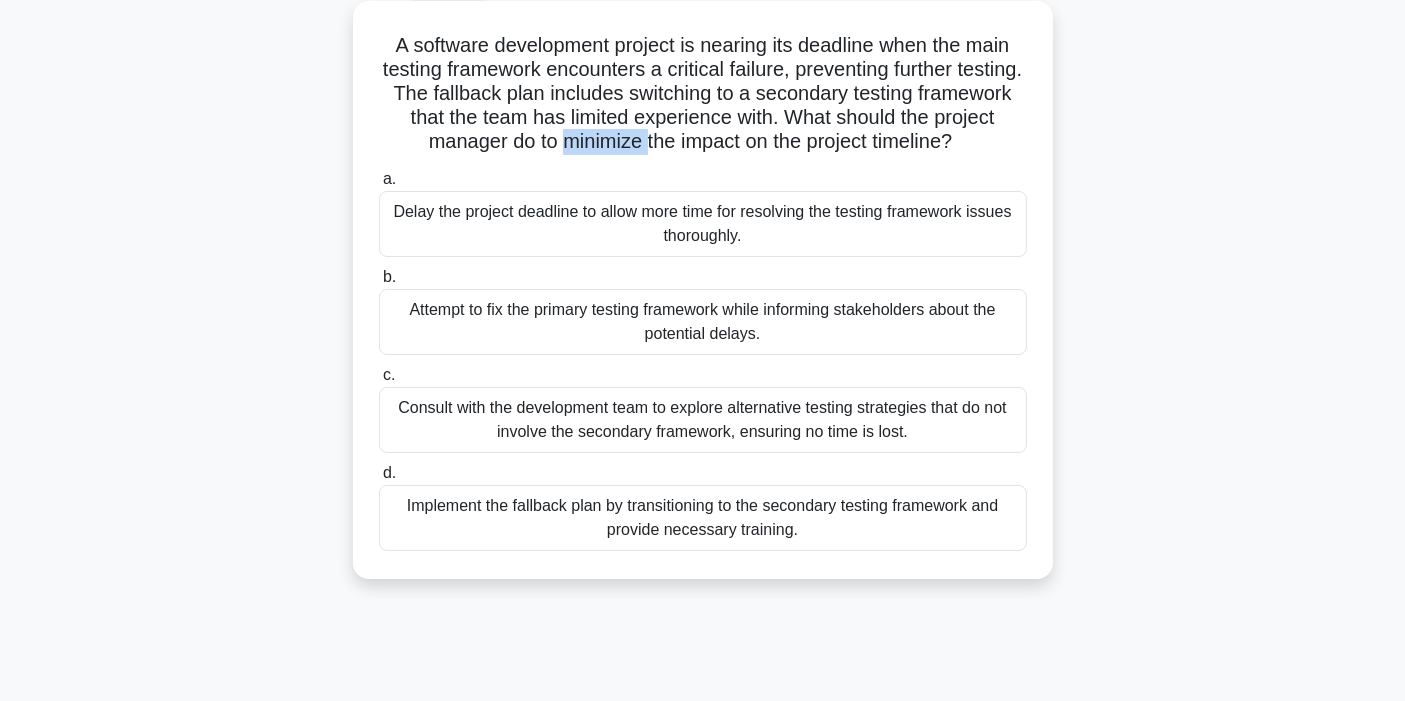 click on "A software development project is nearing its deadline when the main testing framework encounters a critical failure, preventing further testing. The fallback plan includes switching to a secondary testing framework that the team has limited experience with. What should the project manager do to minimize the impact on the project timeline?
.spinner_0XTQ{transform-origin:center;animation:spinner_y6GP .75s linear infinite}@keyframes spinner_y6GP{100%{transform:rotate(360deg)}}" at bounding box center [703, 94] 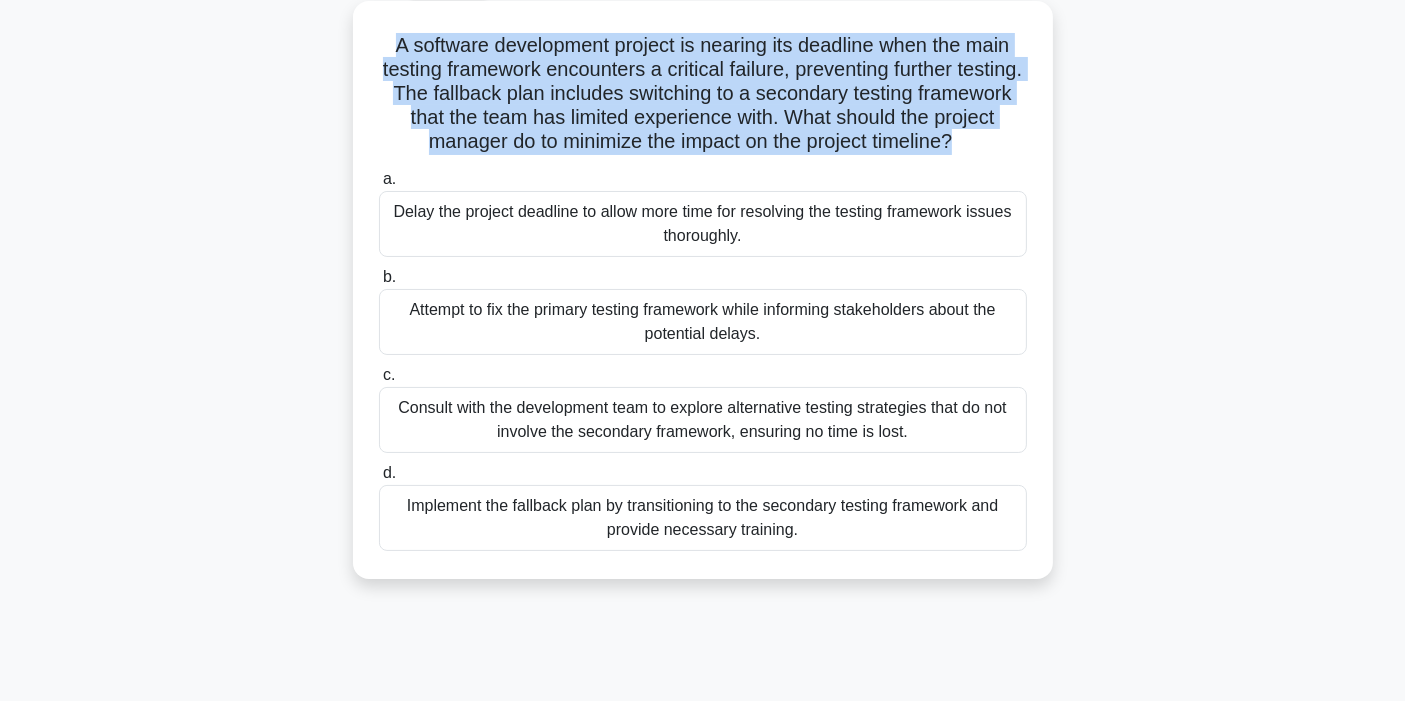 click on "A software development project is nearing its deadline when the main testing framework encounters a critical failure, preventing further testing. The fallback plan includes switching to a secondary testing framework that the team has limited experience with. What should the project manager do to minimize the impact on the project timeline?
.spinner_0XTQ{transform-origin:center;animation:spinner_y6GP .75s linear infinite}@keyframes spinner_y6GP{100%{transform:rotate(360deg)}}" at bounding box center (703, 94) 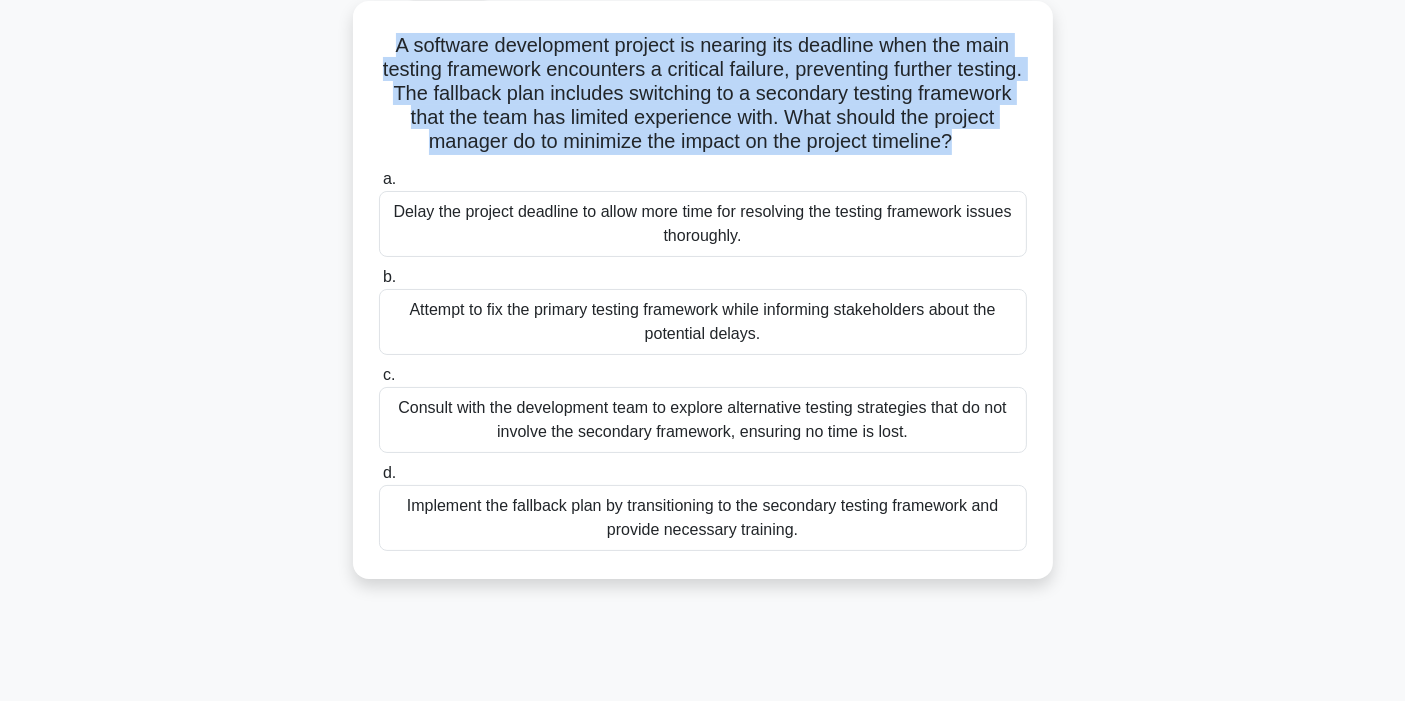 click on "A software development project is nearing its deadline when the main testing framework encounters a critical failure, preventing further testing. The fallback plan includes switching to a secondary testing framework that the team has limited experience with. What should the project manager do to minimize the impact on the project timeline?
.spinner_0XTQ{transform-origin:center;animation:spinner_y6GP .75s linear infinite}@keyframes spinner_y6GP{100%{transform:rotate(360deg)}}" at bounding box center (703, 94) 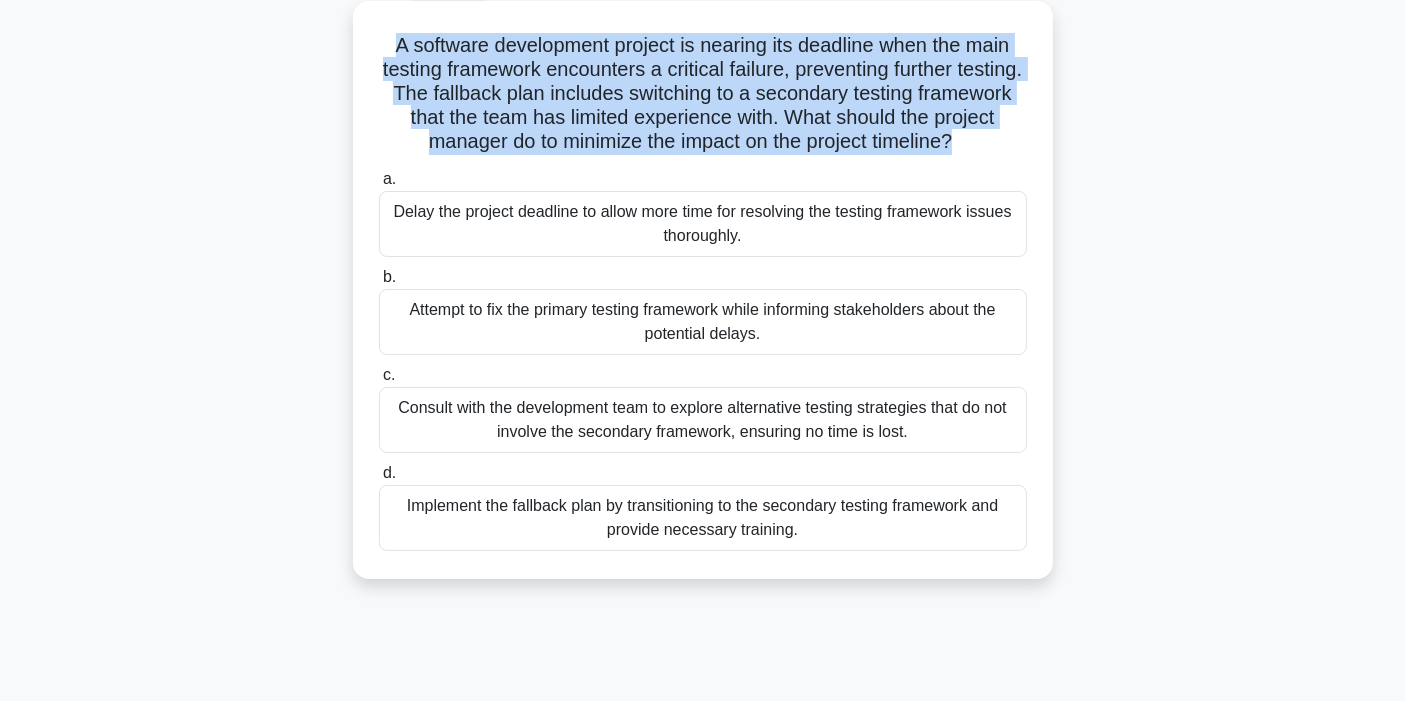 click on "A software development project is nearing its deadline when the main testing framework encounters a critical failure, preventing further testing. The fallback plan includes switching to a secondary testing framework that the team has limited experience with. What should the project manager do to minimize the impact on the project timeline?
.spinner_0XTQ{transform-origin:center;animation:spinner_y6GP .75s linear infinite}@keyframes spinner_y6GP{100%{transform:rotate(360deg)}}" at bounding box center (703, 94) 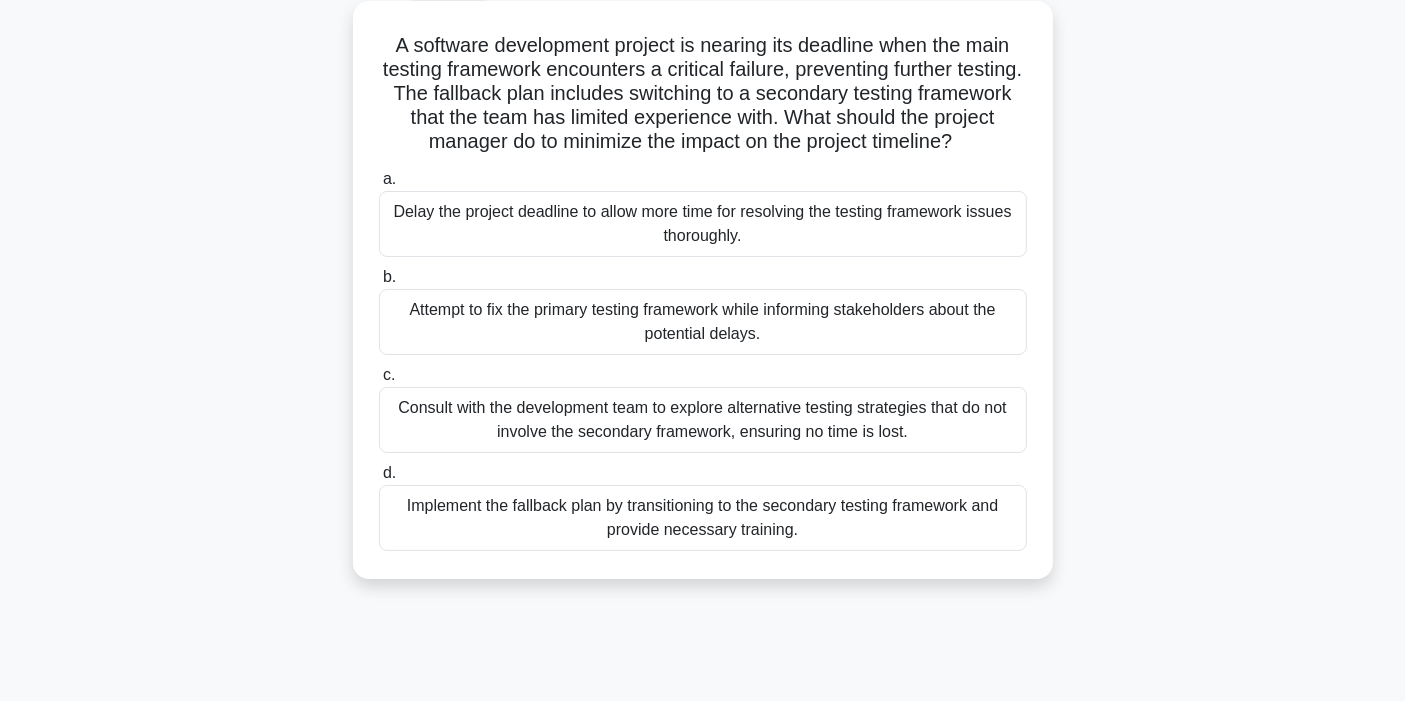 click on "Implement the fallback plan by transitioning to the secondary testing framework and provide necessary training." at bounding box center (703, 518) 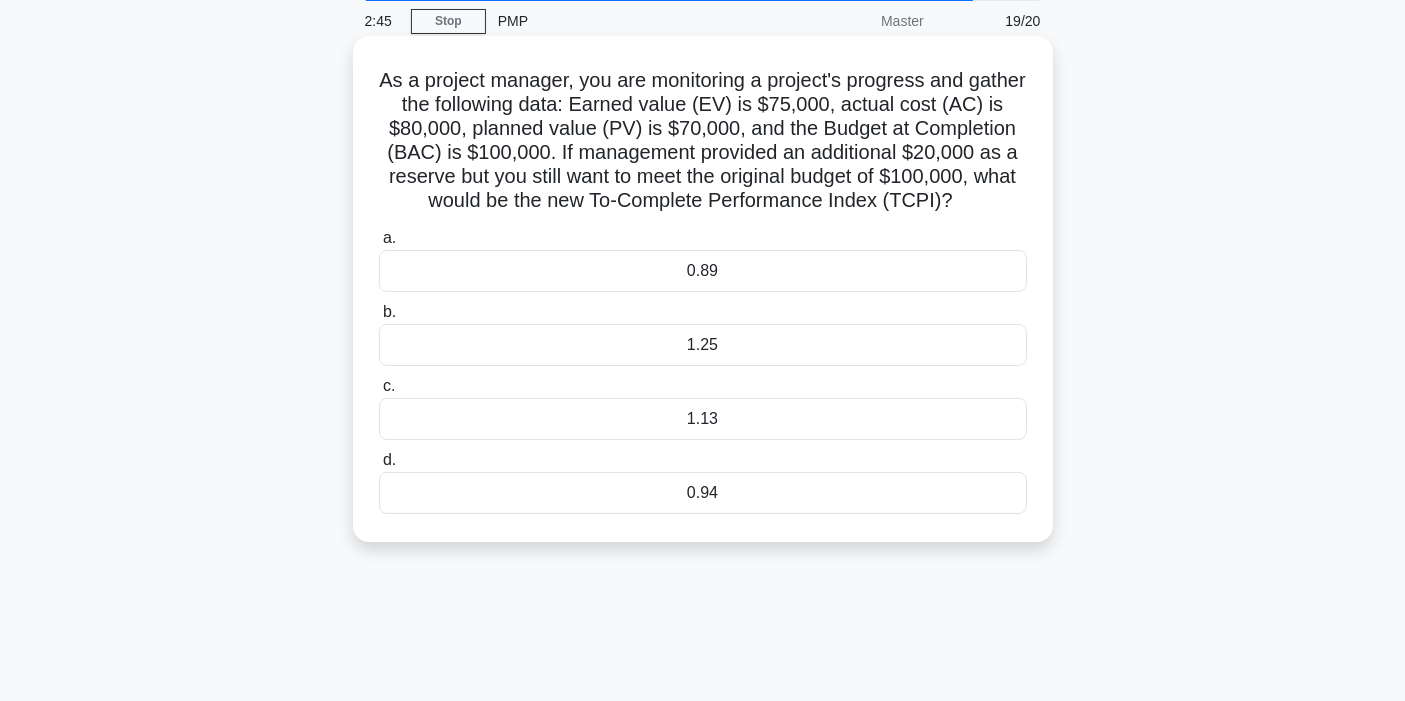 scroll, scrollTop: 111, scrollLeft: 0, axis: vertical 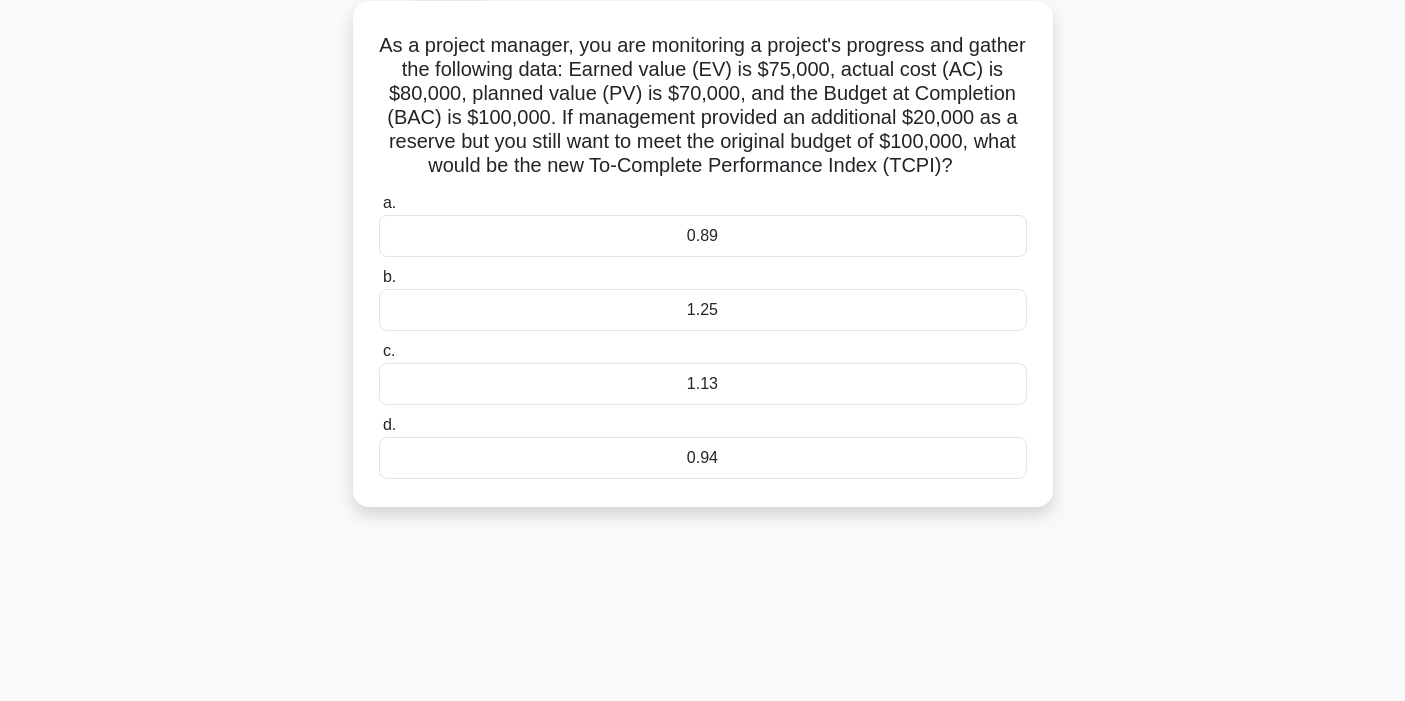 click on "1.25" at bounding box center [703, 310] 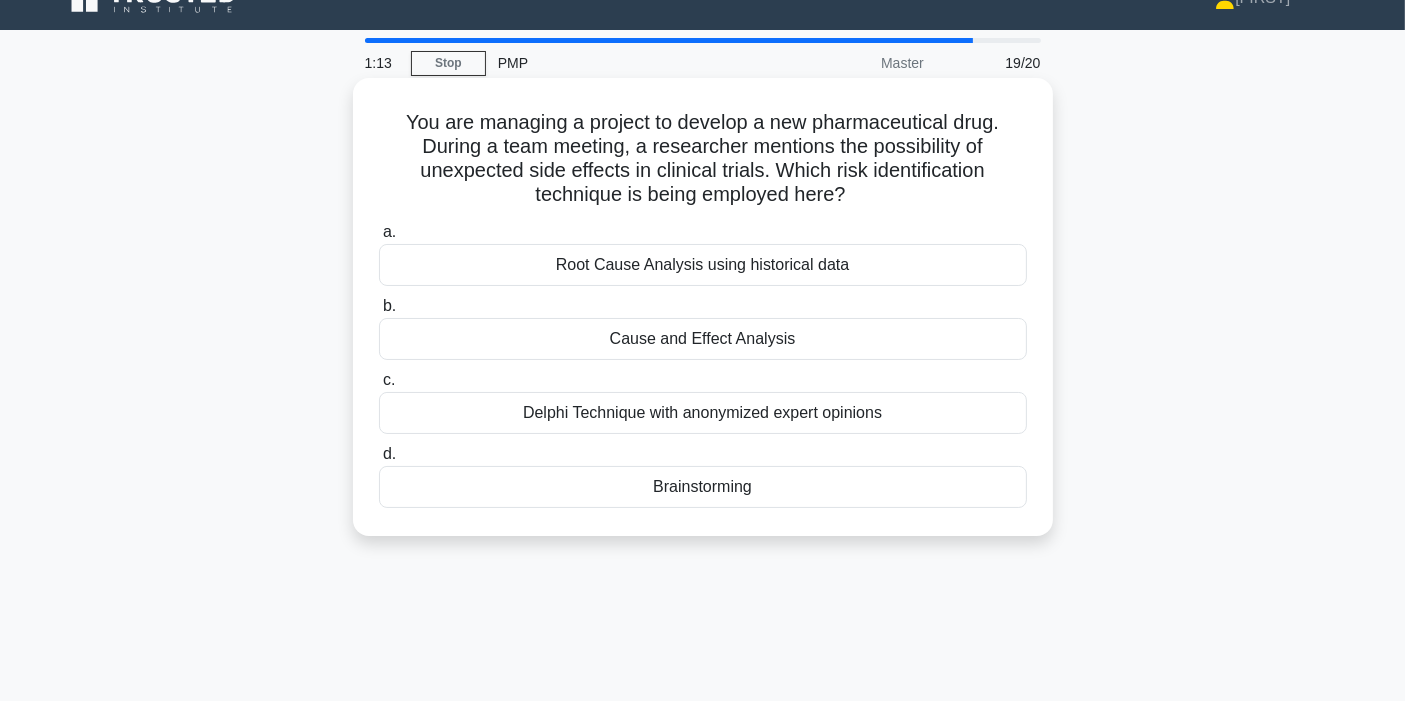 scroll, scrollTop: 0, scrollLeft: 0, axis: both 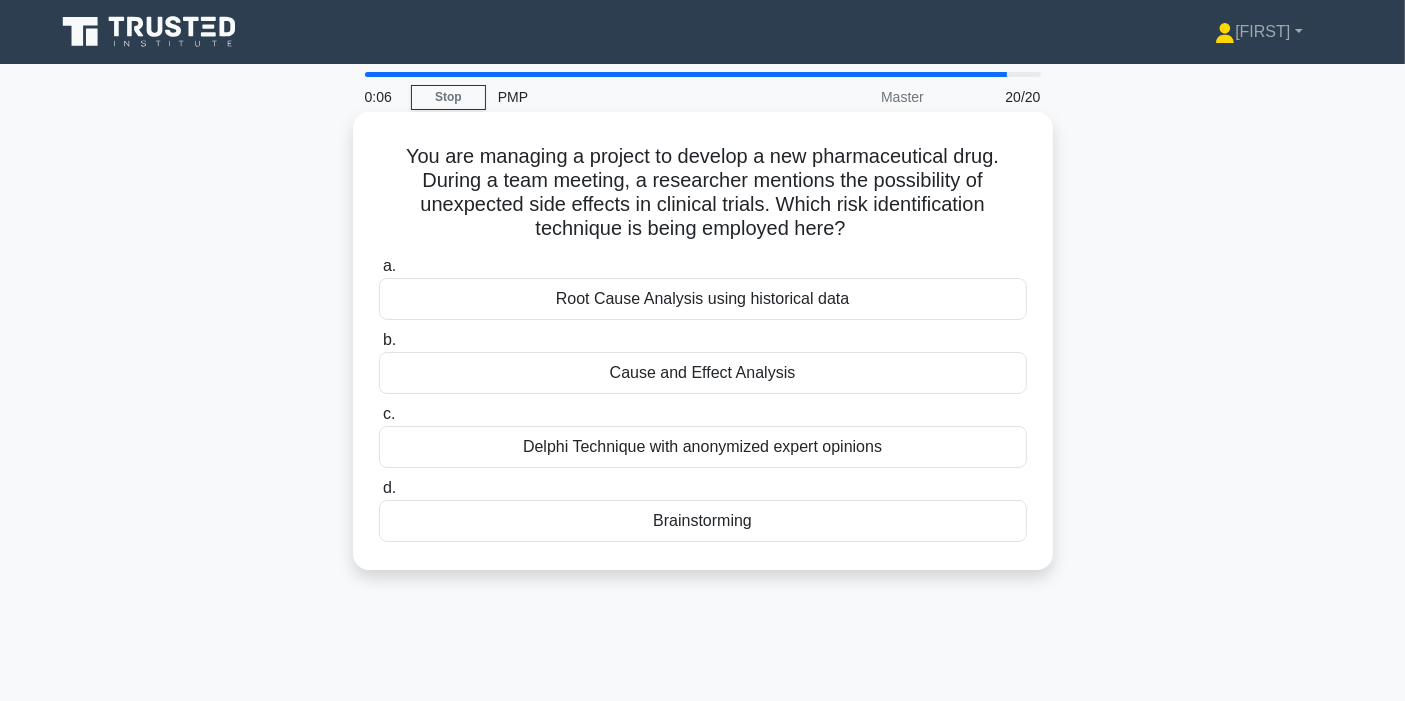 click on "Cause and Effect Analysis" at bounding box center [703, 373] 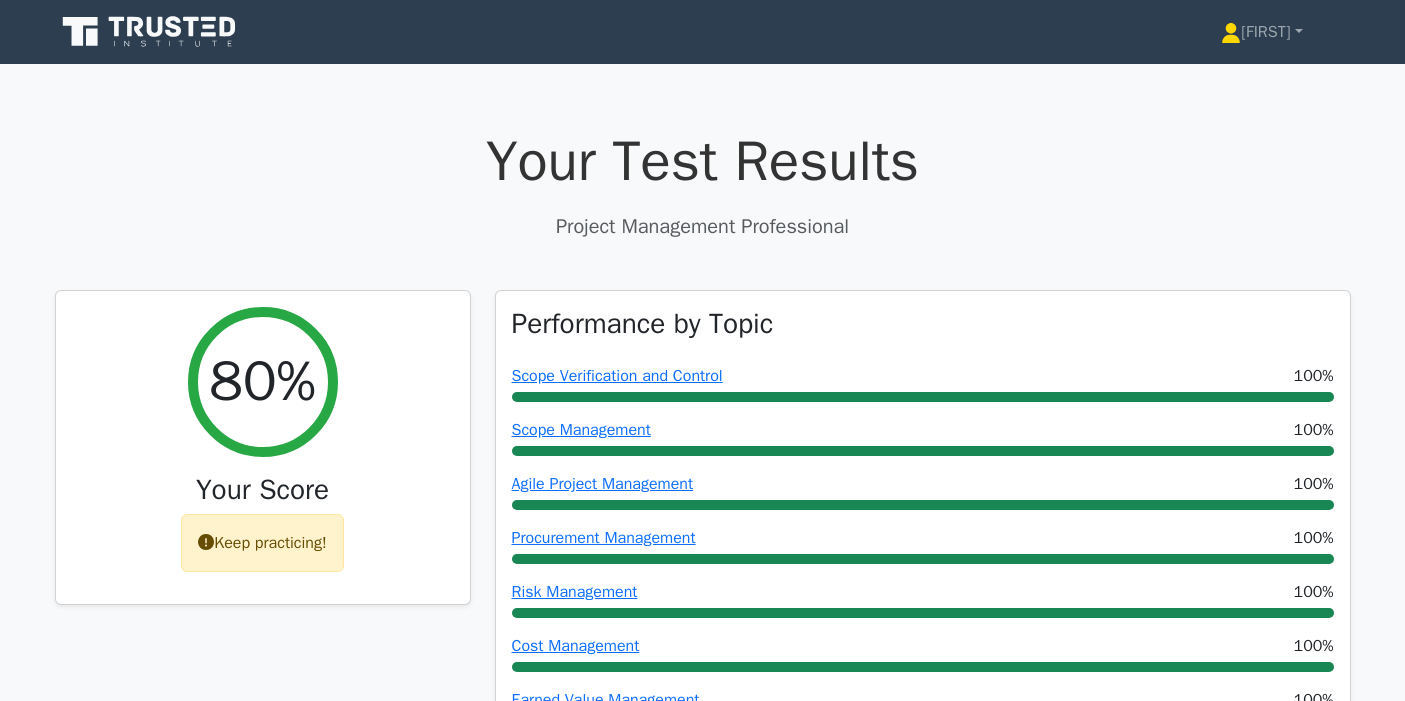 scroll, scrollTop: 0, scrollLeft: 0, axis: both 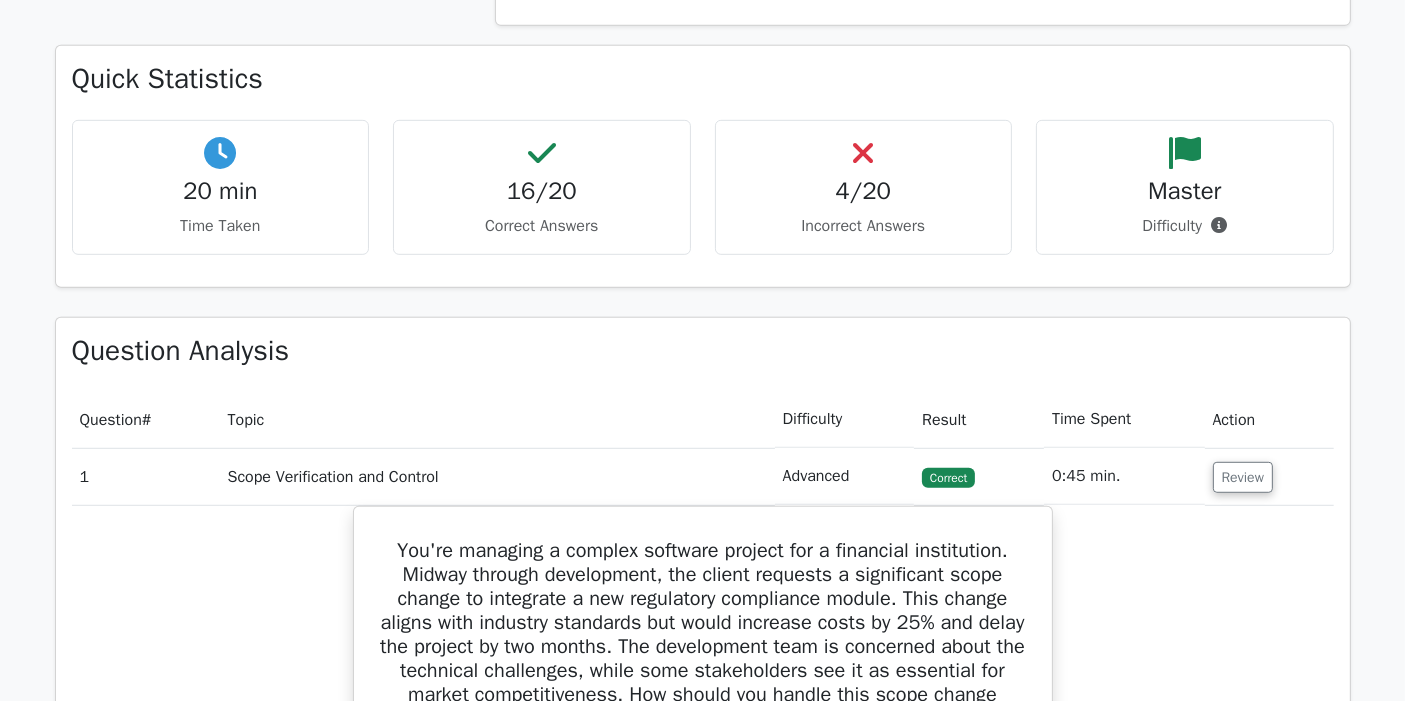 click on "4/20
Incorrect Answers" at bounding box center [864, 187] 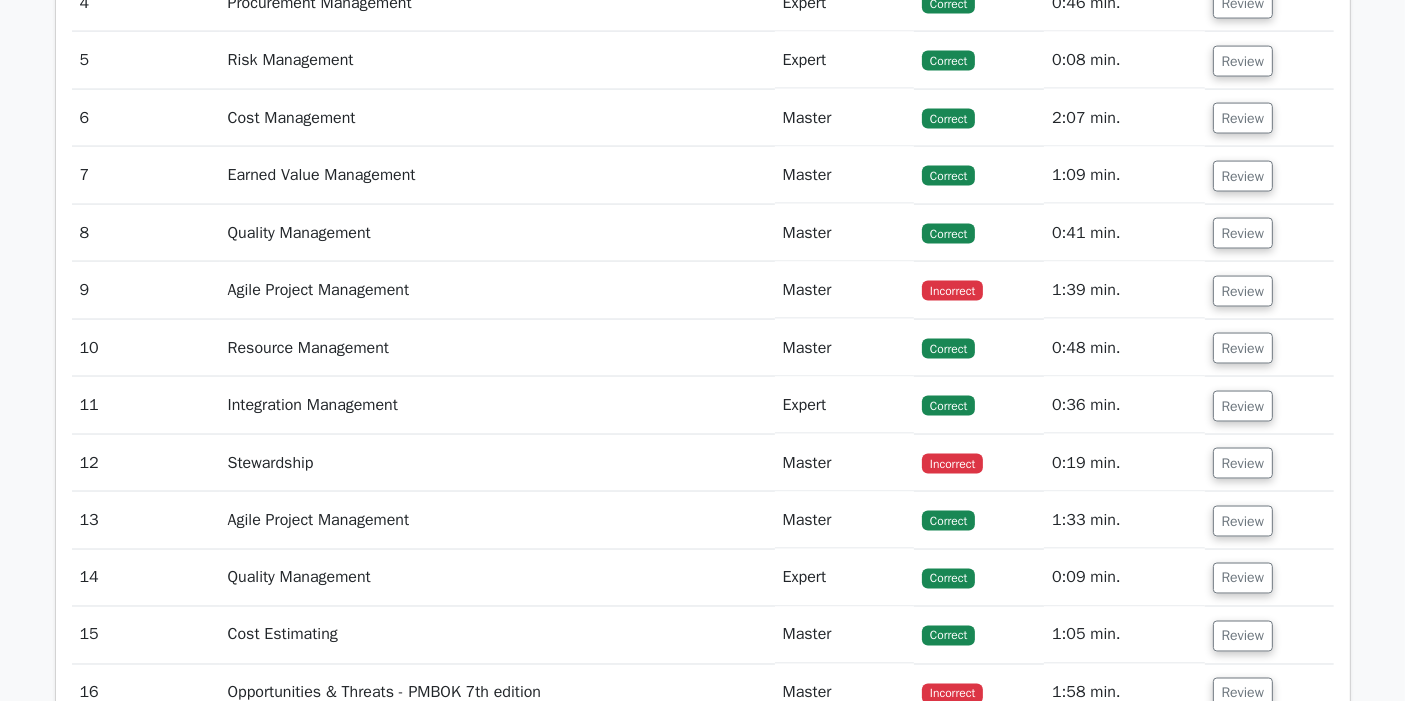 scroll, scrollTop: 3222, scrollLeft: 0, axis: vertical 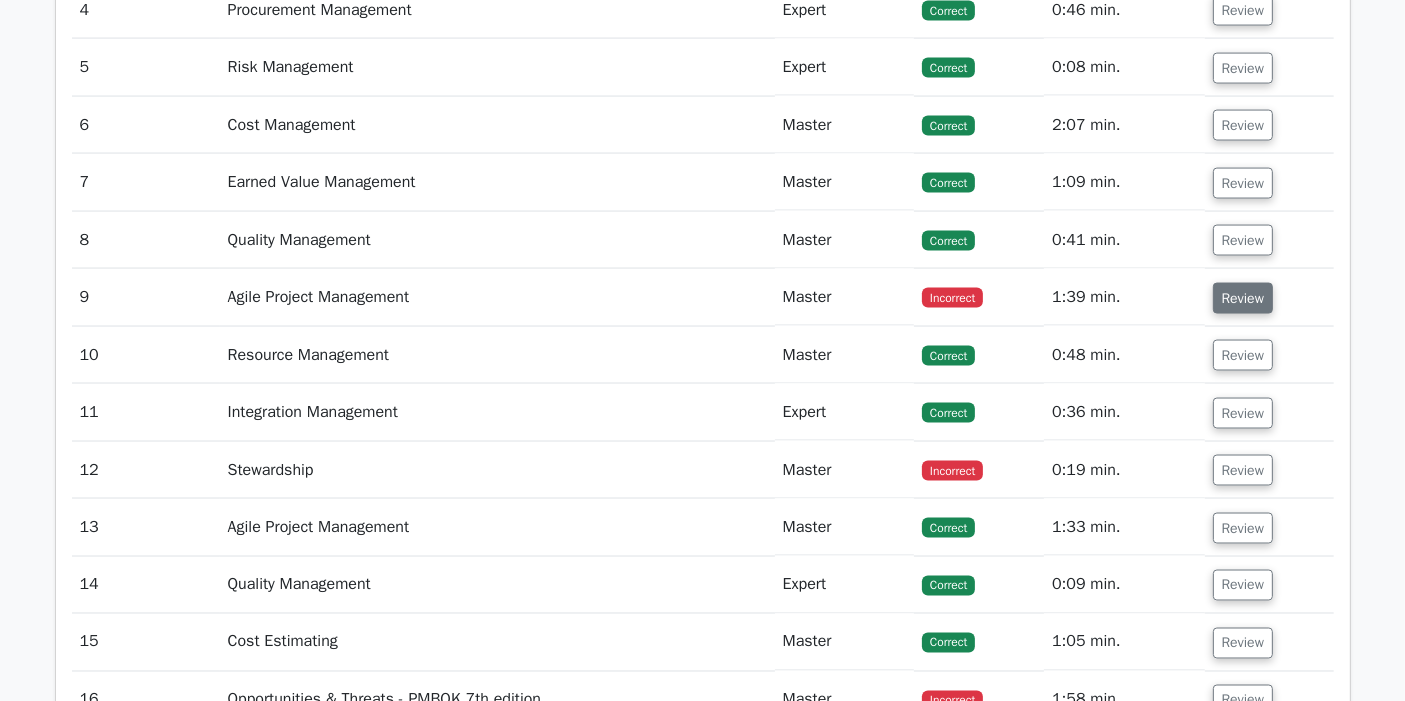 click on "Review" at bounding box center (1243, 298) 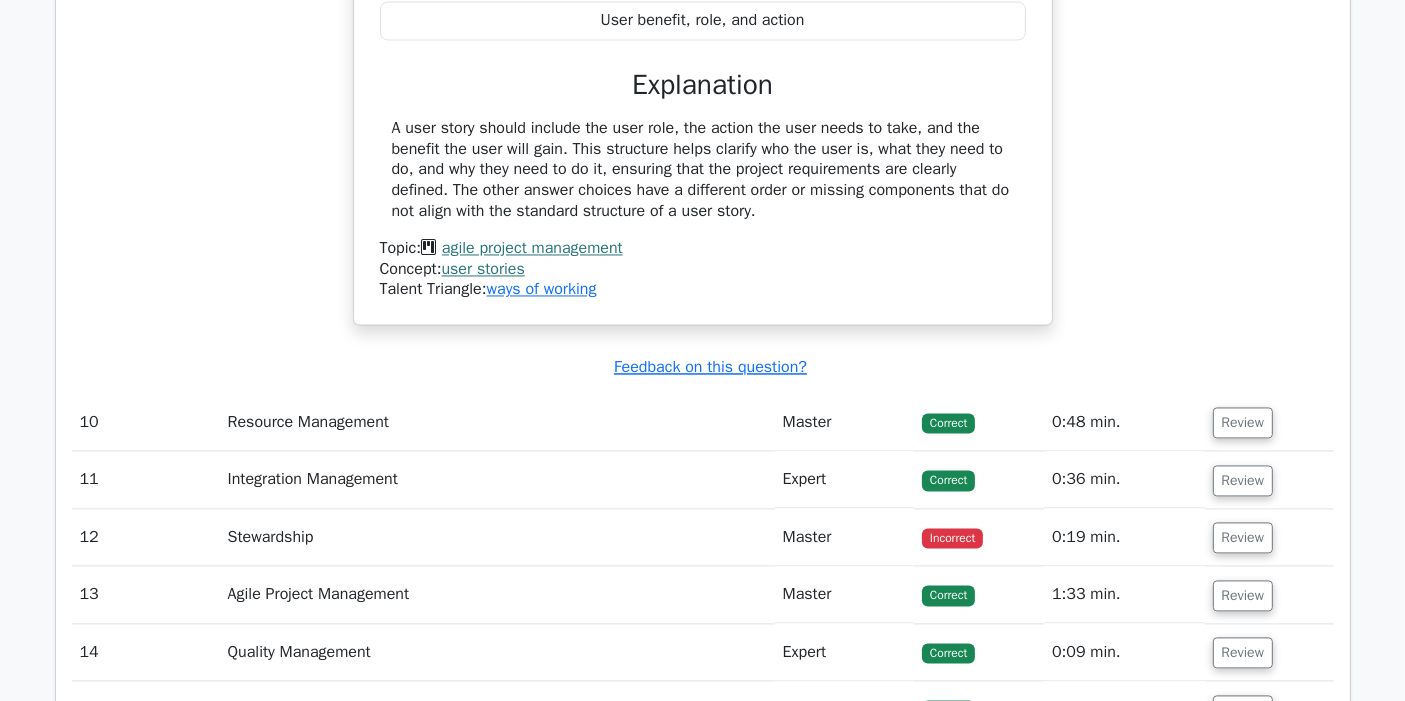 scroll, scrollTop: 4333, scrollLeft: 0, axis: vertical 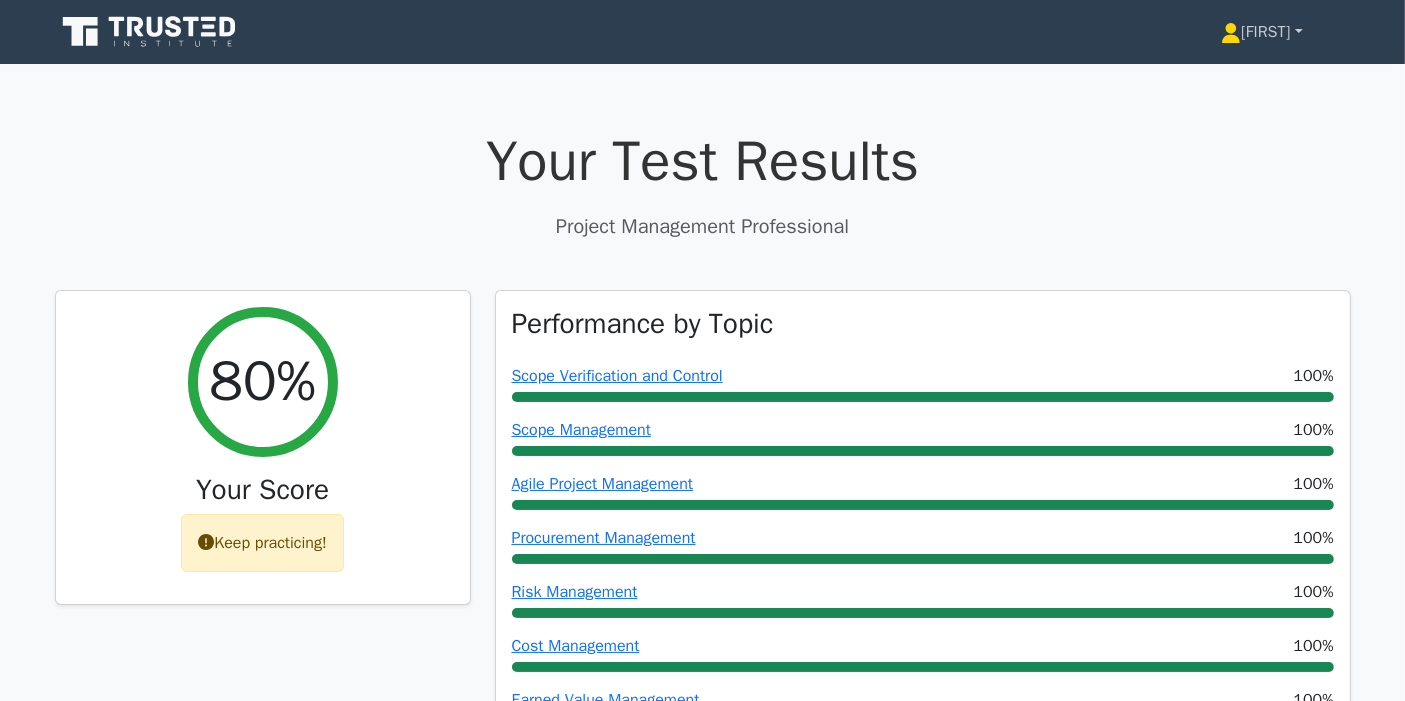 click on "[FIRST]" at bounding box center [1261, 32] 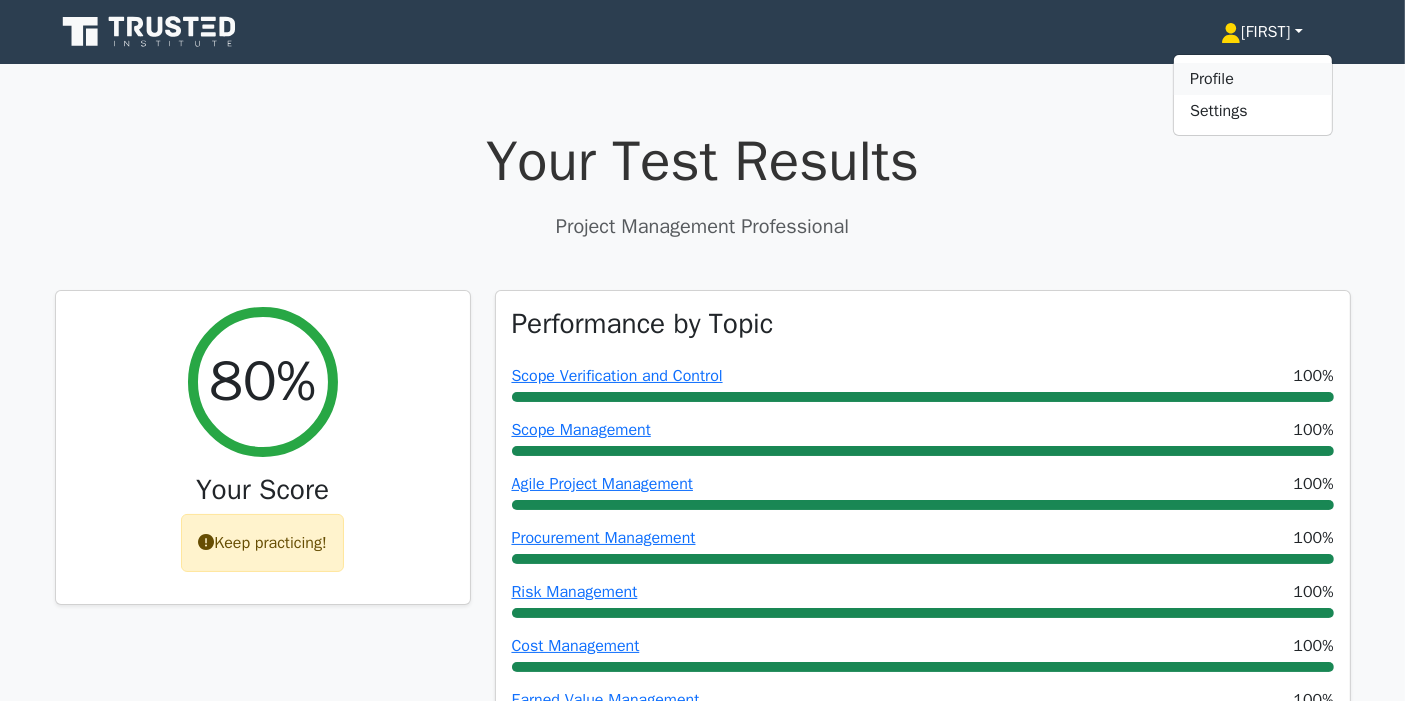 click on "Profile" at bounding box center [1253, 79] 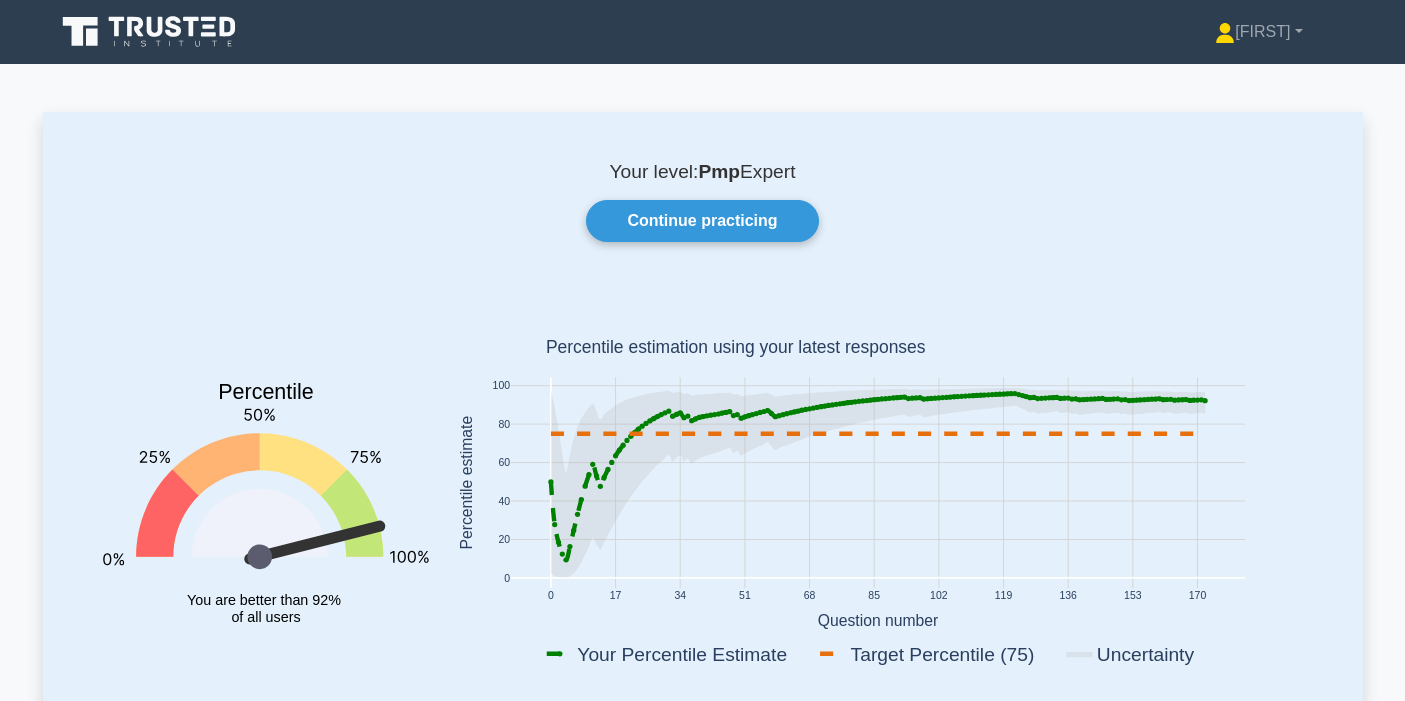scroll, scrollTop: 0, scrollLeft: 0, axis: both 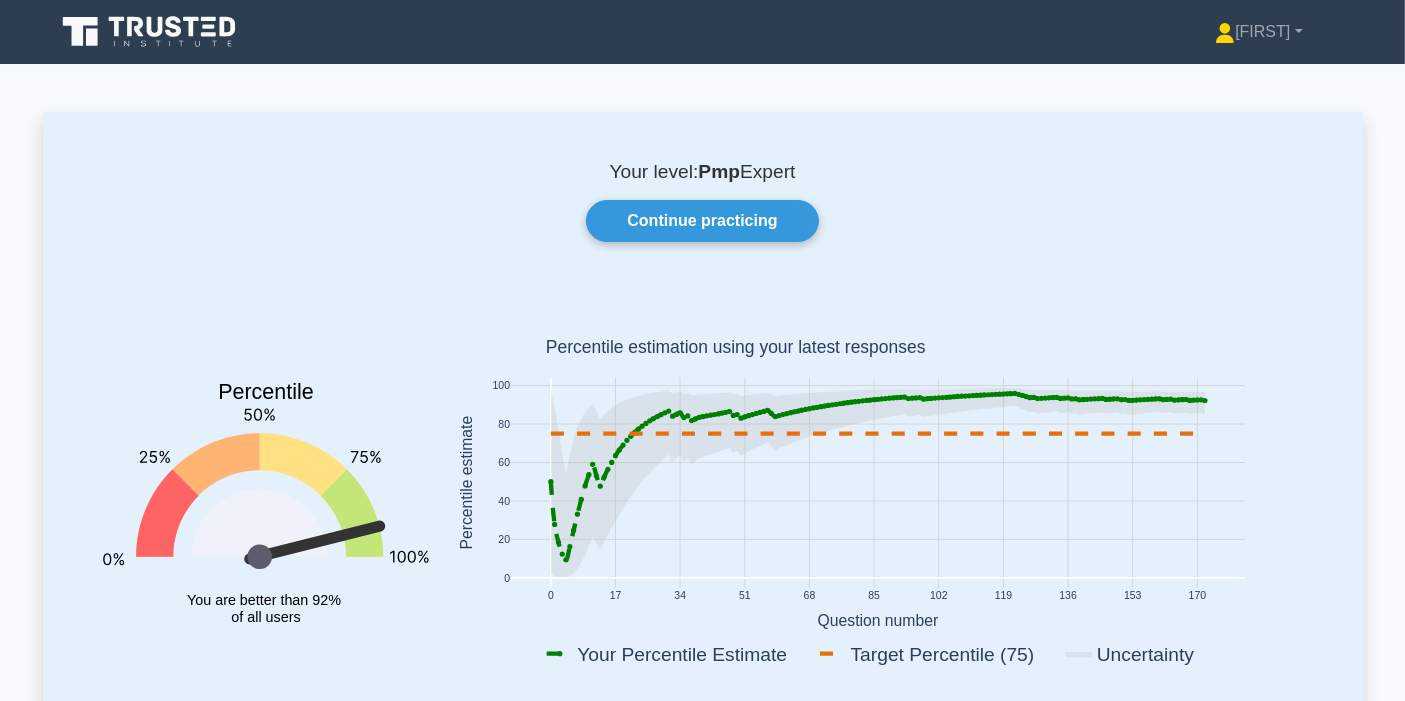 click 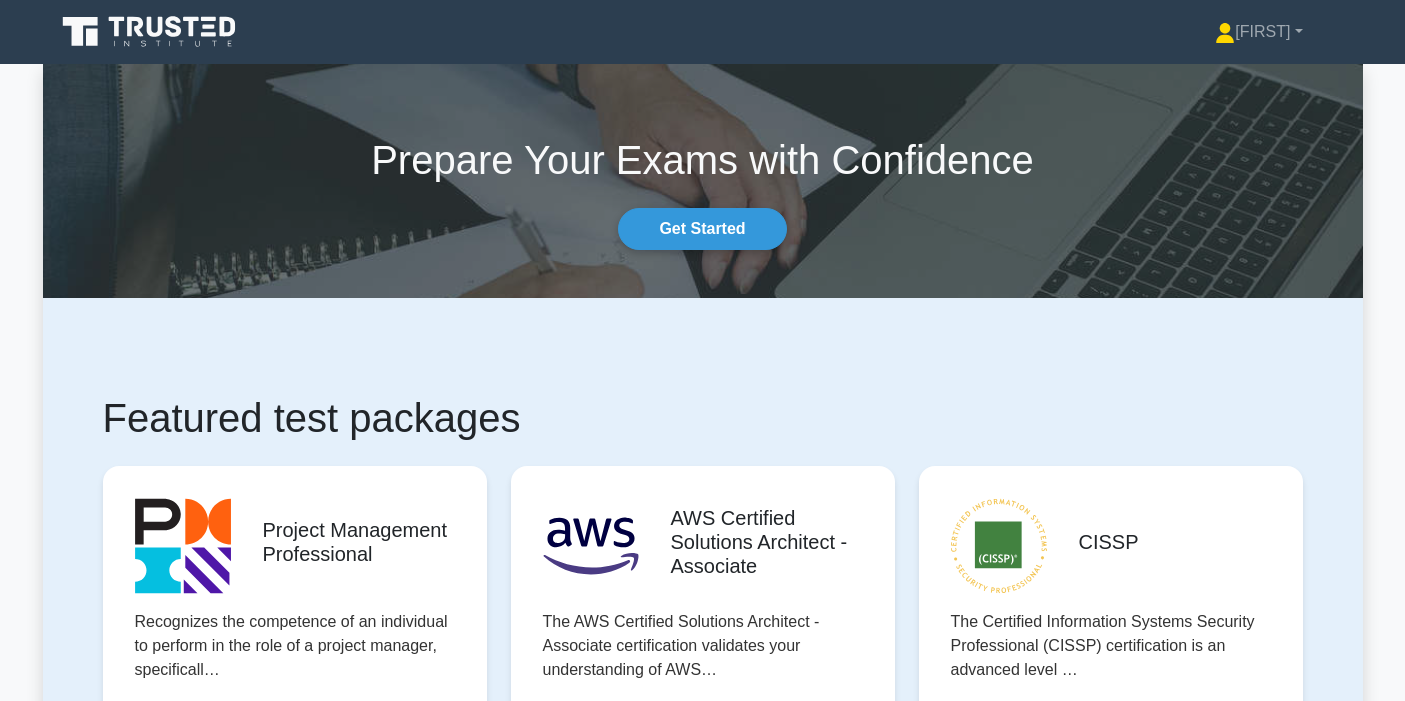 scroll, scrollTop: 222, scrollLeft: 0, axis: vertical 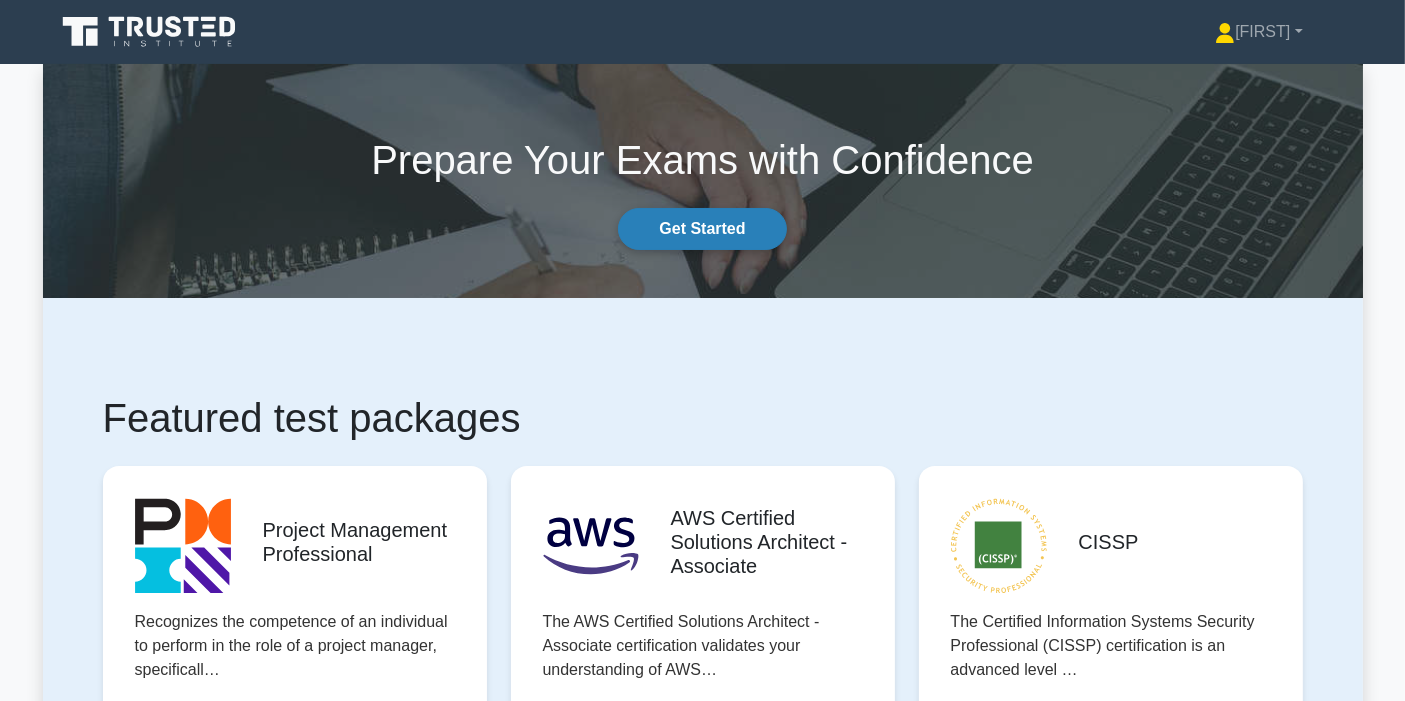 click on "Get Started" at bounding box center [702, 229] 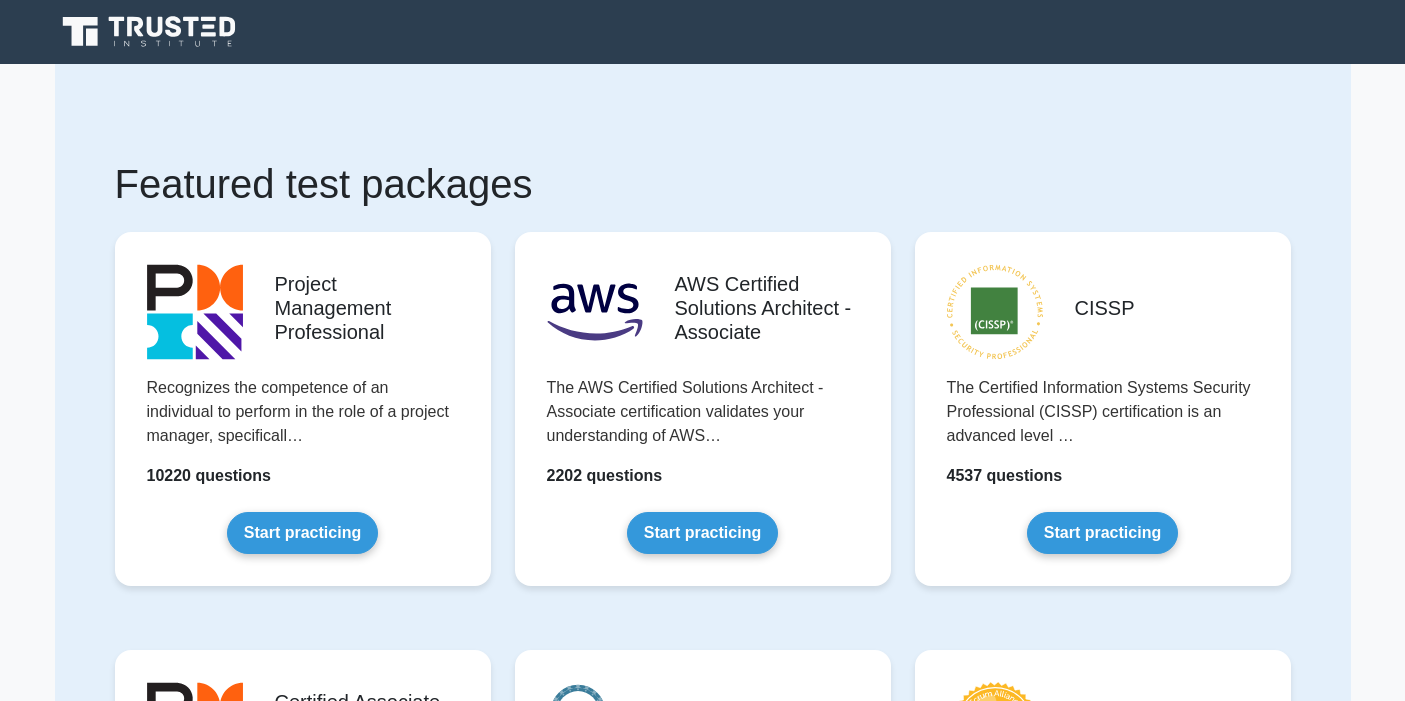 scroll, scrollTop: 0, scrollLeft: 0, axis: both 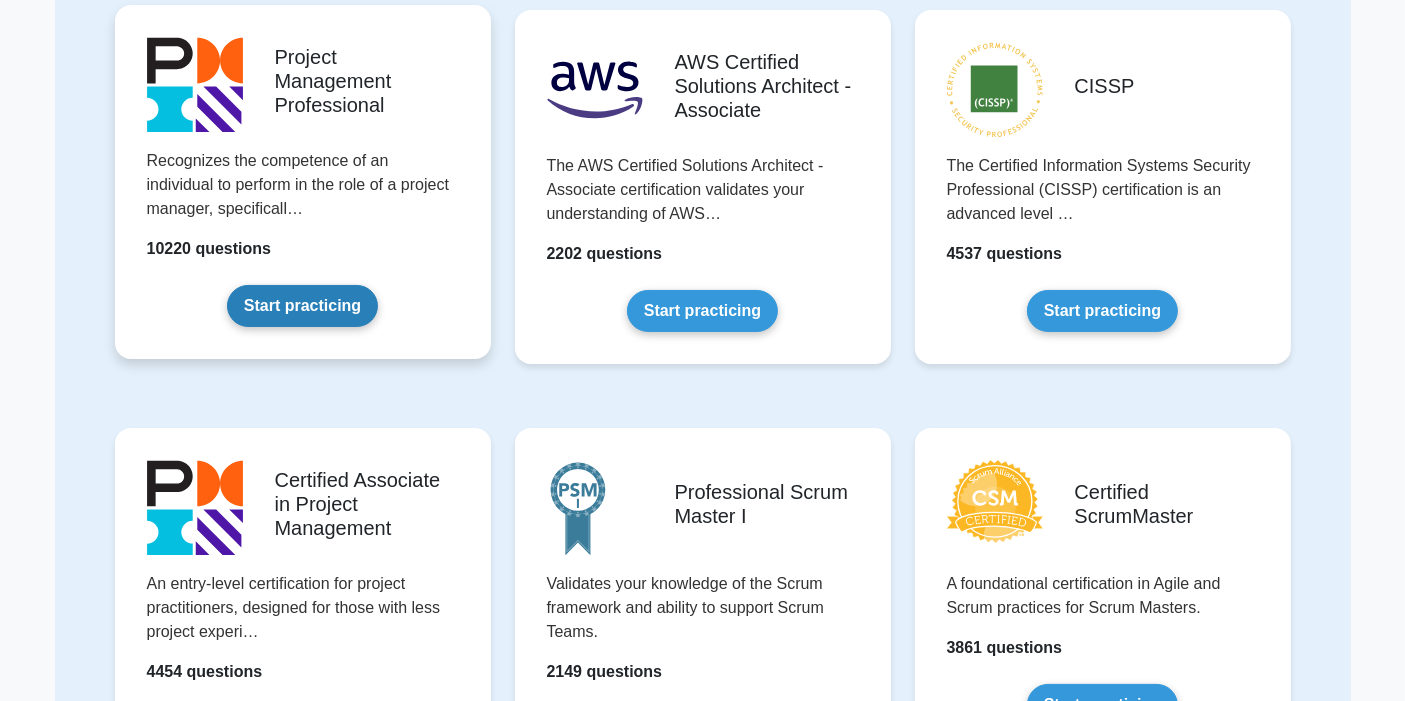 click on "Start practicing" at bounding box center [302, 306] 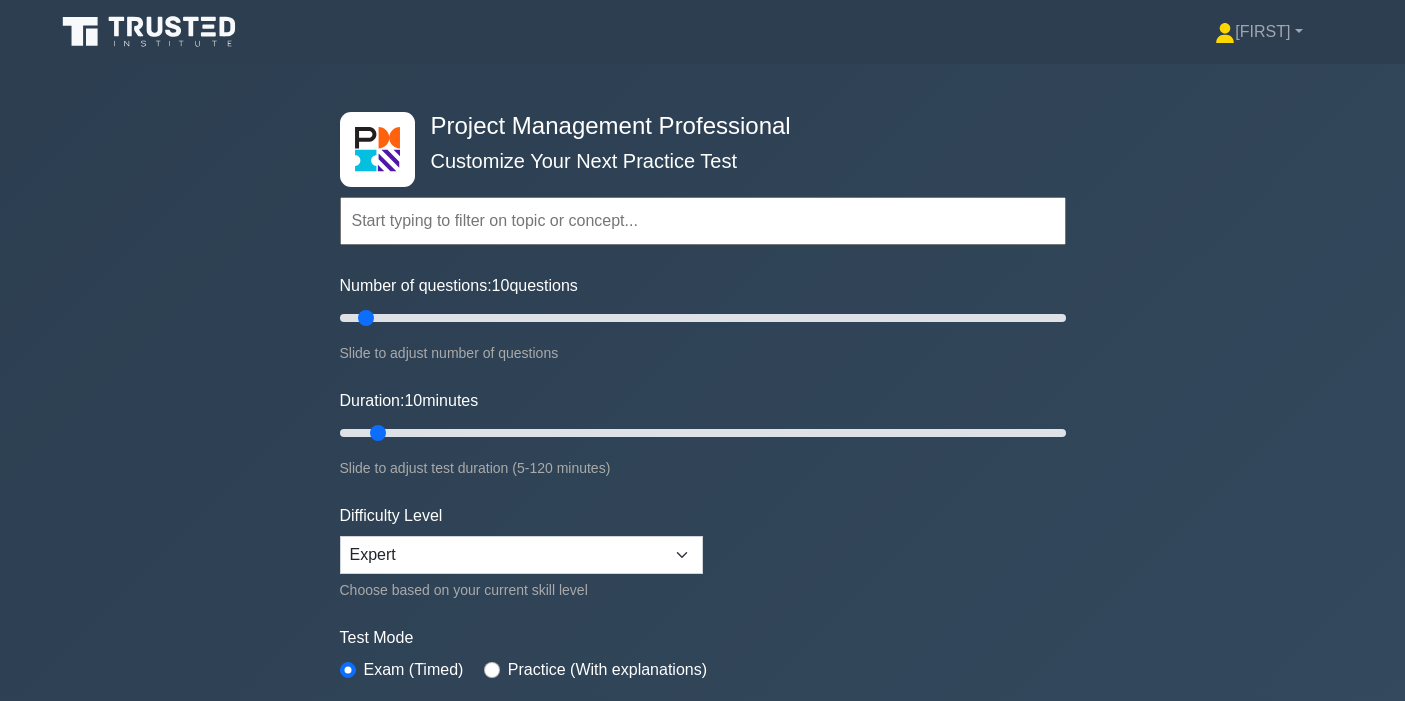 scroll, scrollTop: 0, scrollLeft: 0, axis: both 